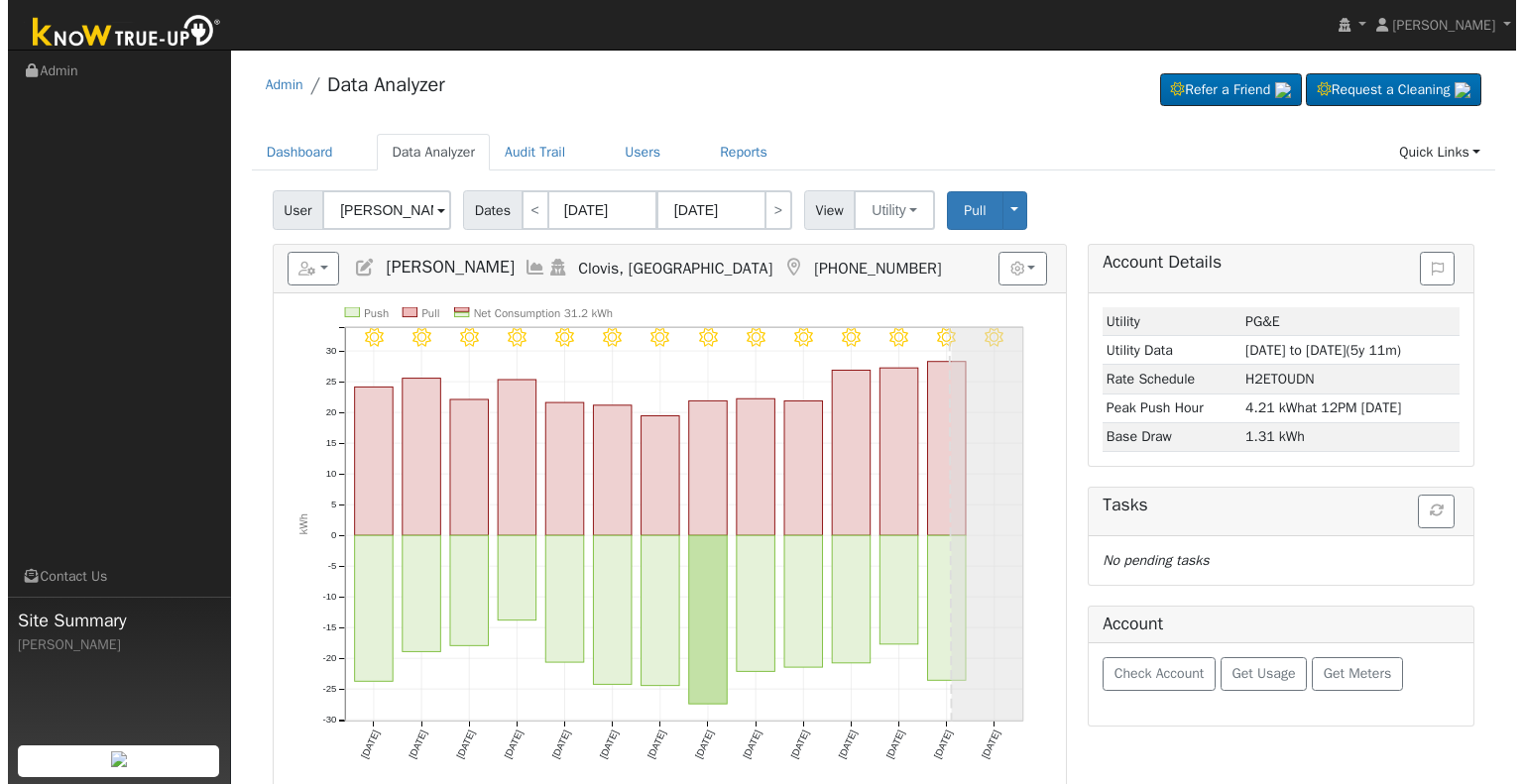 scroll, scrollTop: 0, scrollLeft: 0, axis: both 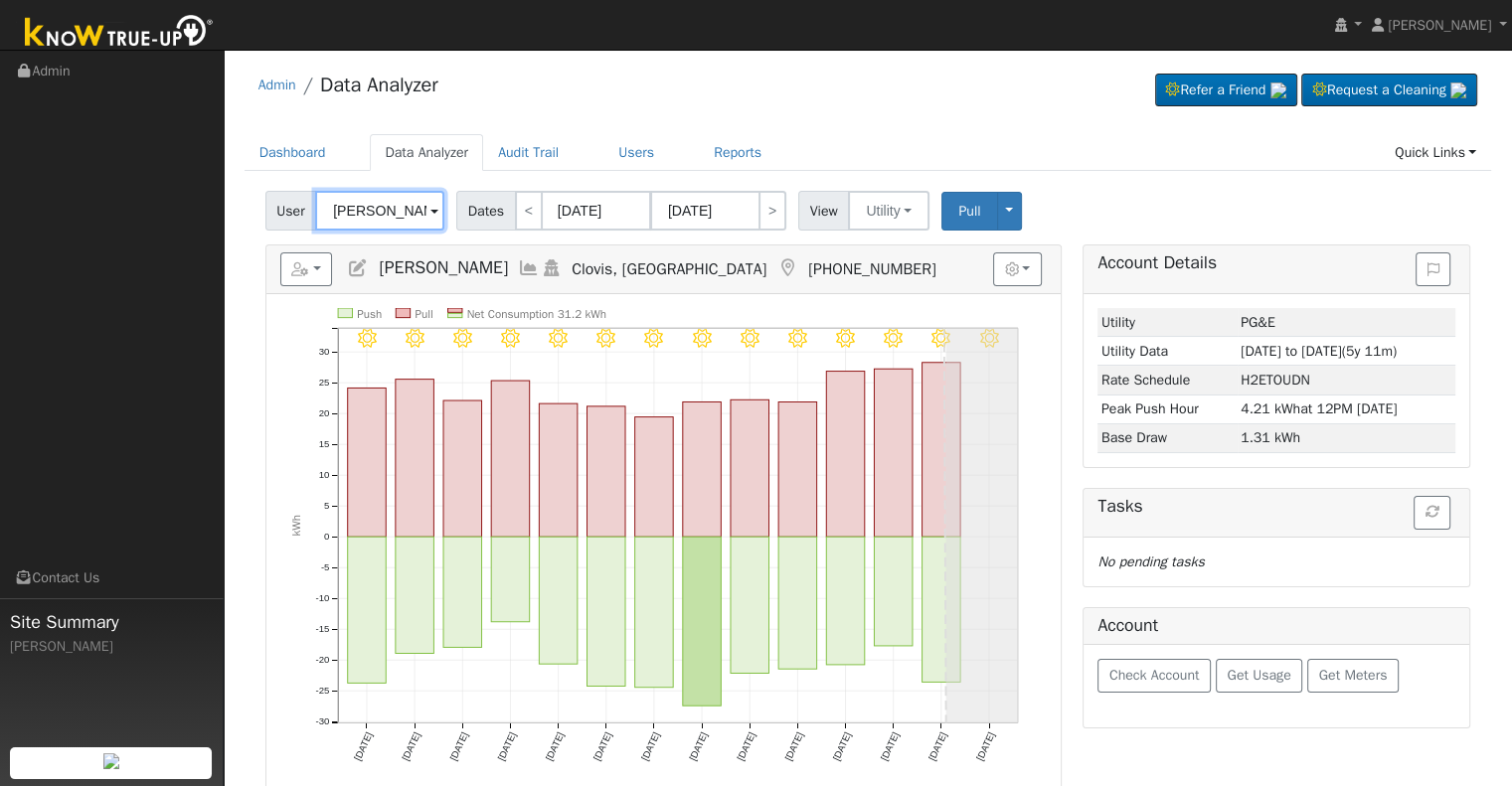 click on "Jackie Sargent" at bounding box center [380, 211] 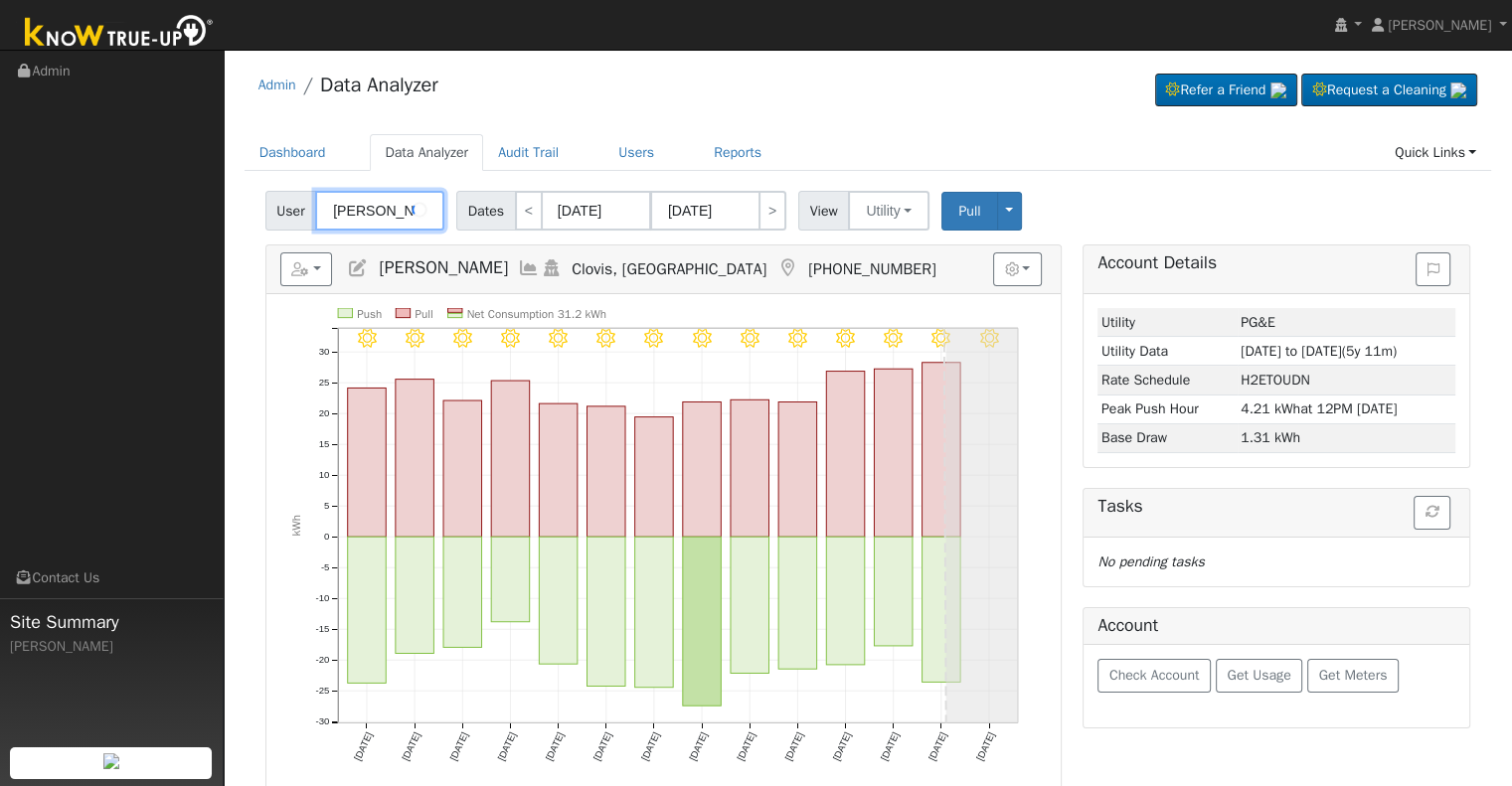 click on "[PERSON_NAME]" at bounding box center [380, 211] 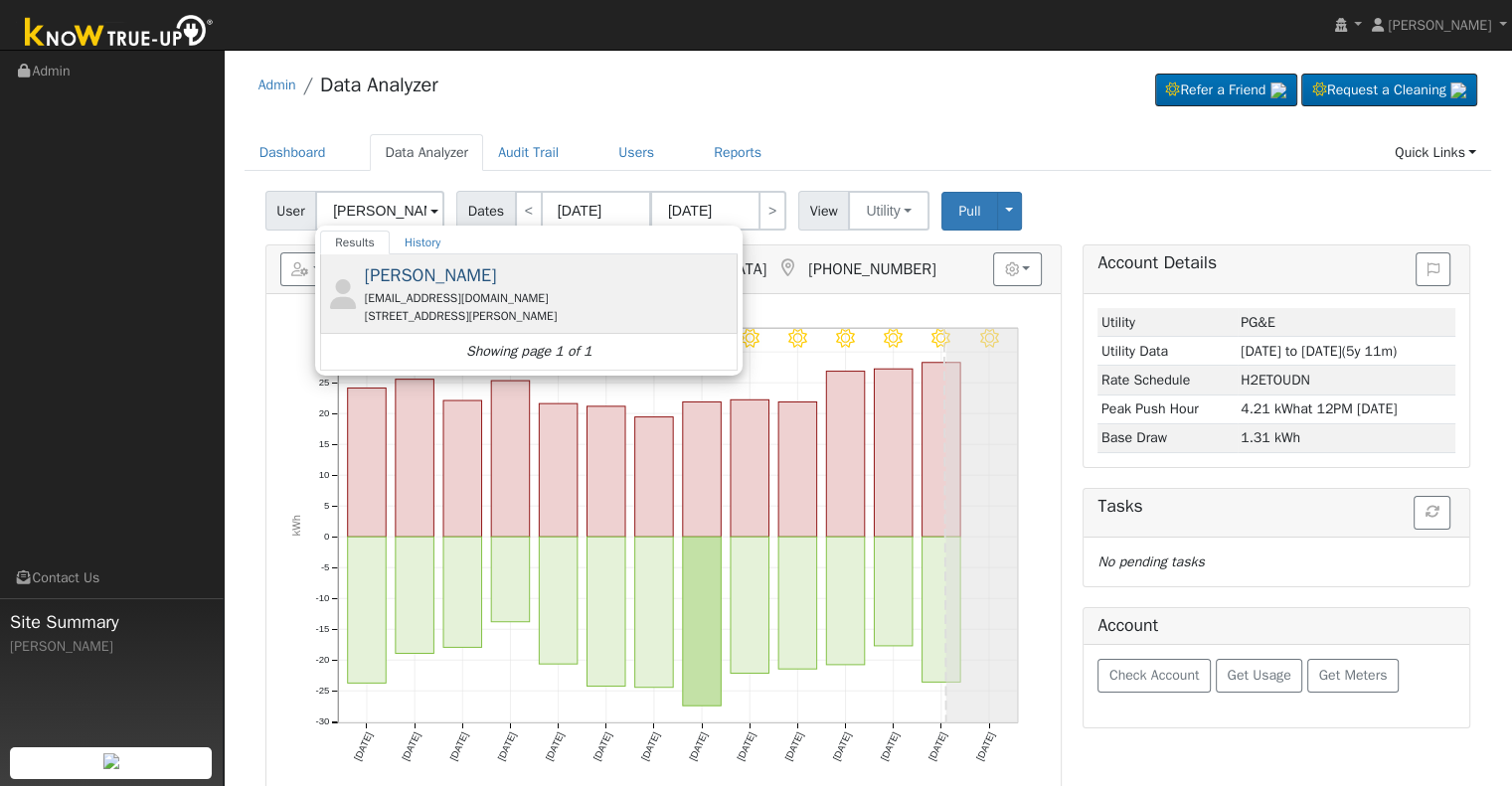 click on "[PERSON_NAME]" at bounding box center (430, 275) 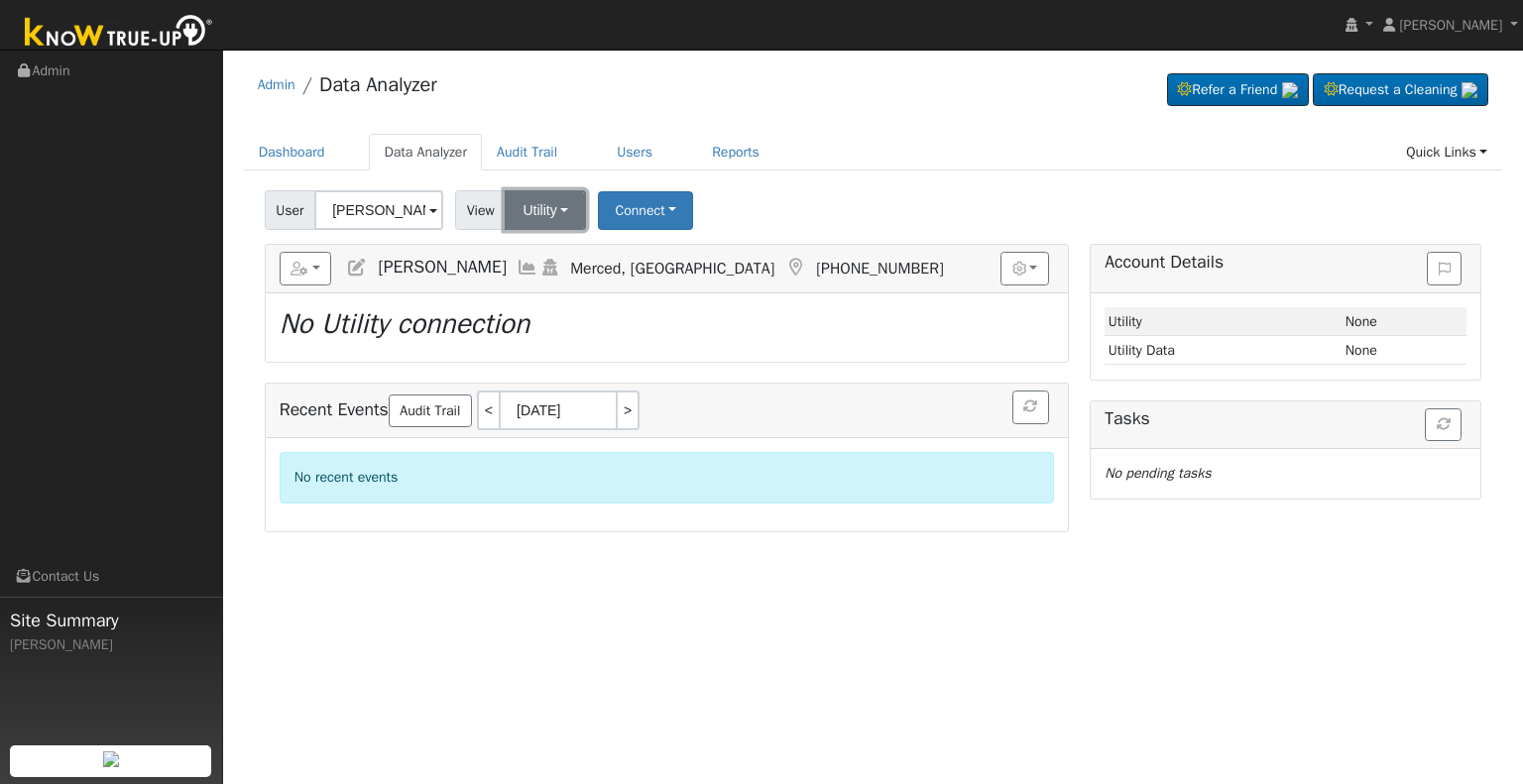 click on "Utility" at bounding box center [545, 210] 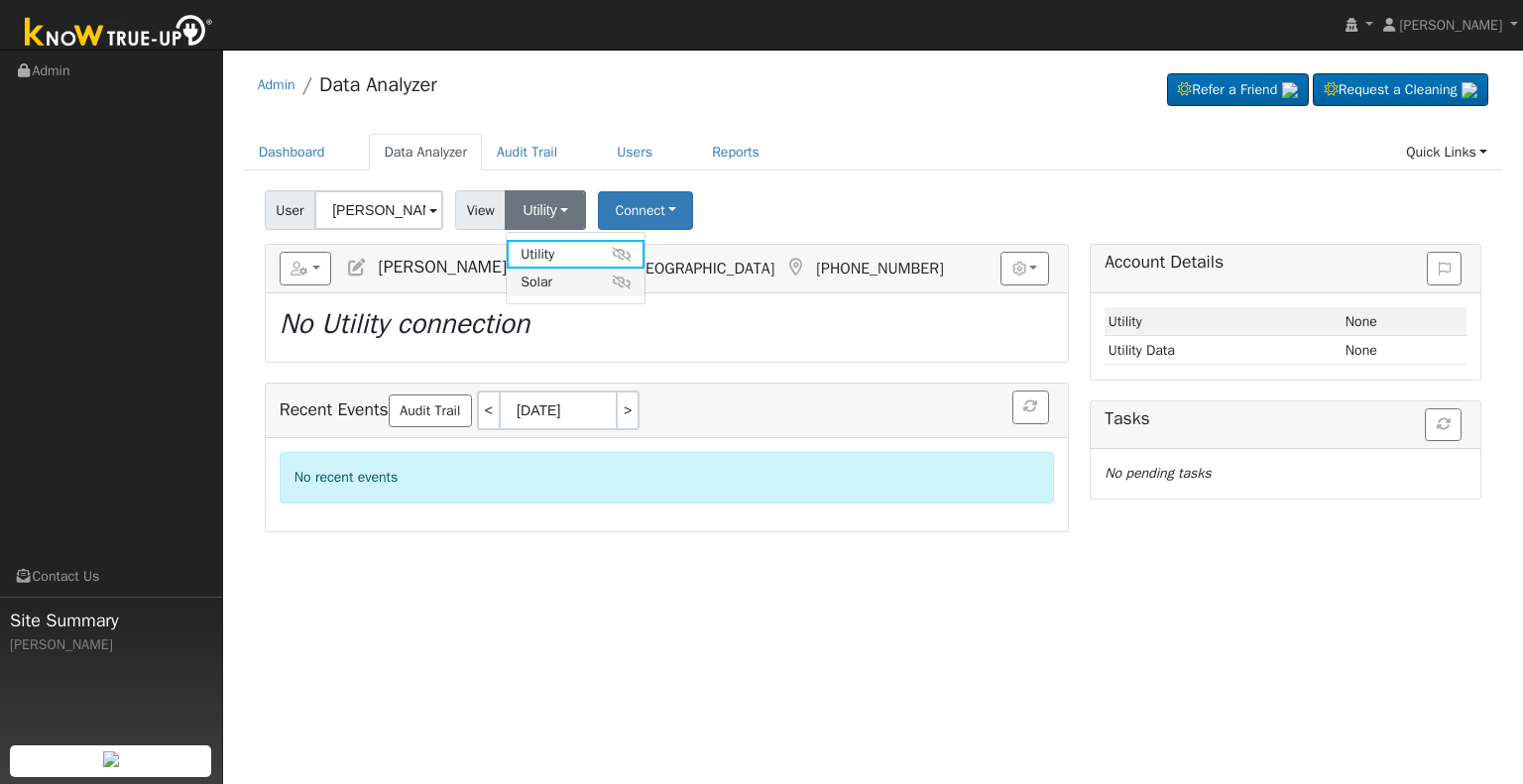 click on "Solar" at bounding box center [575, 282] 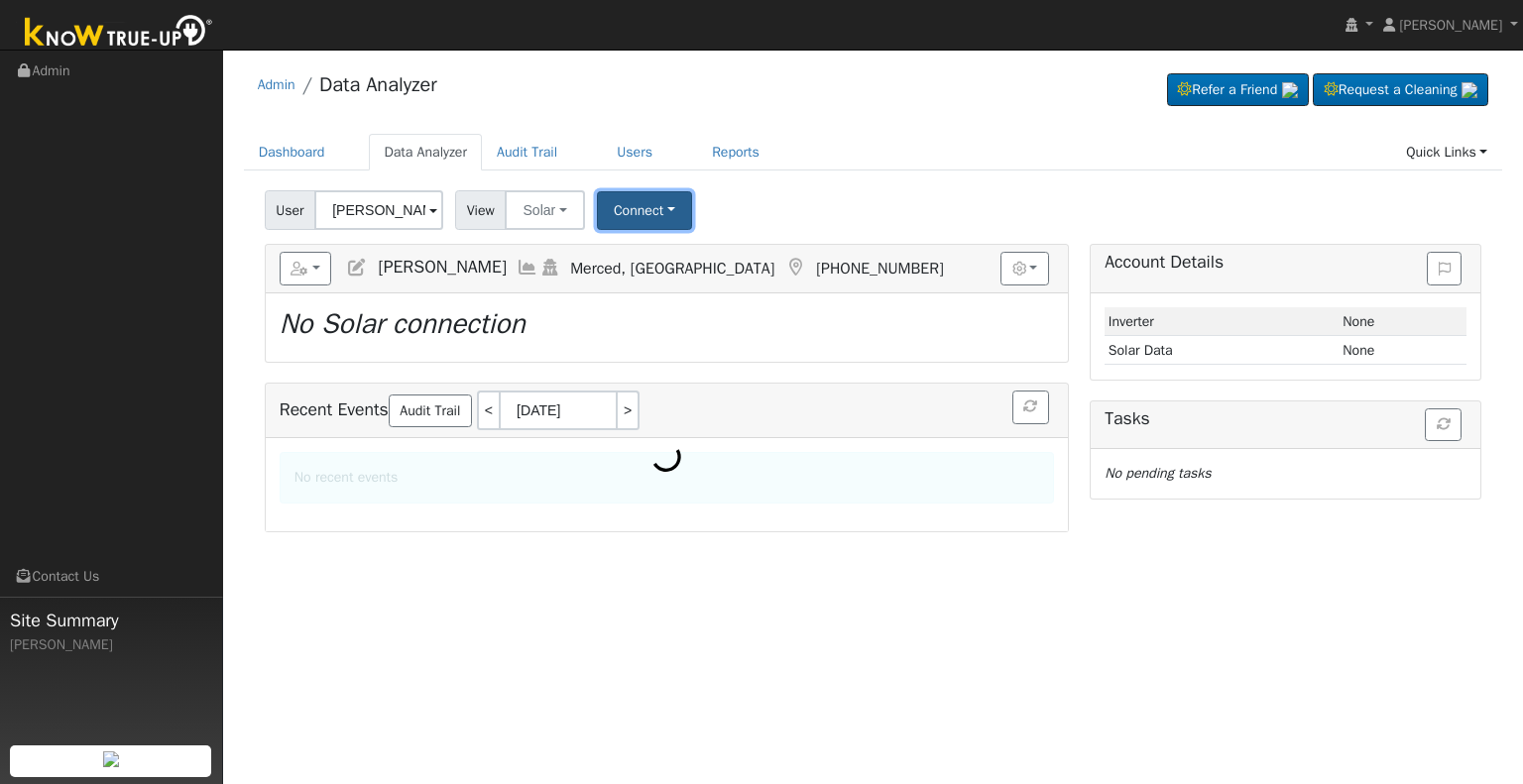 click on "Connect" at bounding box center (644, 210) 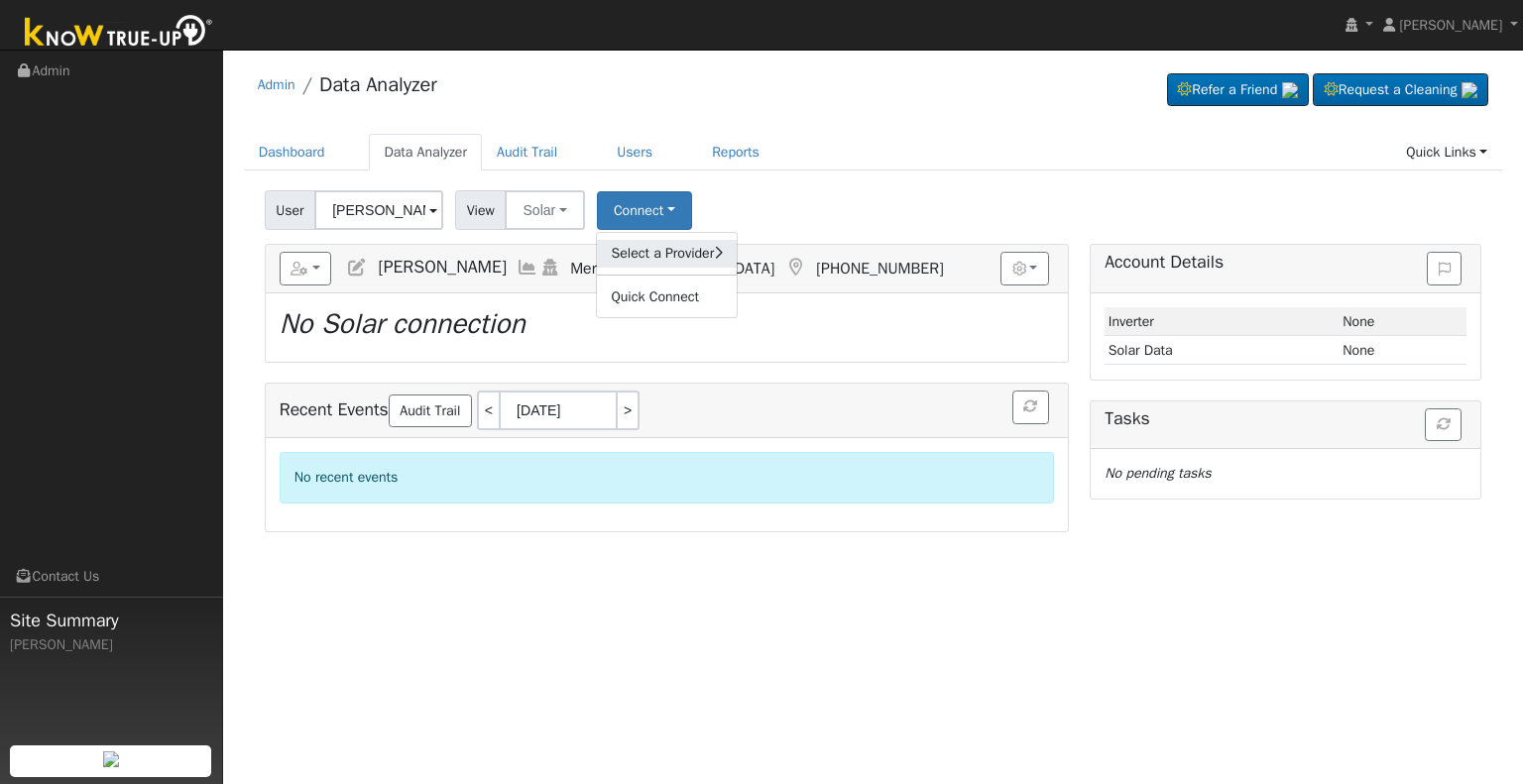 click on "Select a Provider" 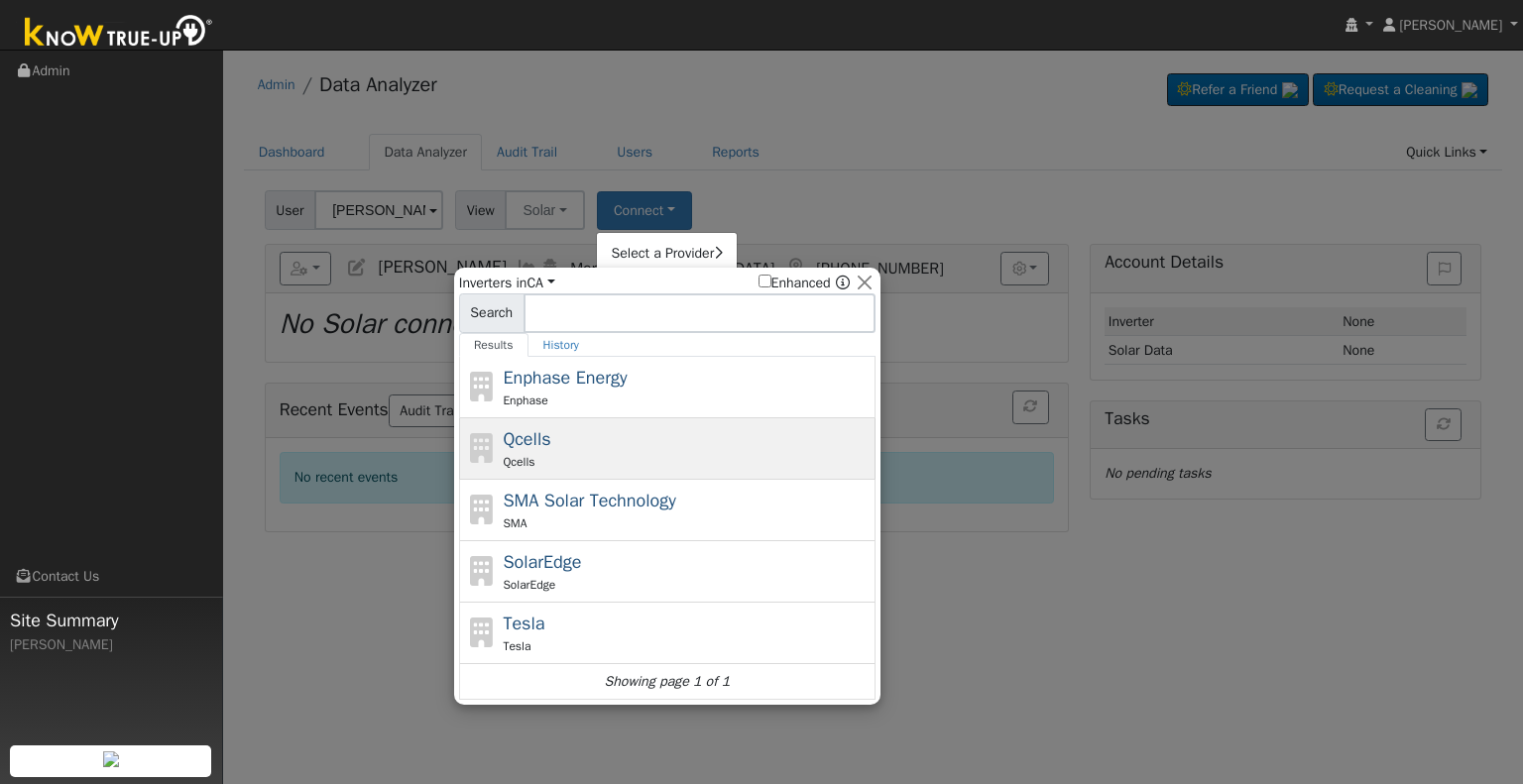 click on "Qcells Qcells" at bounding box center [686, 448] 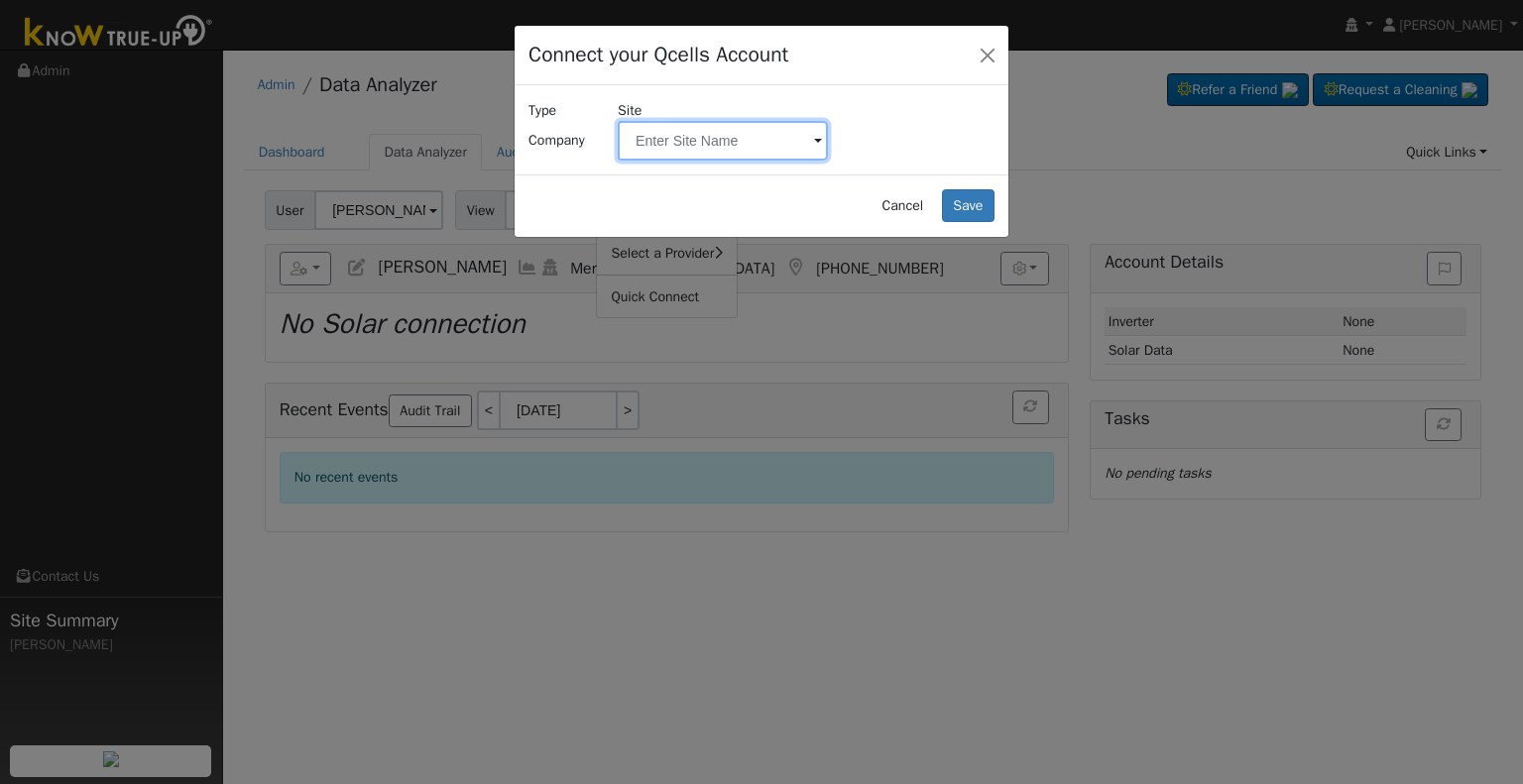 click at bounding box center [723, 141] 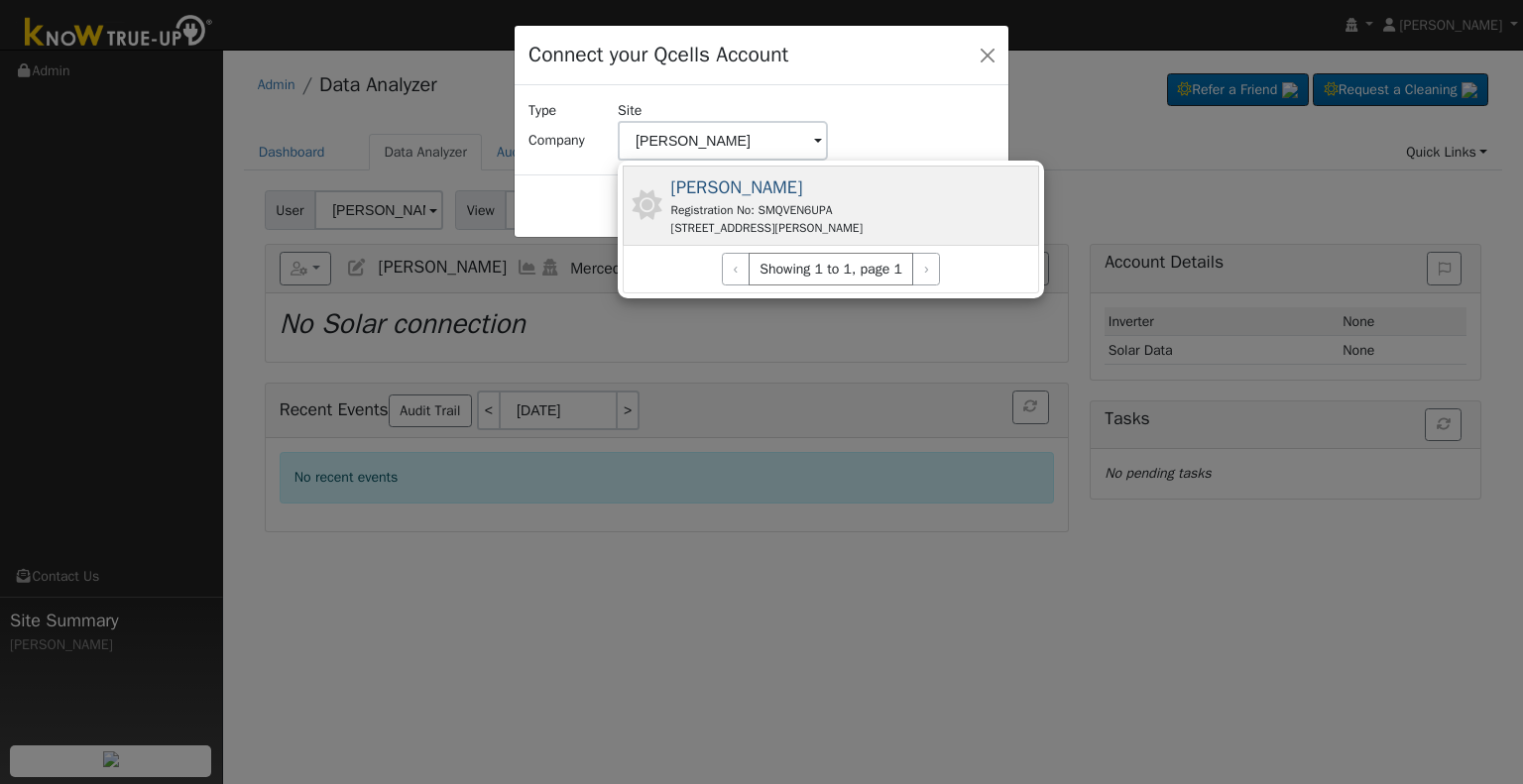 click on "2958 Evelyn Ave, Merced, CA 95348, USA" at bounding box center [767, 228] 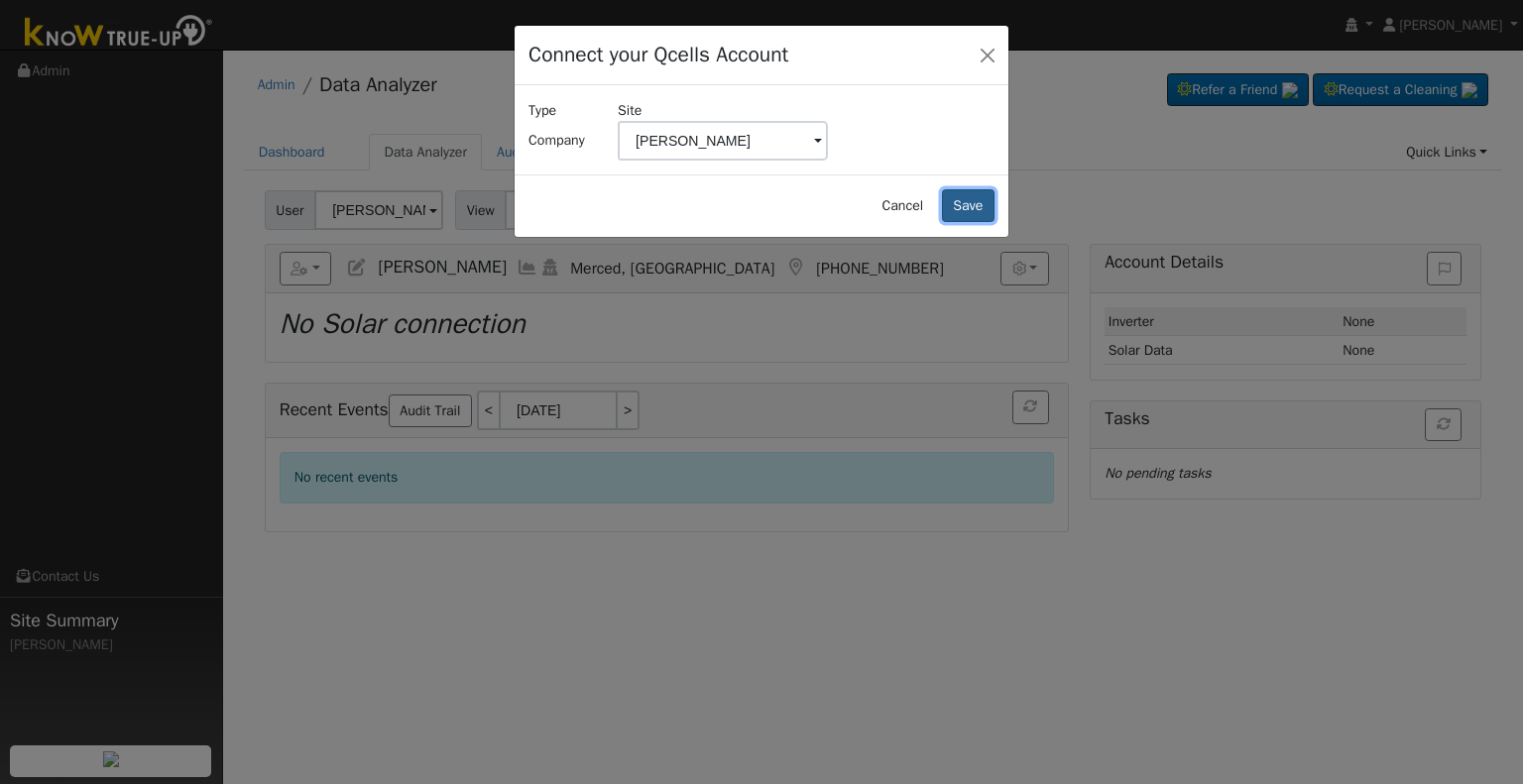 click on "Save" at bounding box center [968, 206] 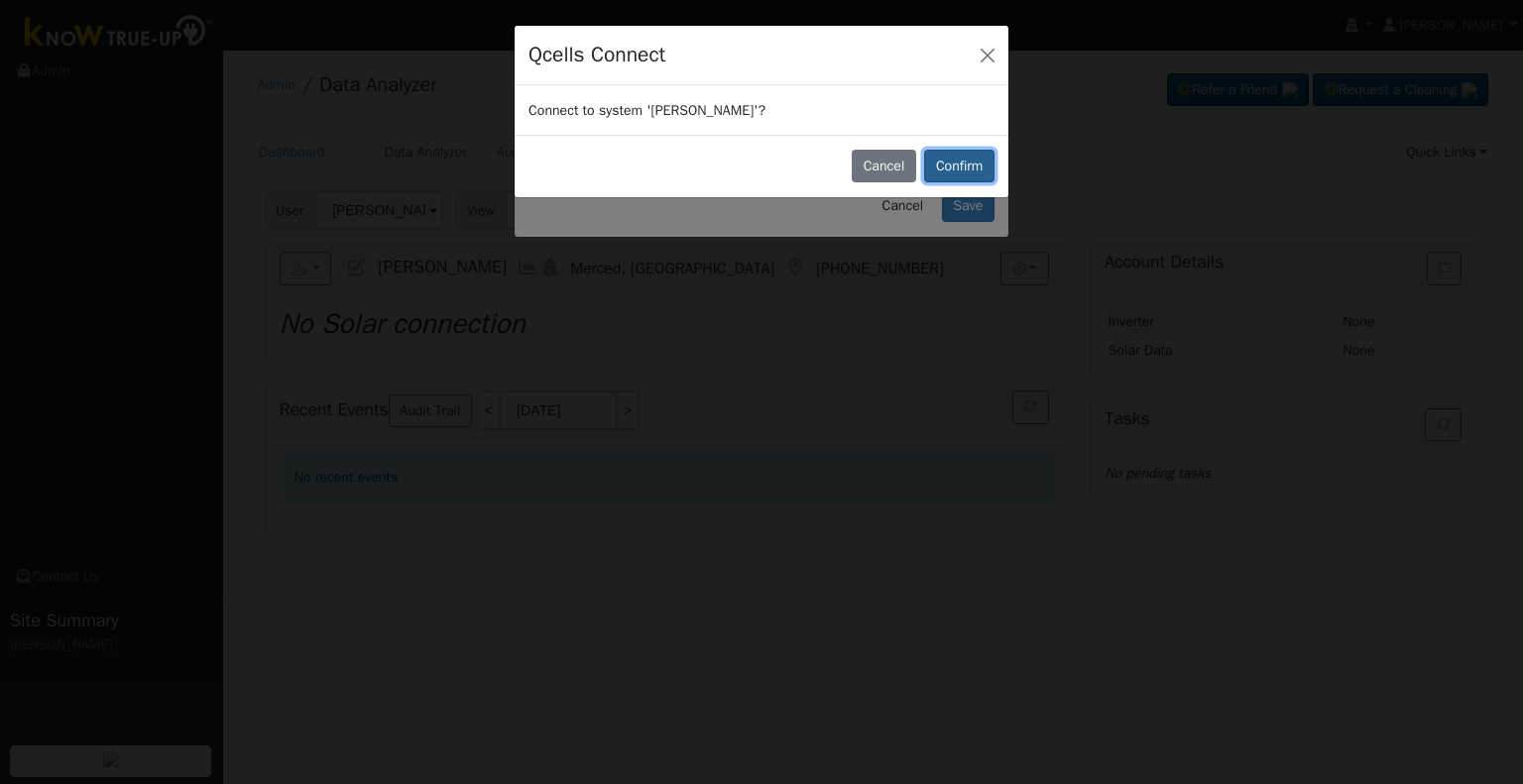 click on "Confirm" at bounding box center [959, 167] 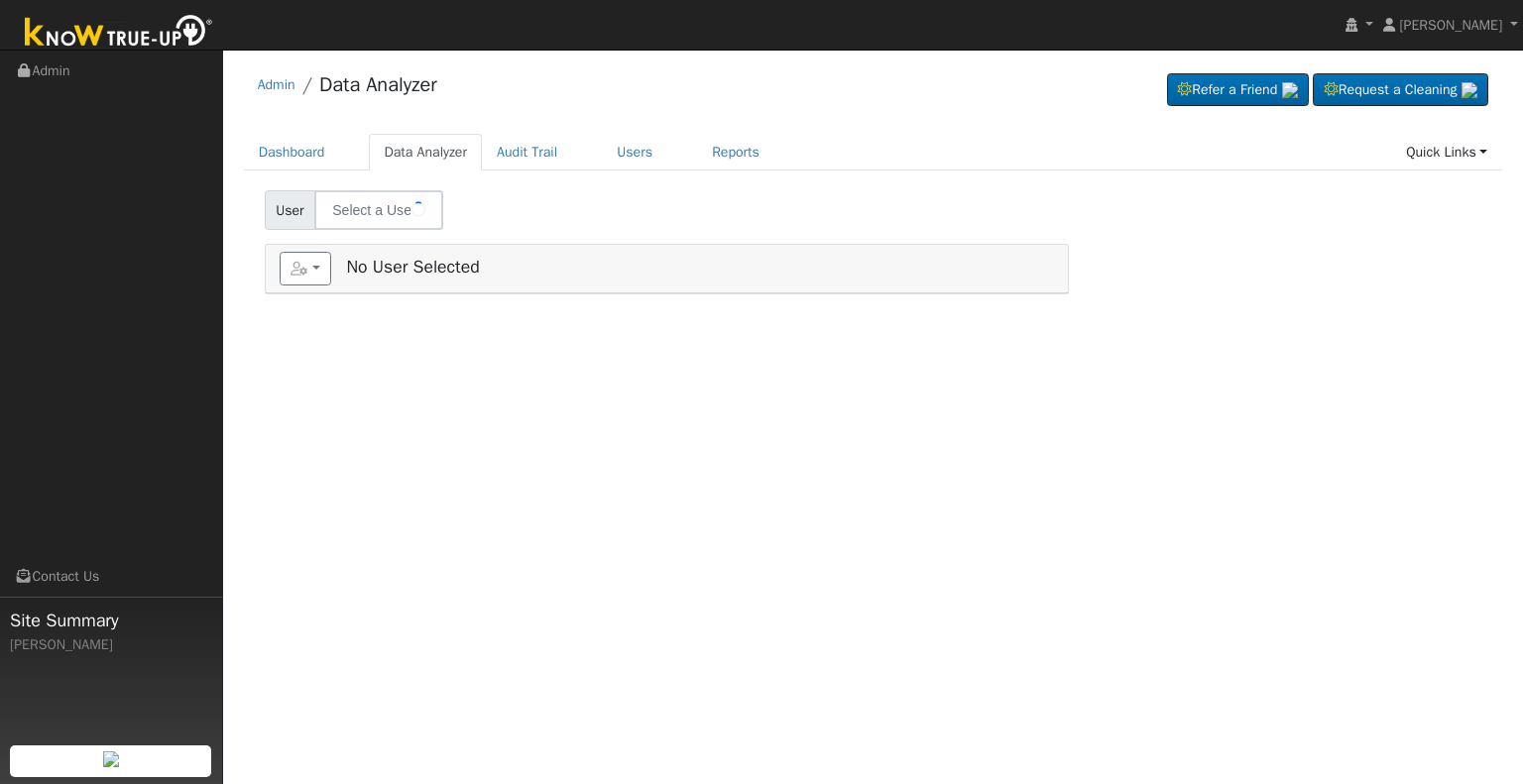 scroll, scrollTop: 0, scrollLeft: 0, axis: both 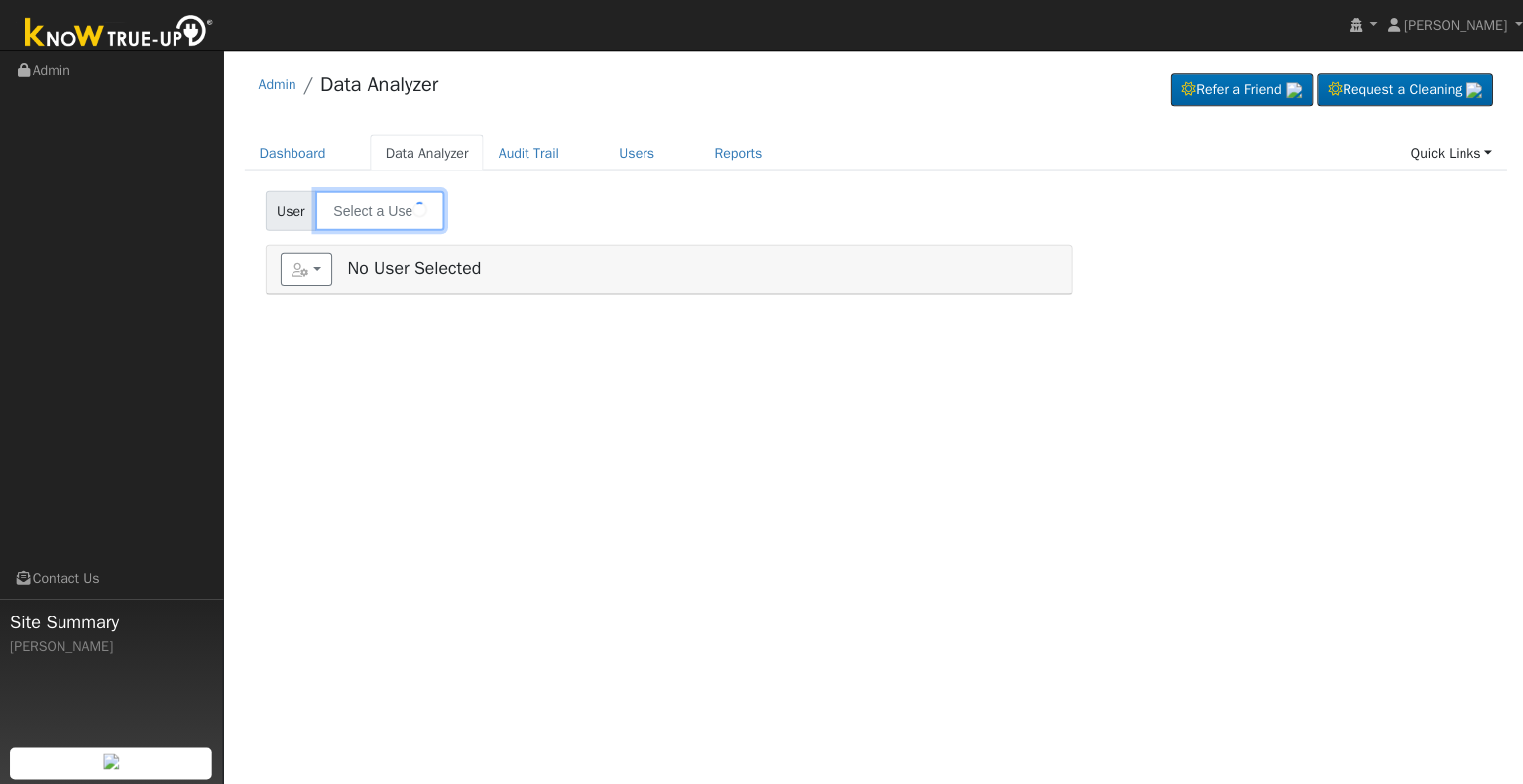 type on "[PERSON_NAME]" 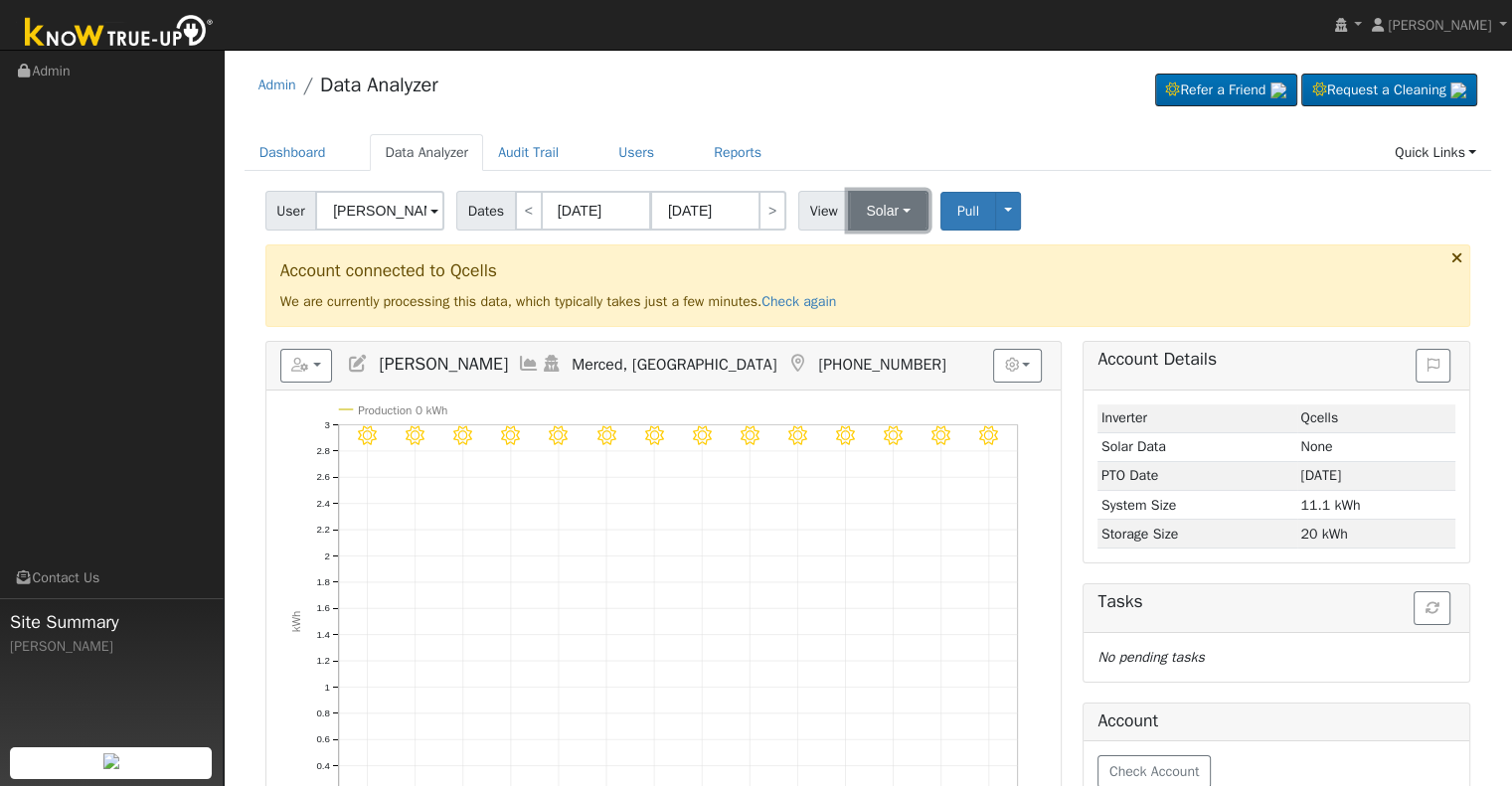 click on "Solar" at bounding box center (888, 211) 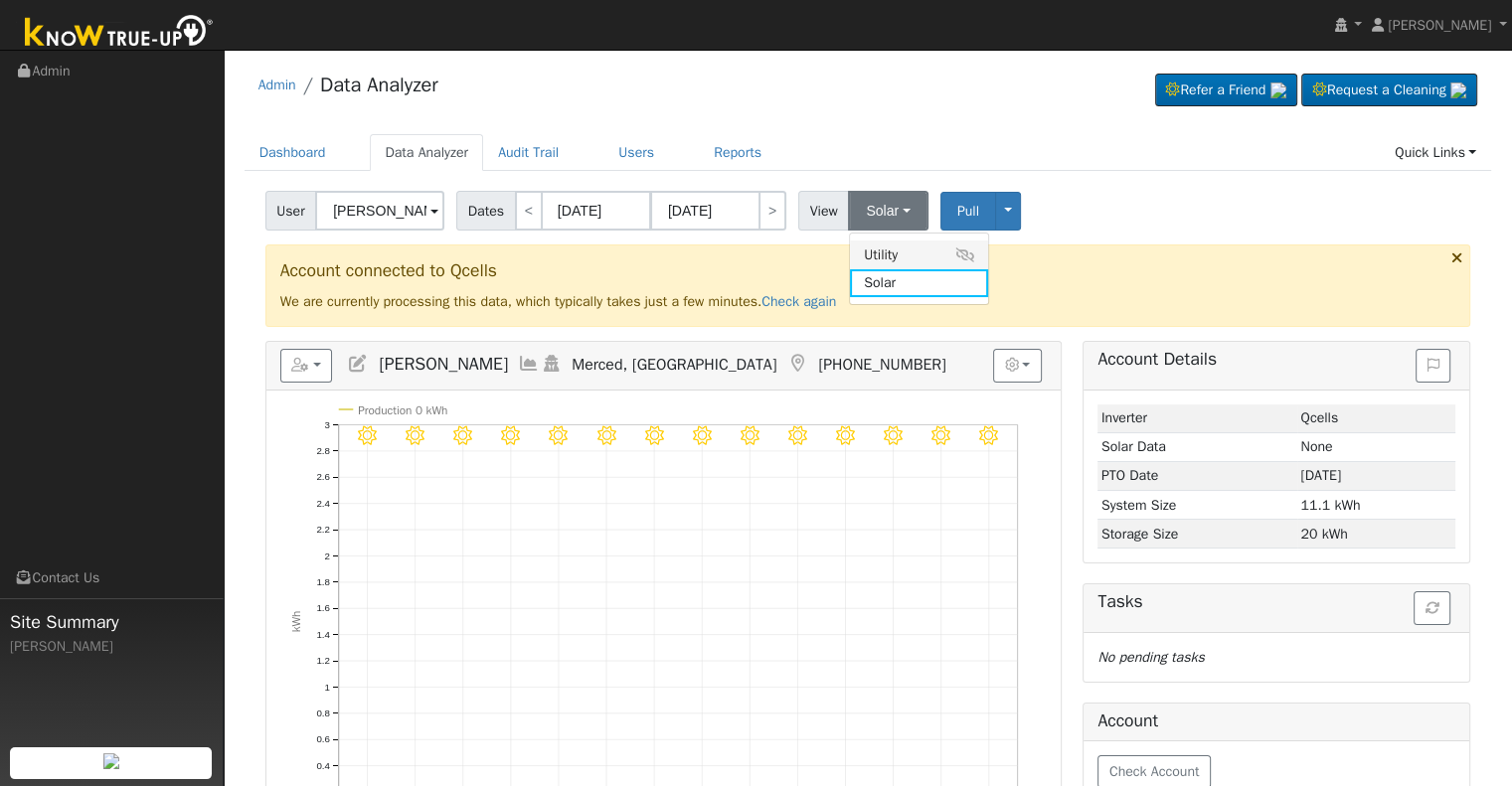 click on "Utility" at bounding box center [919, 254] 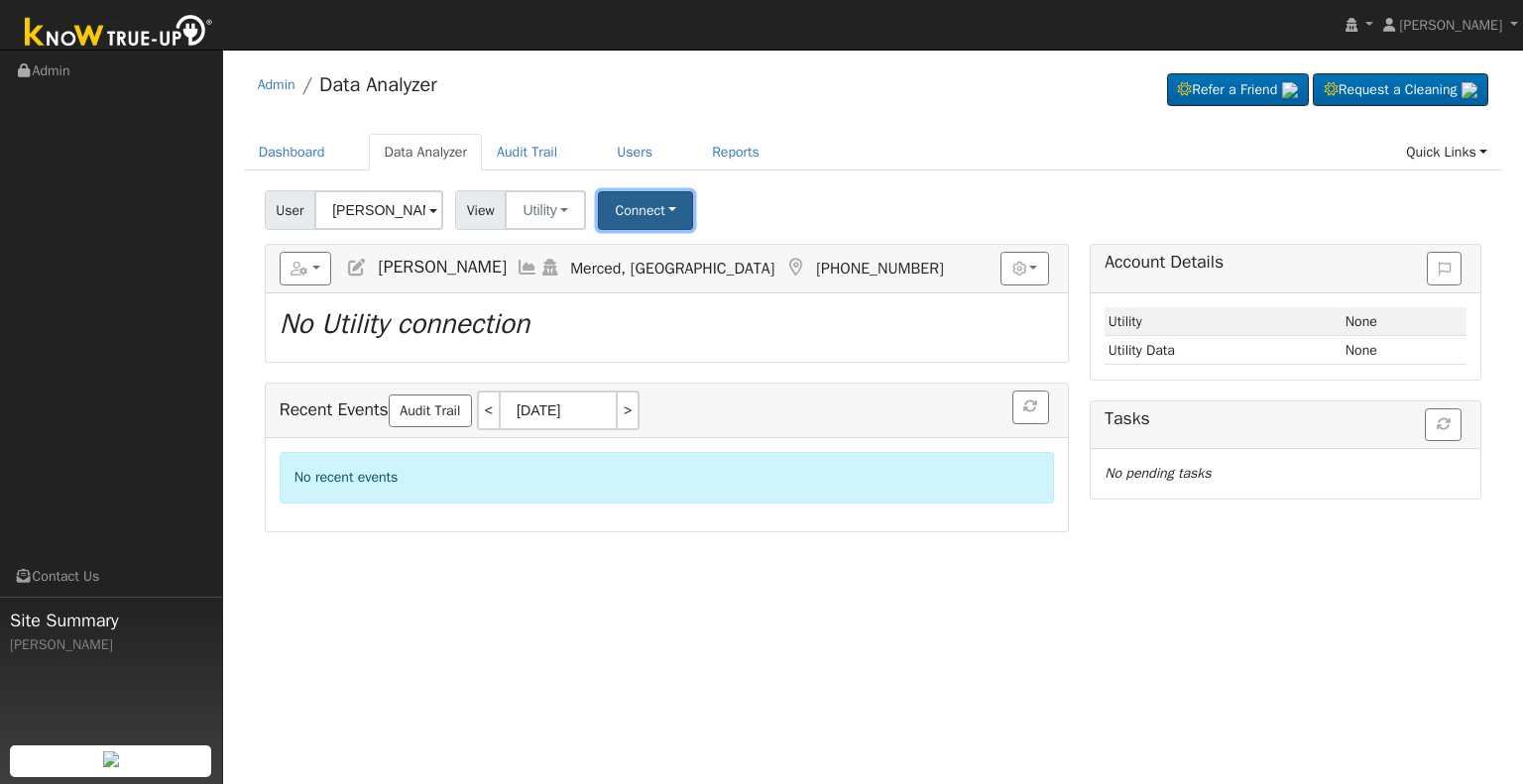 click on "Connect" at bounding box center (645, 210) 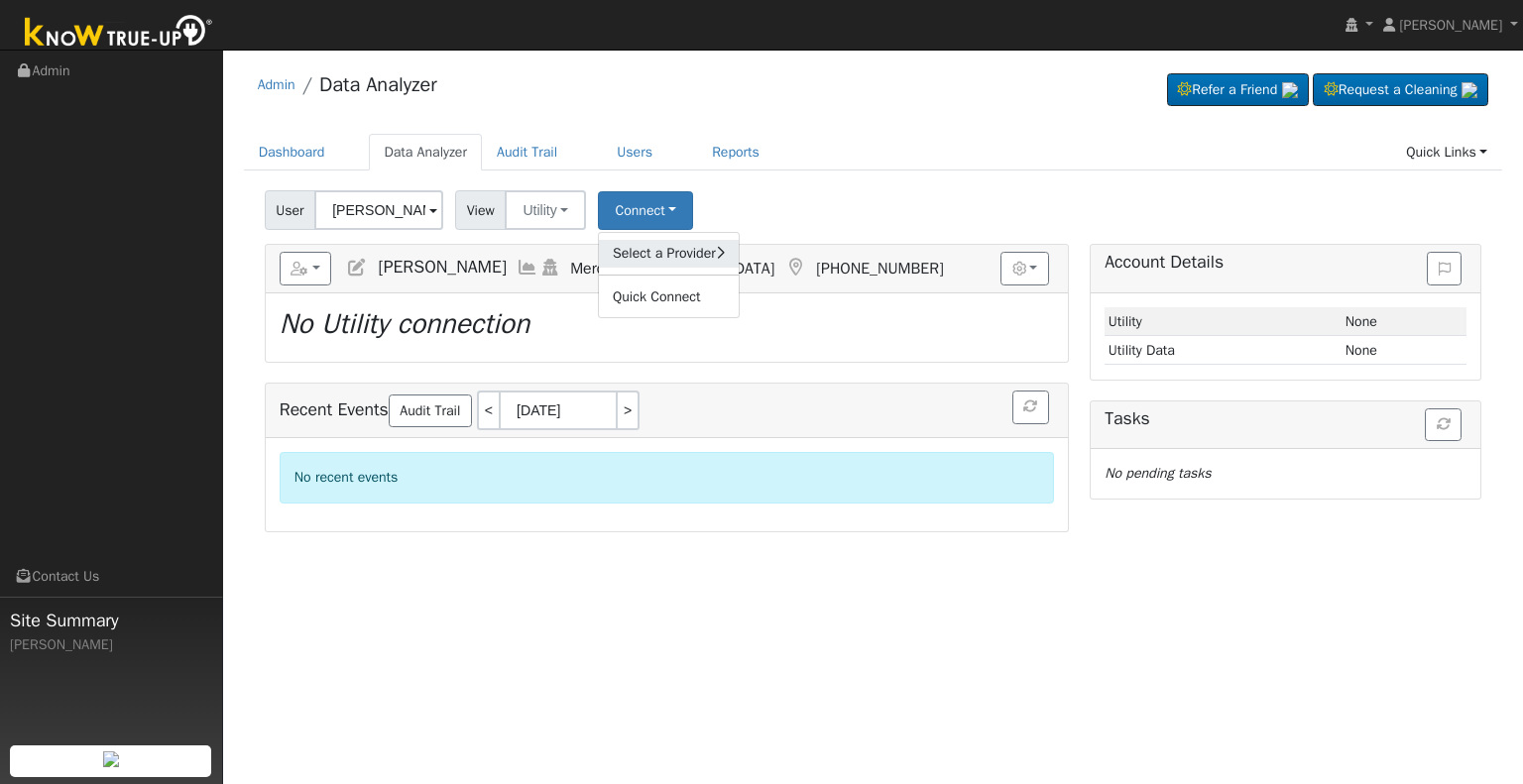 click on "Select a Provider" 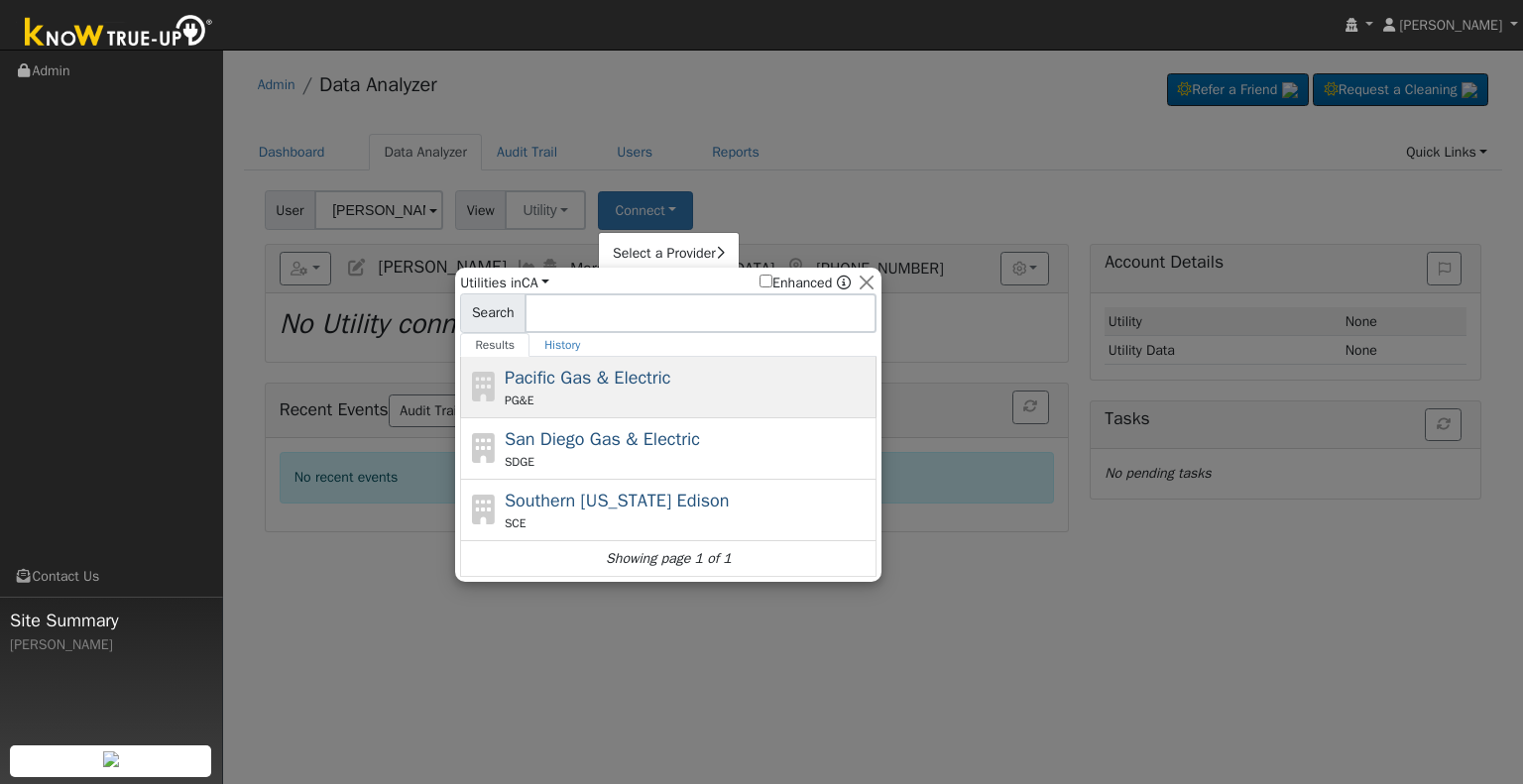 click on "PG&E" at bounding box center [688, 400] 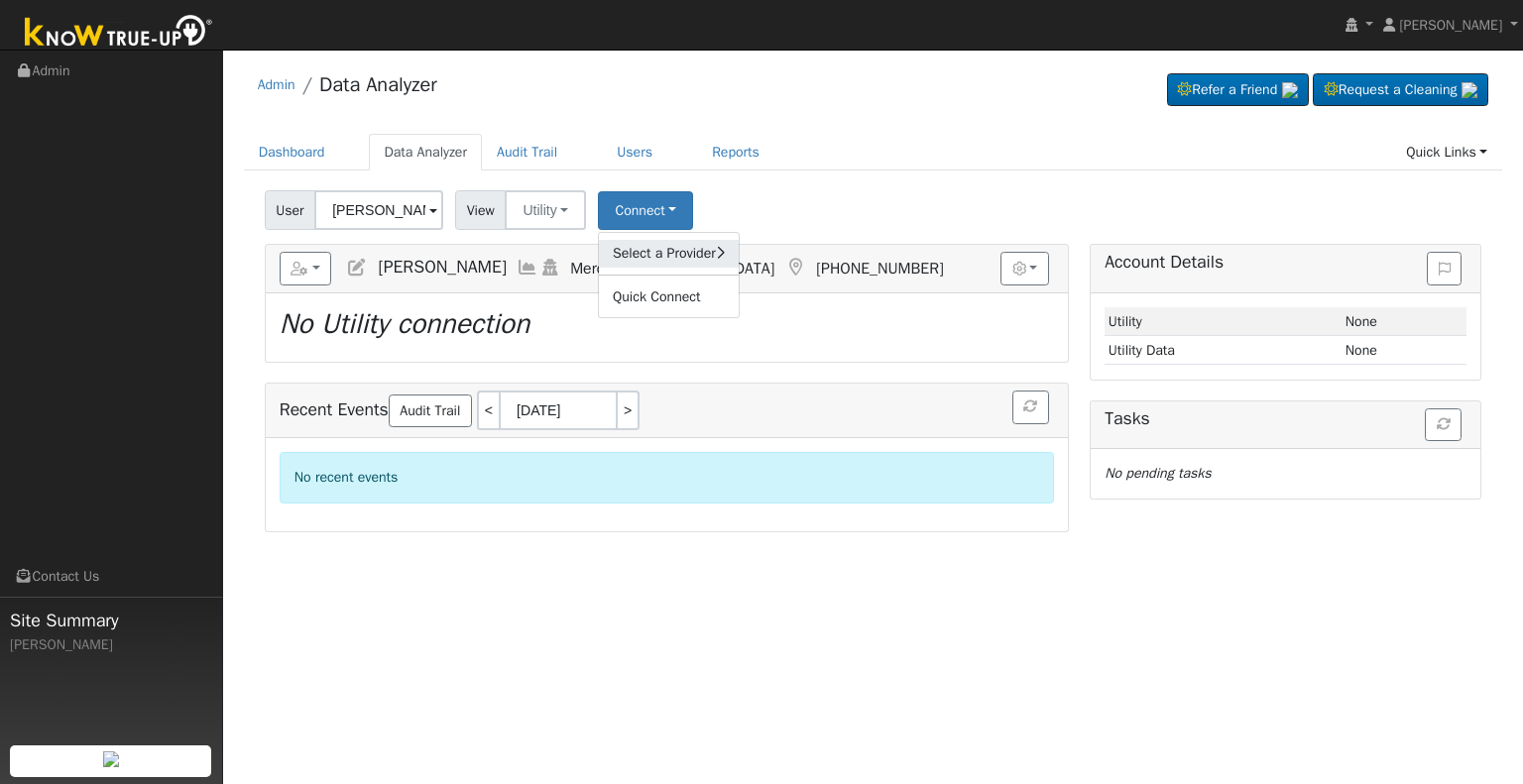 click on "Select a Provider" 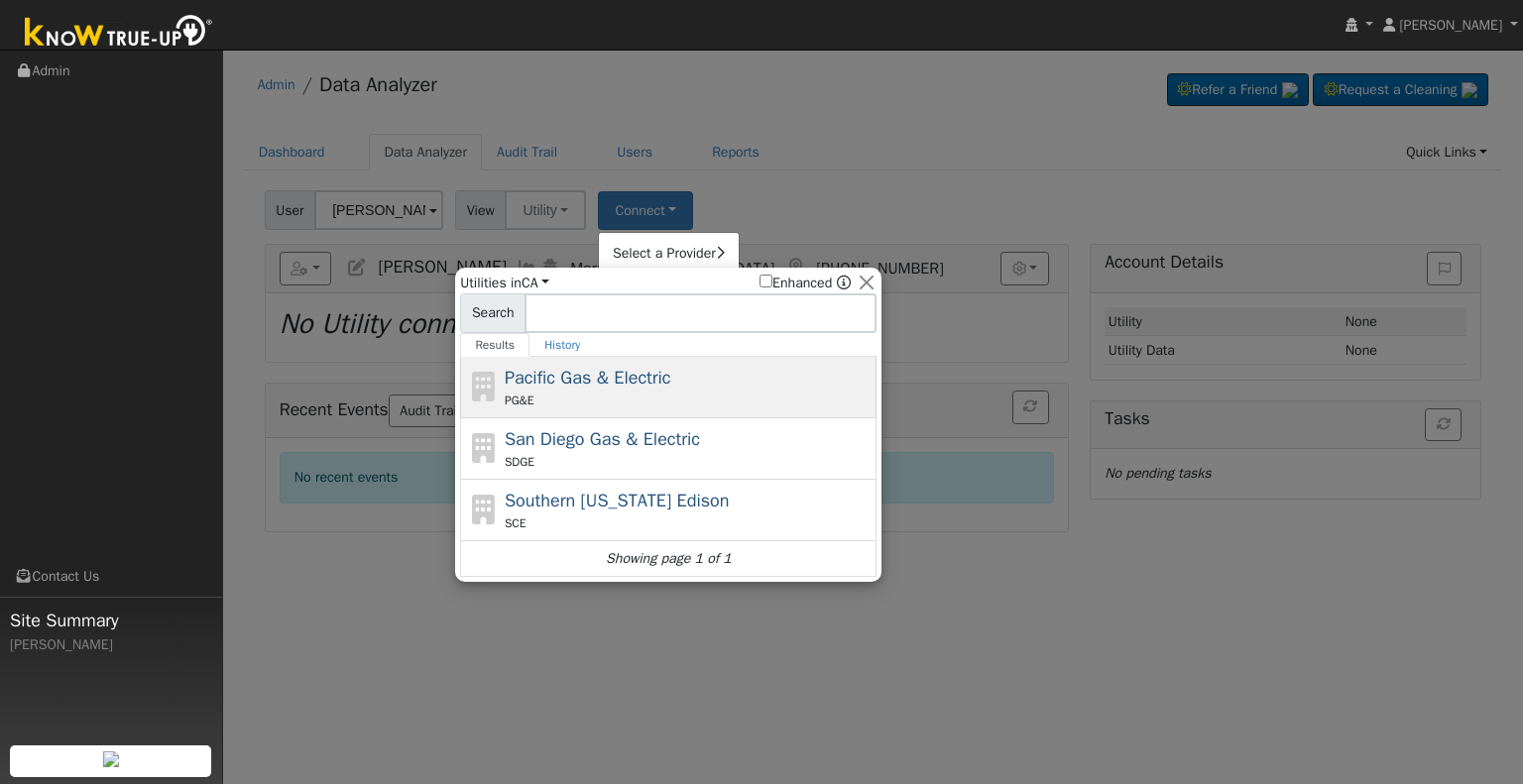 click on "PG&E" at bounding box center (688, 400) 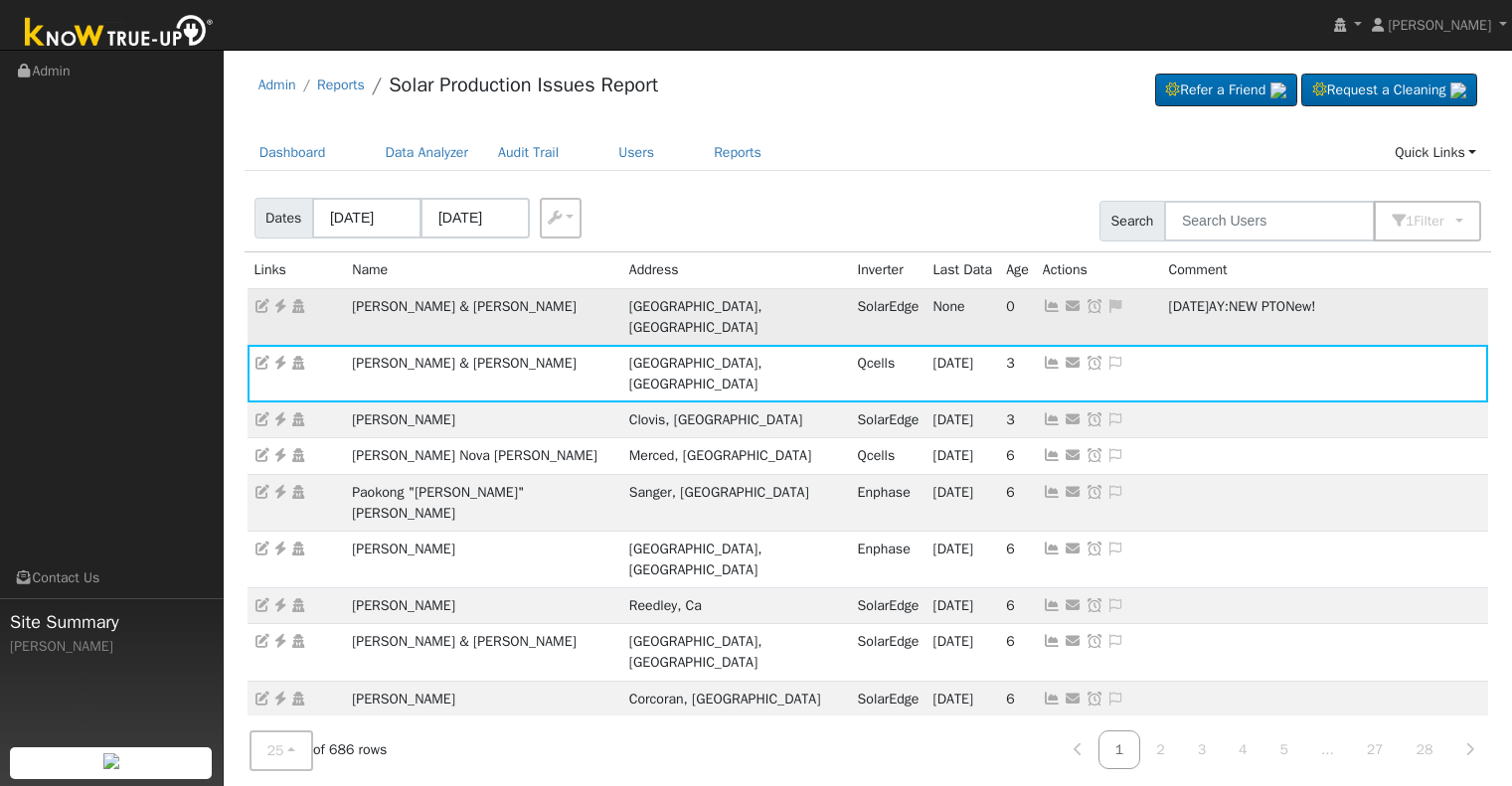 scroll, scrollTop: 0, scrollLeft: 0, axis: both 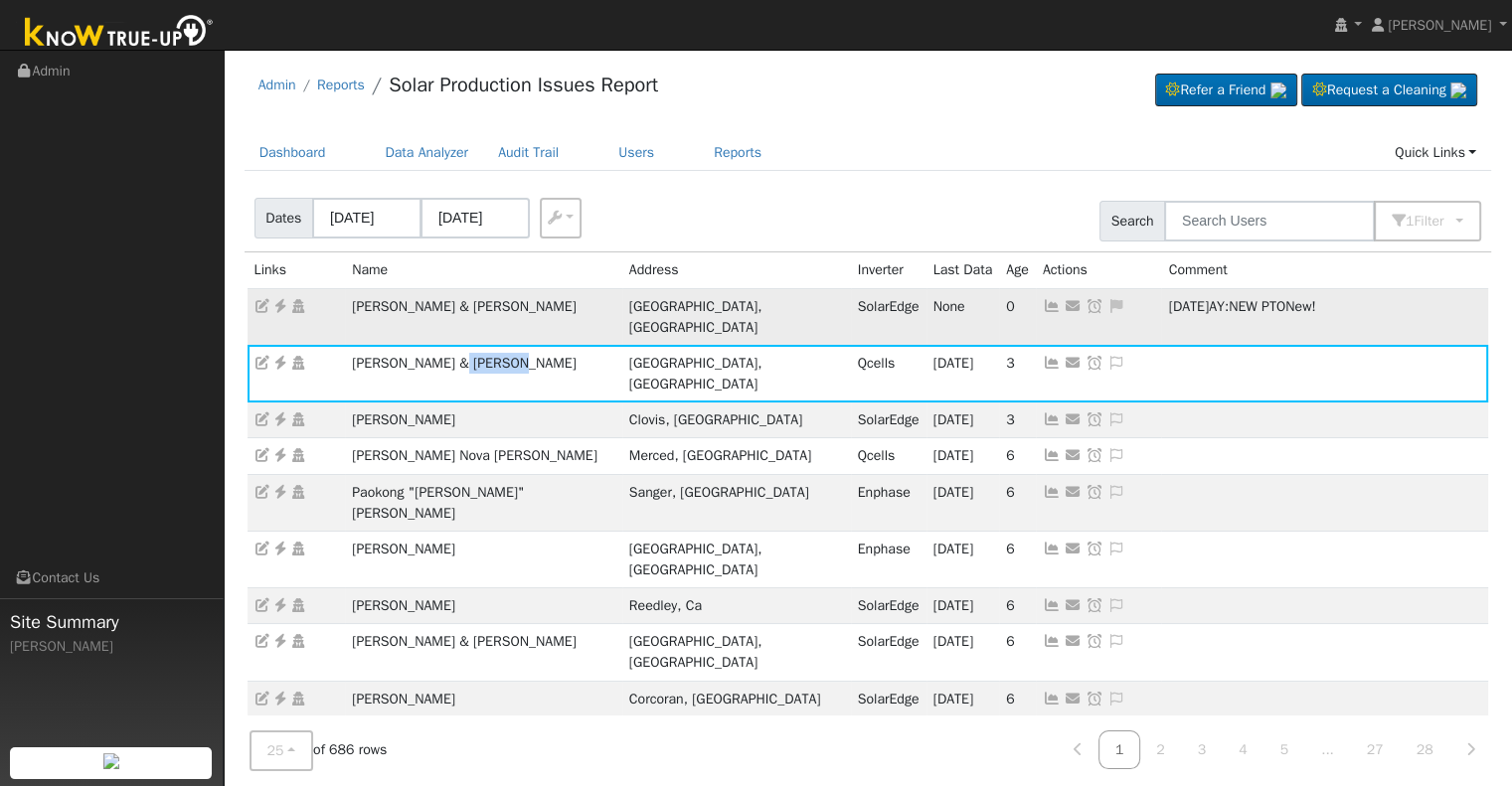click at bounding box center (296, 316) 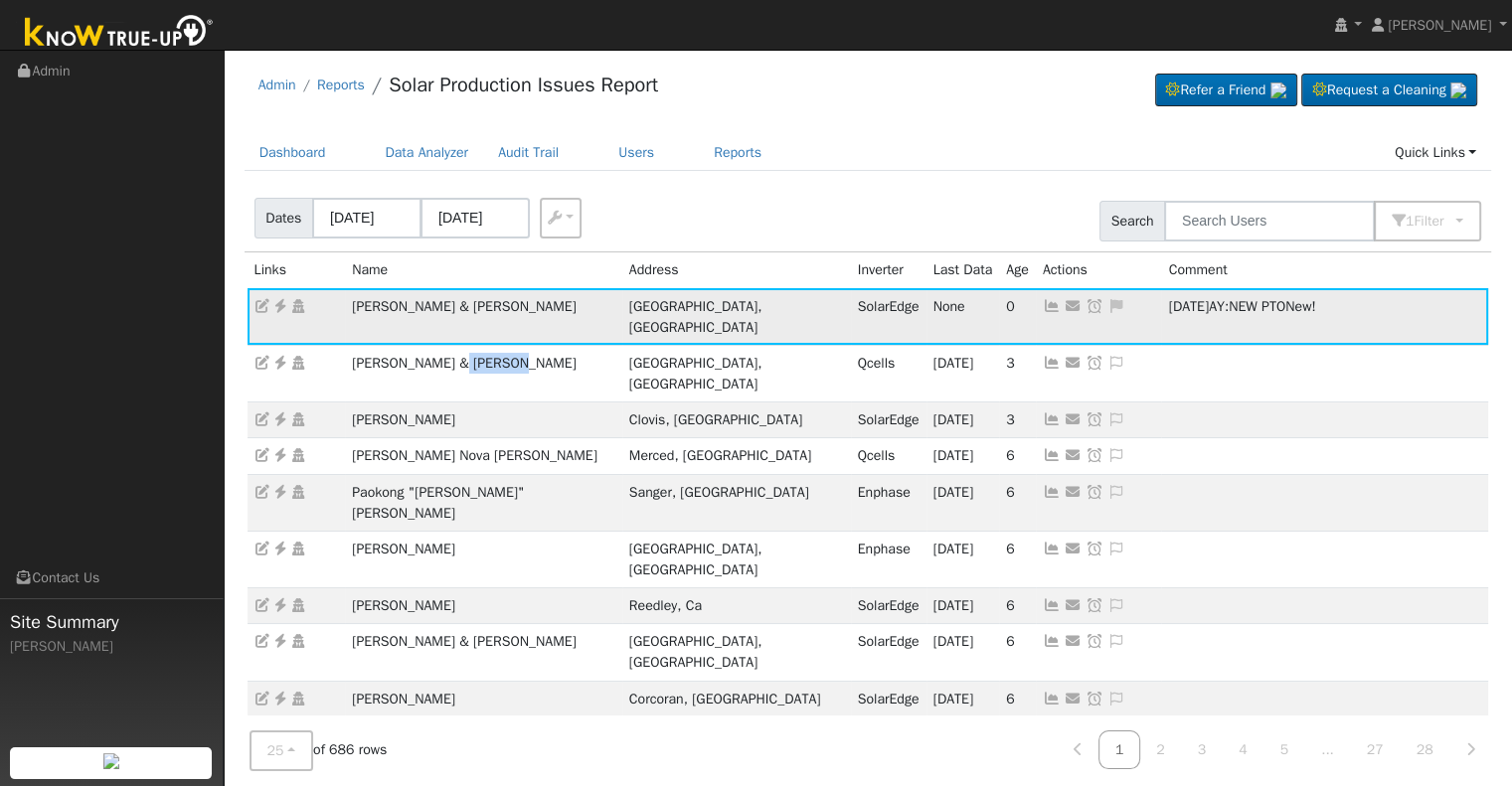 click at bounding box center (280, 306) 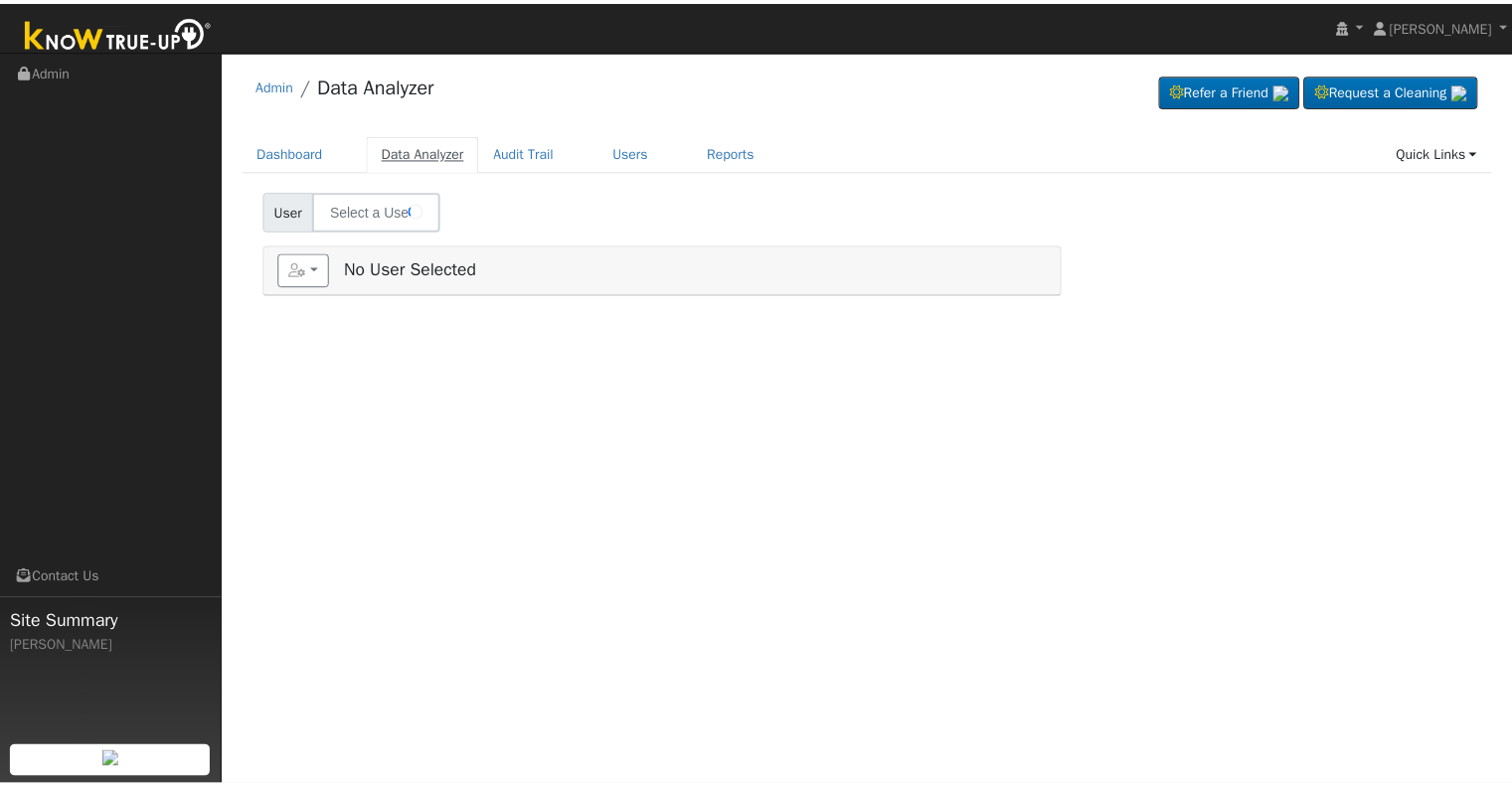 scroll, scrollTop: 0, scrollLeft: 0, axis: both 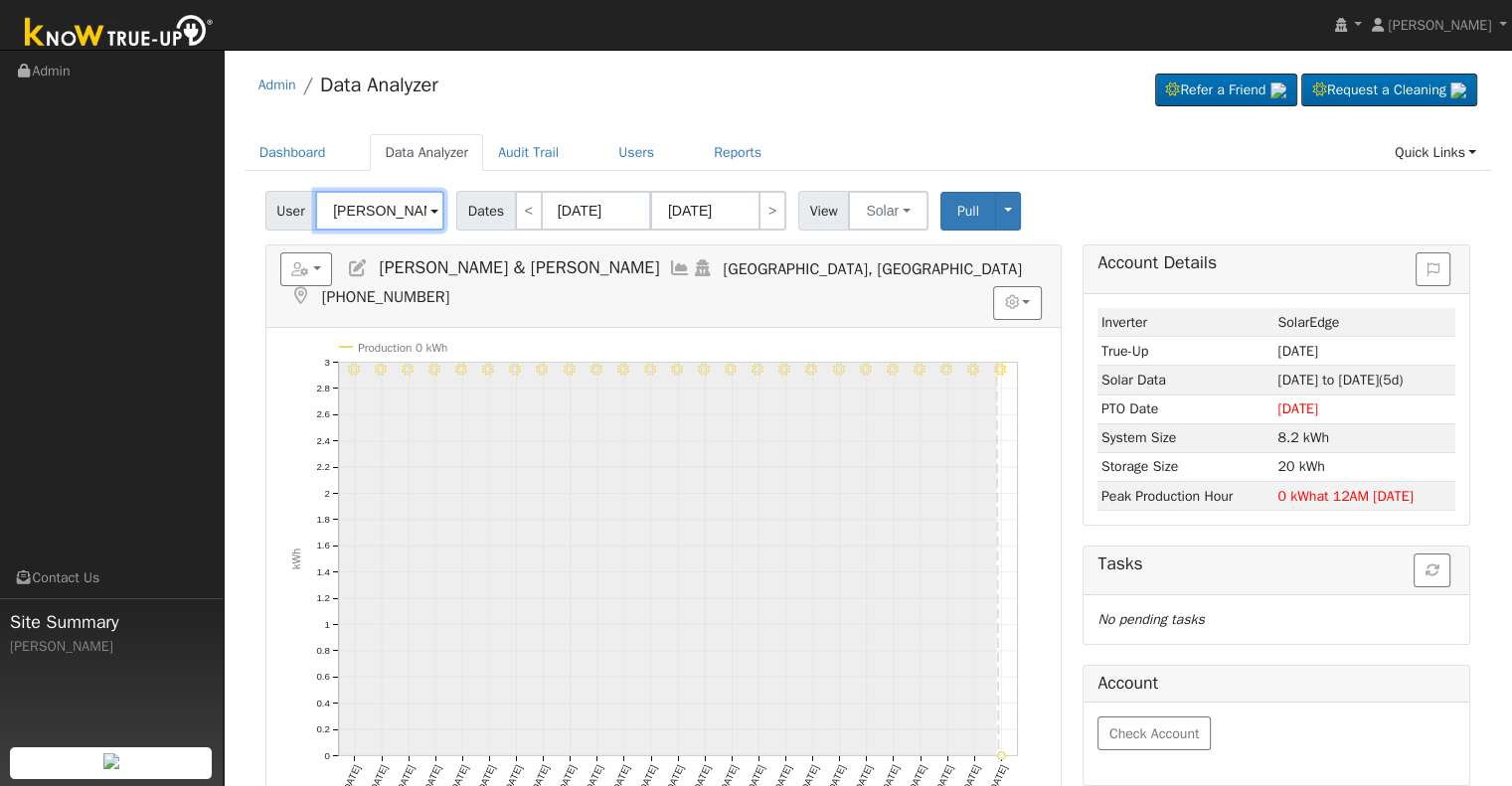 click on "Nathanael & Courtney Findley" at bounding box center (380, 211) 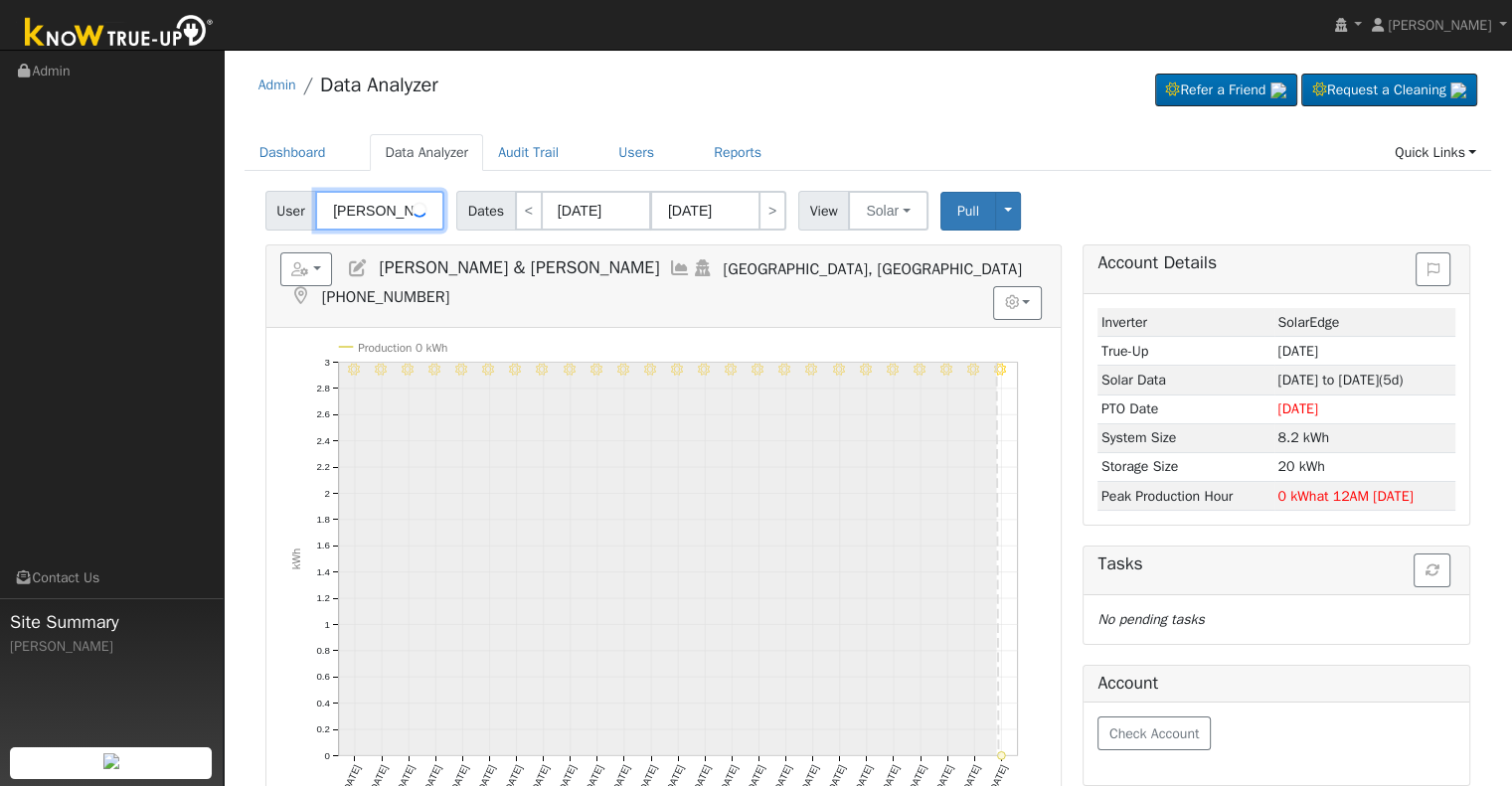 click on "Nathanael & Courtney Findley" at bounding box center [380, 211] 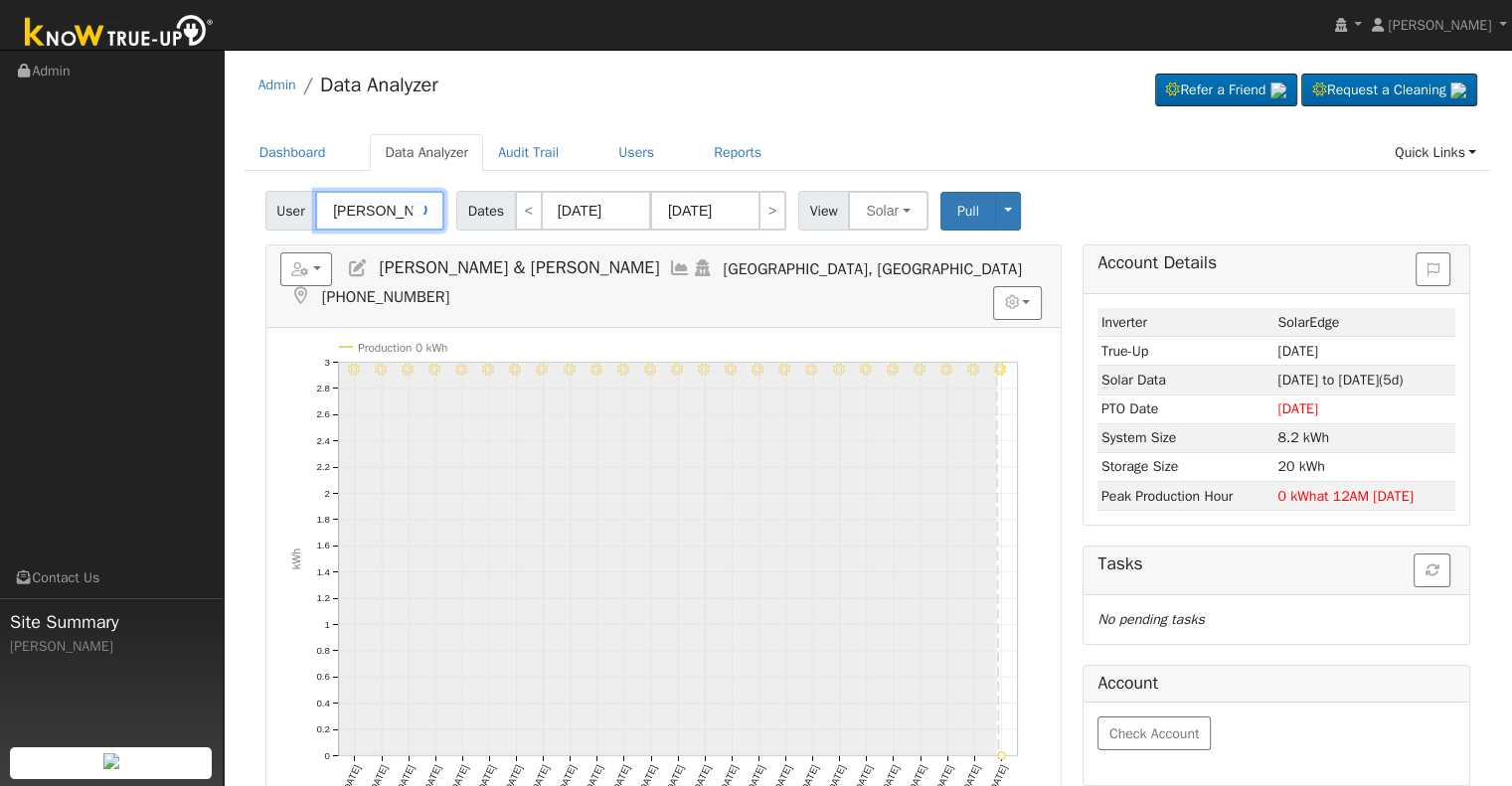 click on "Nathanael & Courtney Findley" at bounding box center [380, 211] 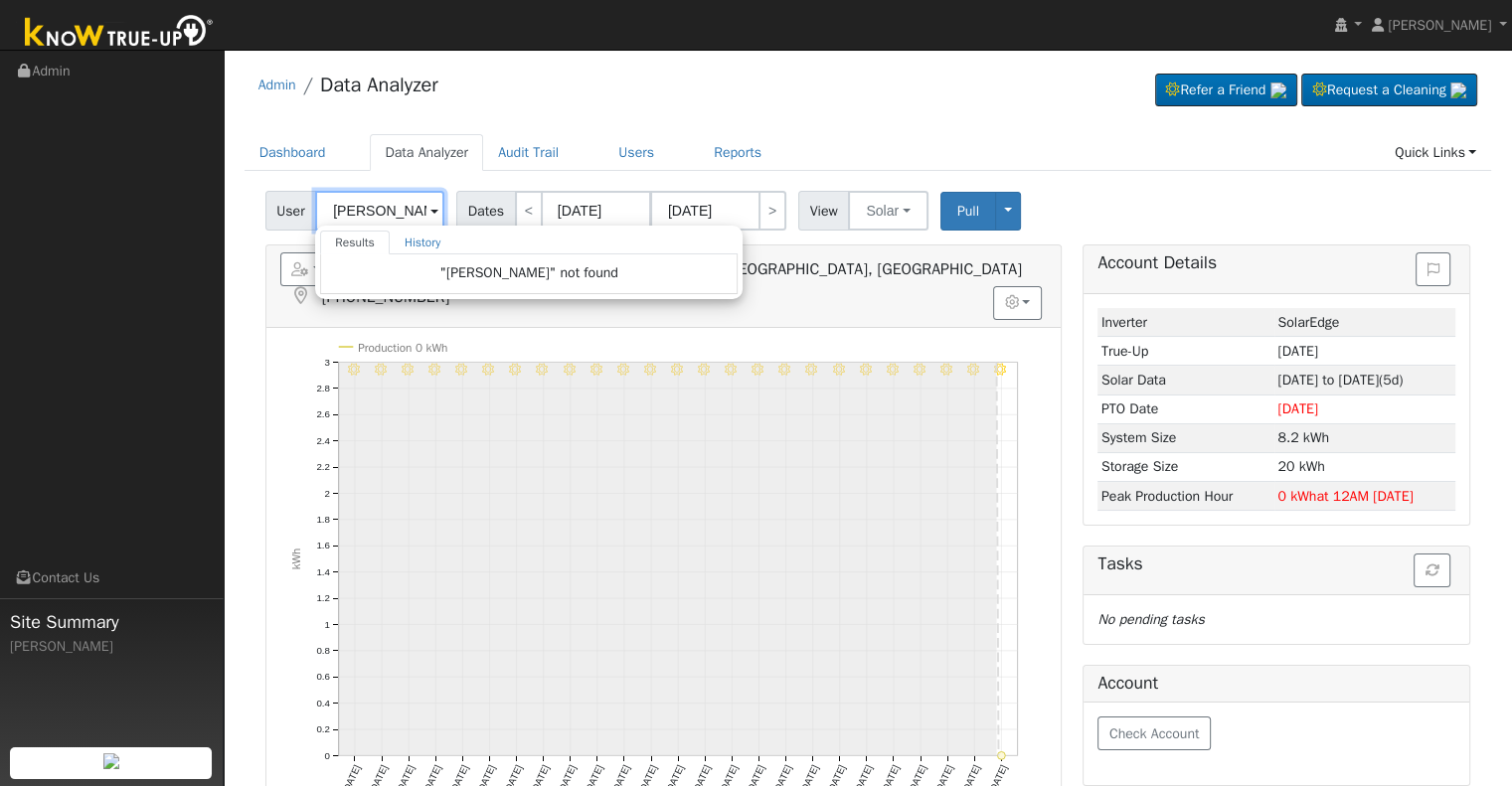 scroll, scrollTop: 0, scrollLeft: 4, axis: horizontal 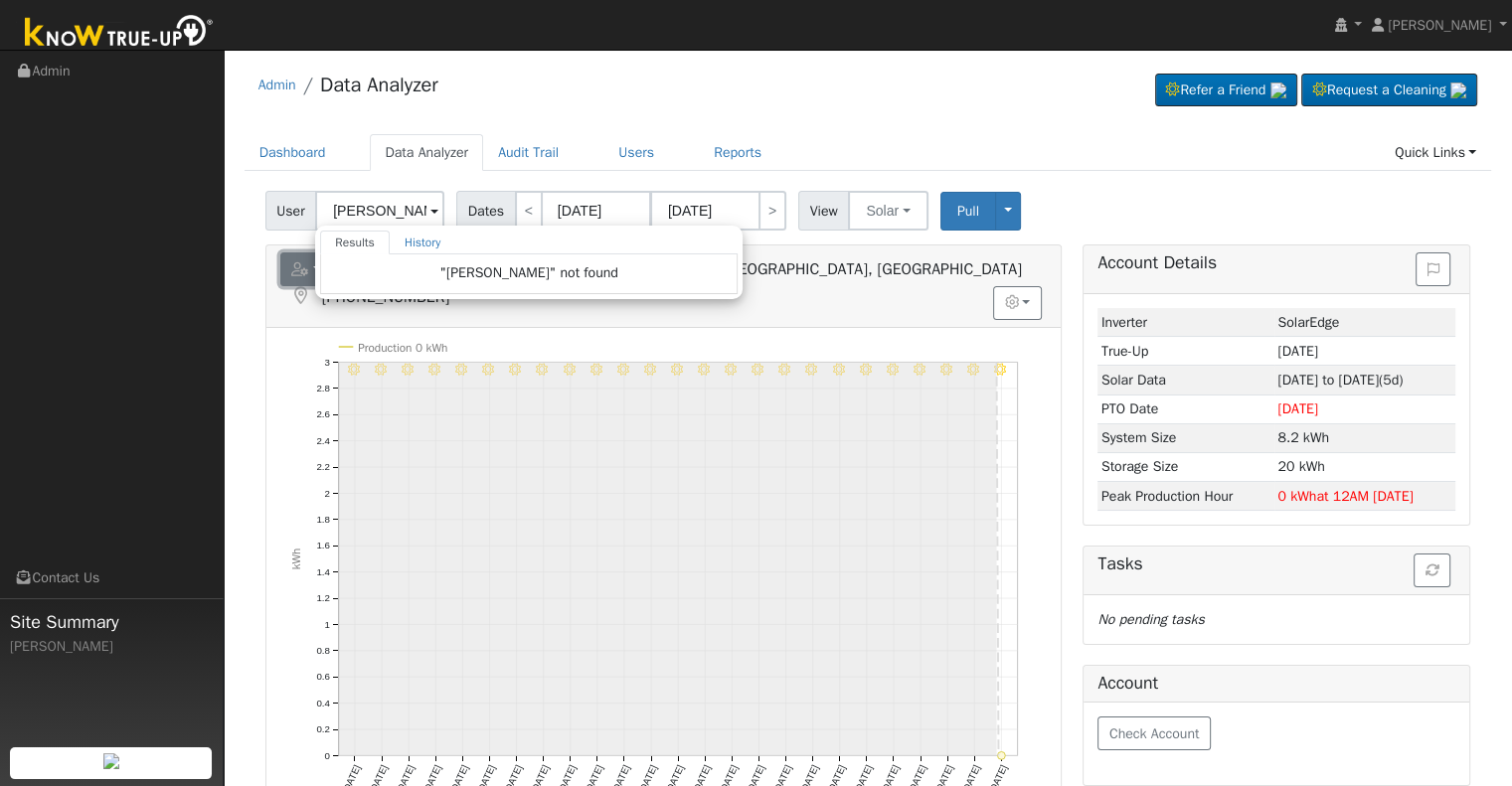 click at bounding box center [300, 269] 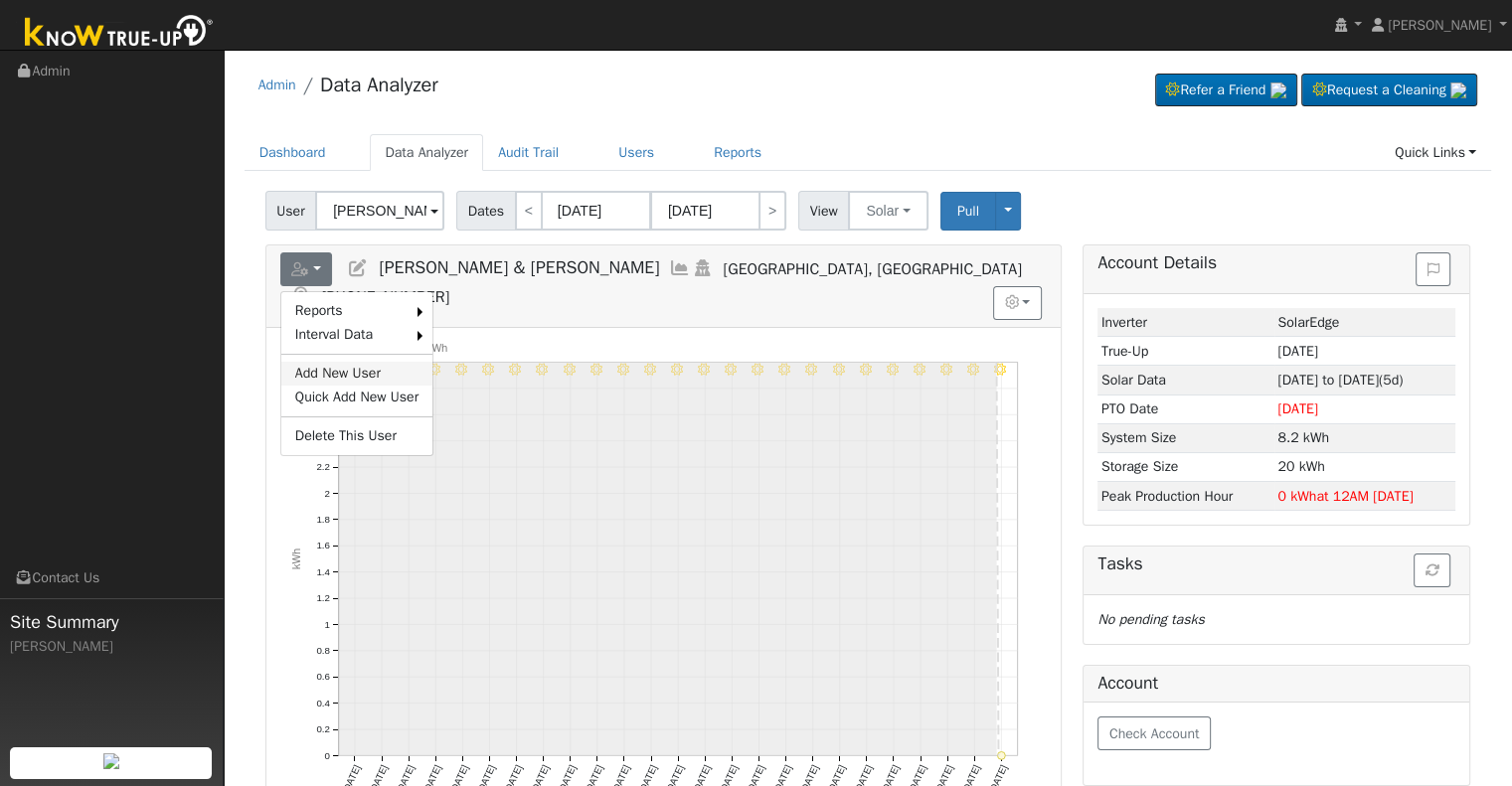 click on "Add New User" at bounding box center [357, 374] 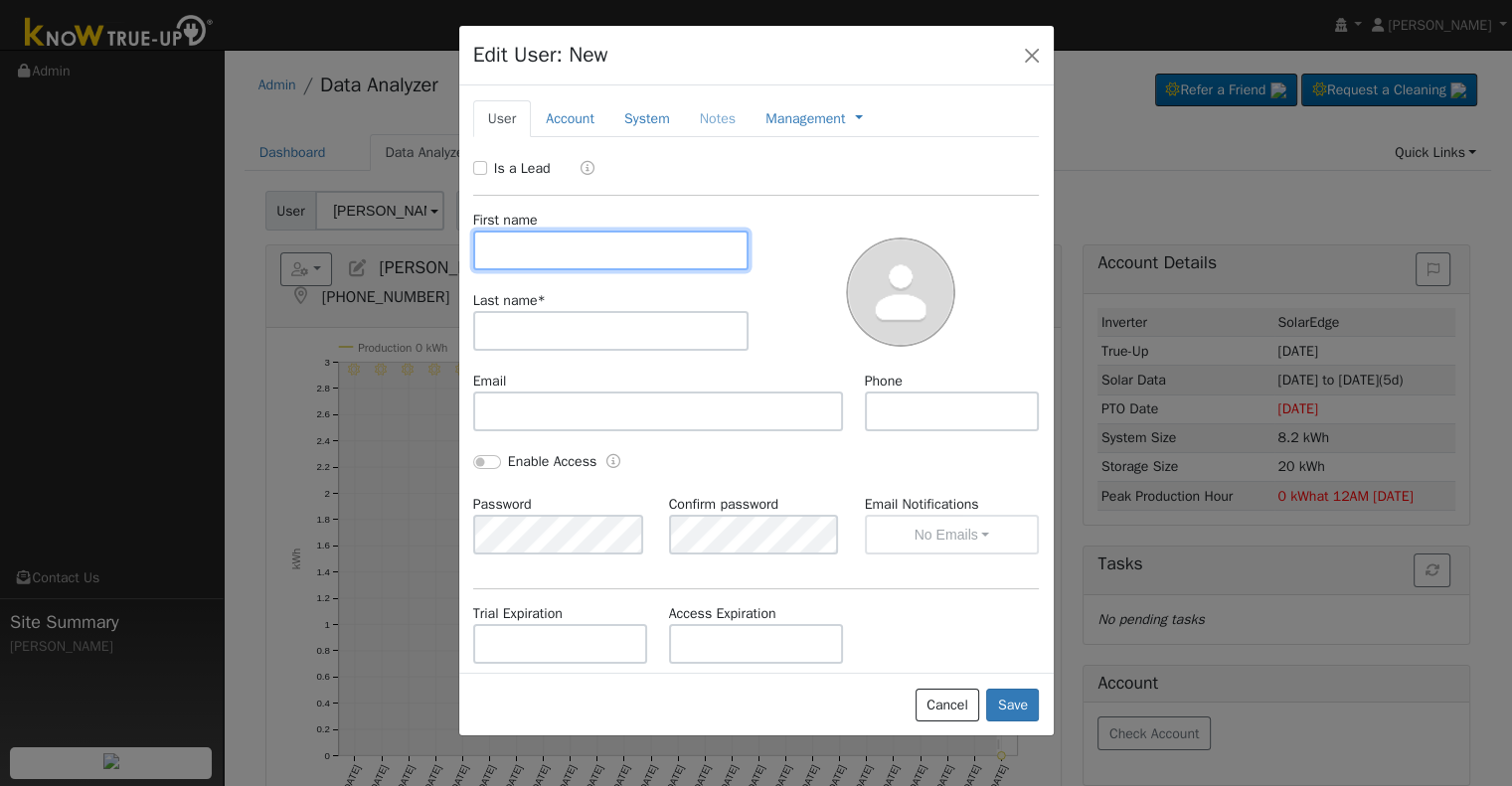 click at bounding box center [611, 250] 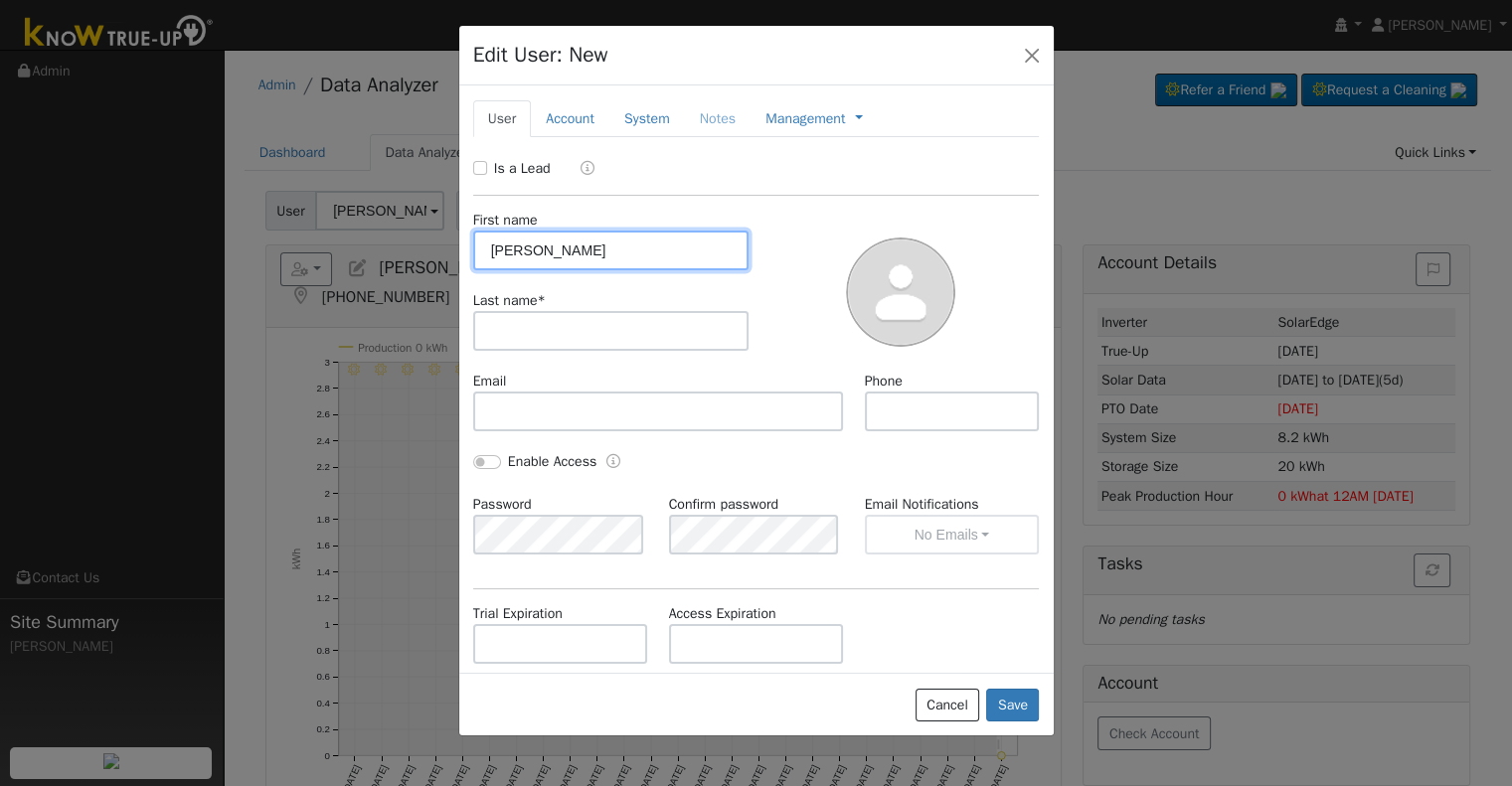 drag, startPoint x: 554, startPoint y: 247, endPoint x: 402, endPoint y: 248, distance: 152.00329 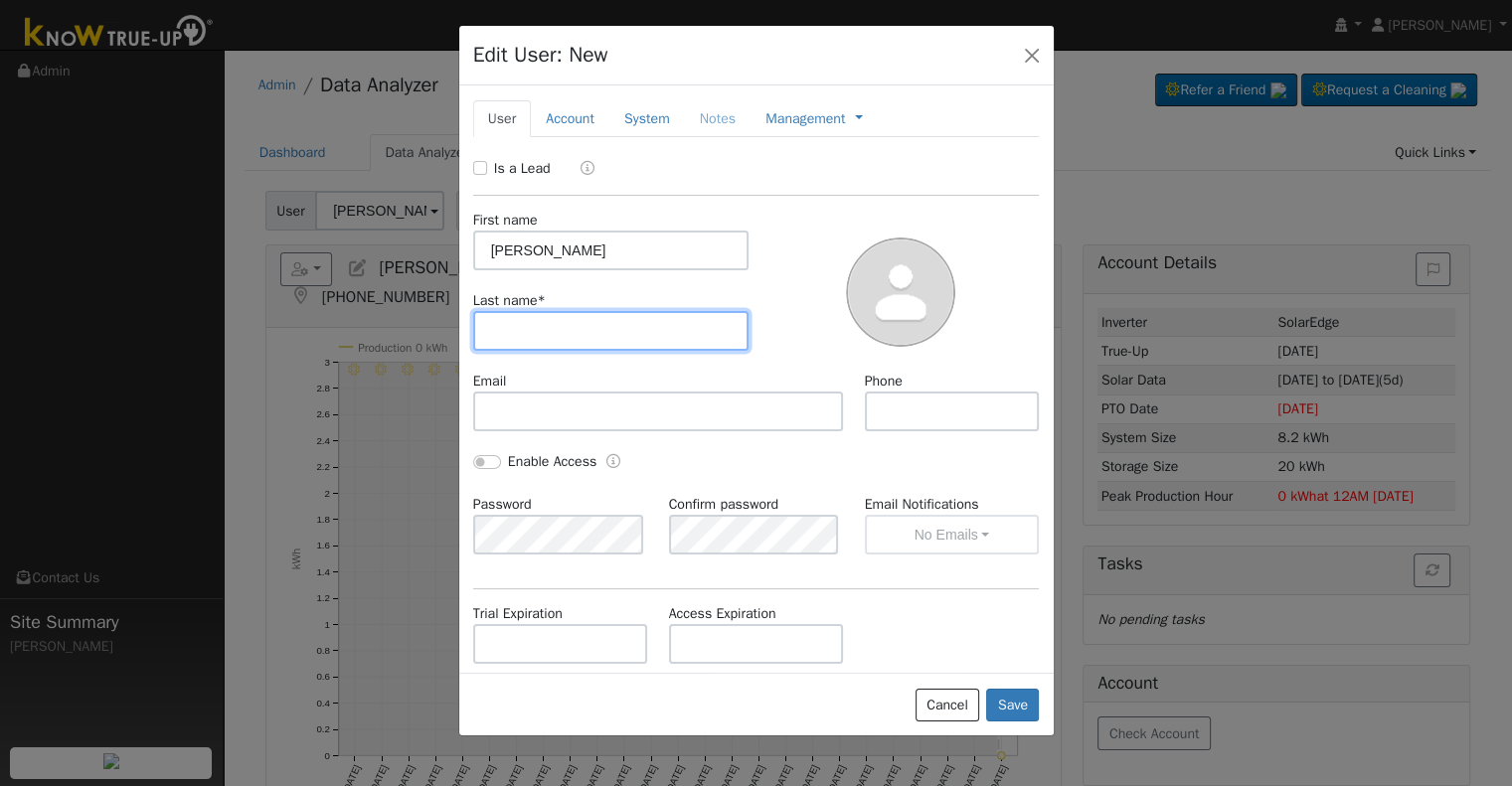 click at bounding box center (611, 331) 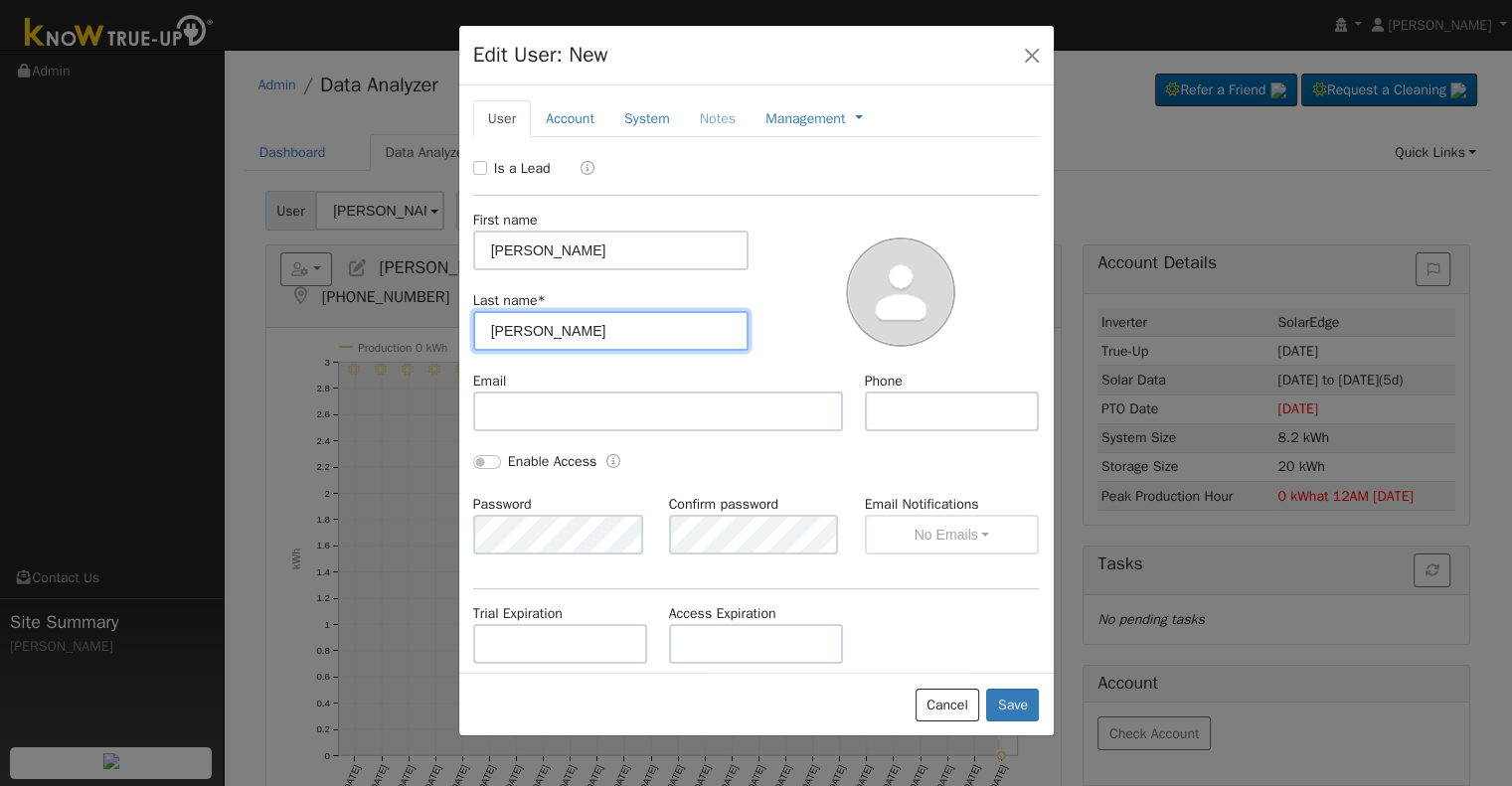 drag, startPoint x: 545, startPoint y: 329, endPoint x: 688, endPoint y: 292, distance: 147.7092 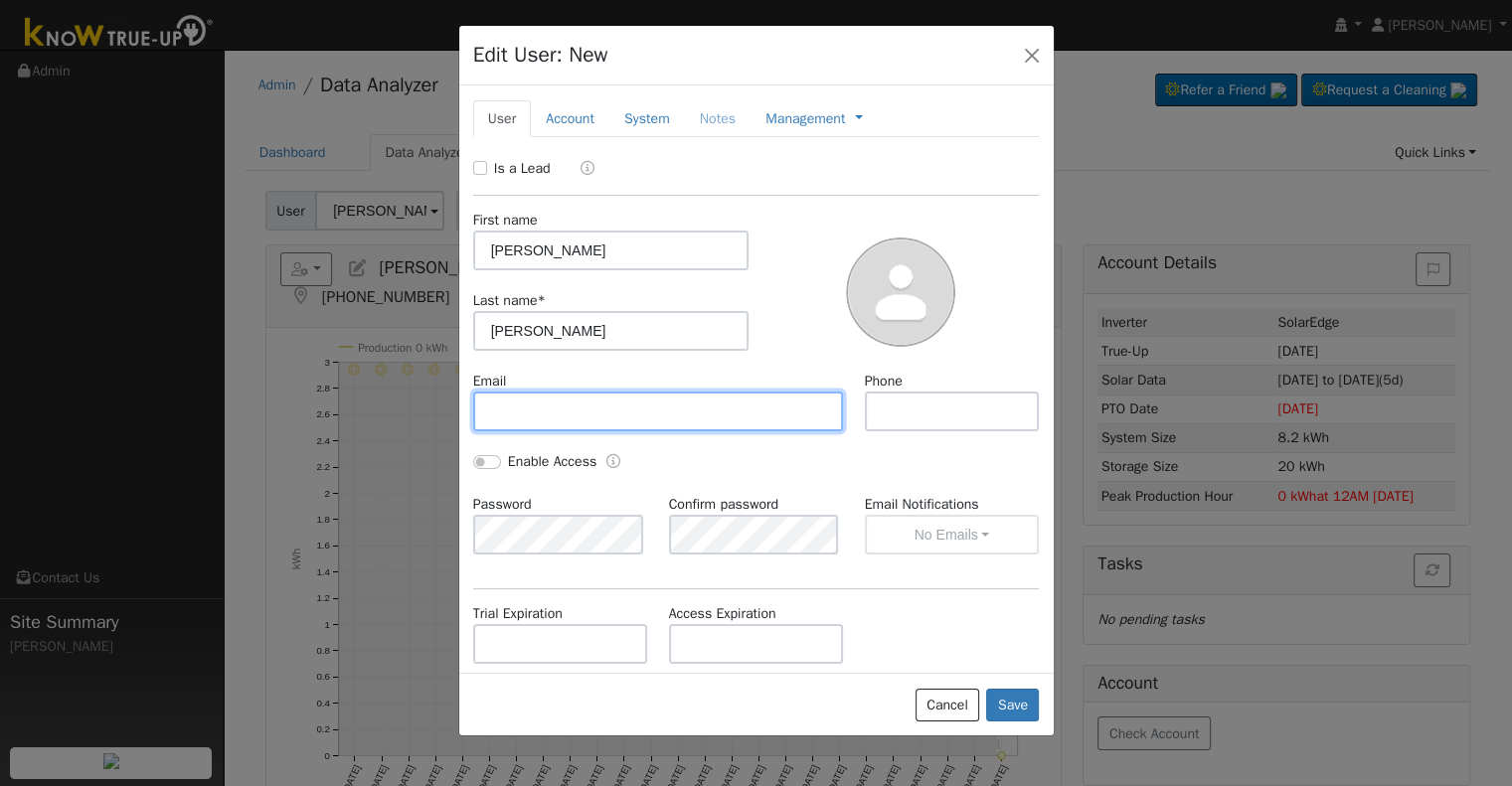 click at bounding box center [658, 411] 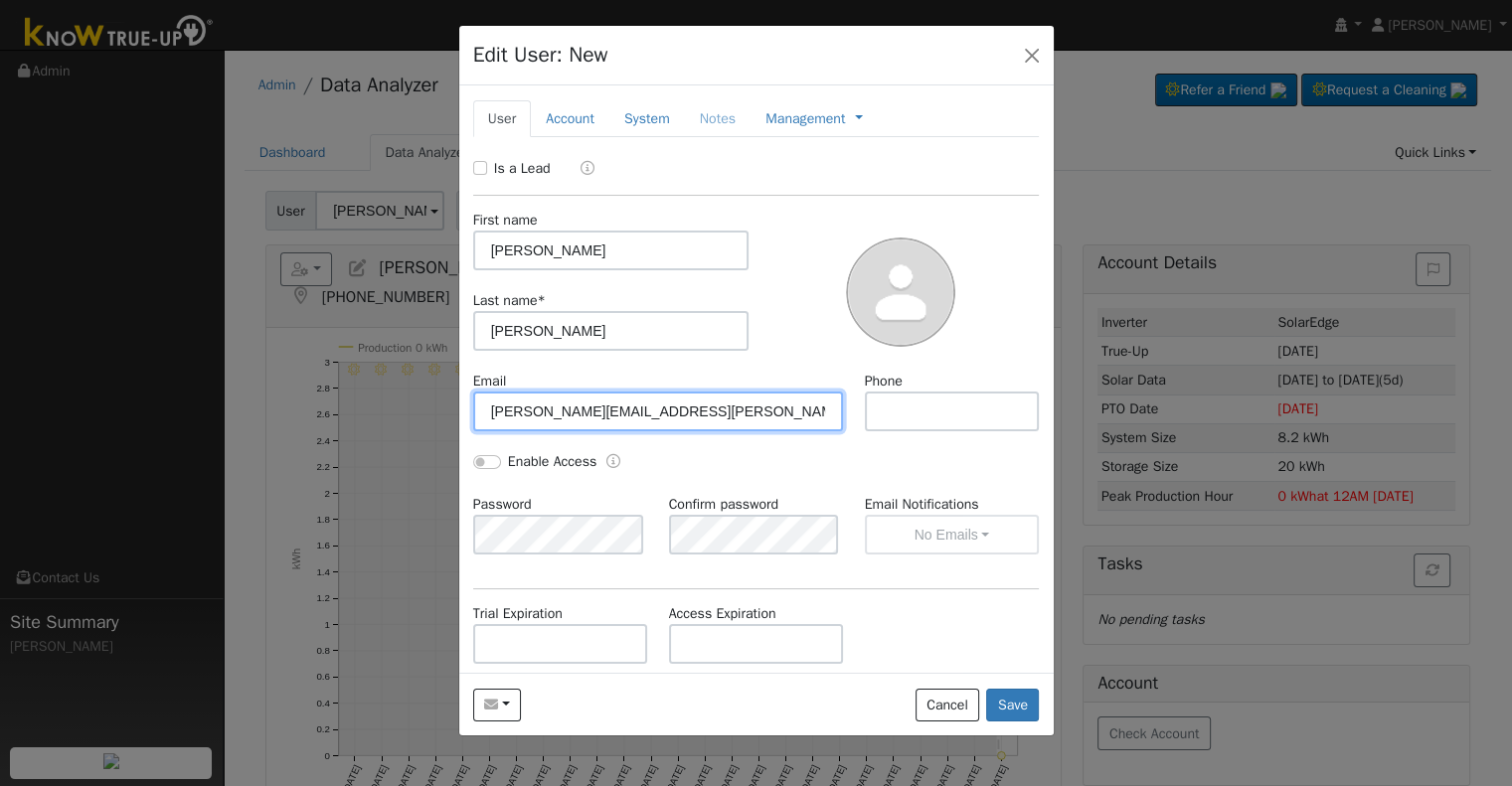 type on "jeffrey.ordonez@outlook.com" 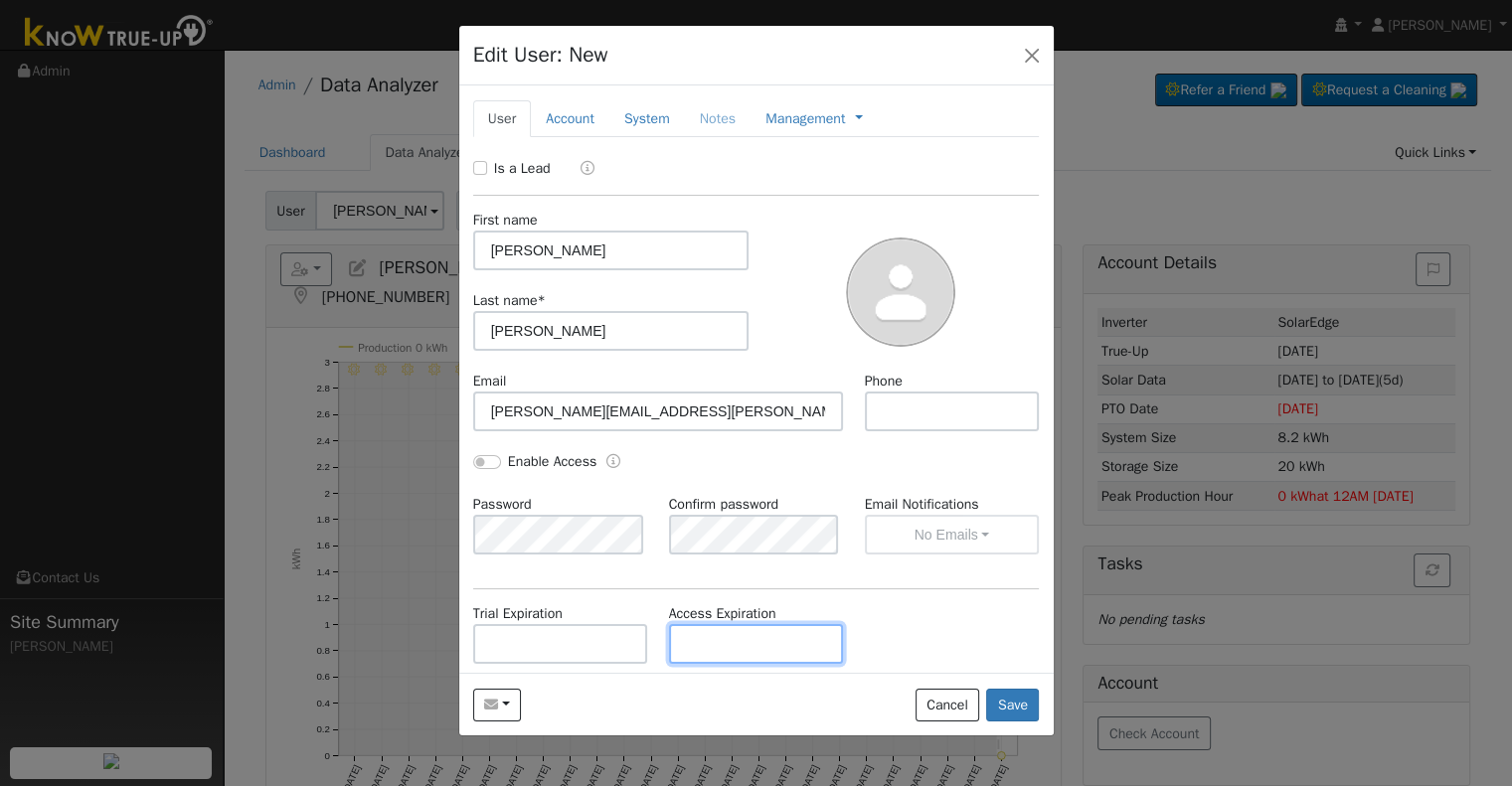 click at bounding box center (756, 644) 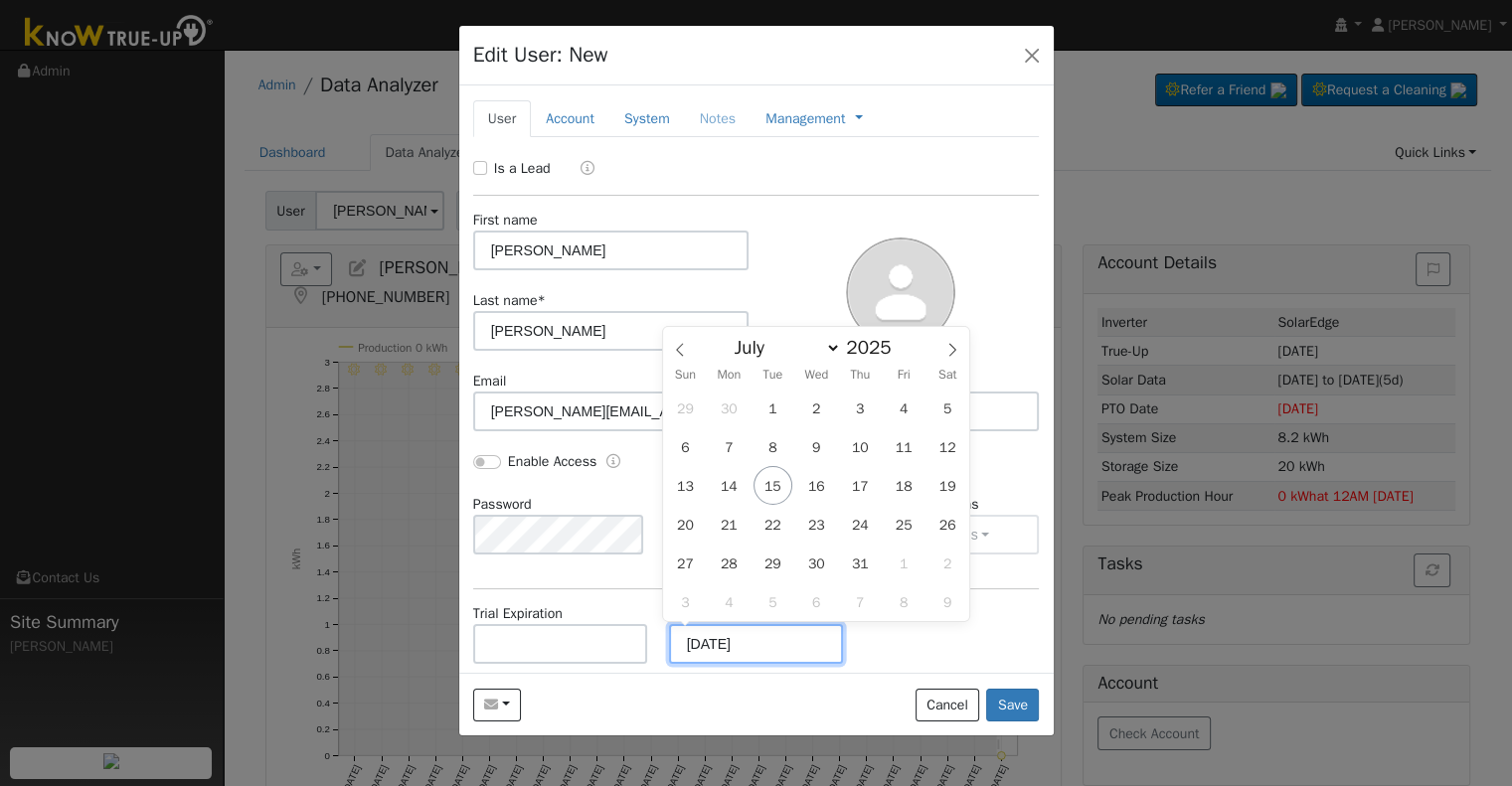 type on "07/14/2030" 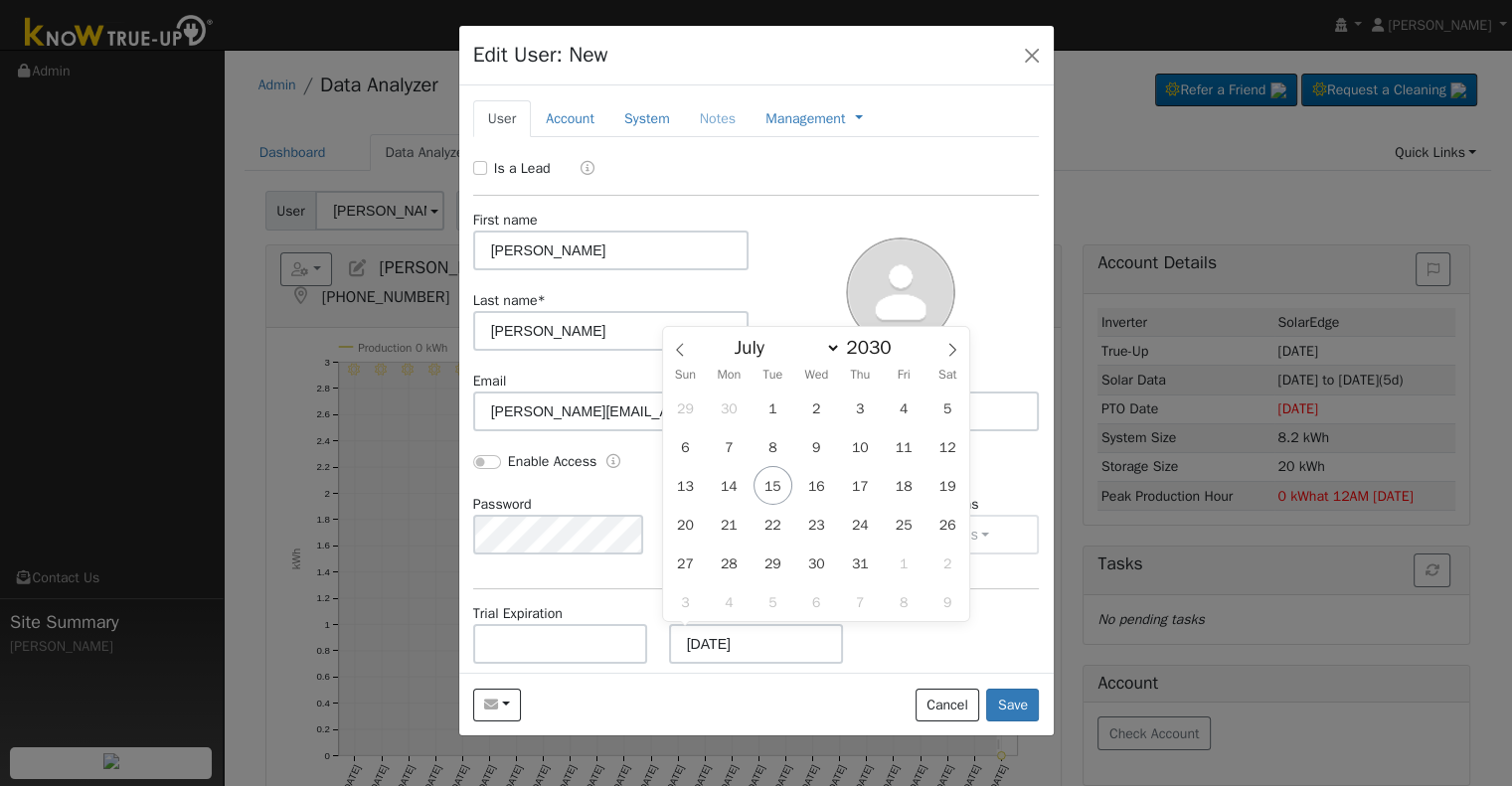 click on "Trial Expiration Access Expiration 07/14/2030" at bounding box center [756, 643] 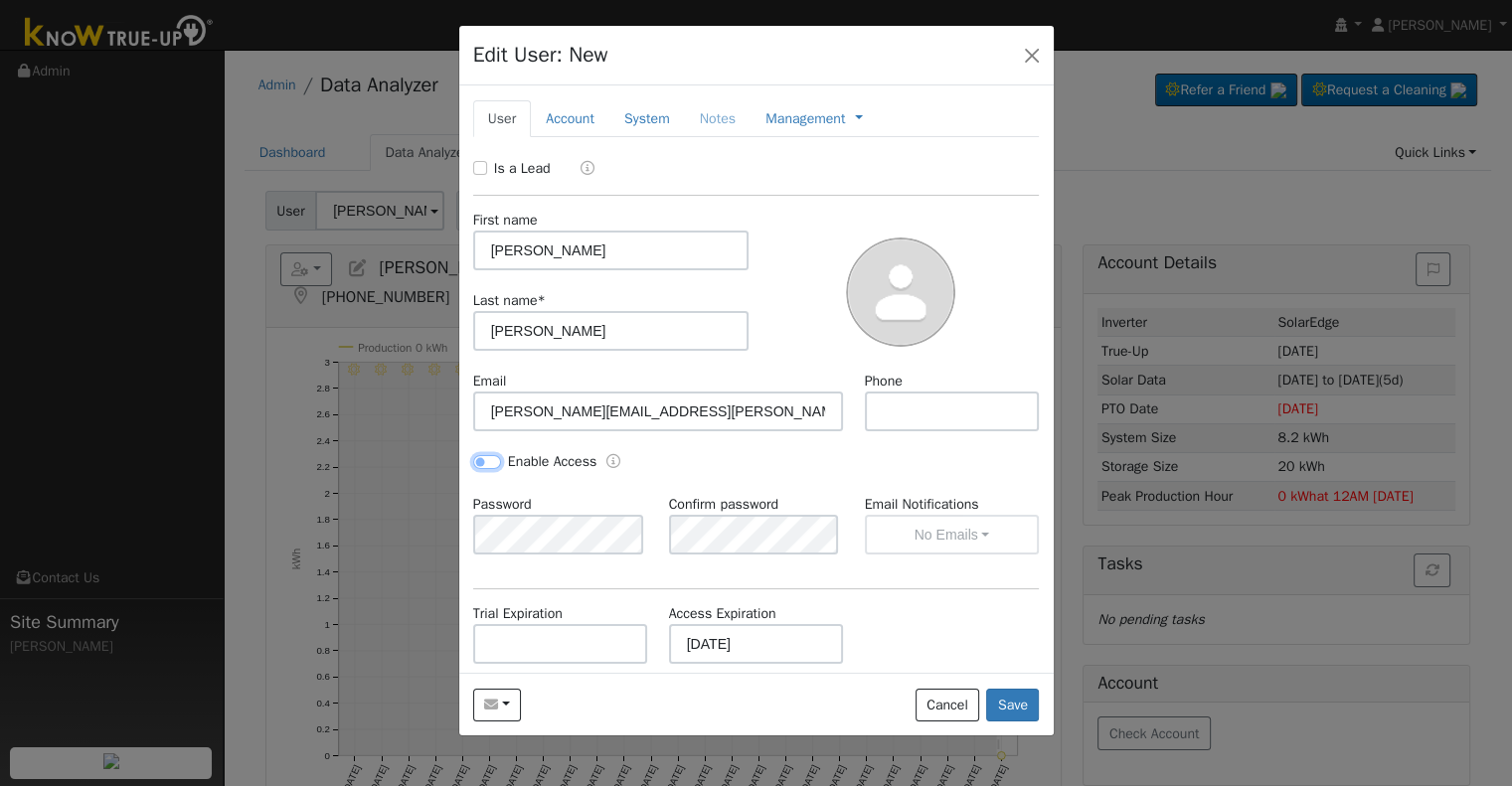 click on "Enable Access" at bounding box center [487, 462] 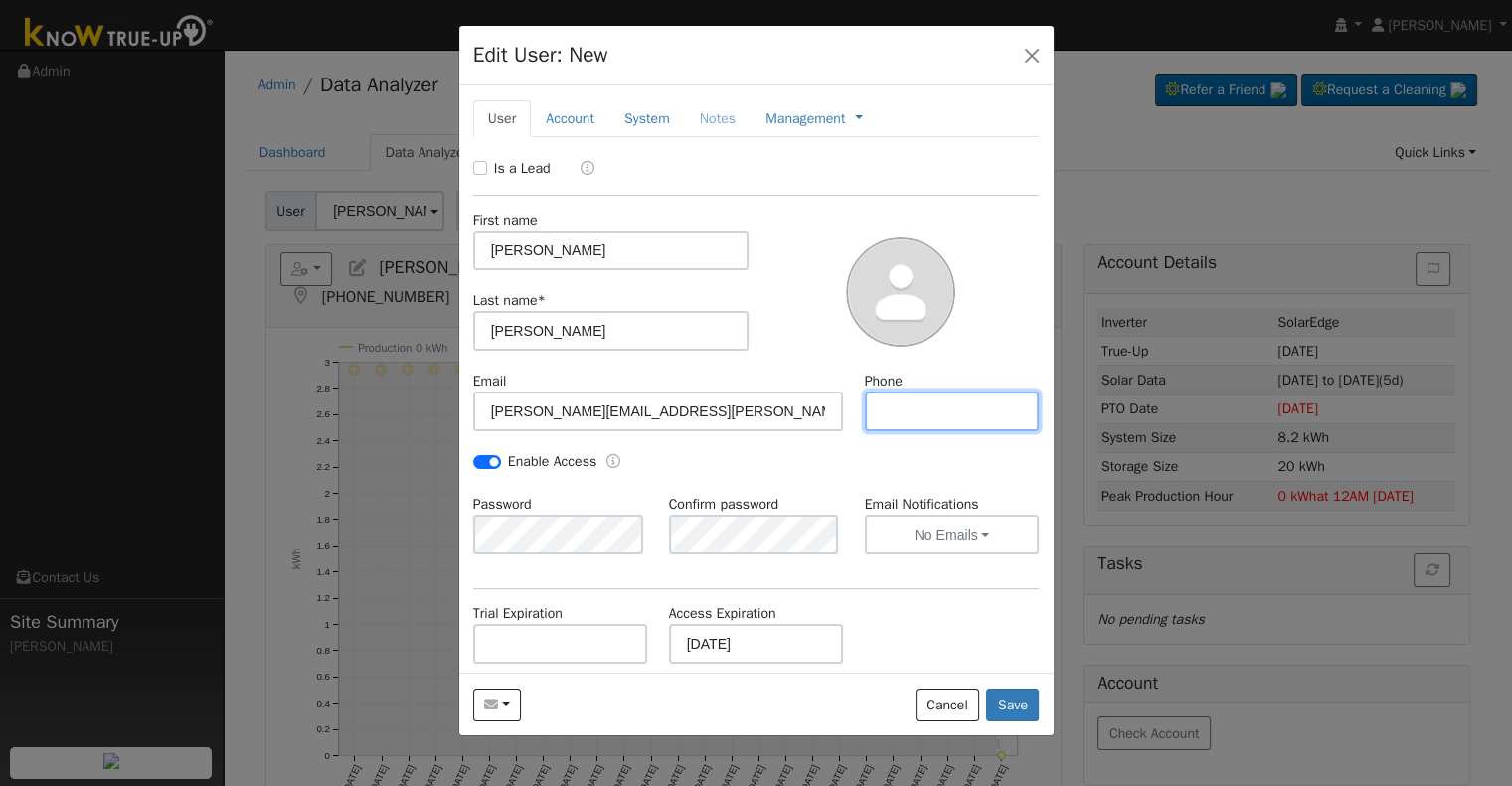 click at bounding box center (952, 411) 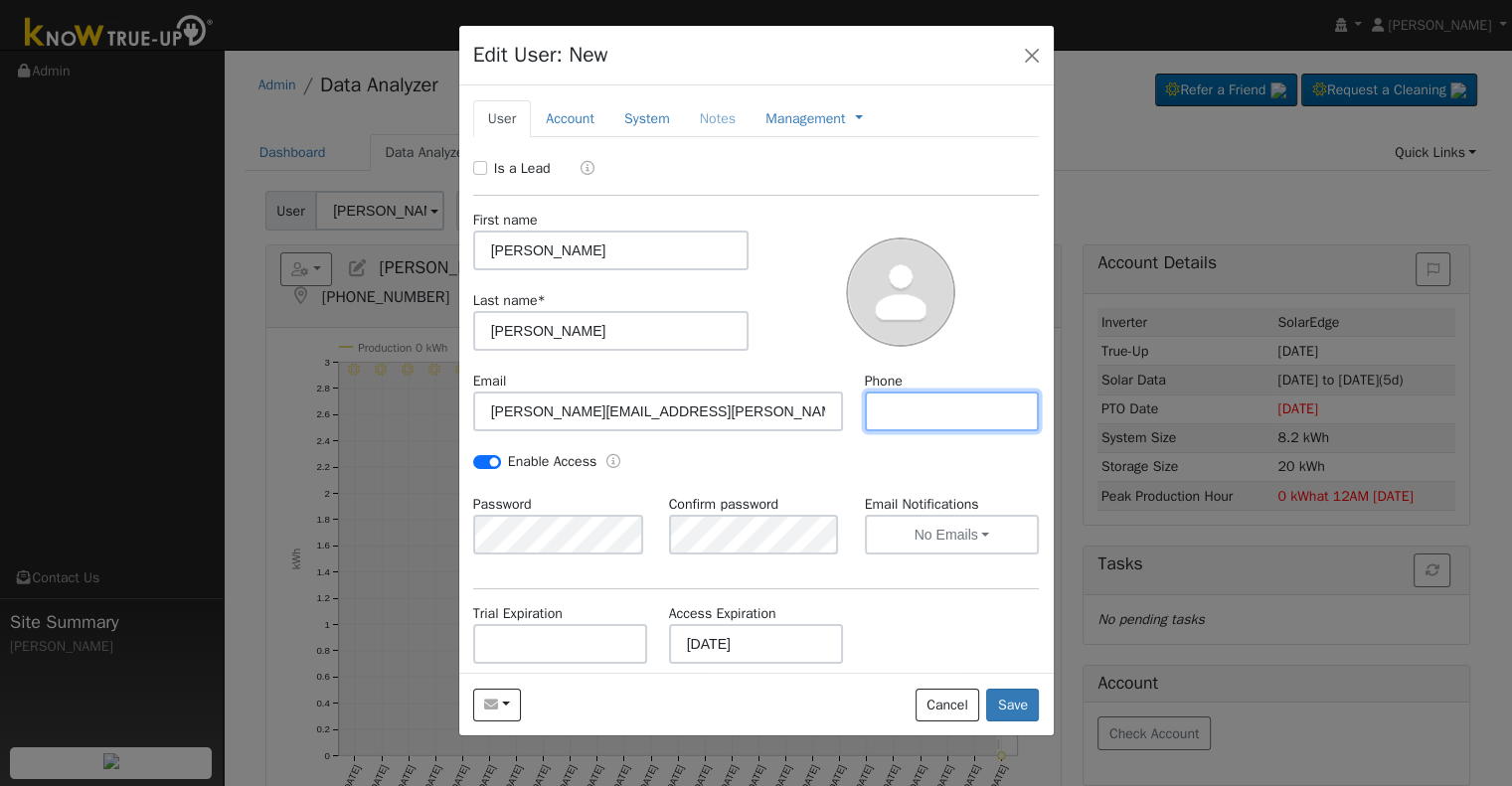 click at bounding box center [952, 411] 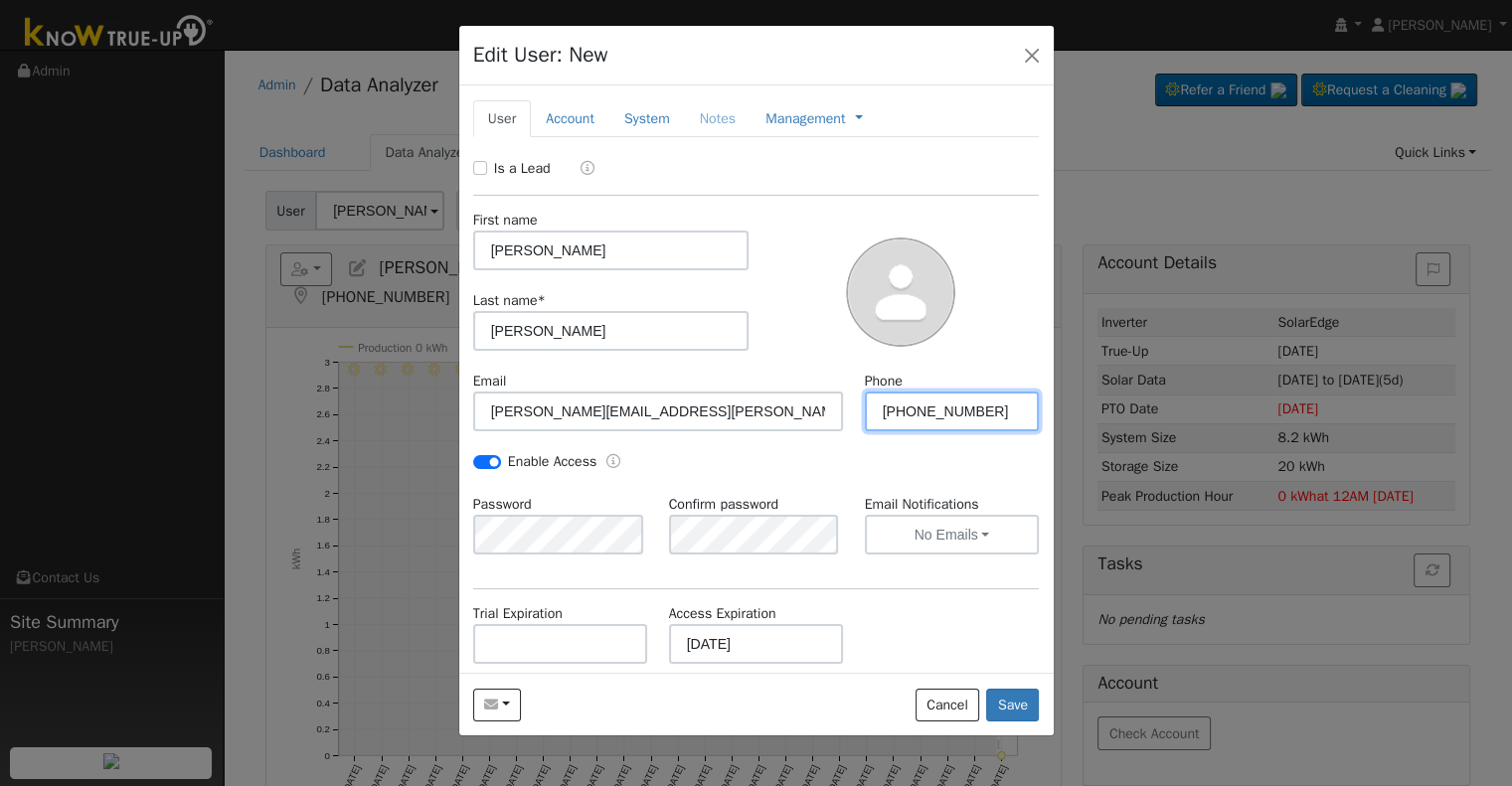 type on "(818) 522-7531" 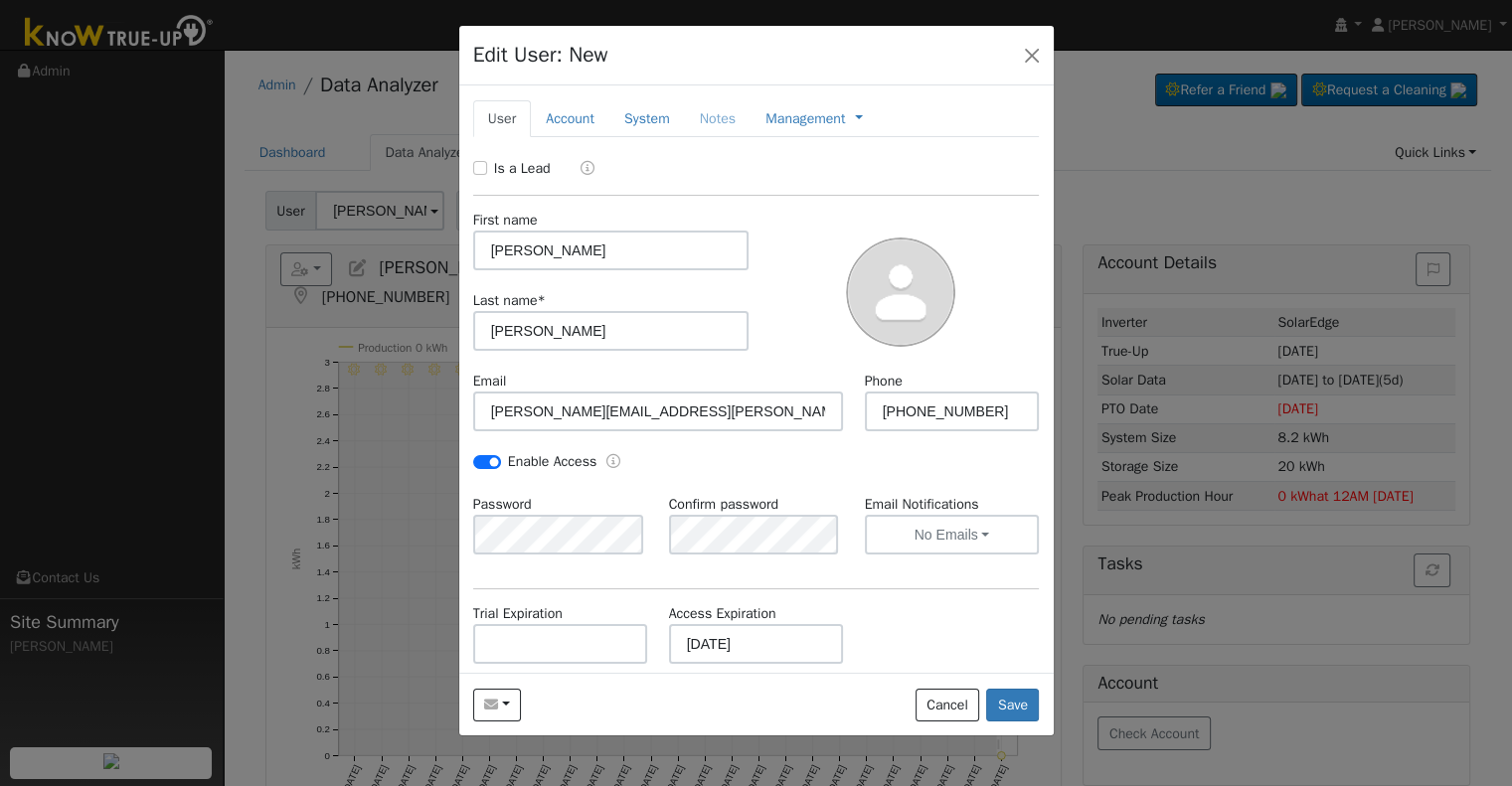 click on "Enable Access" at bounding box center [756, 472] 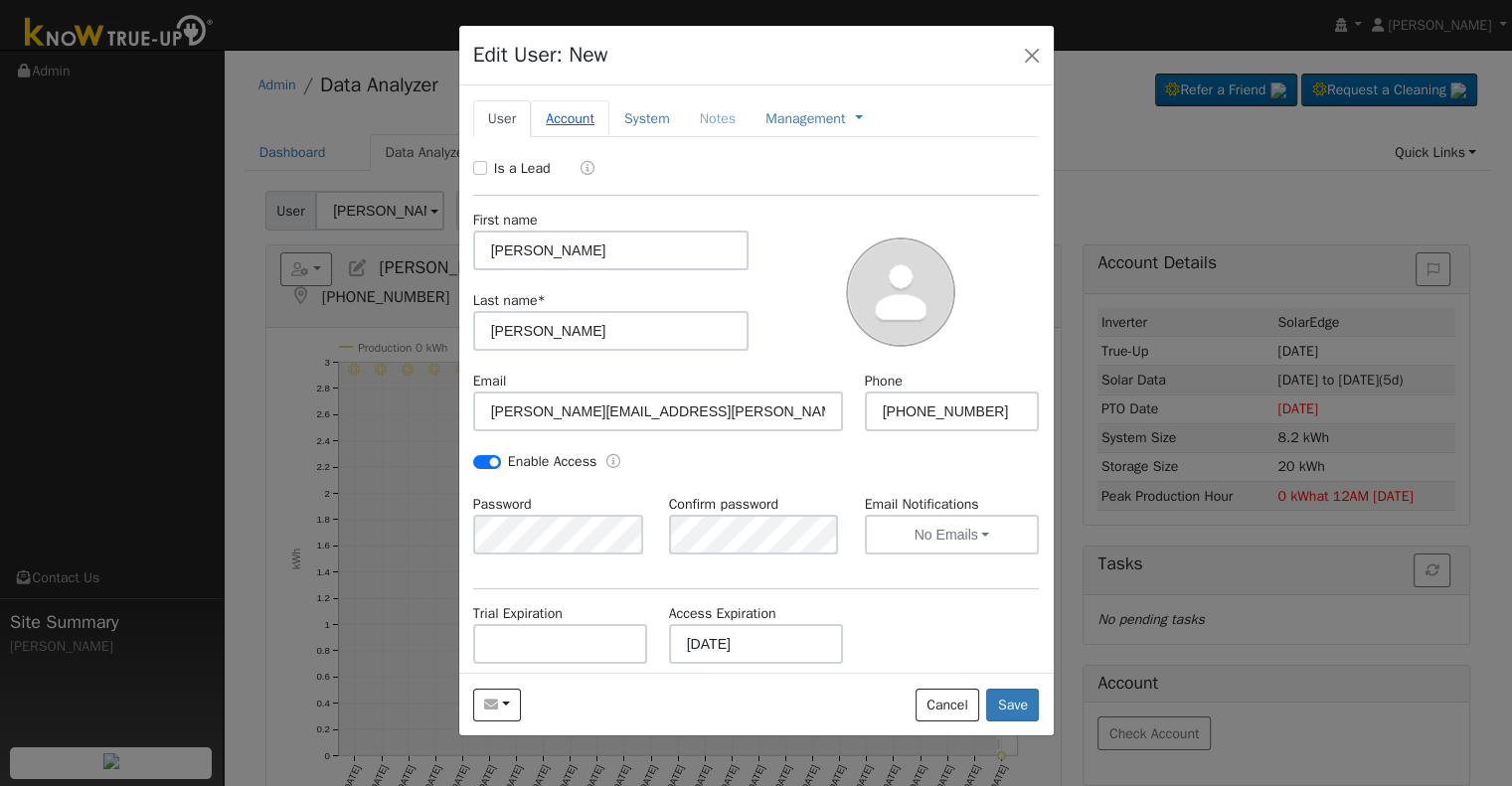 click on "Account" at bounding box center (570, 118) 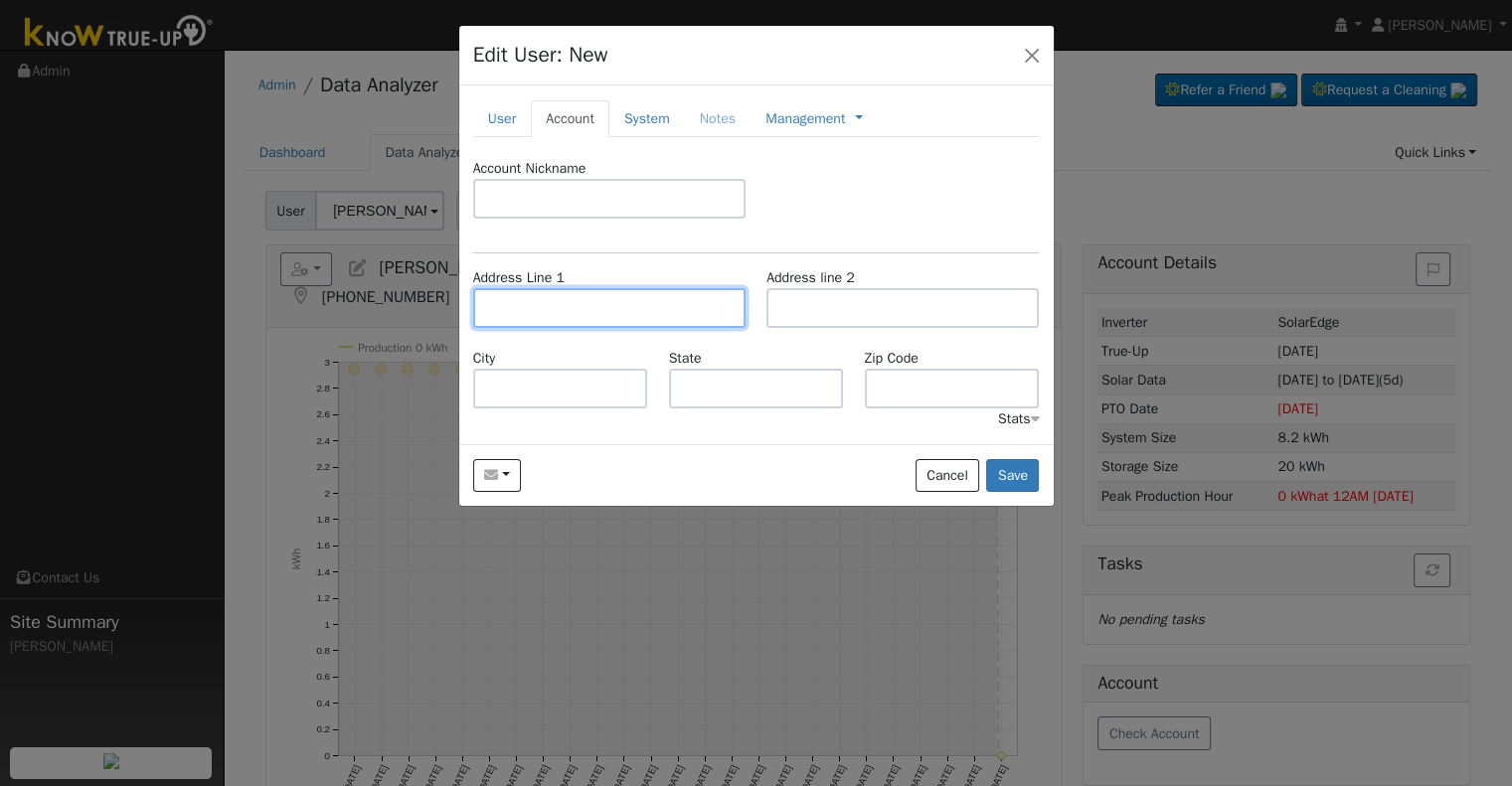 click at bounding box center [609, 308] 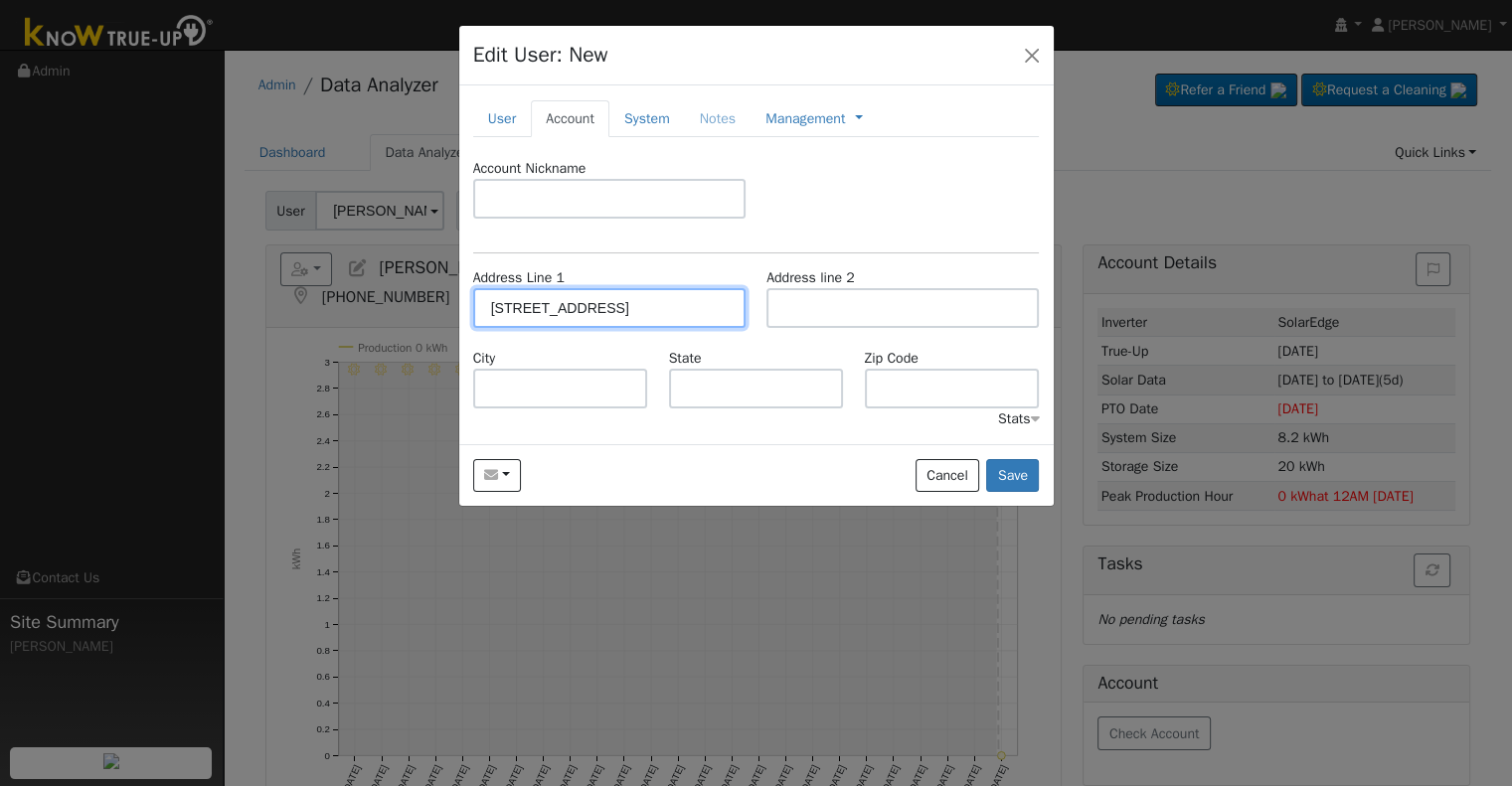 type on "1307 Sierra Summit Avenue" 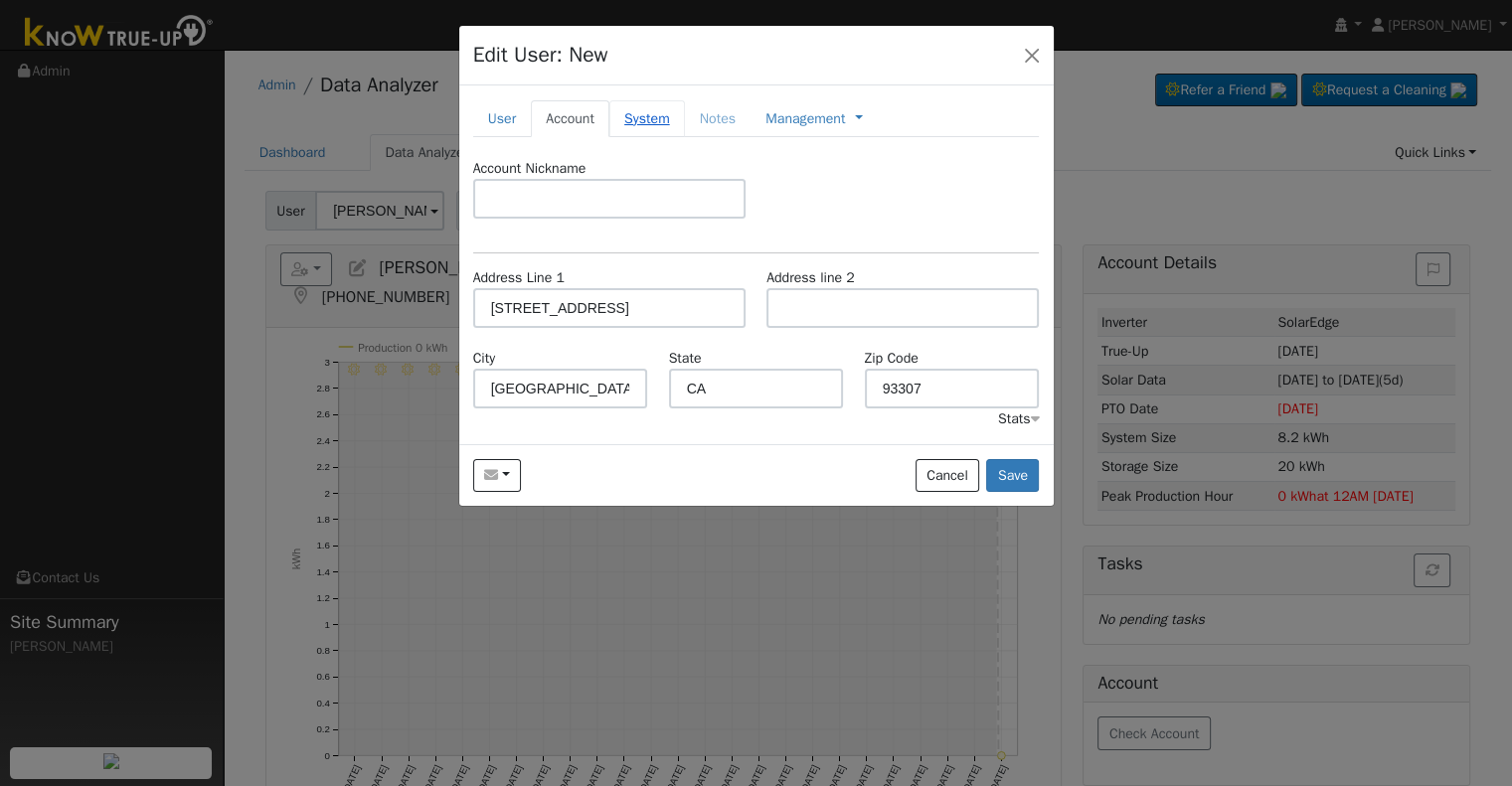 click on "System" at bounding box center [647, 118] 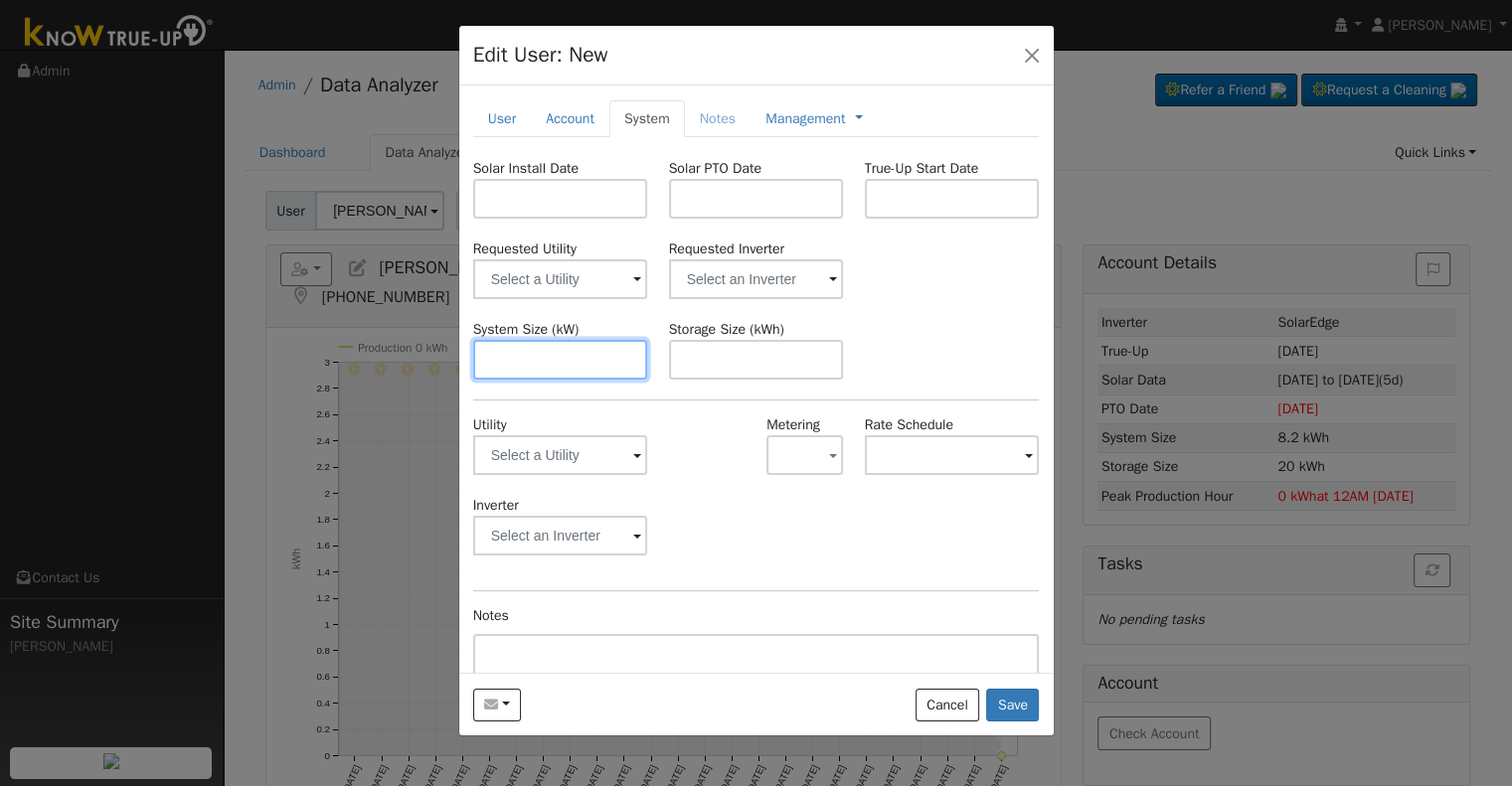 click at bounding box center (561, 360) 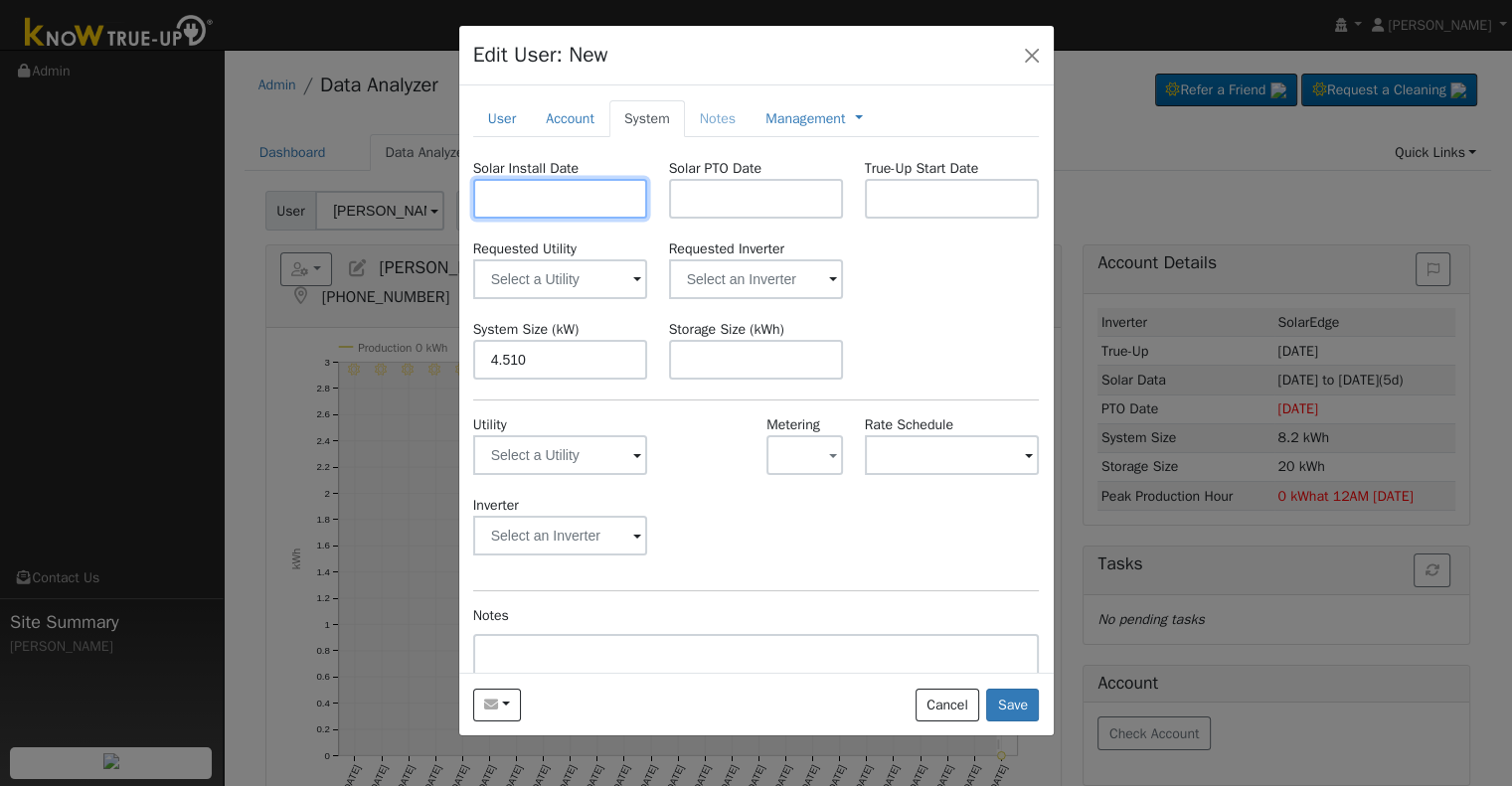type on "4.5" 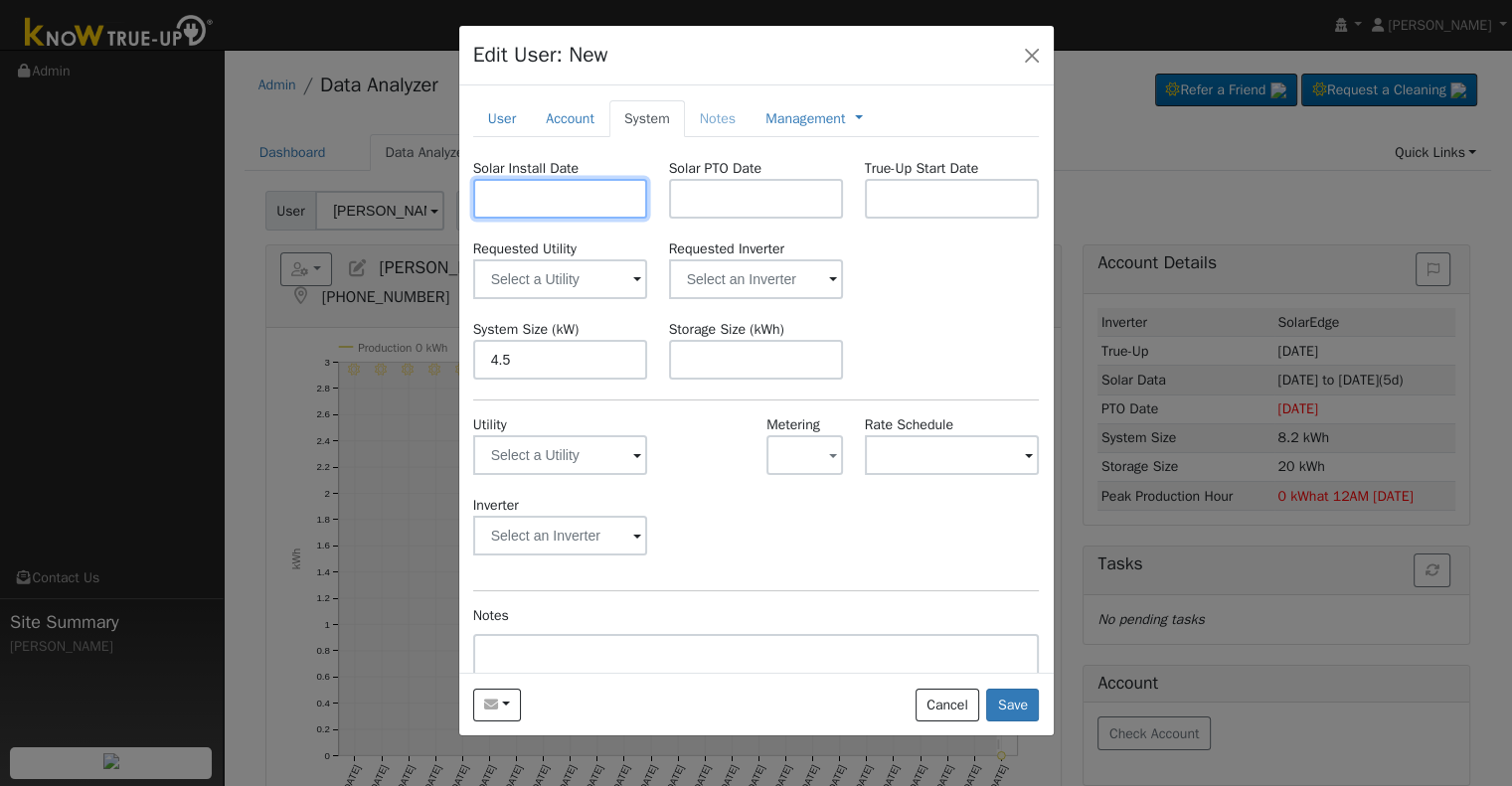 click at bounding box center (561, 199) 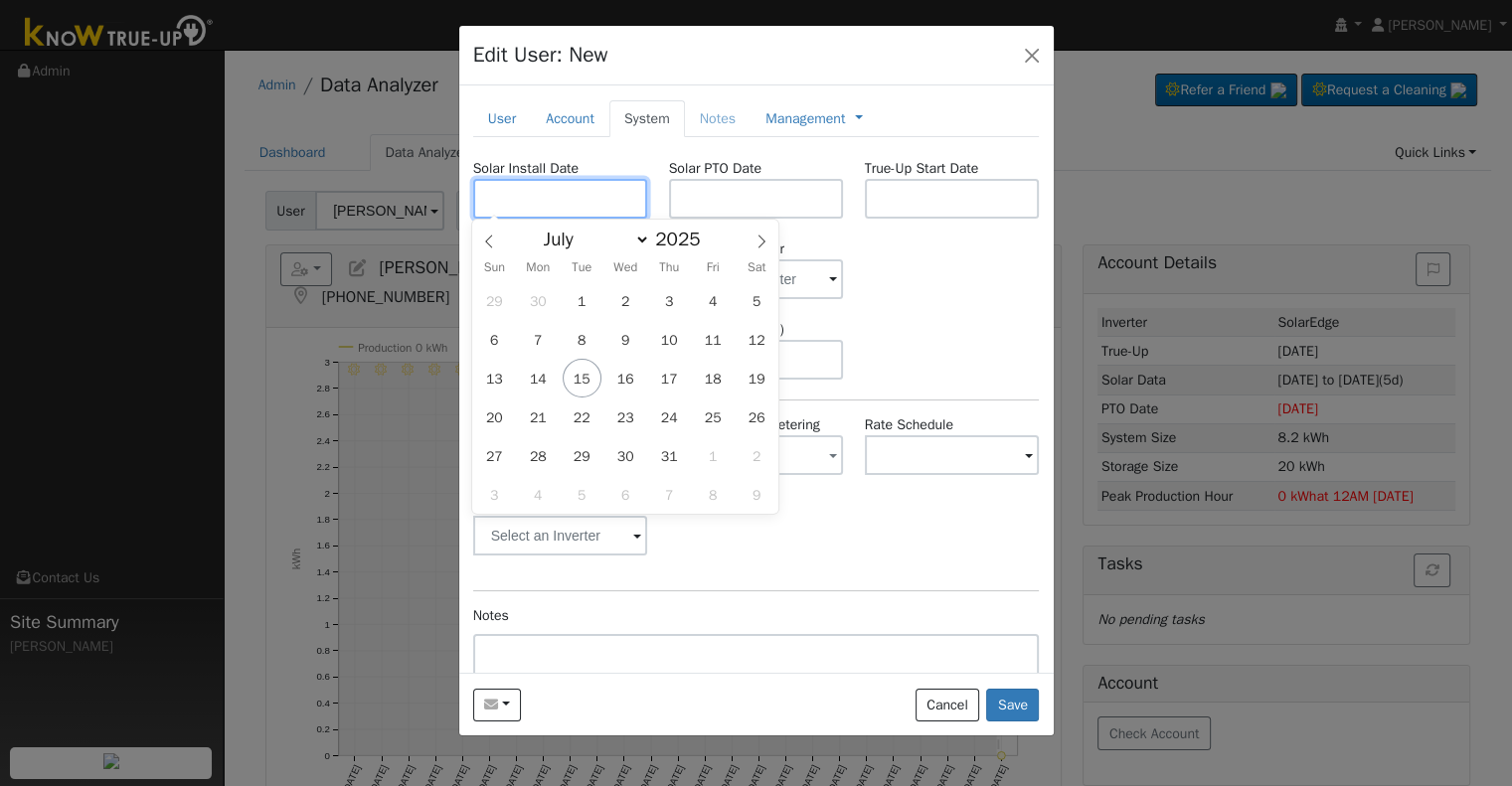 click at bounding box center (561, 199) 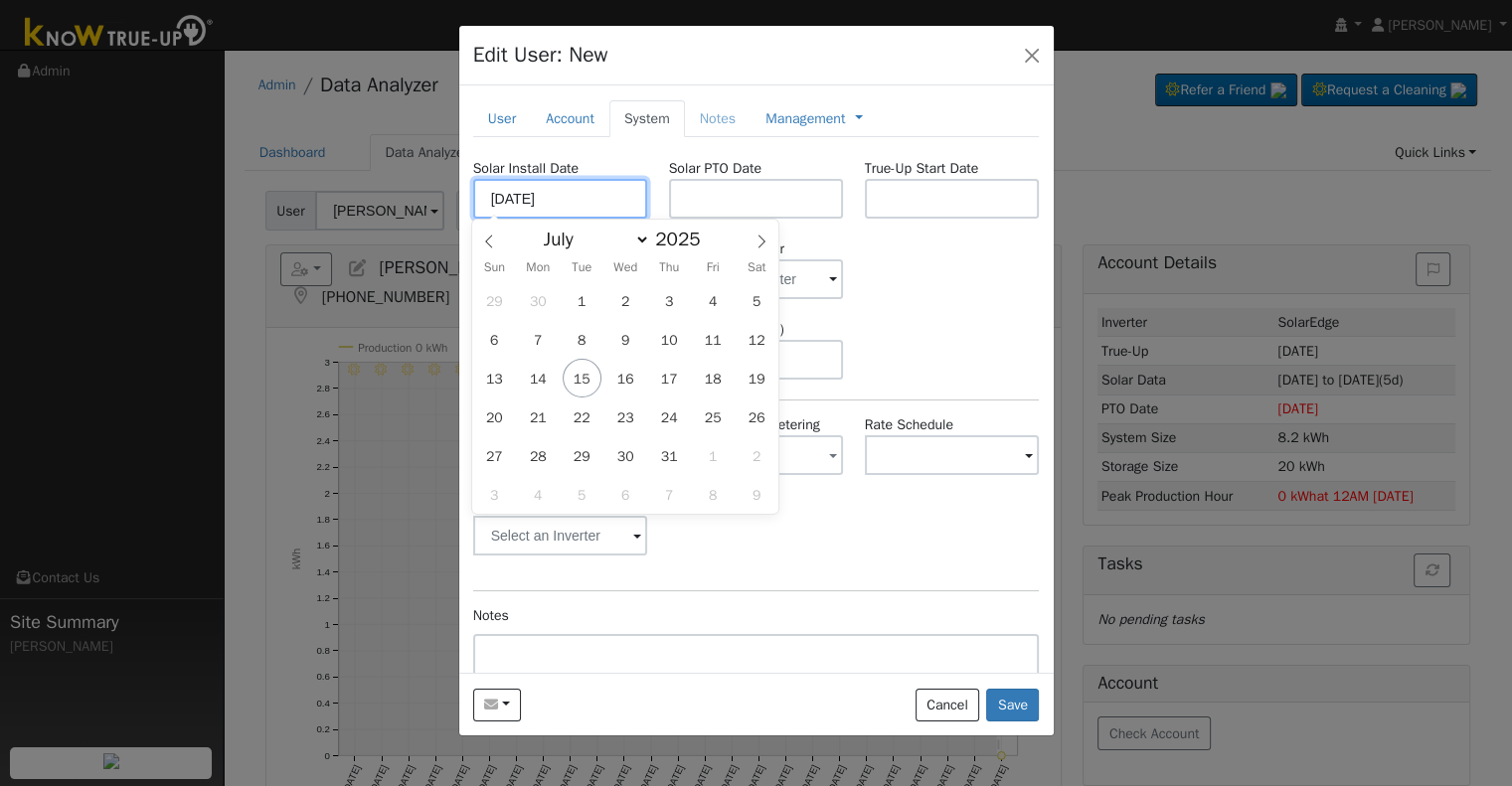 type on "06/23/2025" 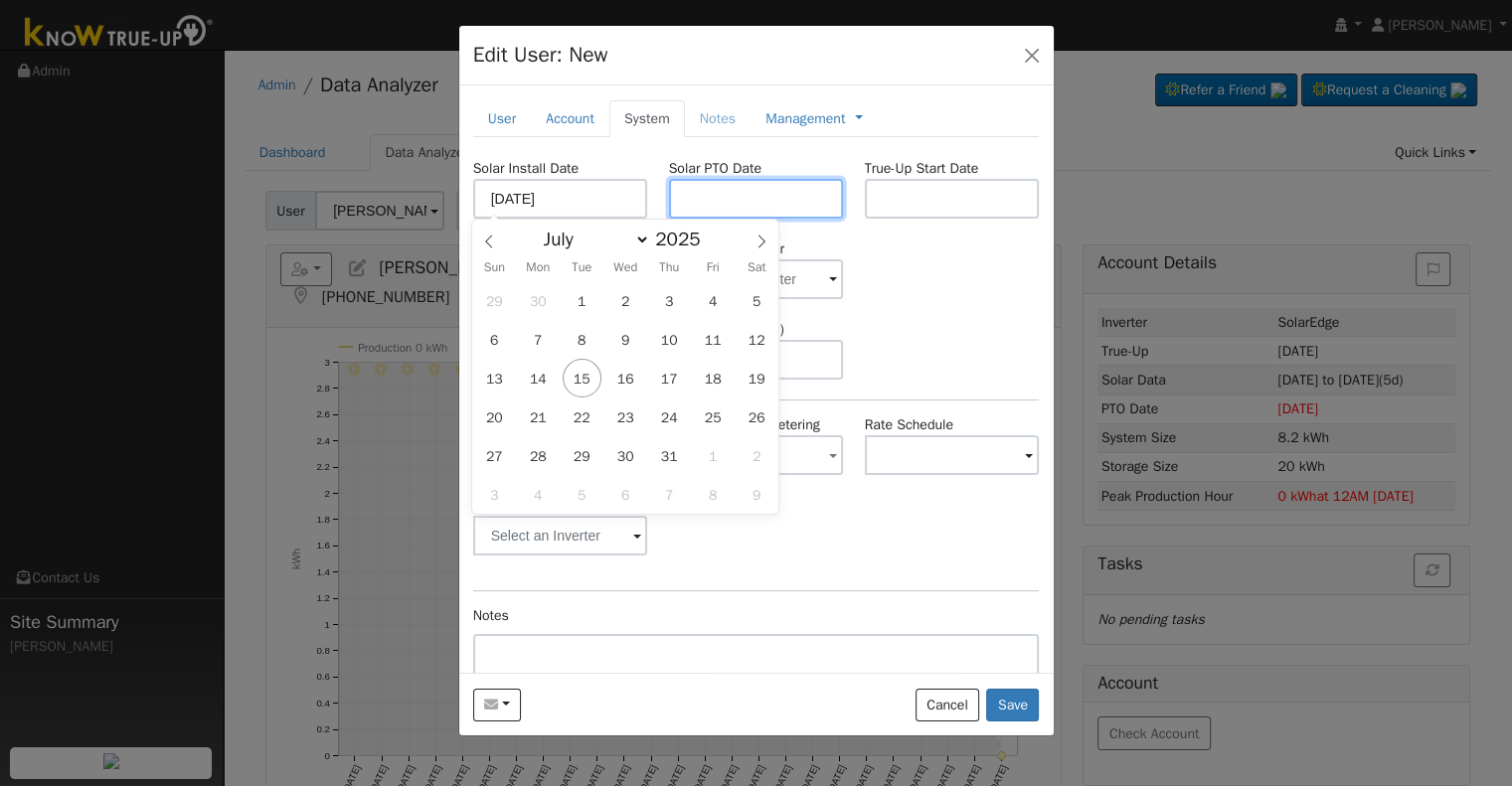 click at bounding box center (756, 199) 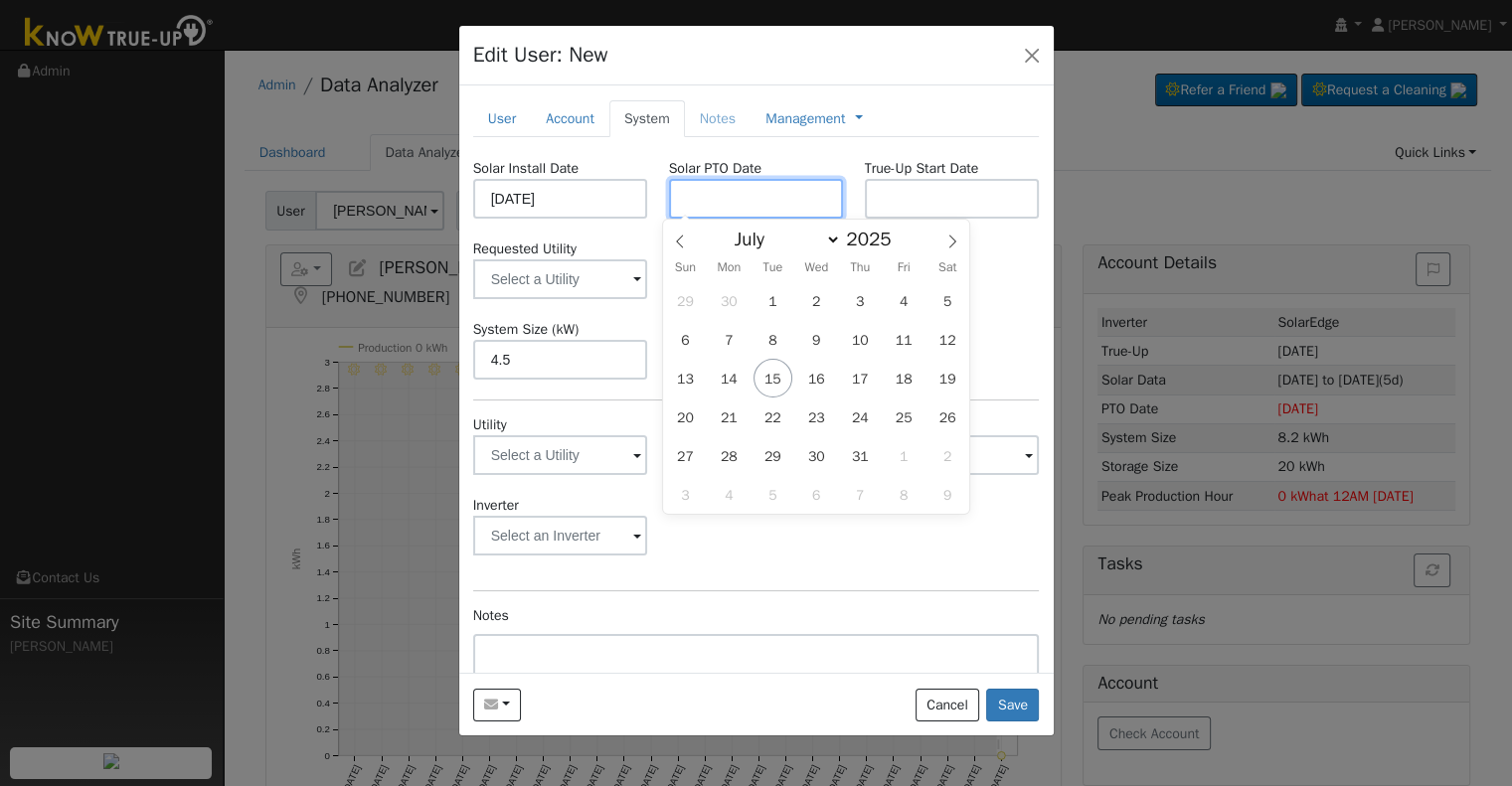 click at bounding box center [756, 199] 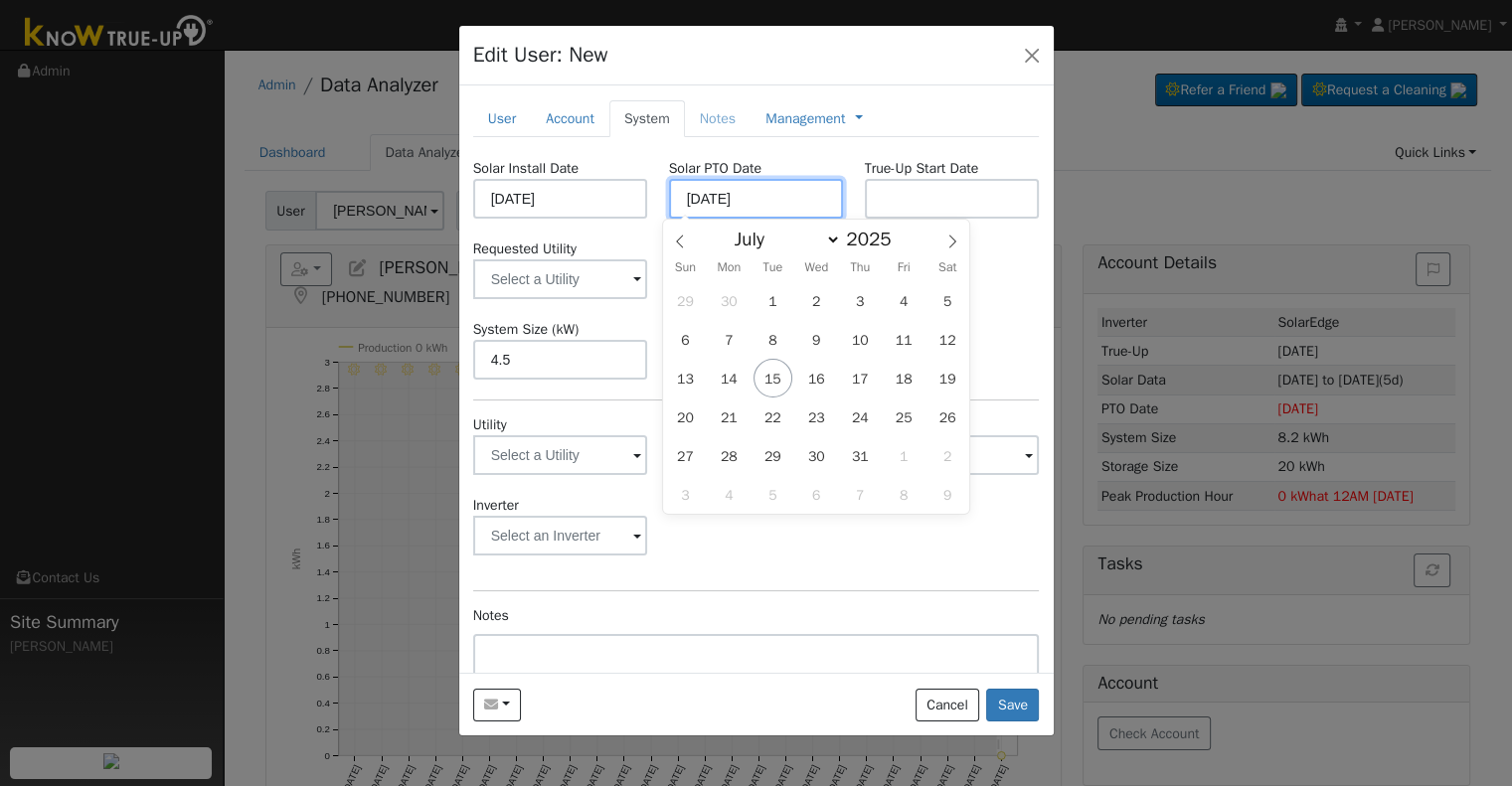 type on "[DATE]" 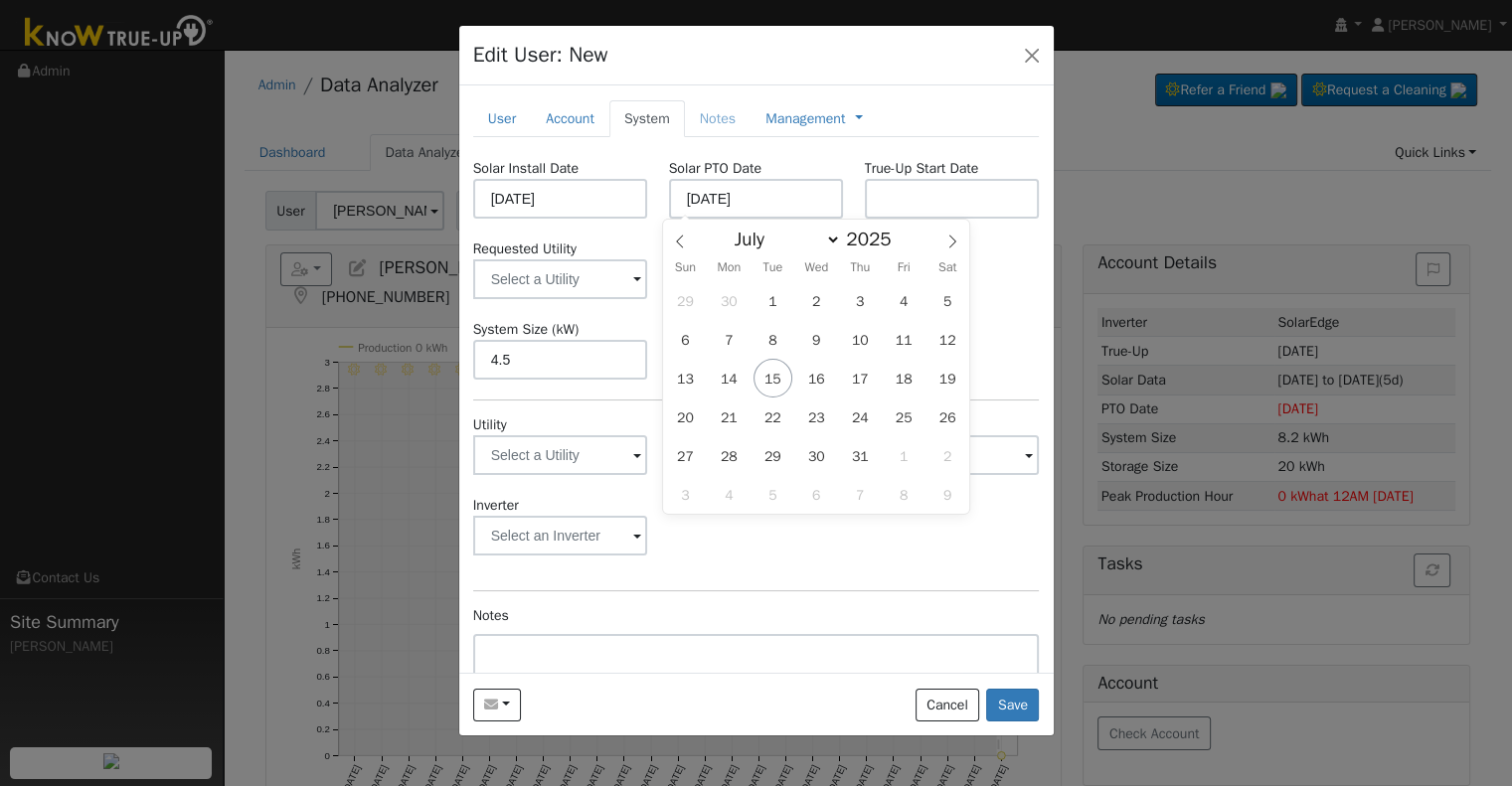 click on "Inverter" at bounding box center (756, 535) 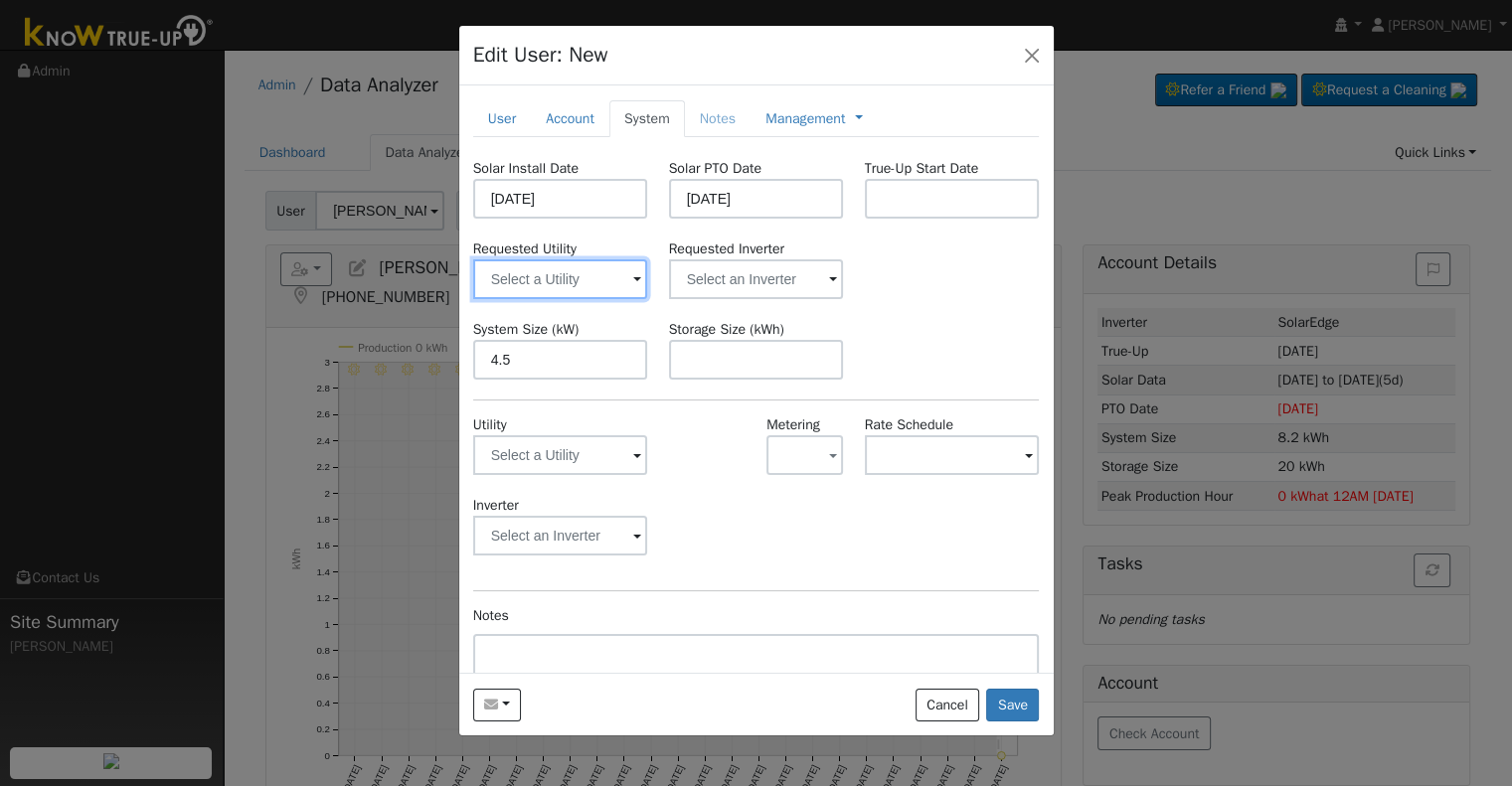 click at bounding box center (561, 279) 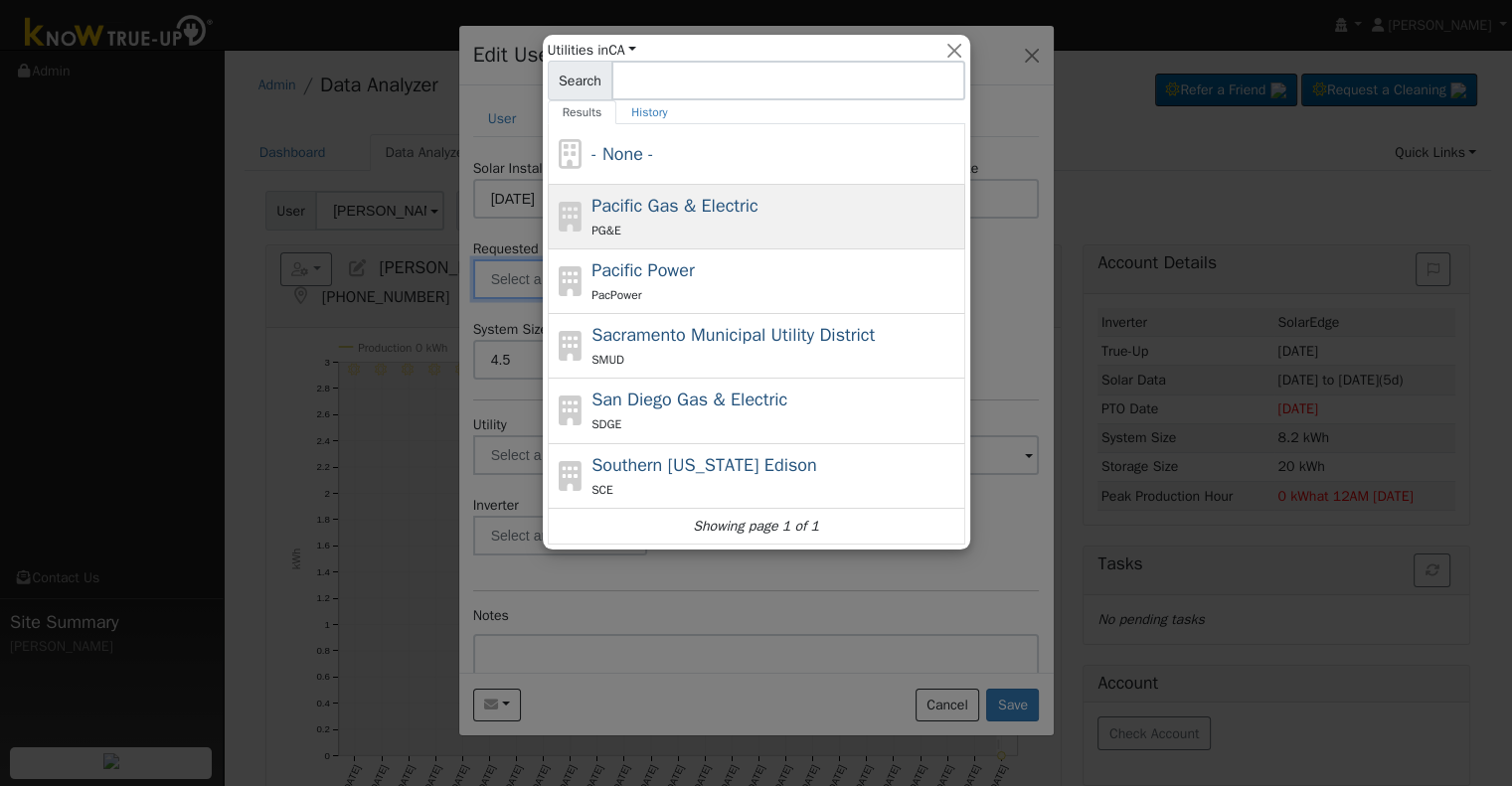 click on "Pacific Gas & Electric" at bounding box center [675, 206] 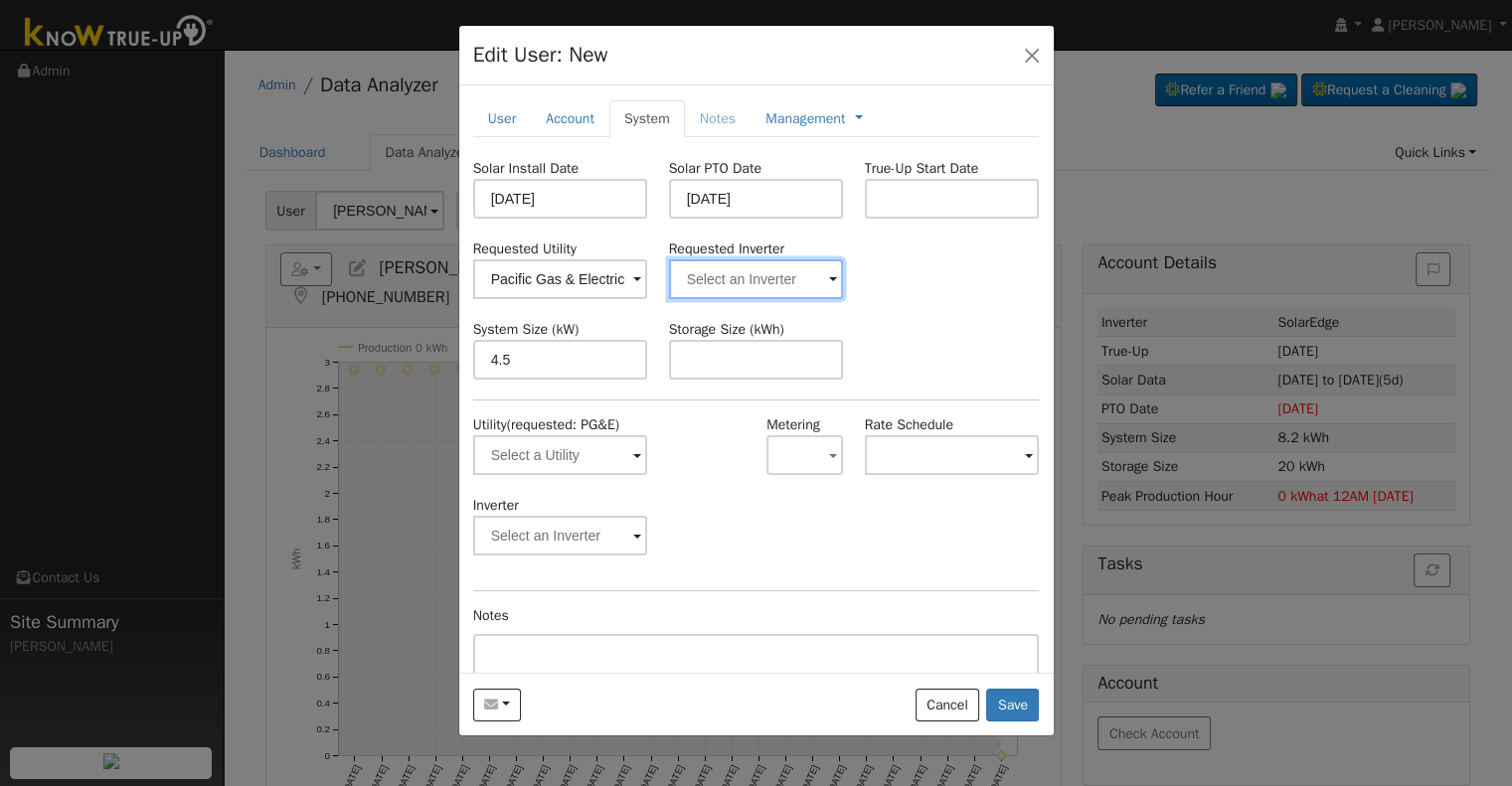 click at bounding box center [561, 279] 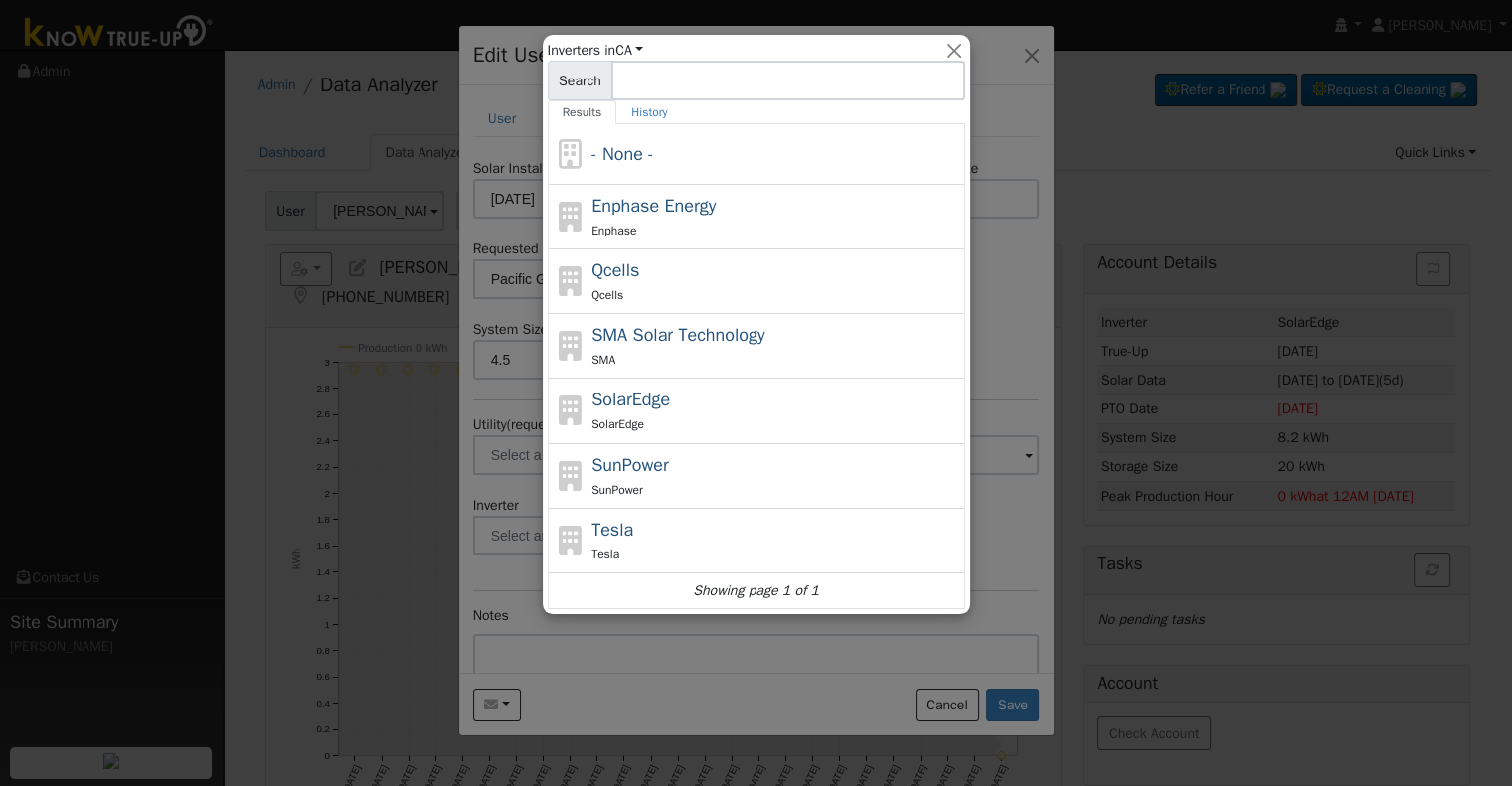 click on "SolarEdge" at bounding box center (775, 423) 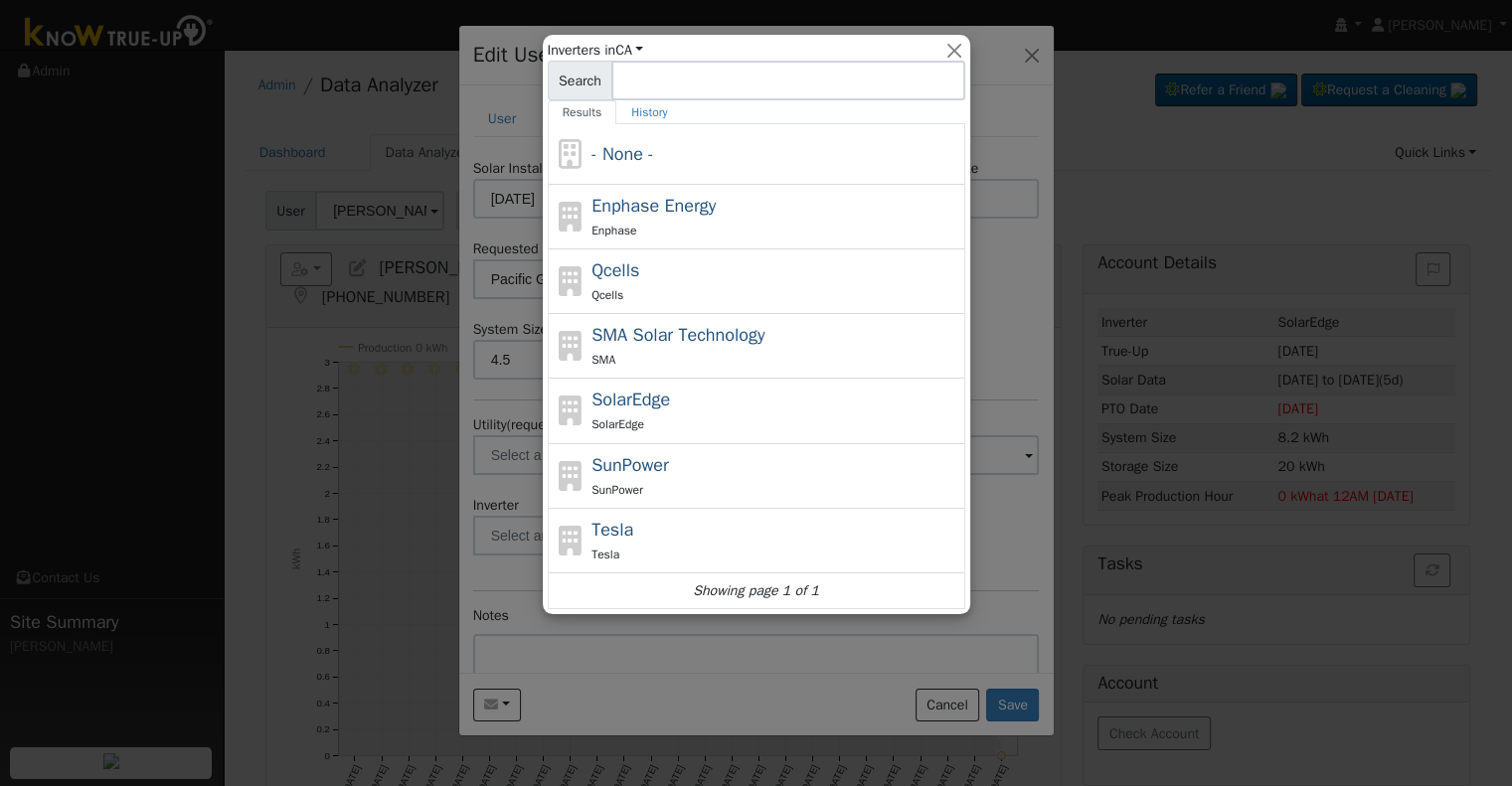 type on "SolarEdge" 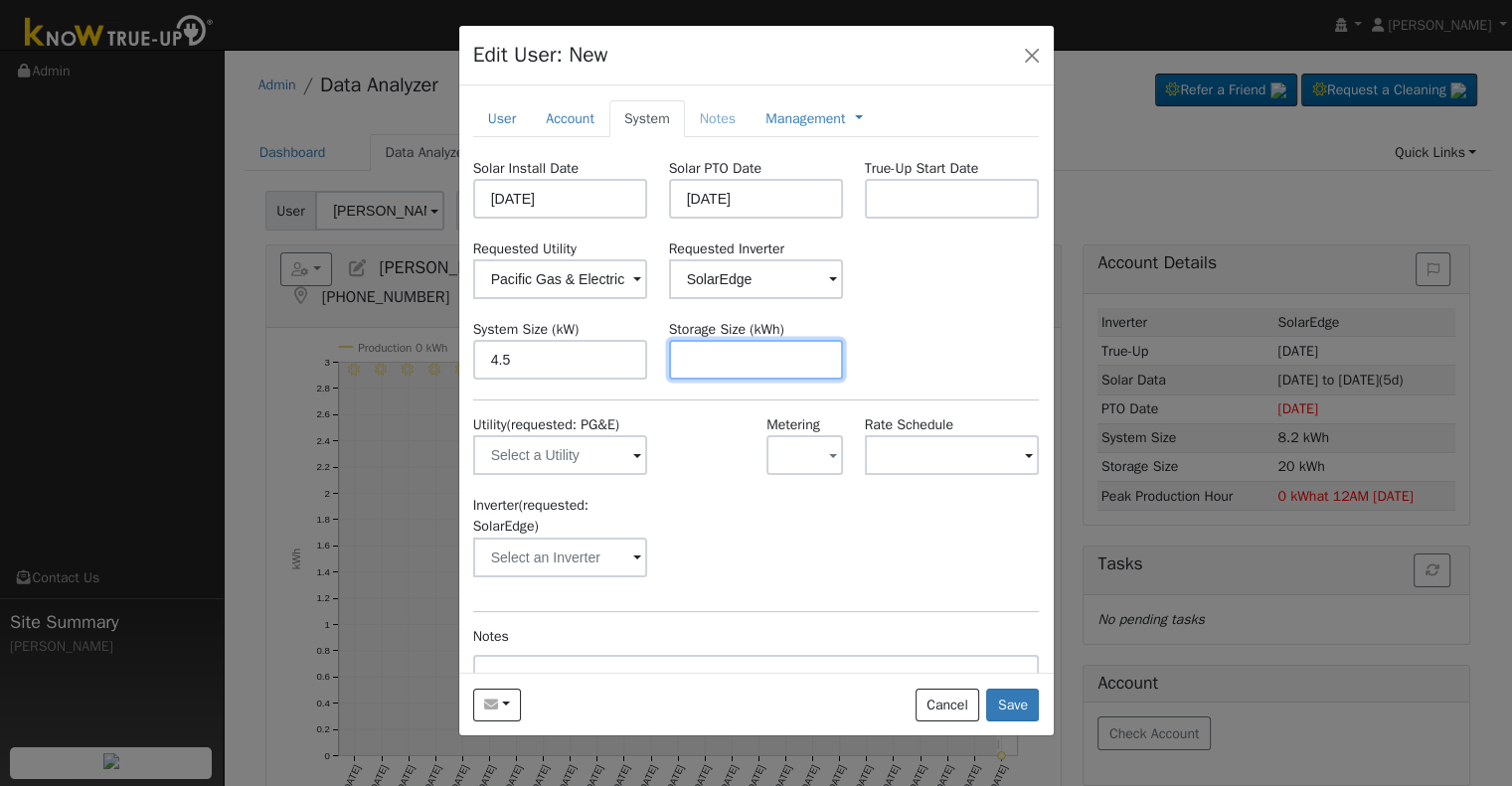 drag, startPoint x: 707, startPoint y: 369, endPoint x: 677, endPoint y: 367, distance: 30.066593 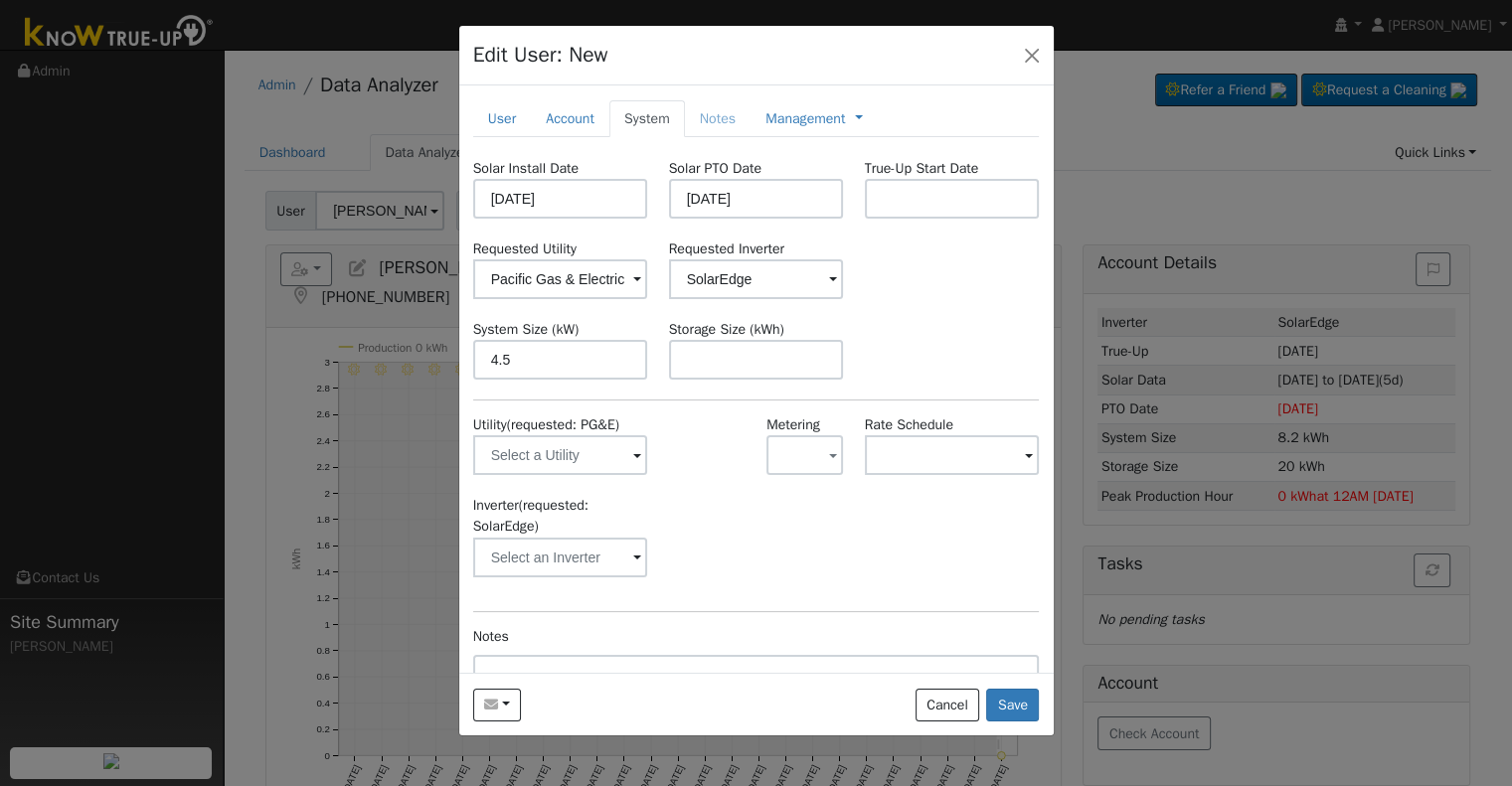 click on "Solar Install Date 06/23/2025 Solar PTO Date 07/14/2025 True-Up Start Date Requested Utility Pacific Gas & Electric Requested Inverter SolarEdge System Size (kW) 4.5 Storage Size (kWh) Utility  (requested: PG&E) Metering - None - NEM NBT  Rate Schedule  Inverter  (requested: SolarEdge) Disconnecting . Do you also want to delete all of the  data?  - Delete data if disconnecting or connecting to different data.  - Keep data if reconnecting to same data.  Be careful: this cannot be undone.  Cancel  No  Yes Notes" at bounding box center [756, 481] 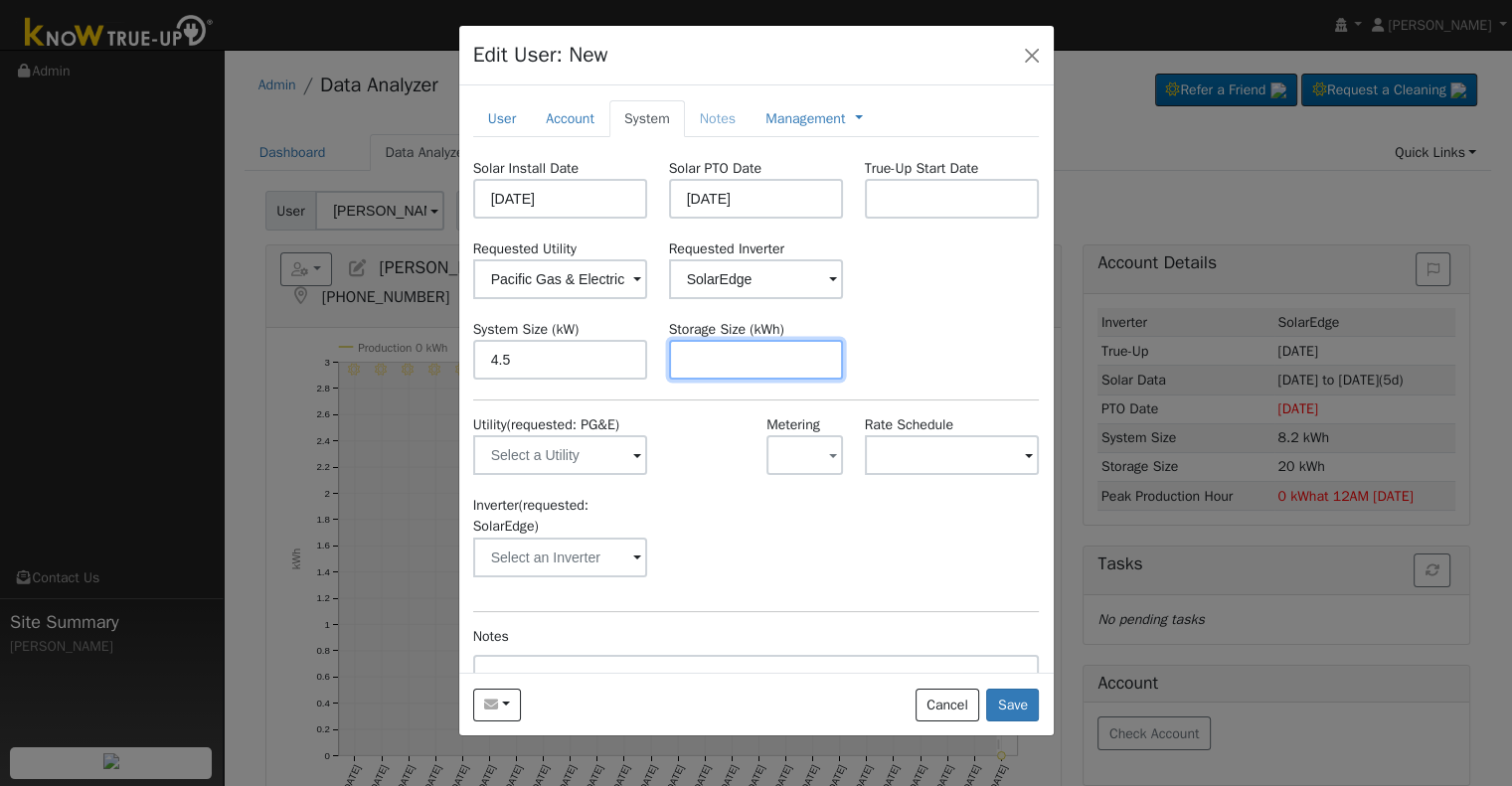 click at bounding box center (756, 360) 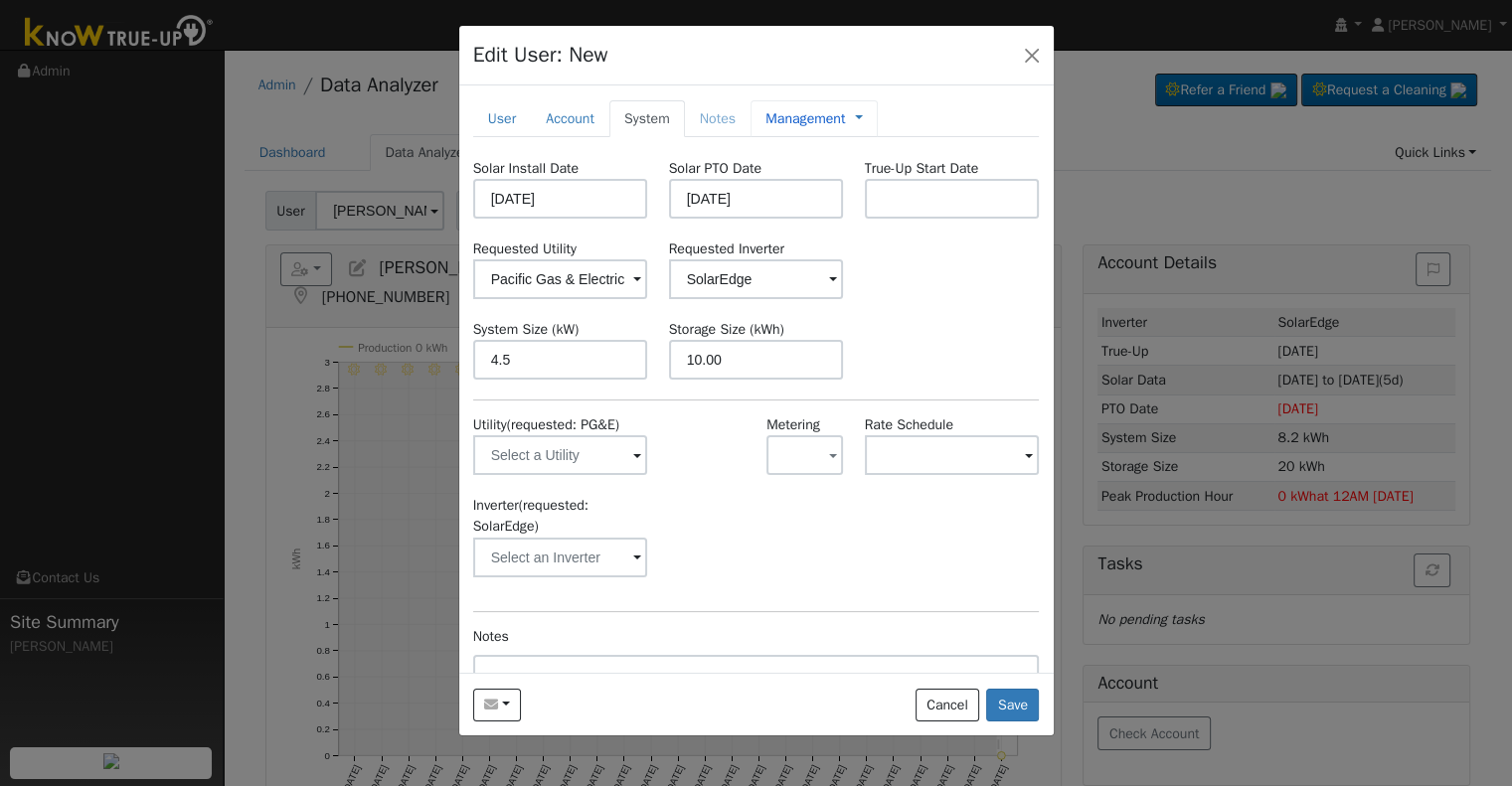 type on "10" 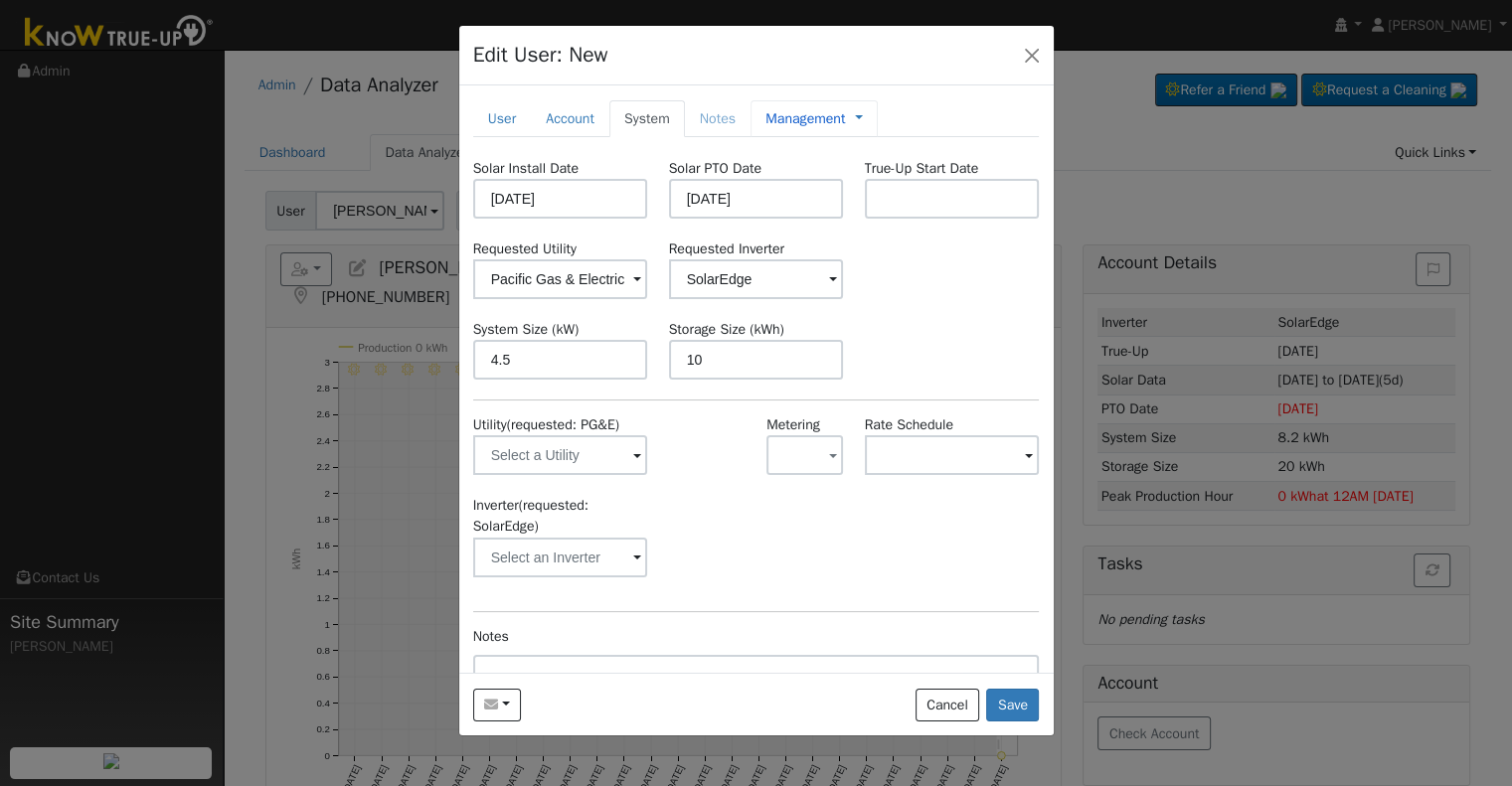 click on "Management" at bounding box center [805, 118] 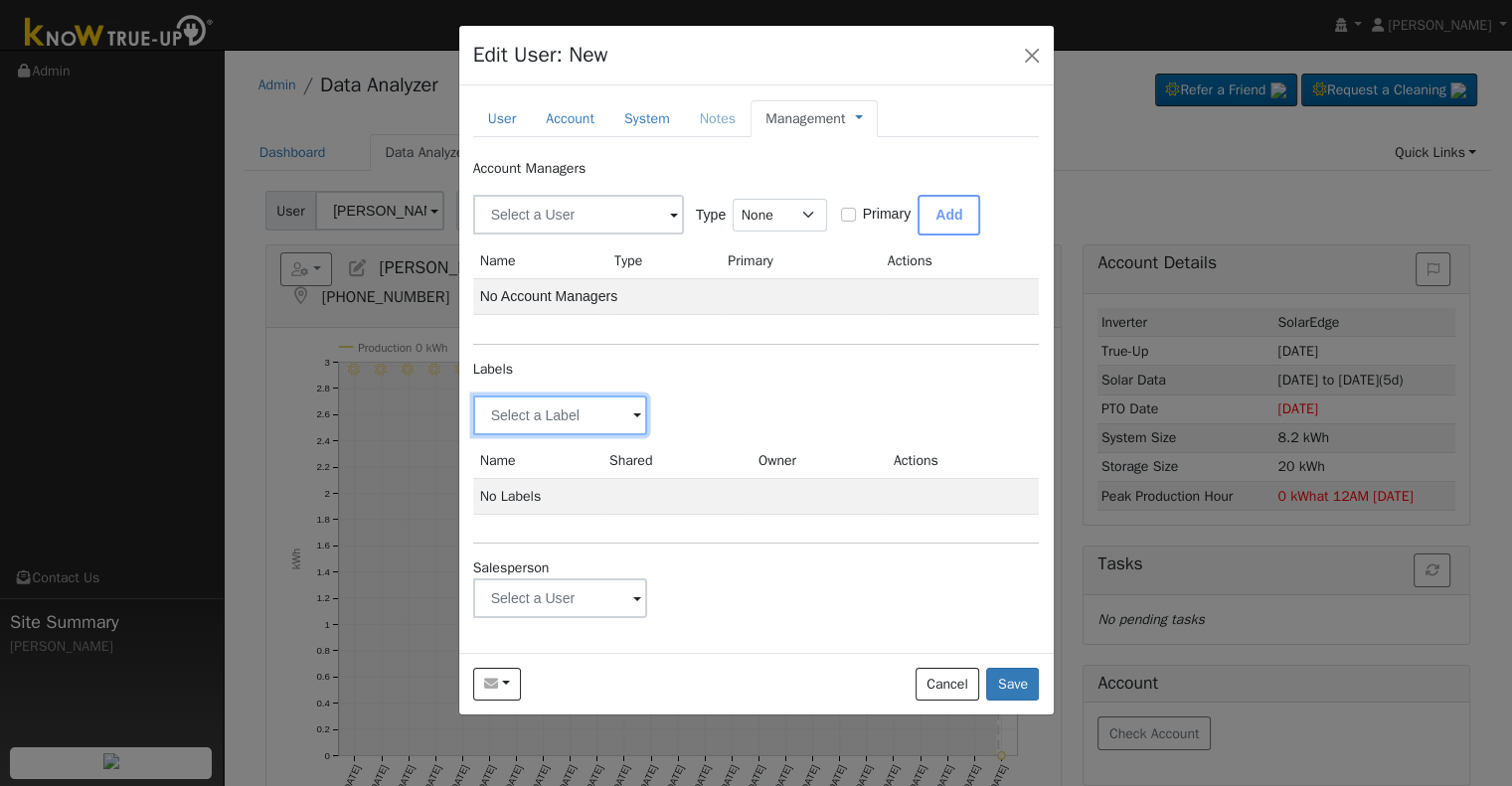 click at bounding box center (561, 415) 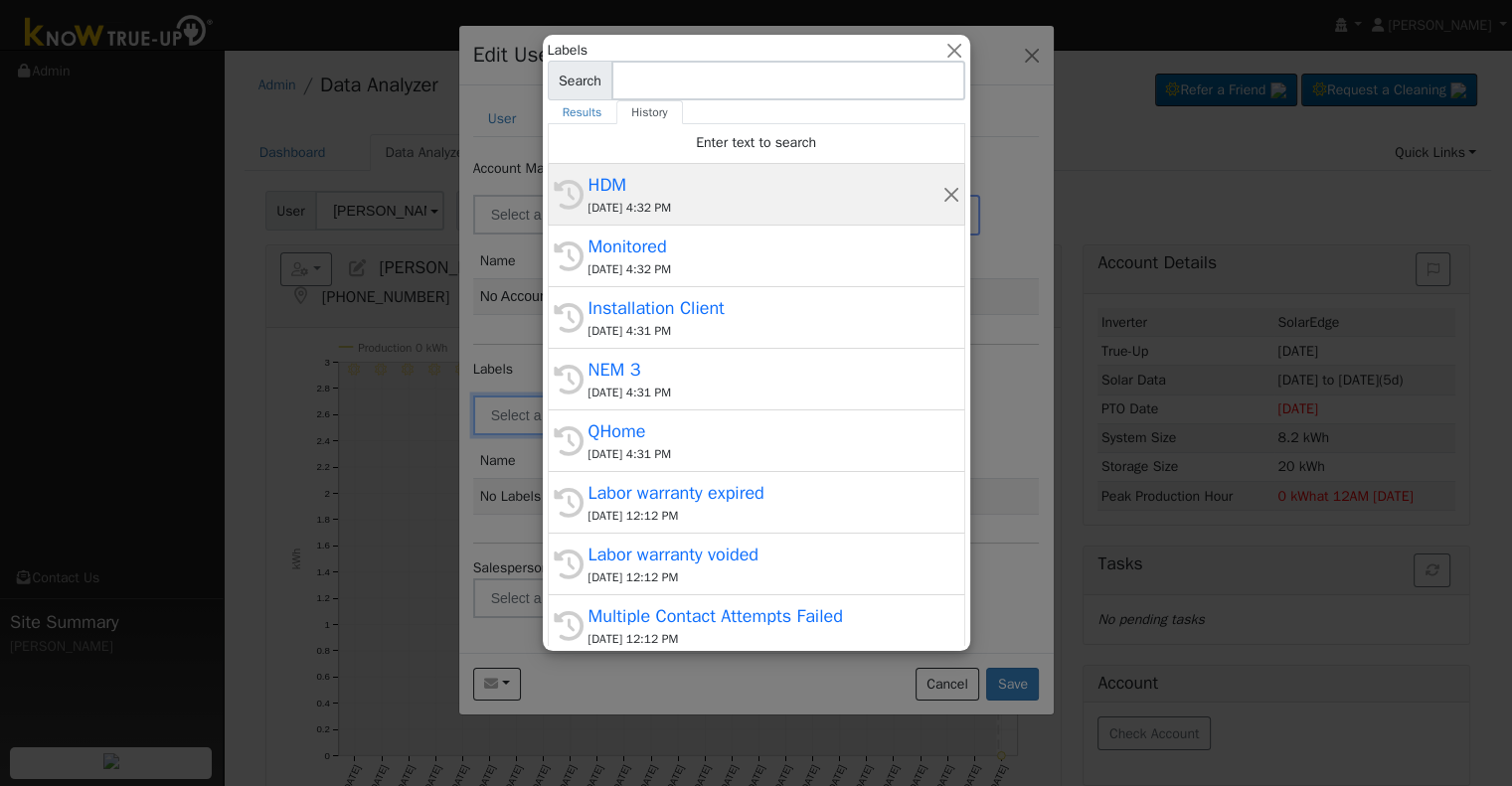 click on "HDM" at bounding box center (765, 185) 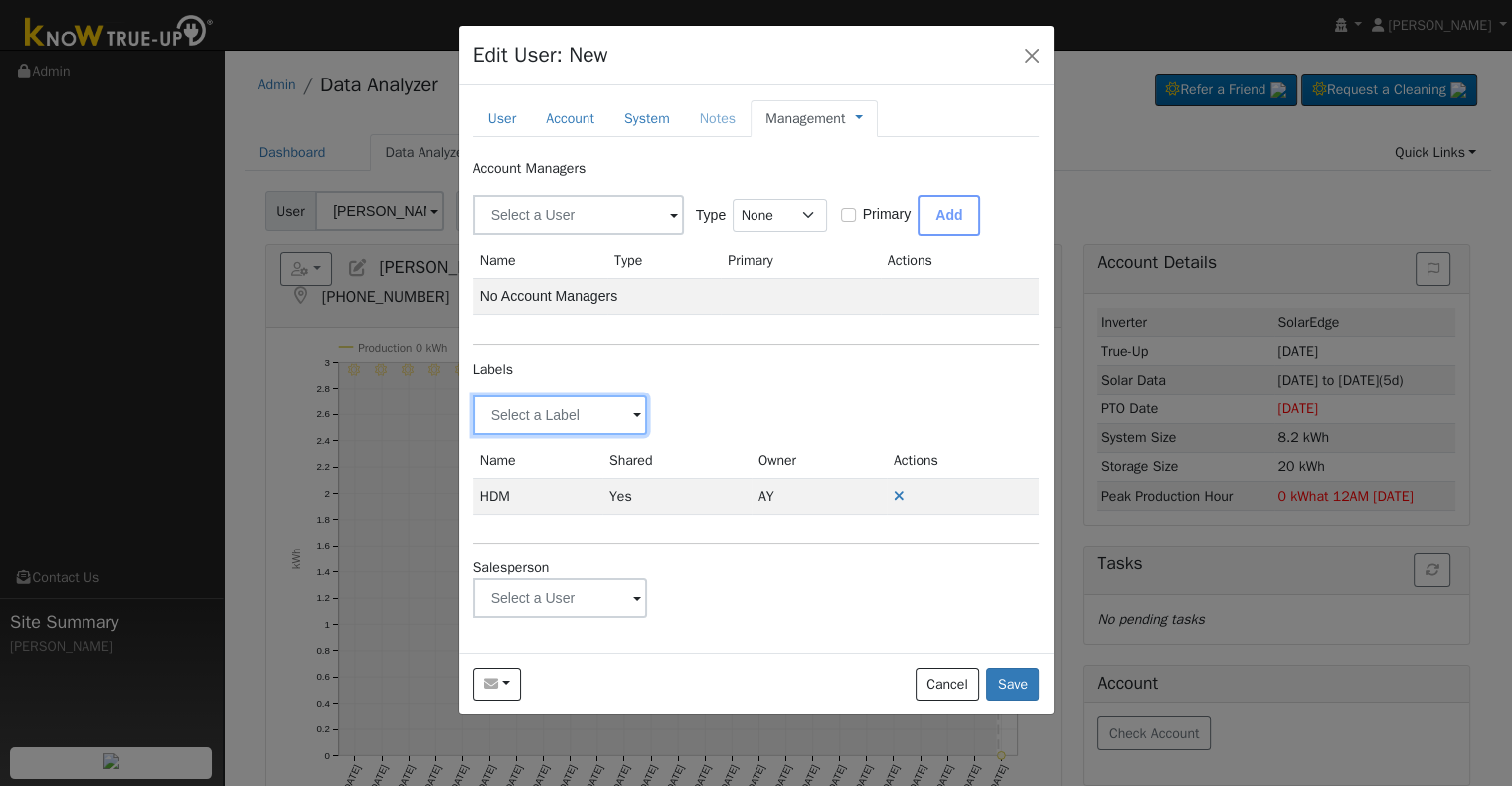 click at bounding box center [561, 415] 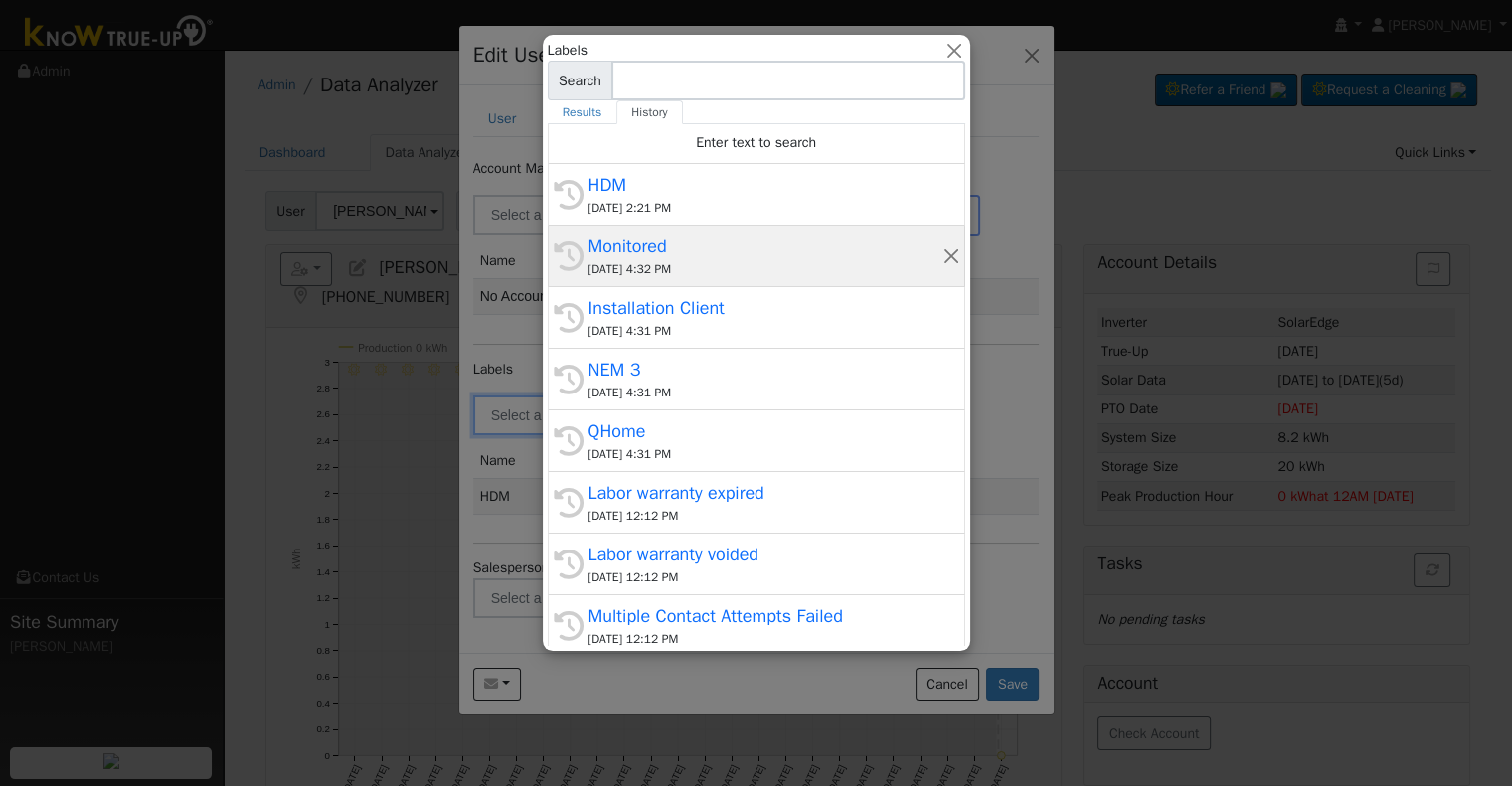 click on "Monitored" at bounding box center (765, 246) 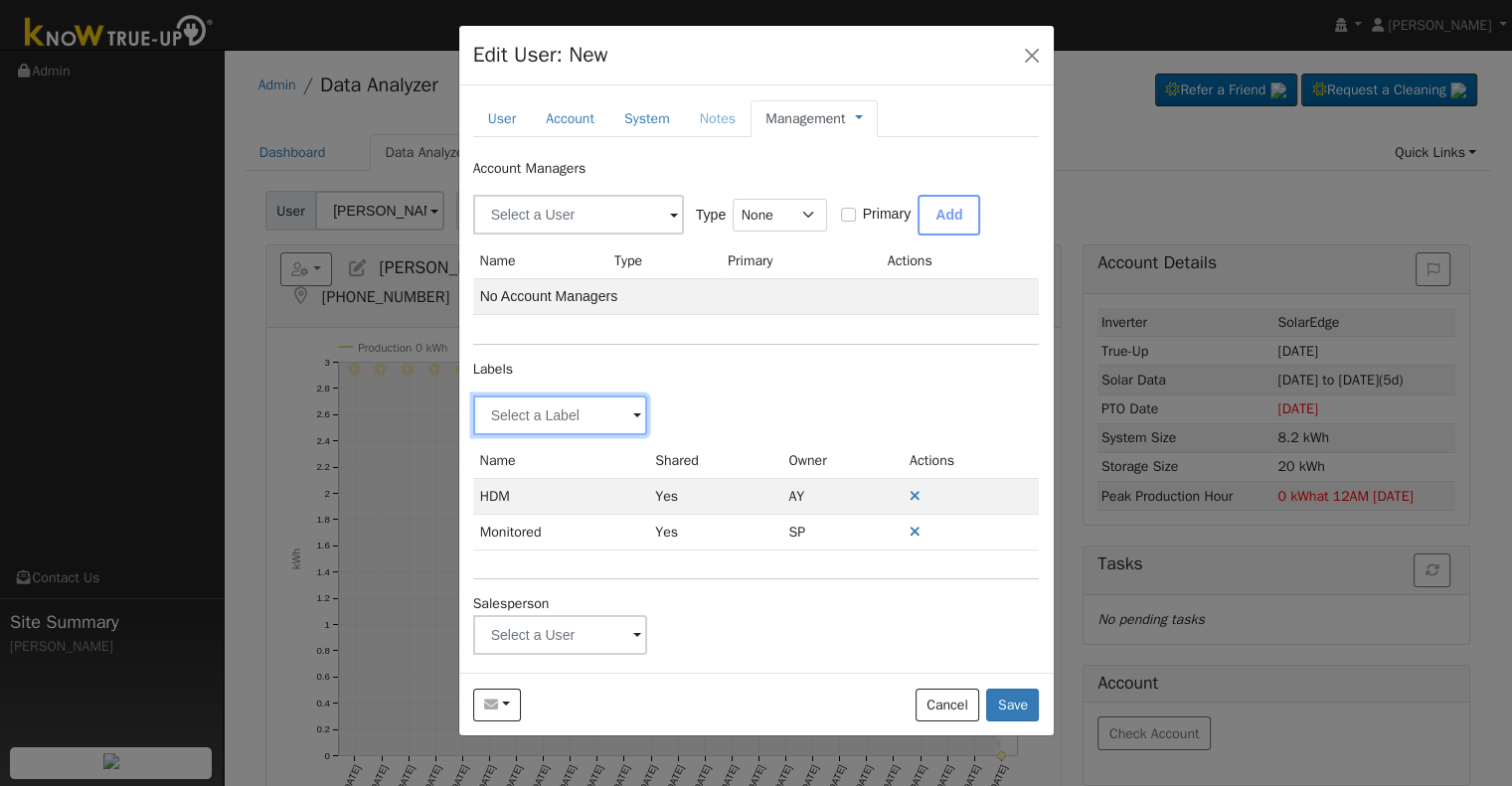click at bounding box center (561, 415) 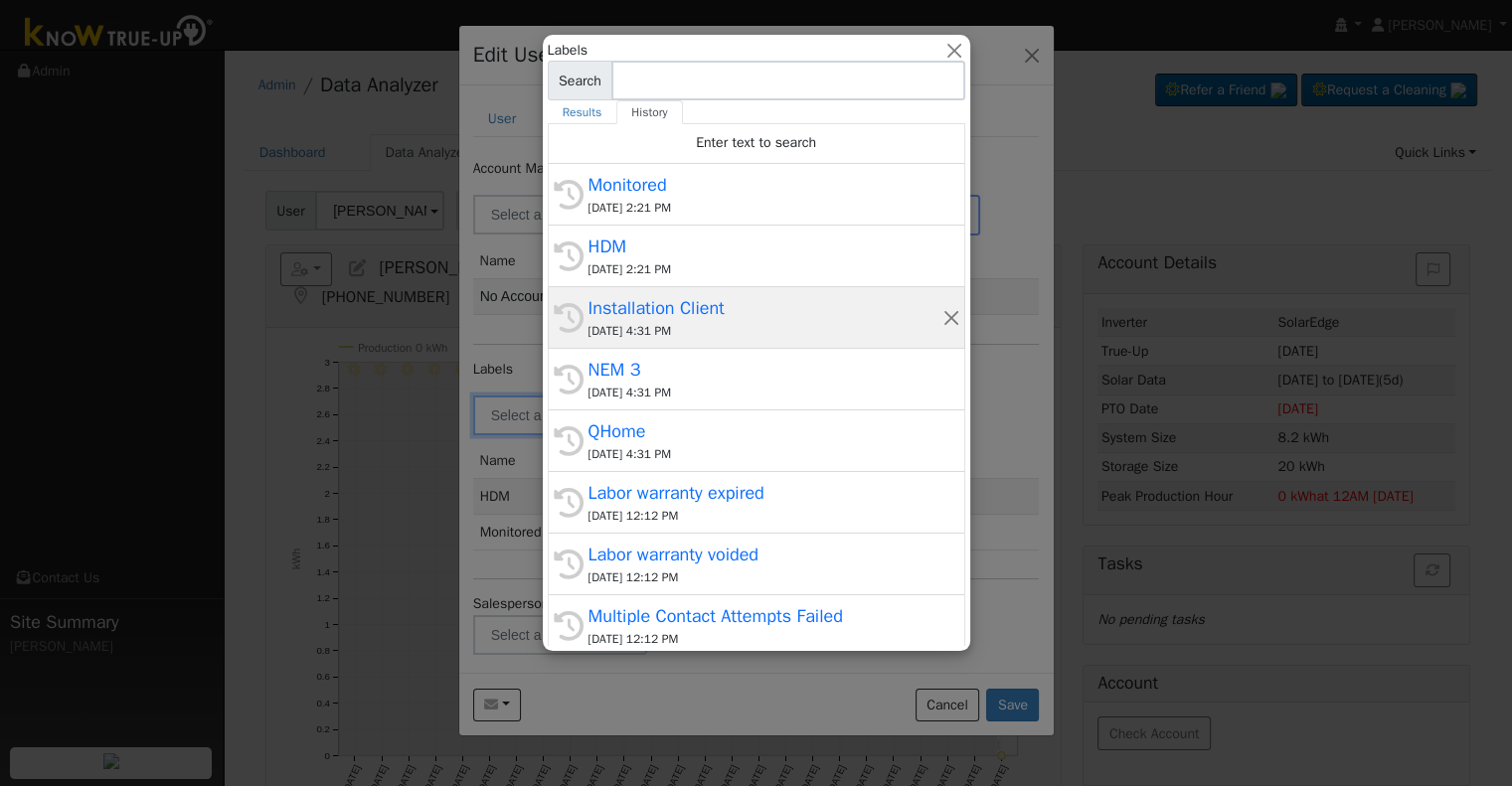 click on "Installation Client" at bounding box center (765, 308) 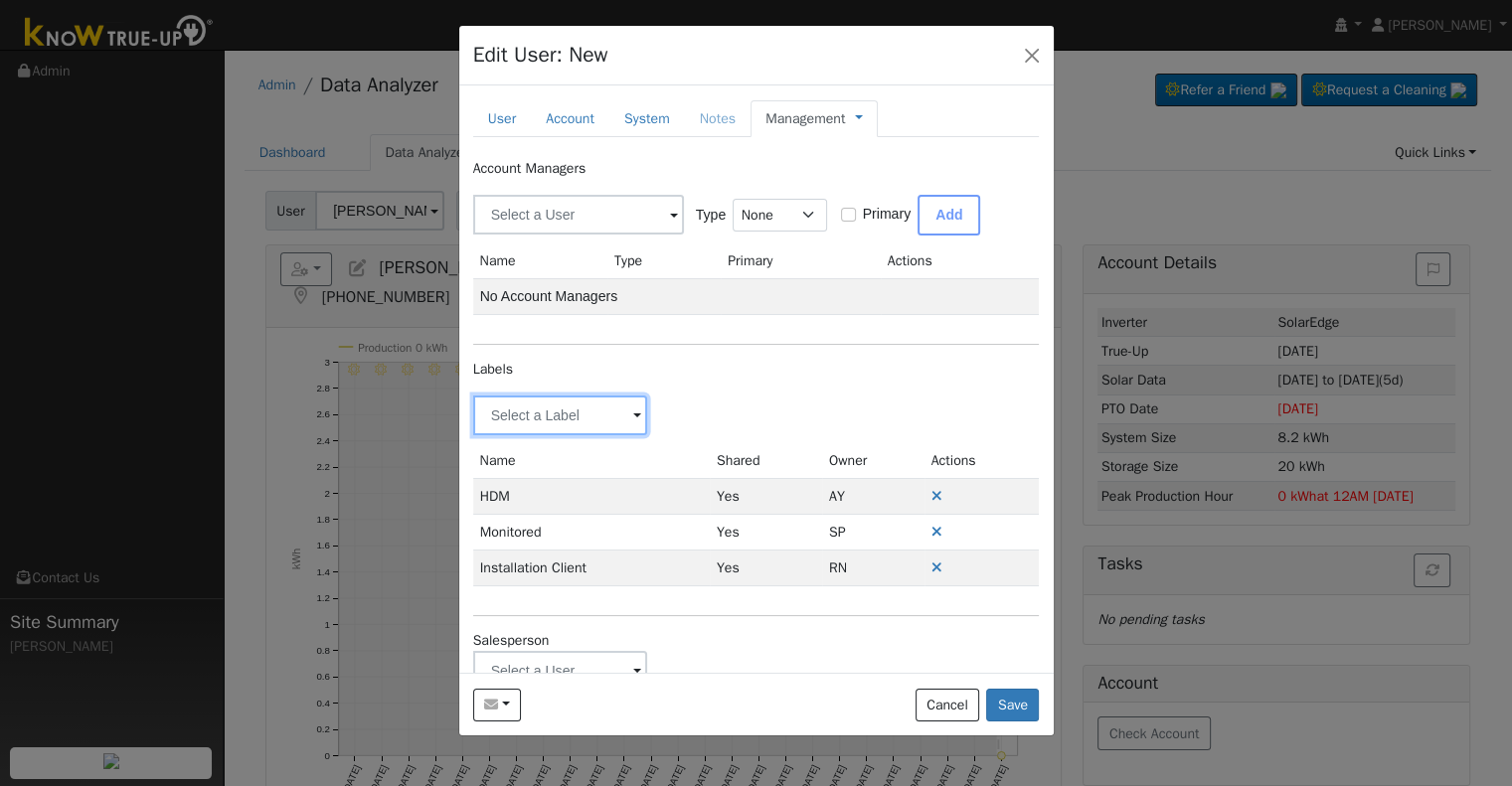 drag, startPoint x: 572, startPoint y: 424, endPoint x: 603, endPoint y: 414, distance: 32.572995 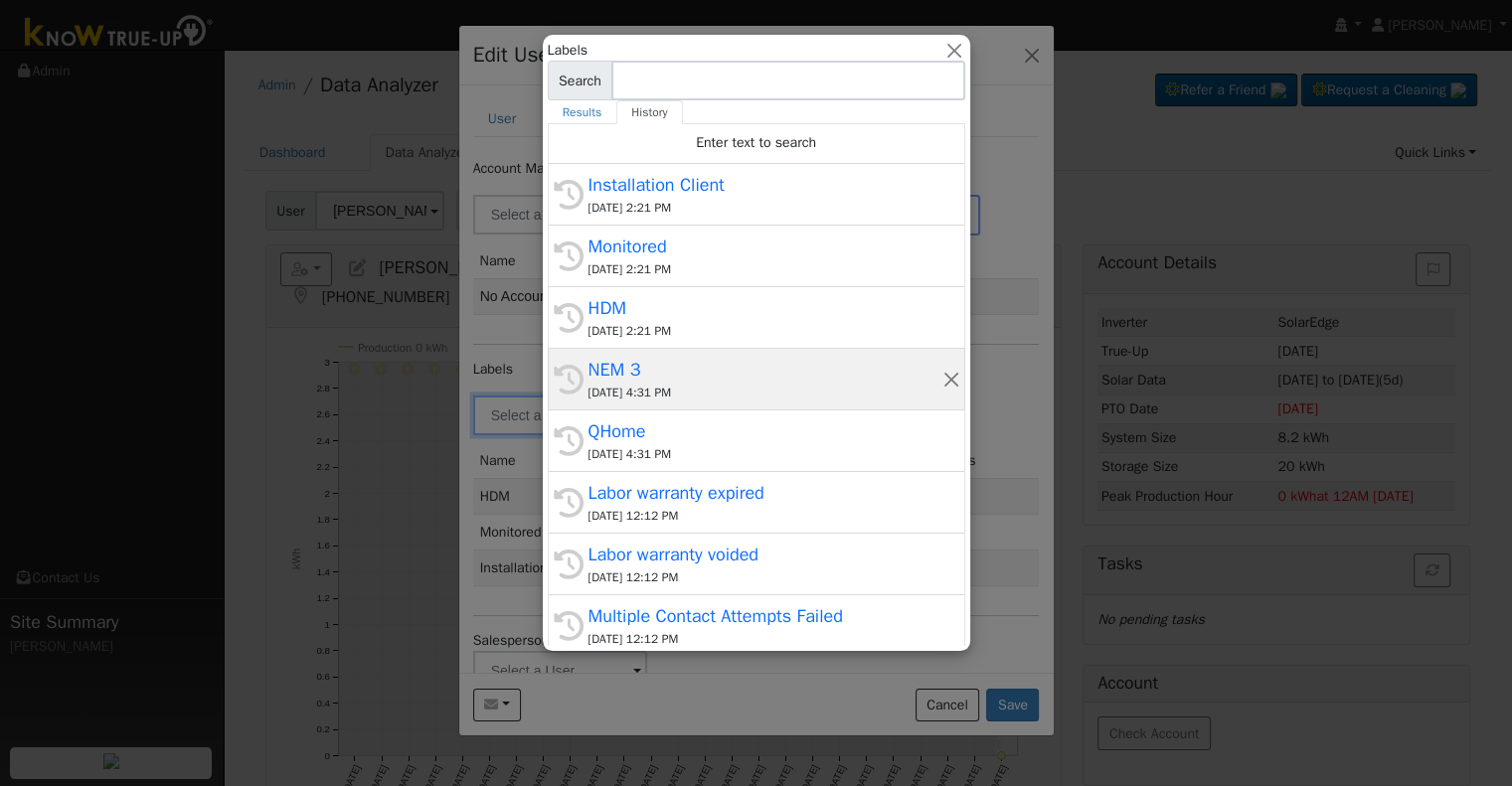 click on "07/14/2025 4:31 PM" at bounding box center [765, 393] 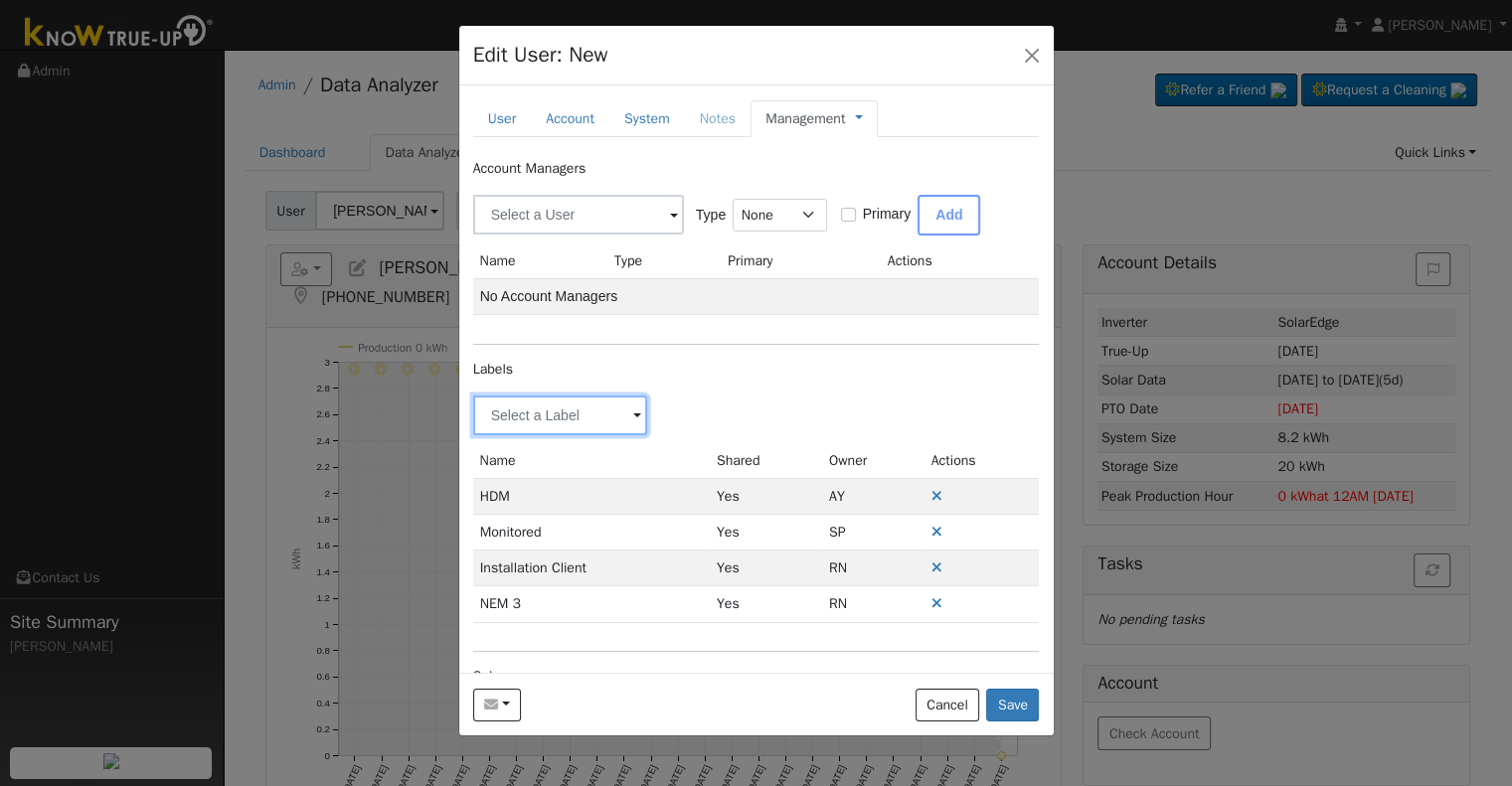 click at bounding box center [561, 415] 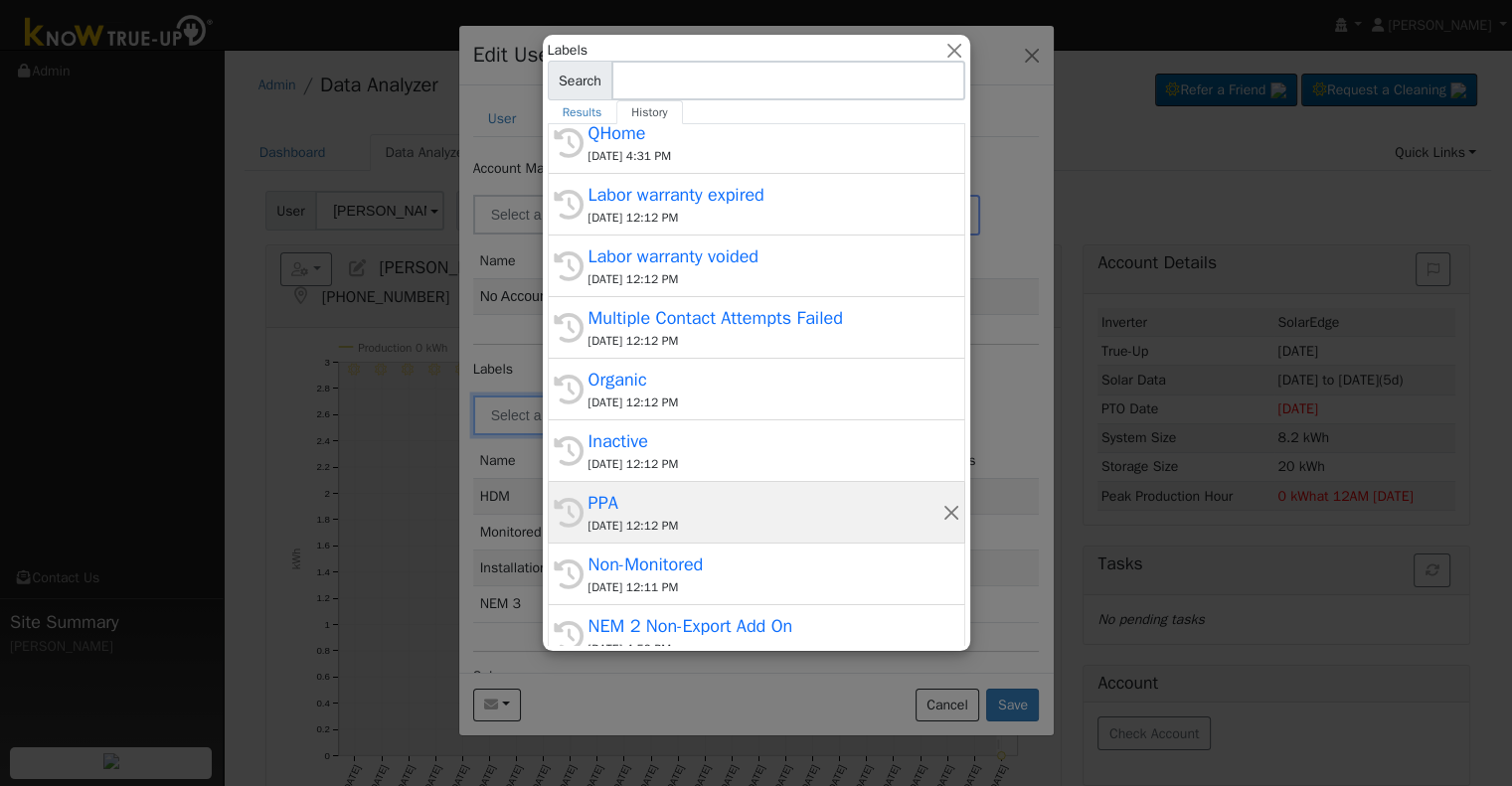 scroll, scrollTop: 378, scrollLeft: 0, axis: vertical 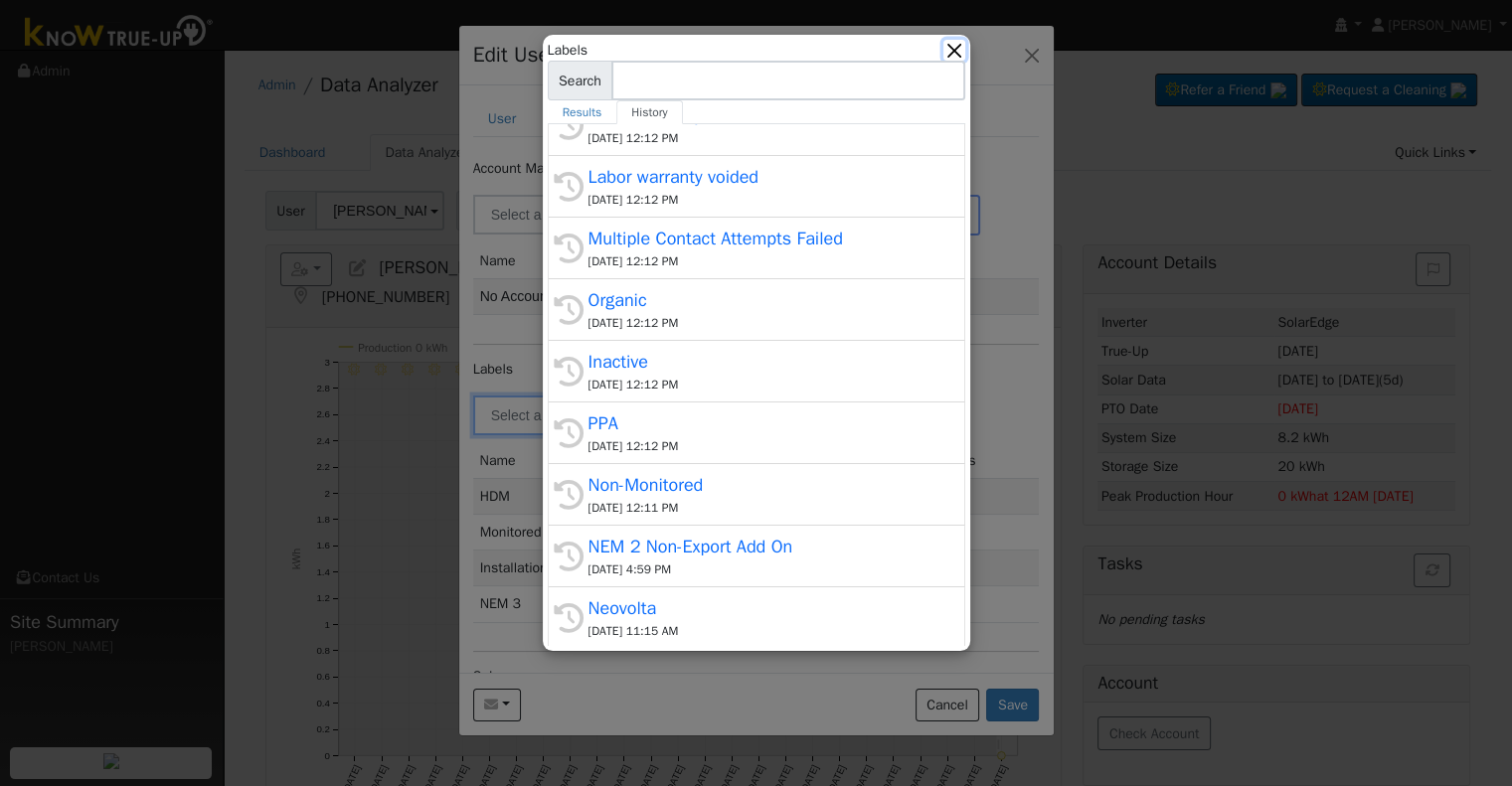 click at bounding box center [953, 50] 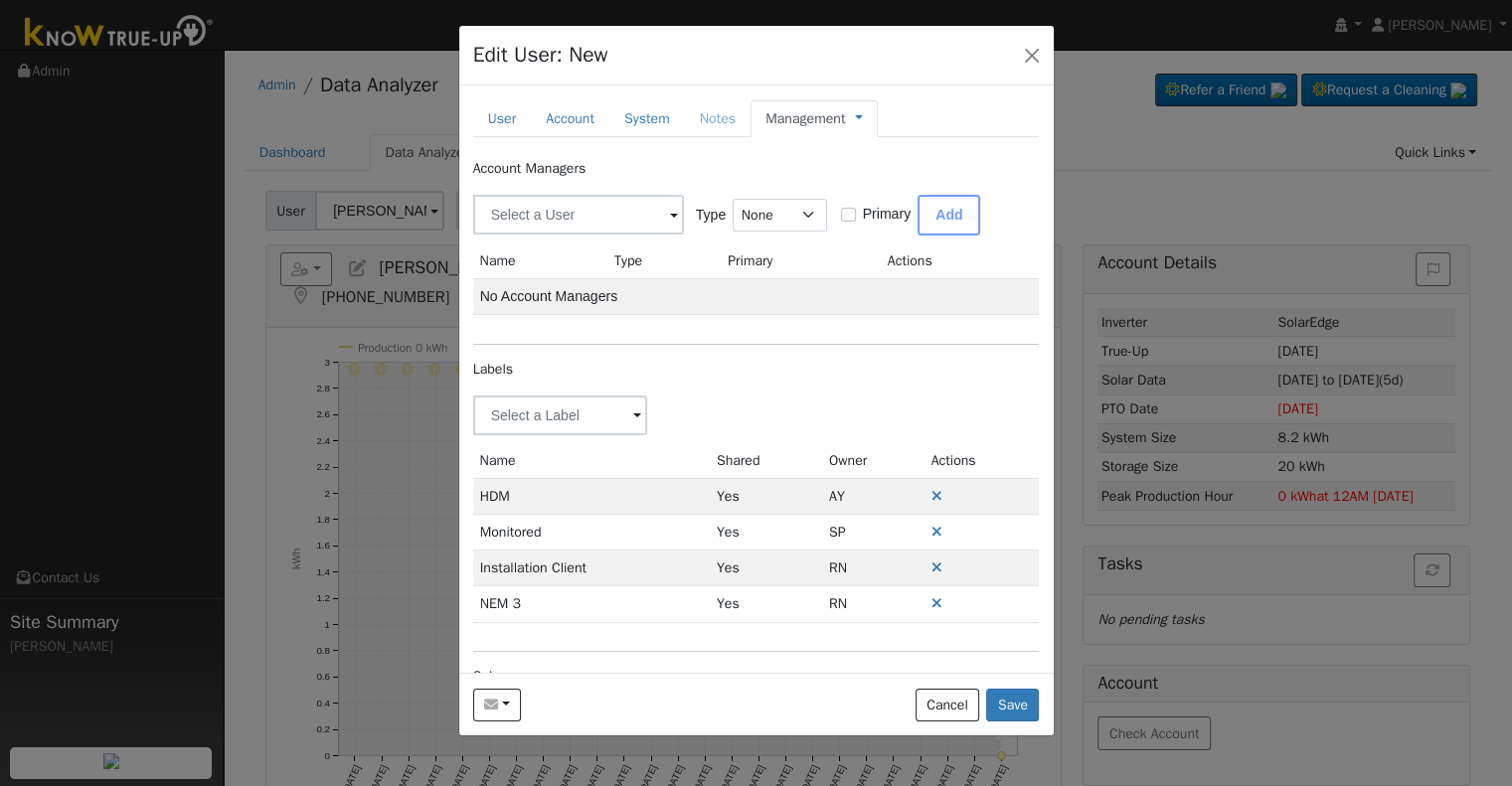 scroll, scrollTop: 83, scrollLeft: 0, axis: vertical 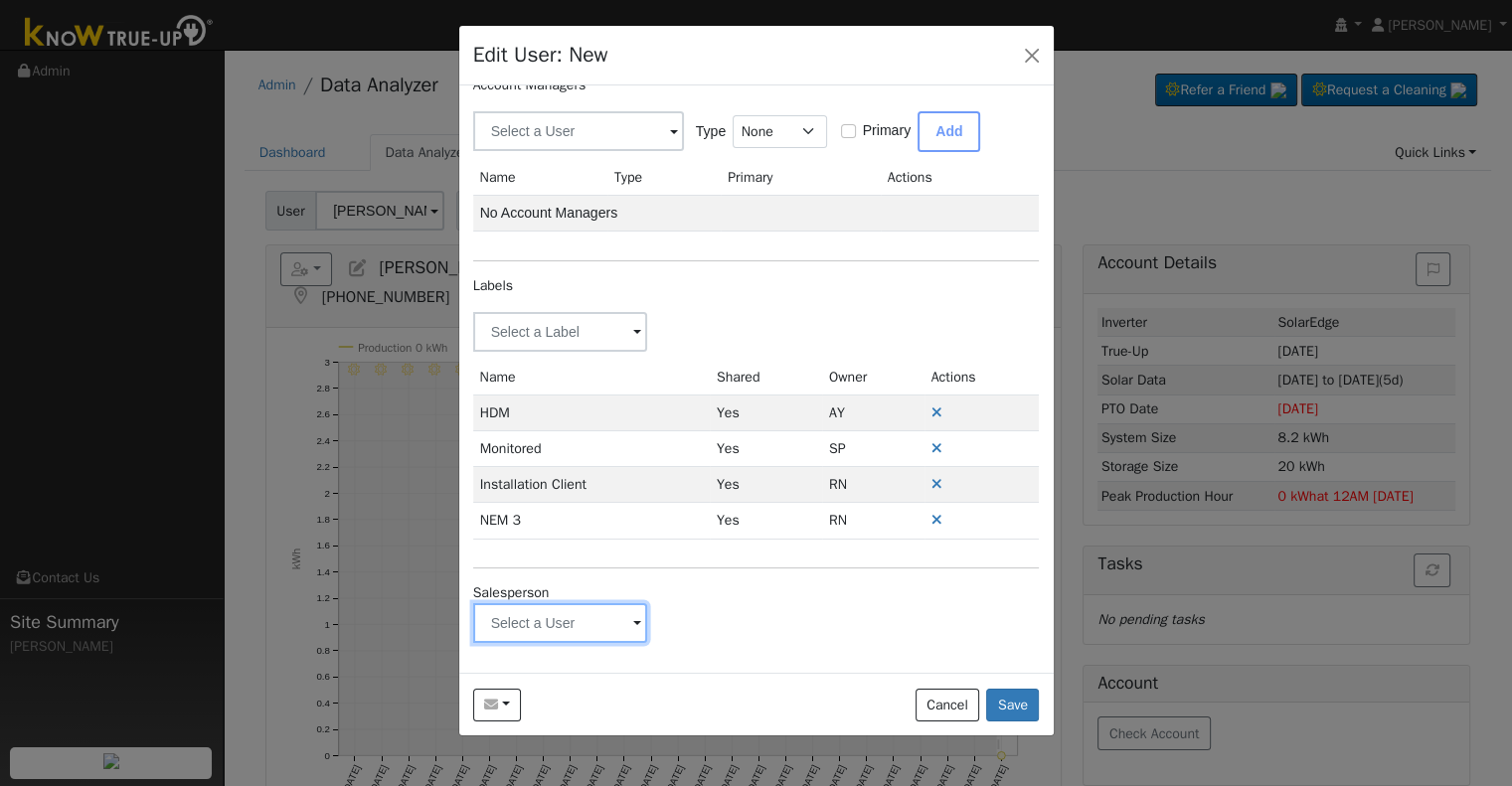 click at bounding box center [561, 332] 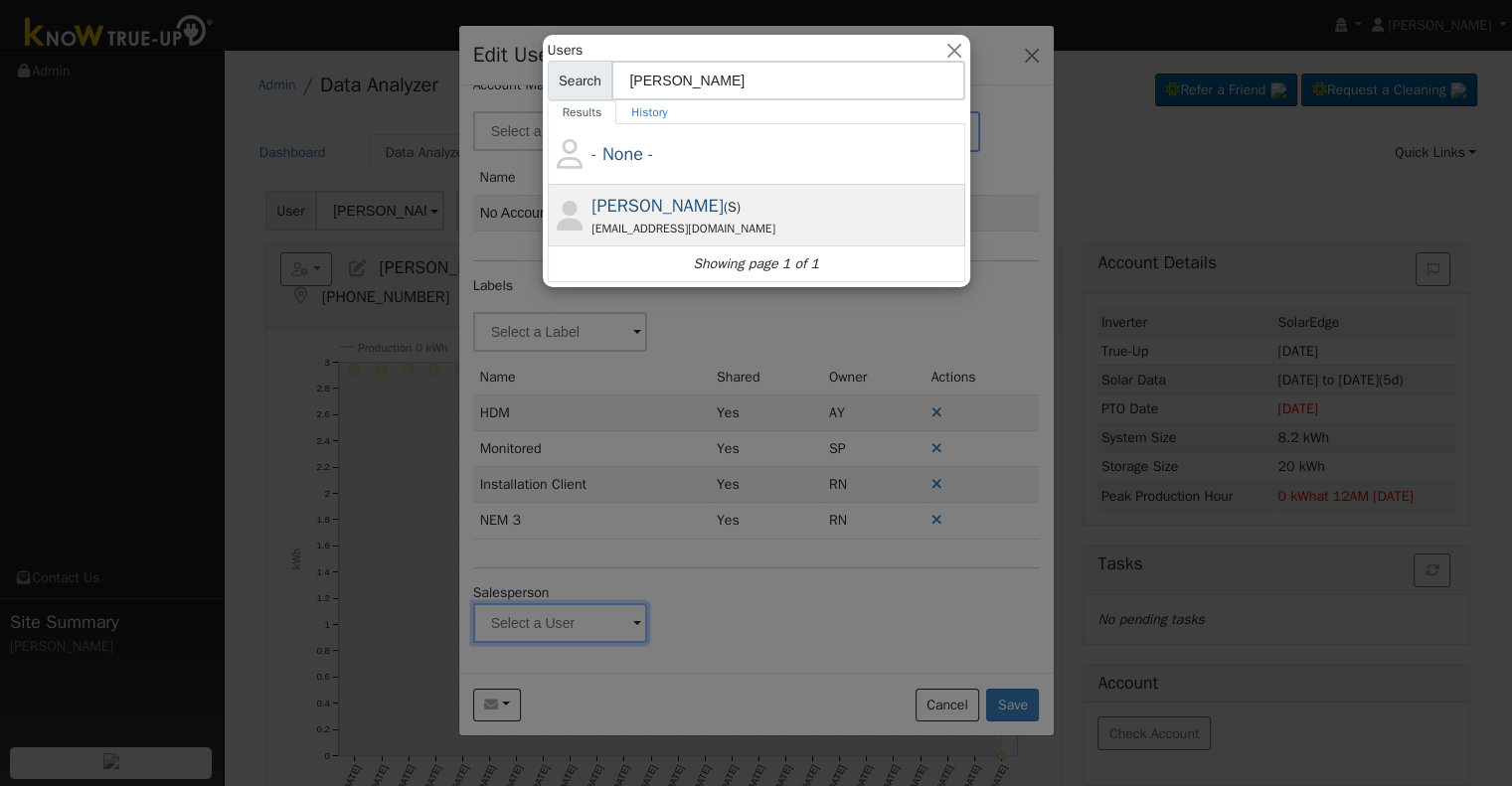 type on "Justin Beck" 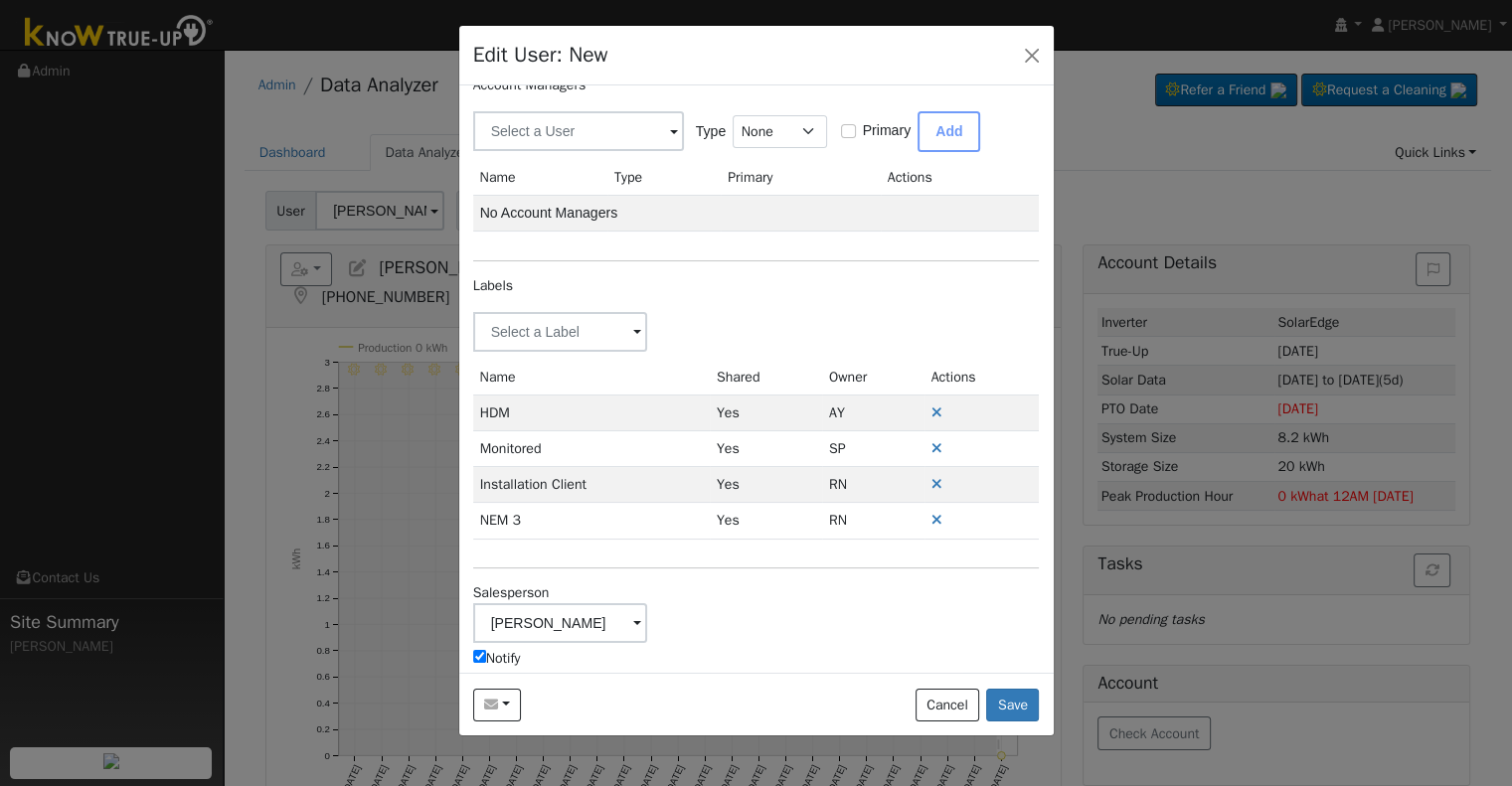 click on "Notify" at bounding box center [561, 658] 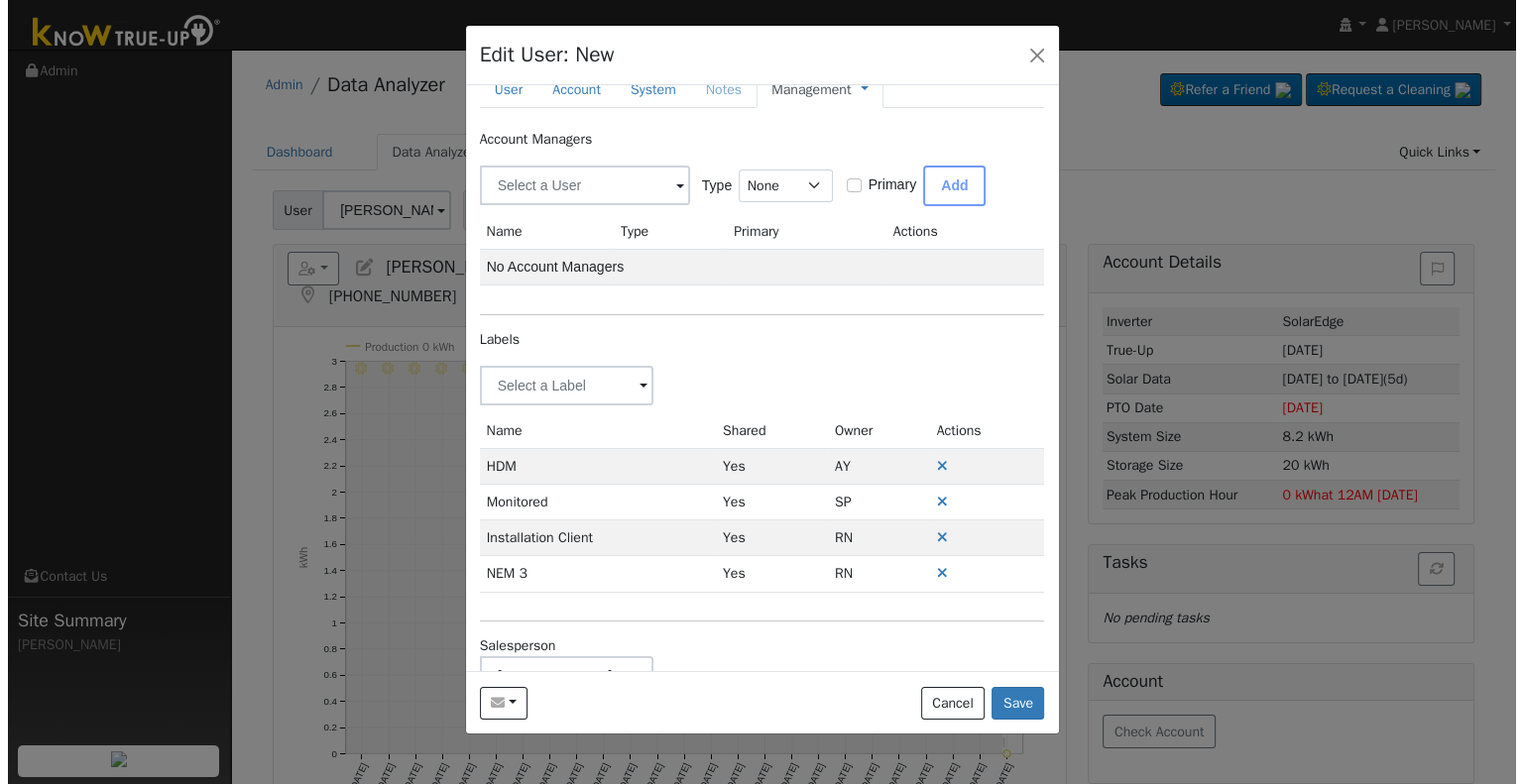 scroll, scrollTop: 0, scrollLeft: 0, axis: both 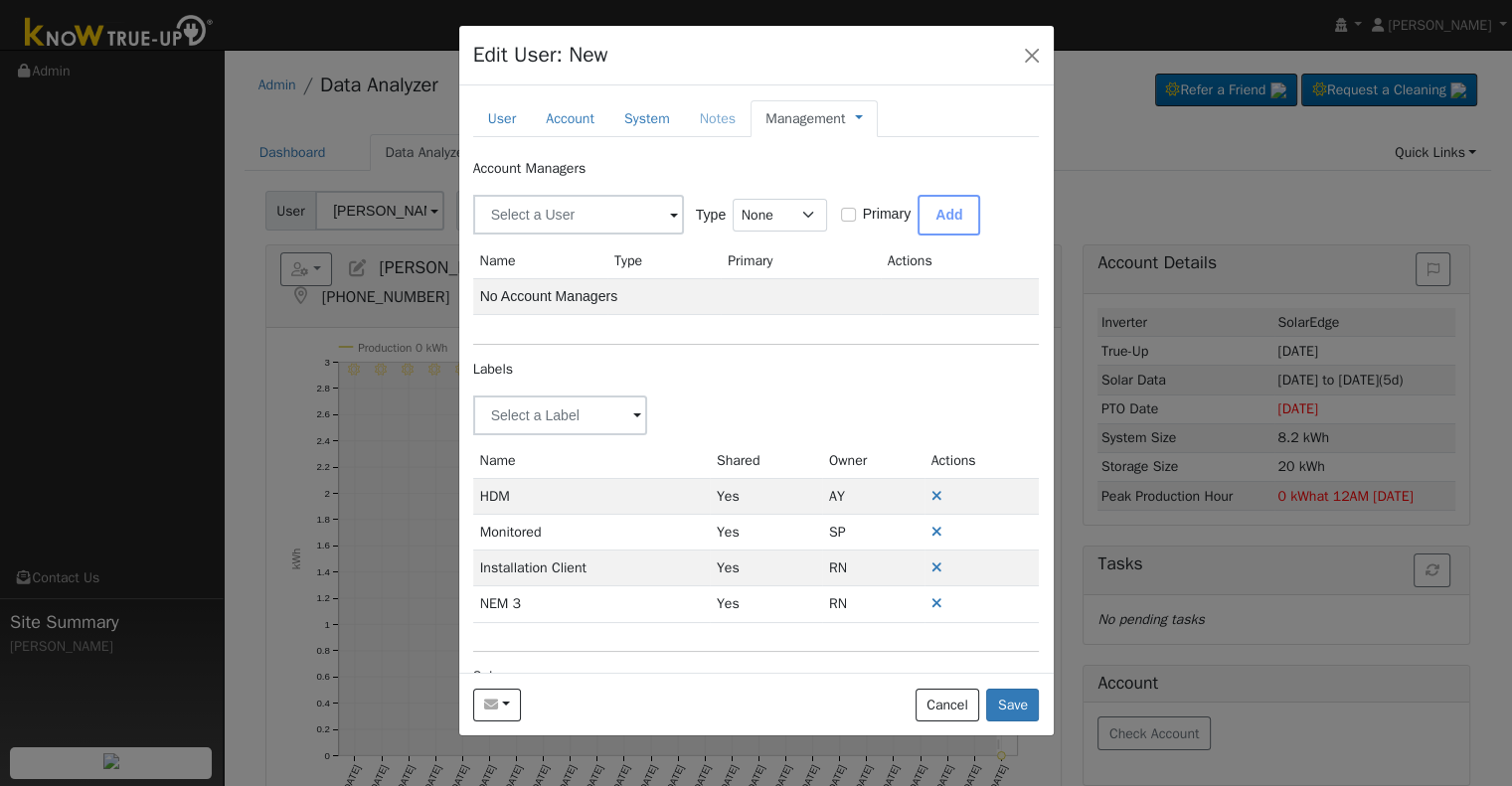 click on "Management" at bounding box center (805, 118) 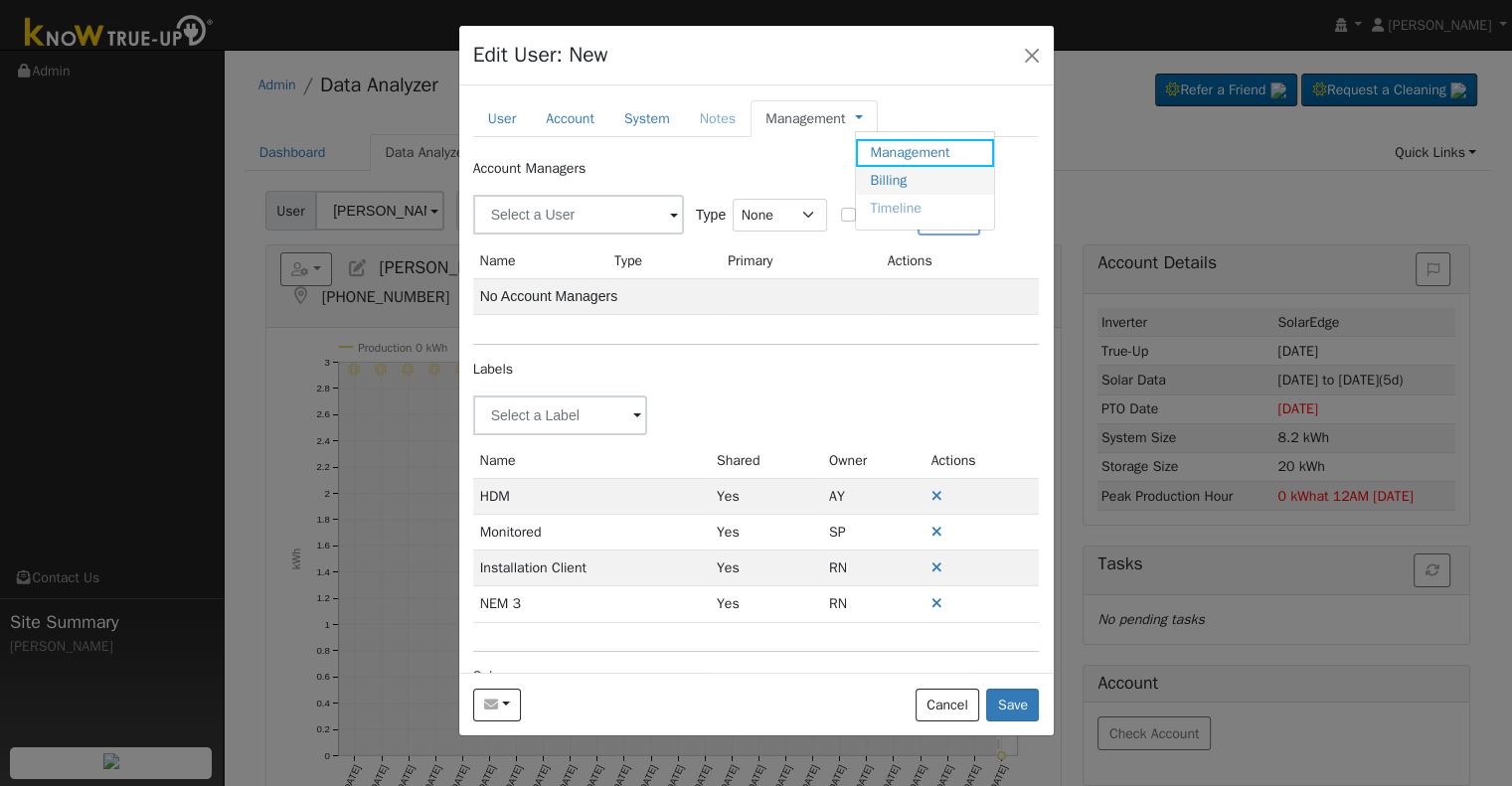 click on "Billing" at bounding box center [924, 181] 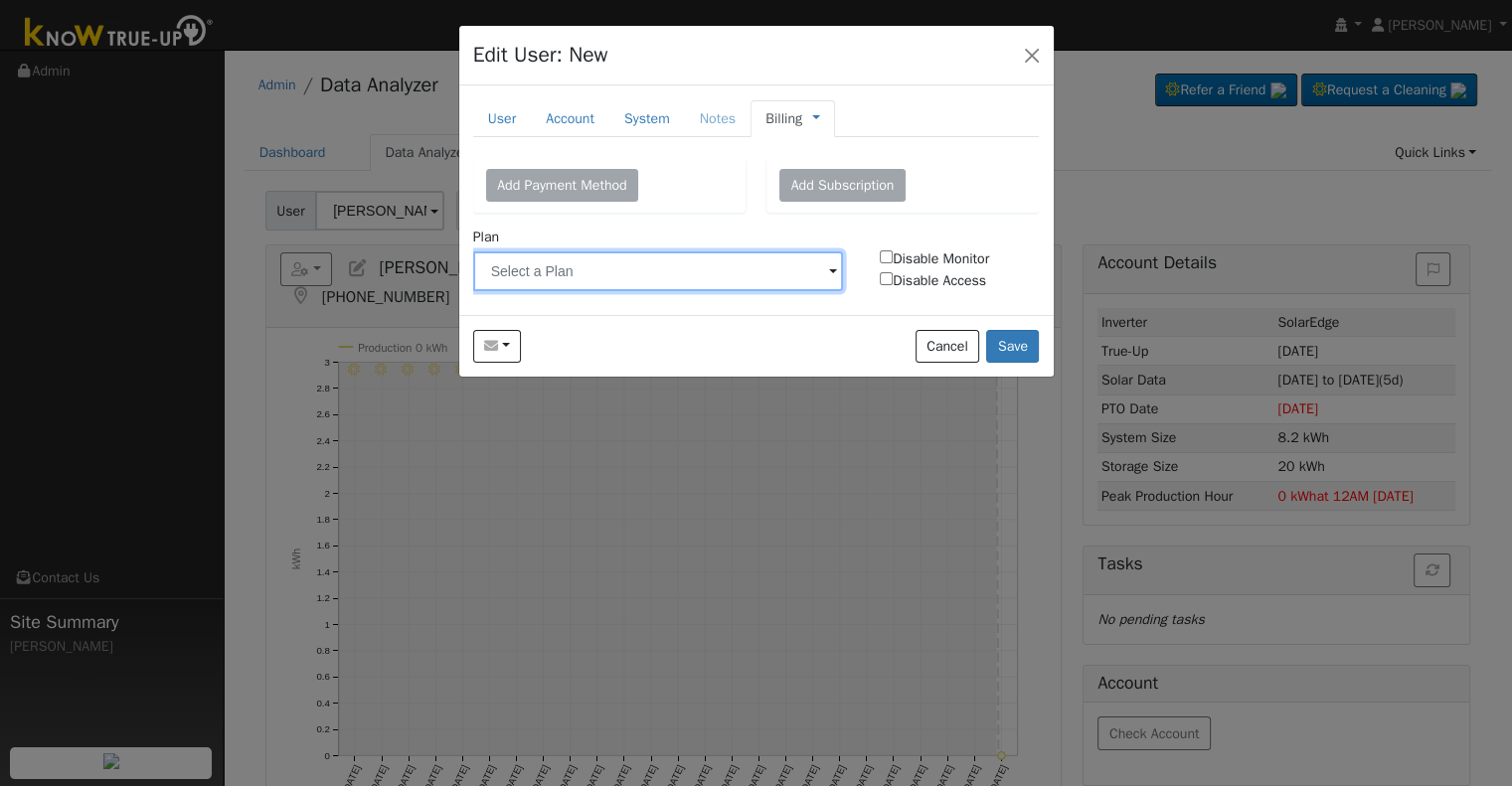 click at bounding box center [658, 271] 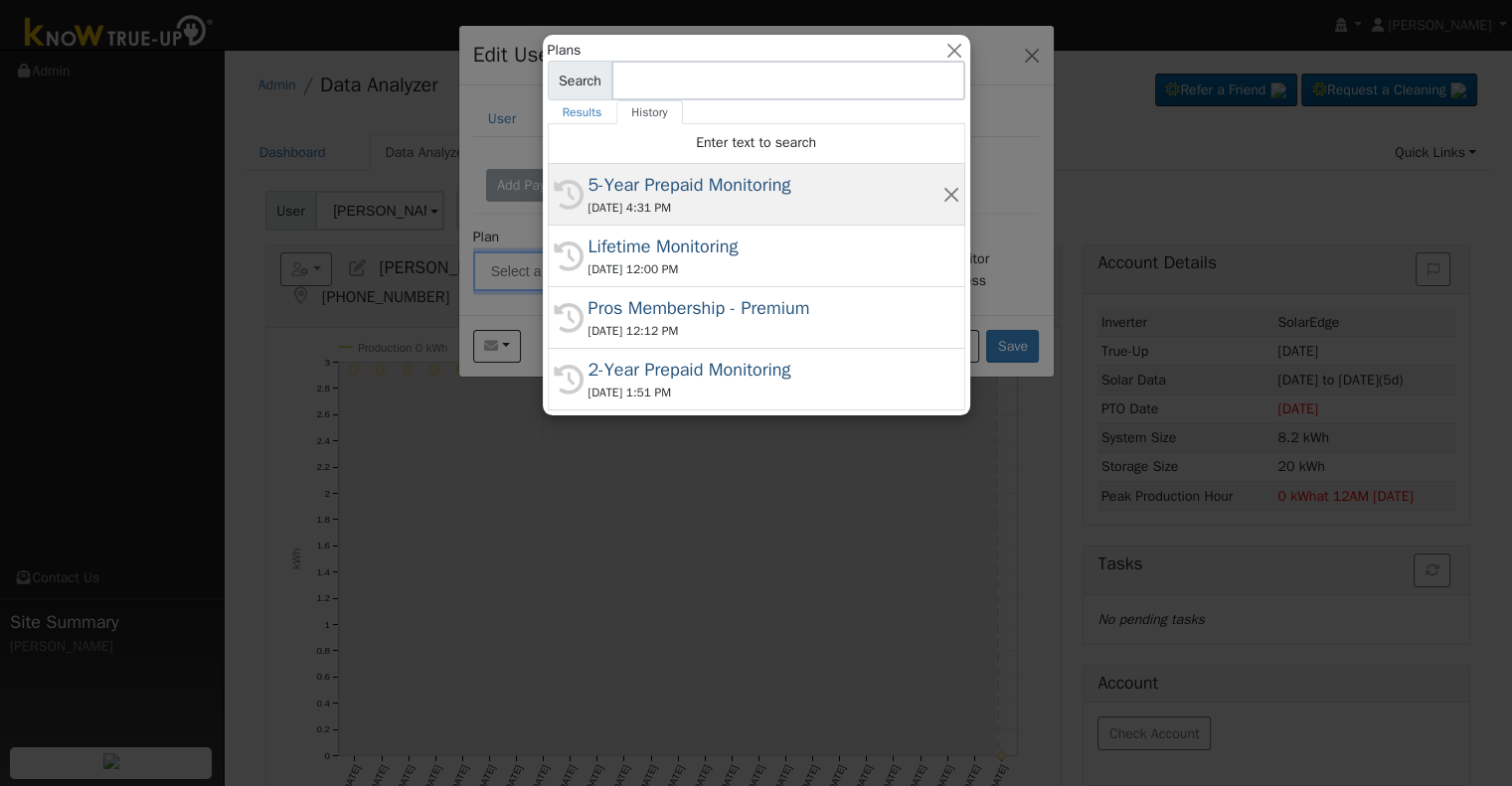 click on "5-Year Prepaid Monitoring" at bounding box center [765, 185] 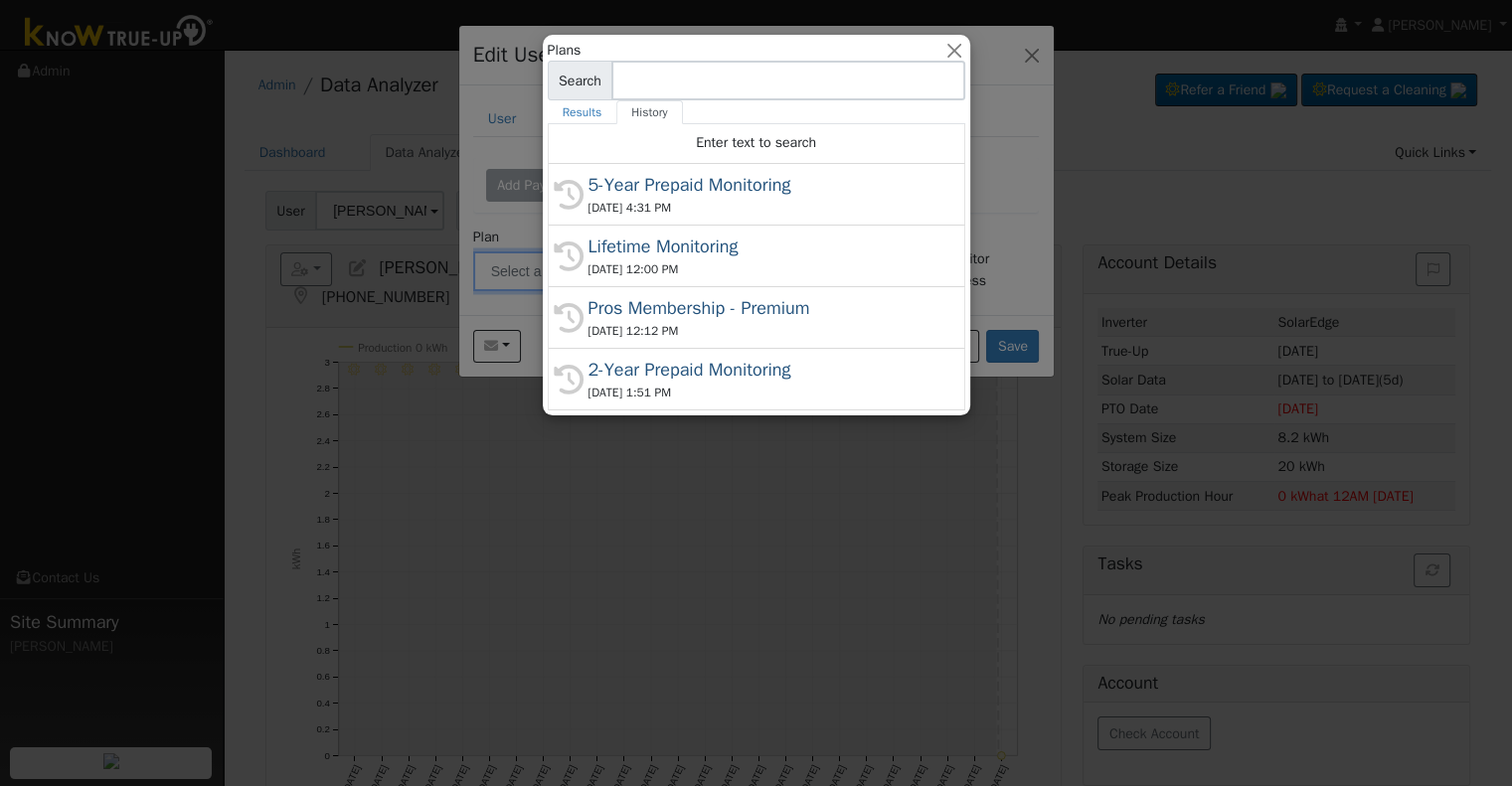 type on "5-Year Prepaid Monitoring" 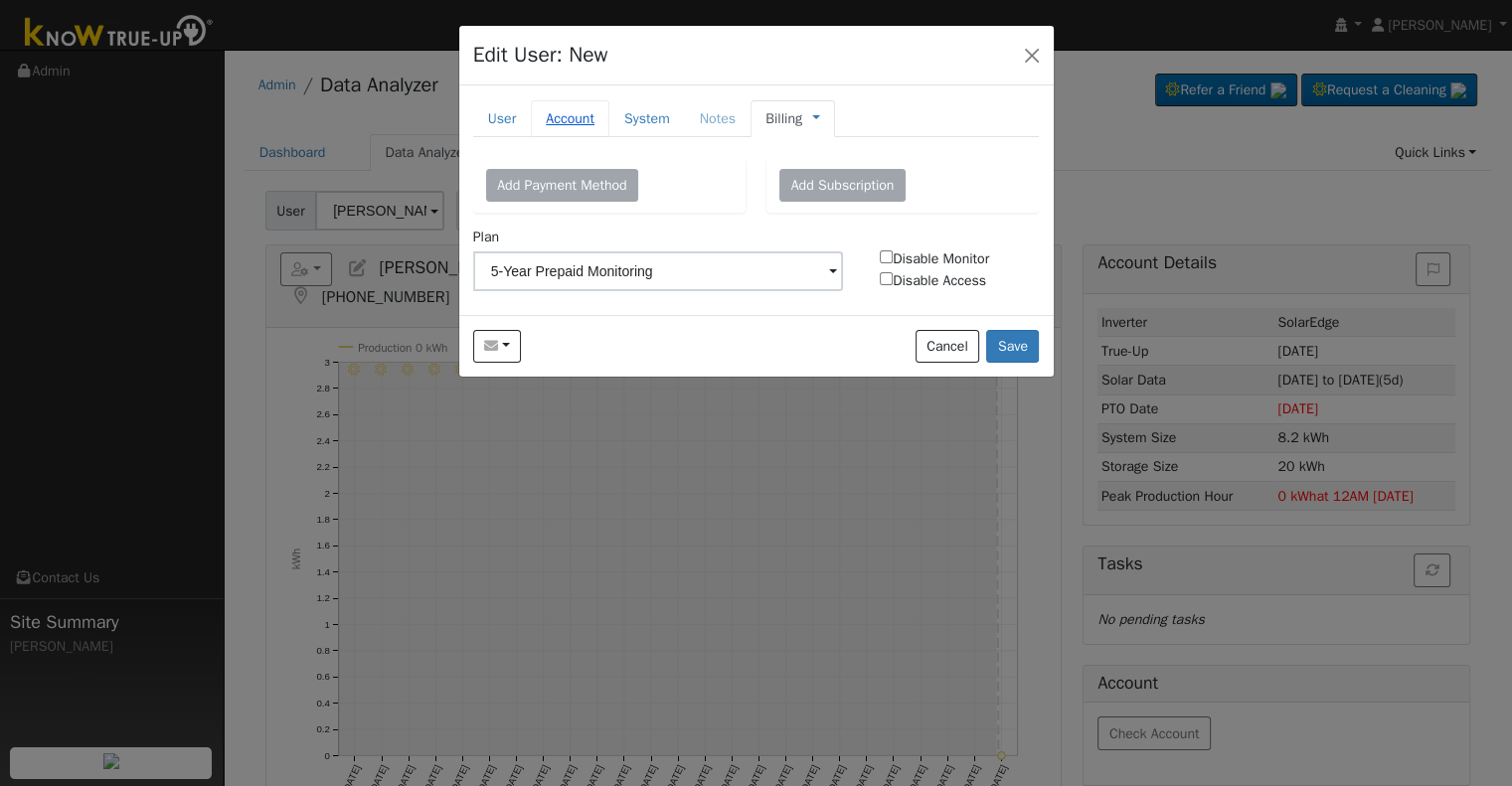 click on "Account" at bounding box center [570, 118] 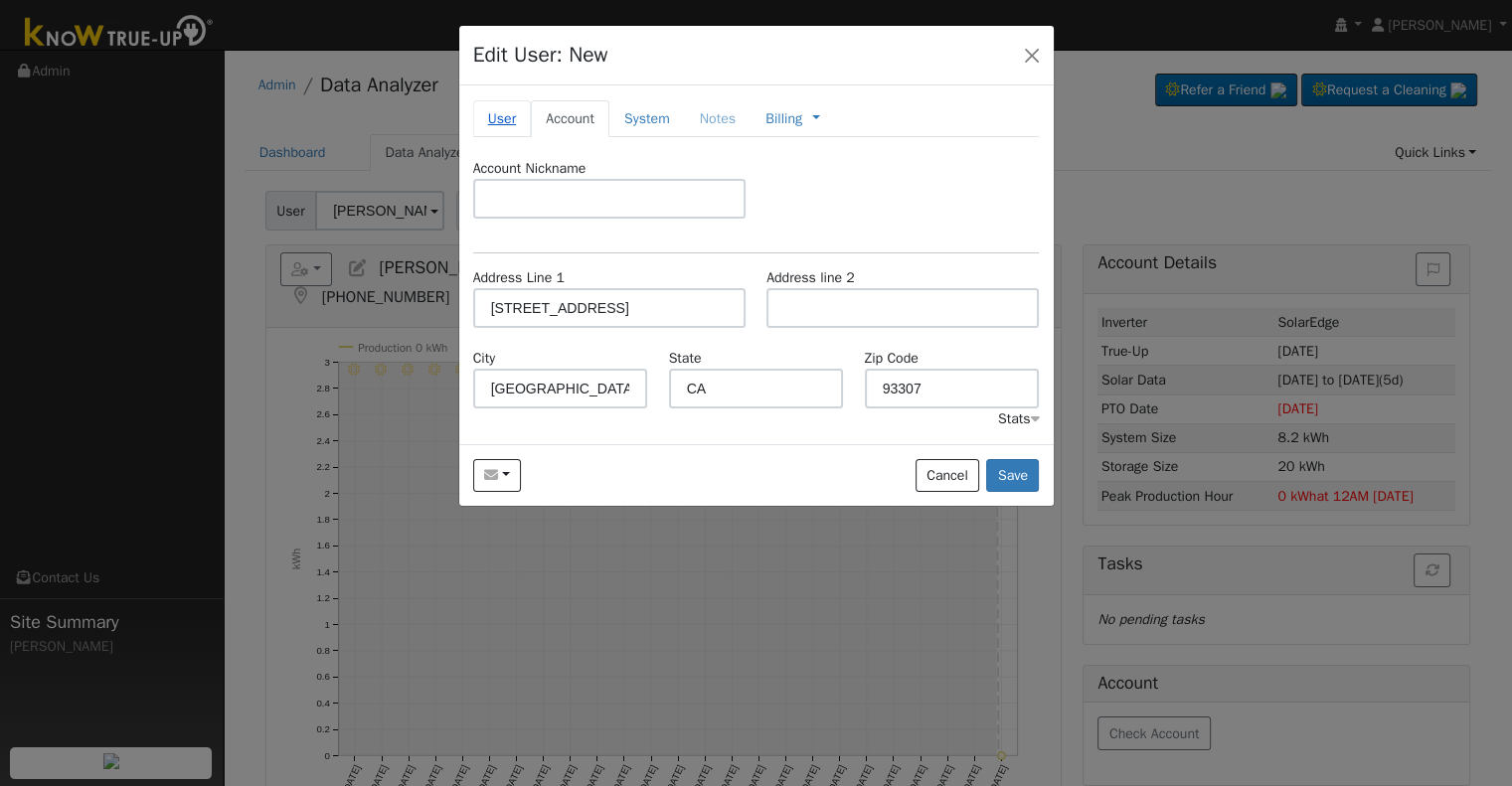 click on "User" at bounding box center (502, 118) 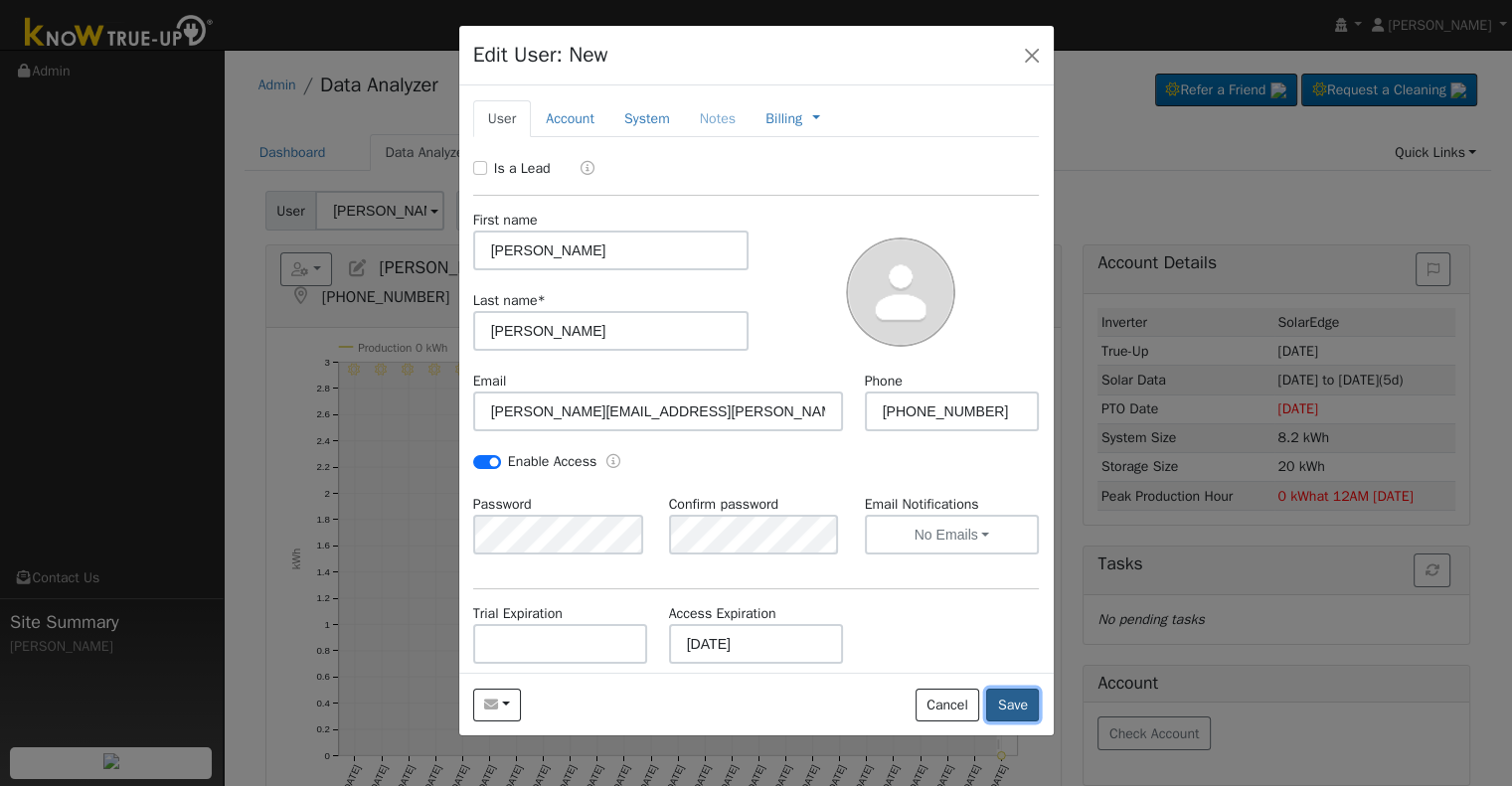 click on "Save" at bounding box center [1012, 706] 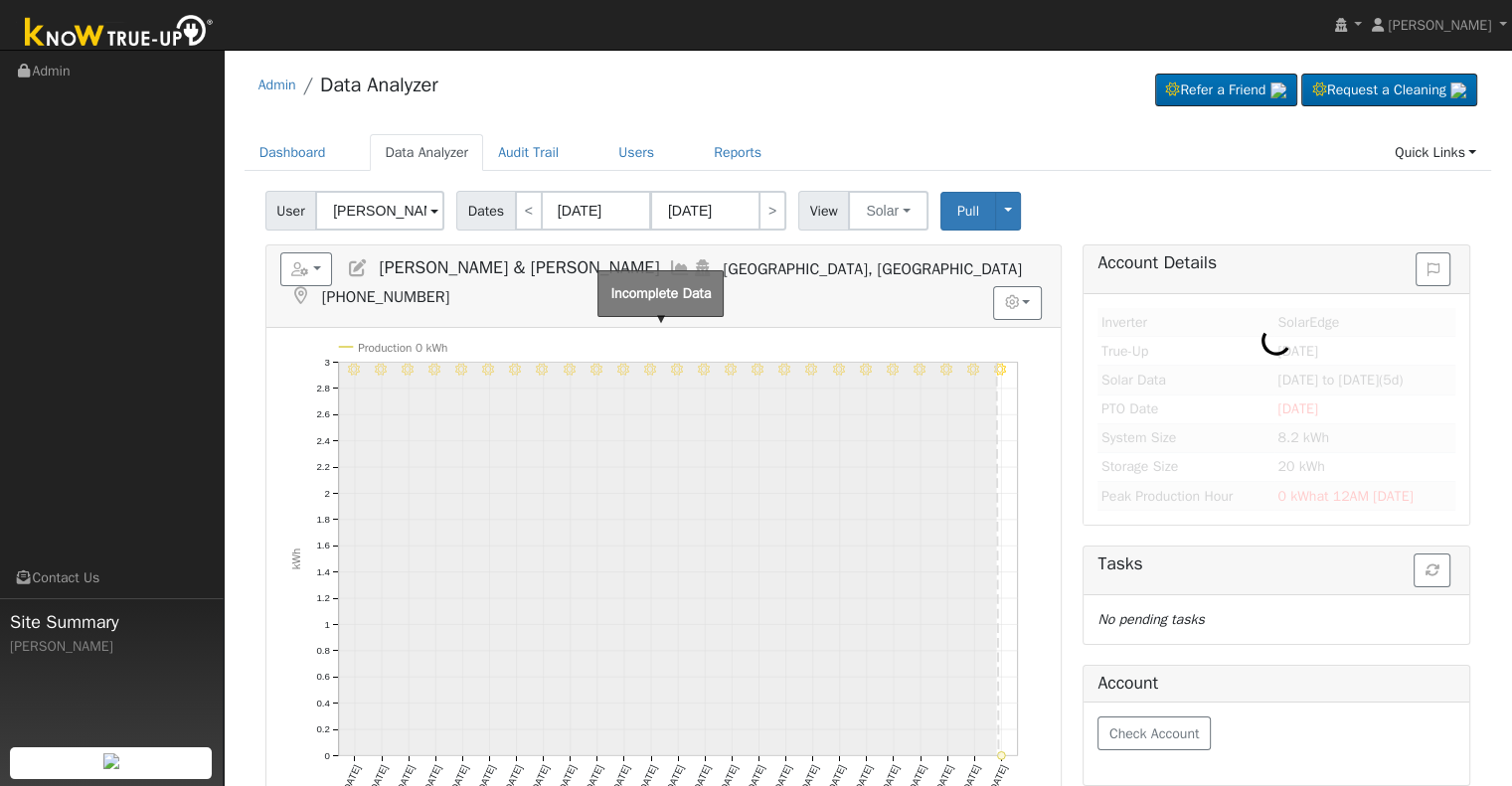 type on "[PERSON_NAME]" 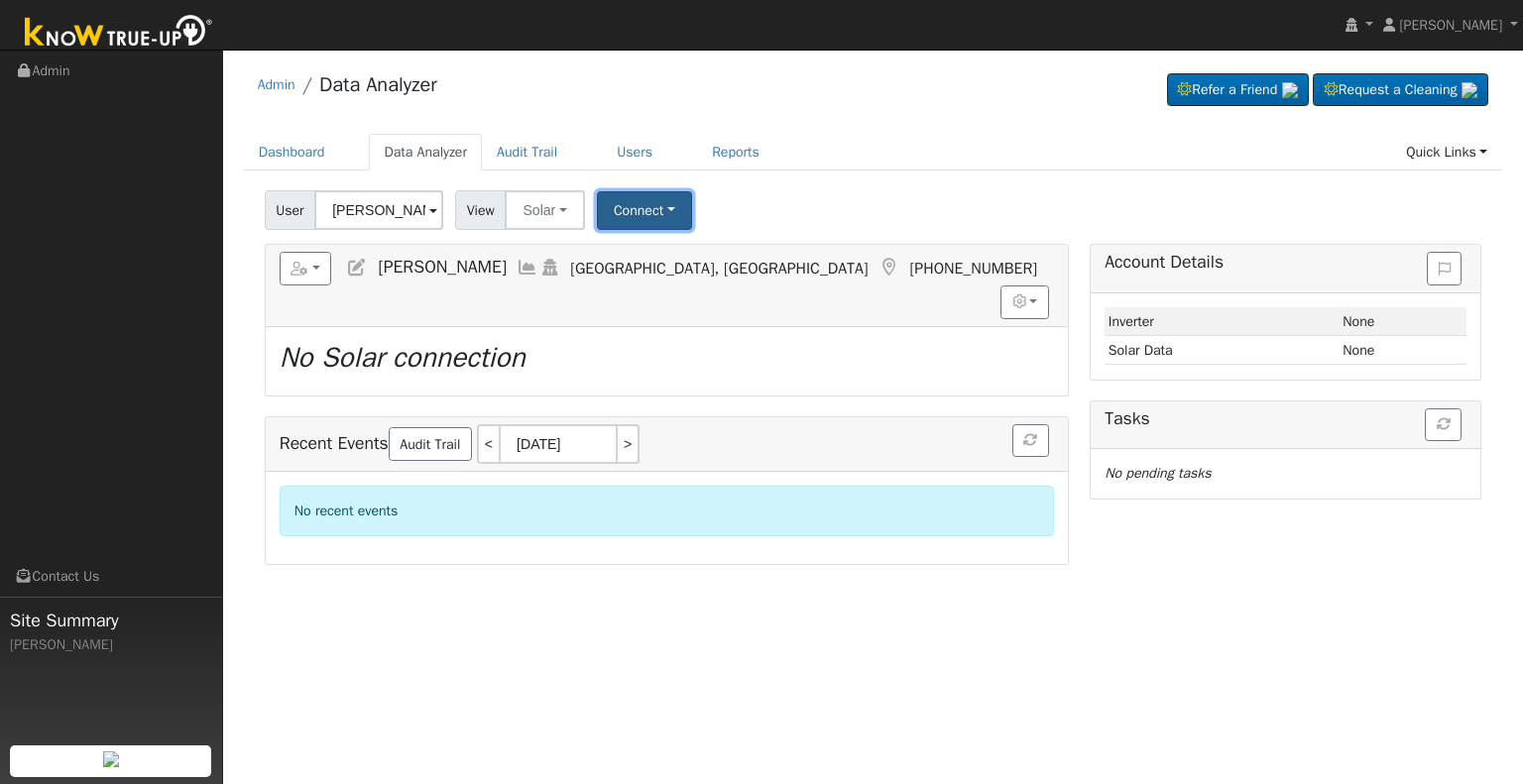 click on "Connect" at bounding box center (644, 210) 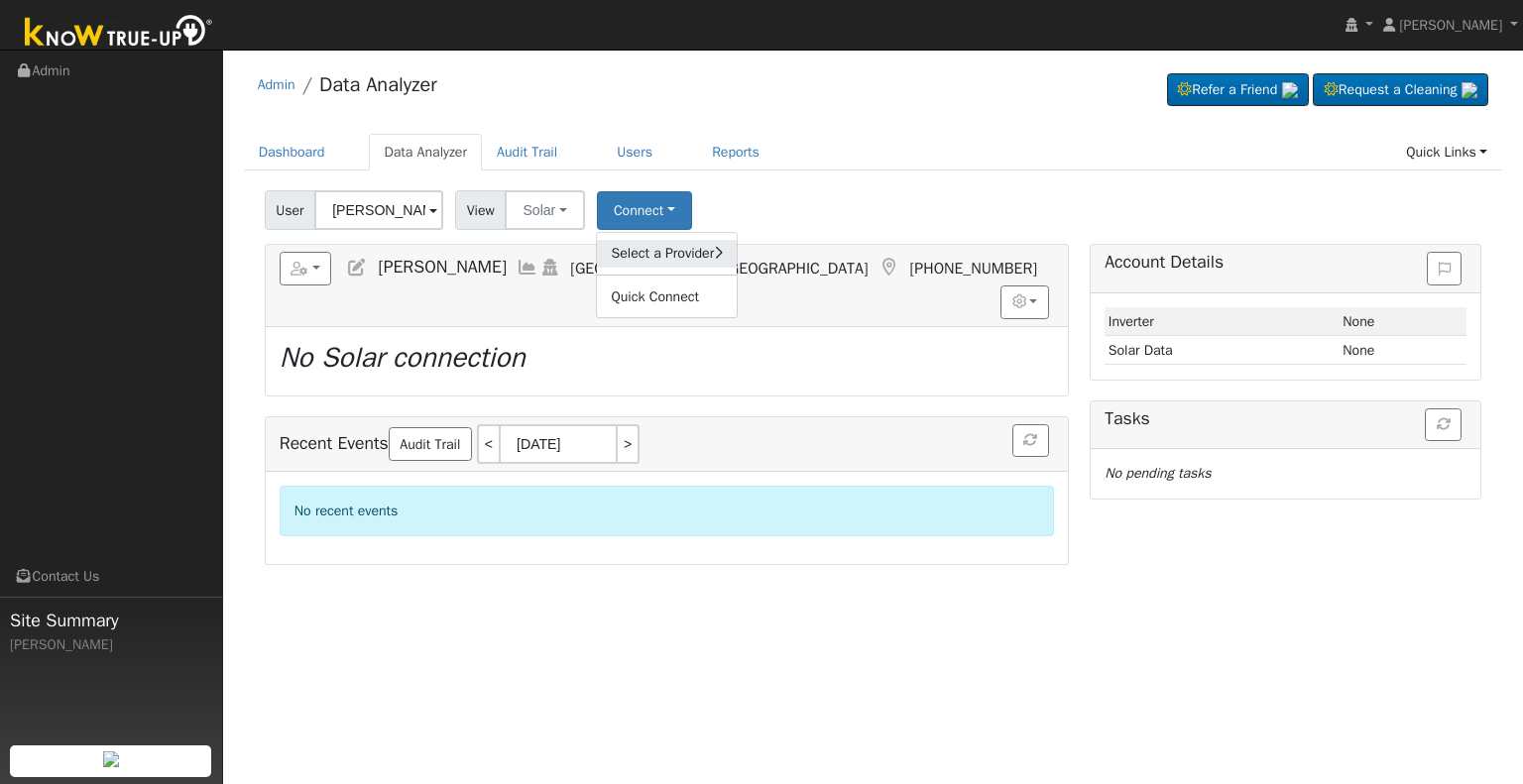 click on "Select a Provider" 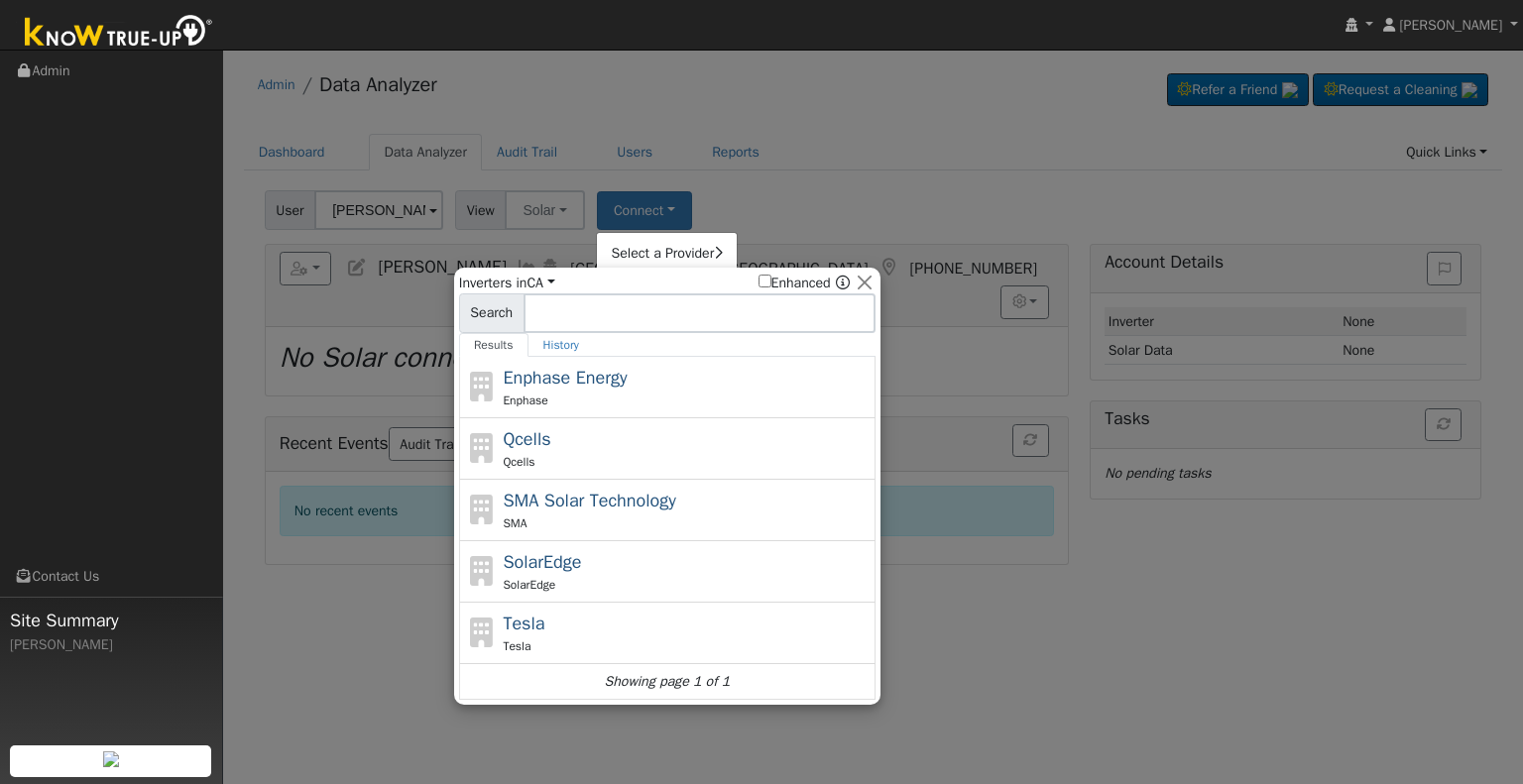click on "SolarEdge SolarEdge" at bounding box center (686, 571) 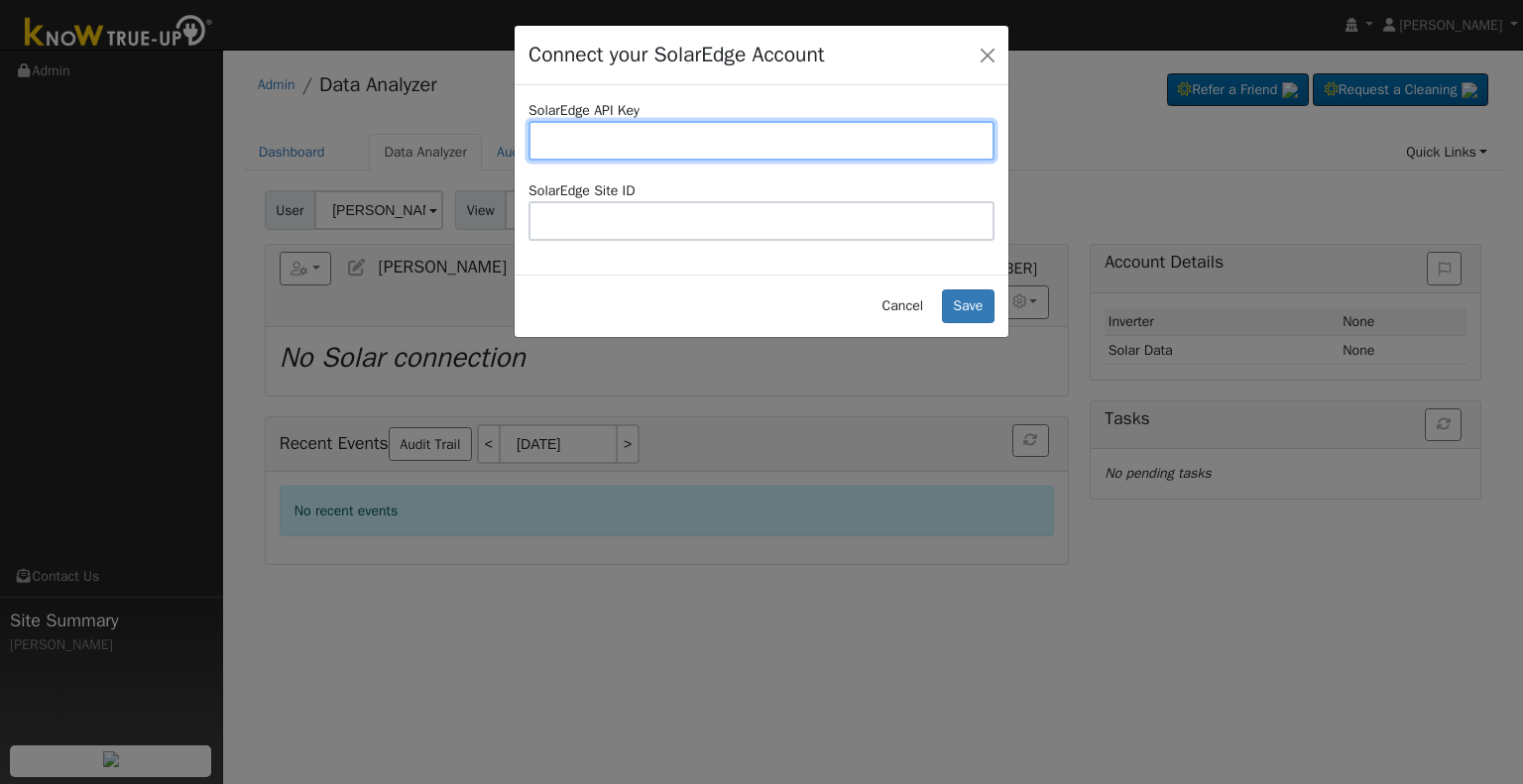 click at bounding box center (762, 141) 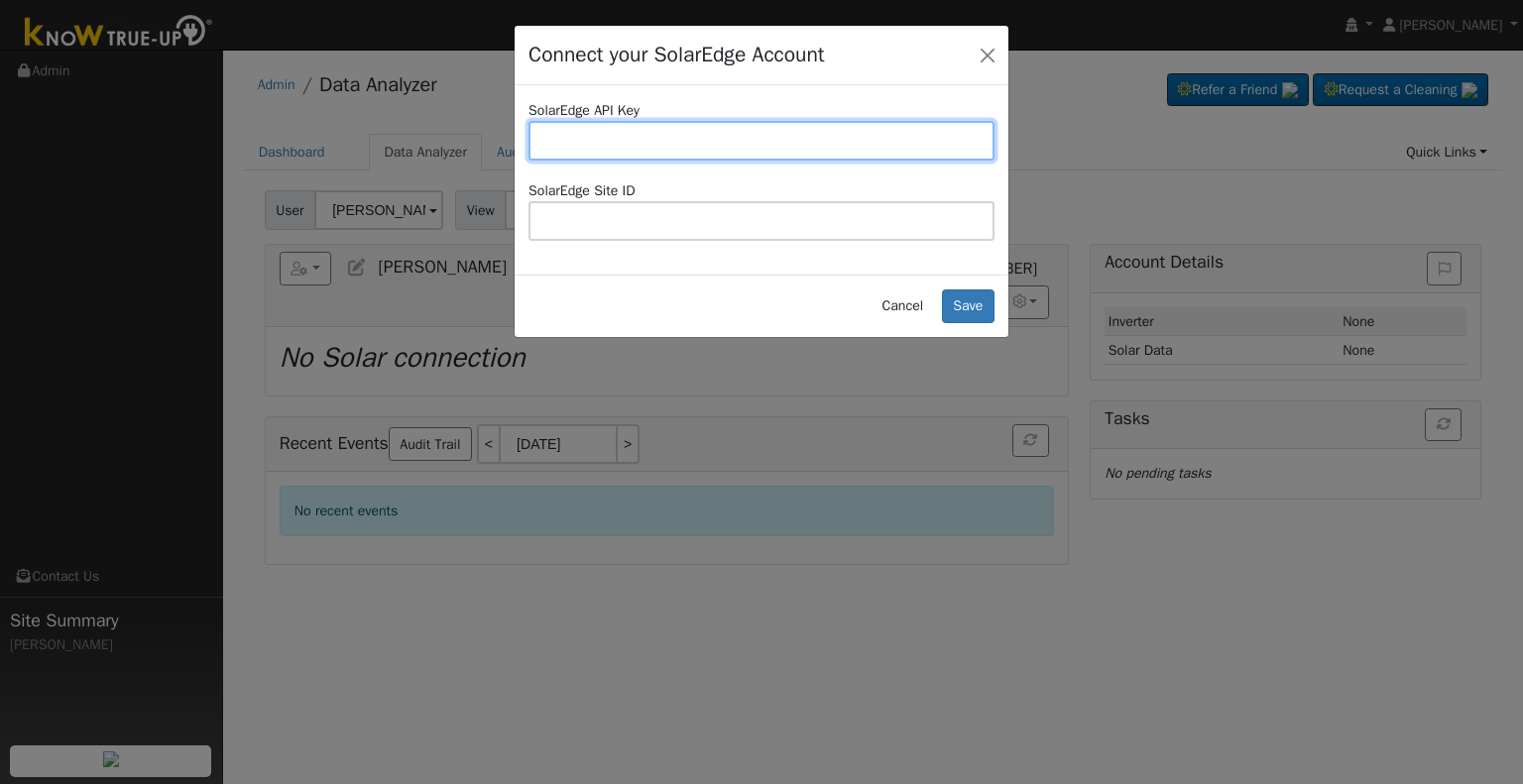 paste on "MD6WANSDJI1IUT3O207XM81H2BRC1KH2" 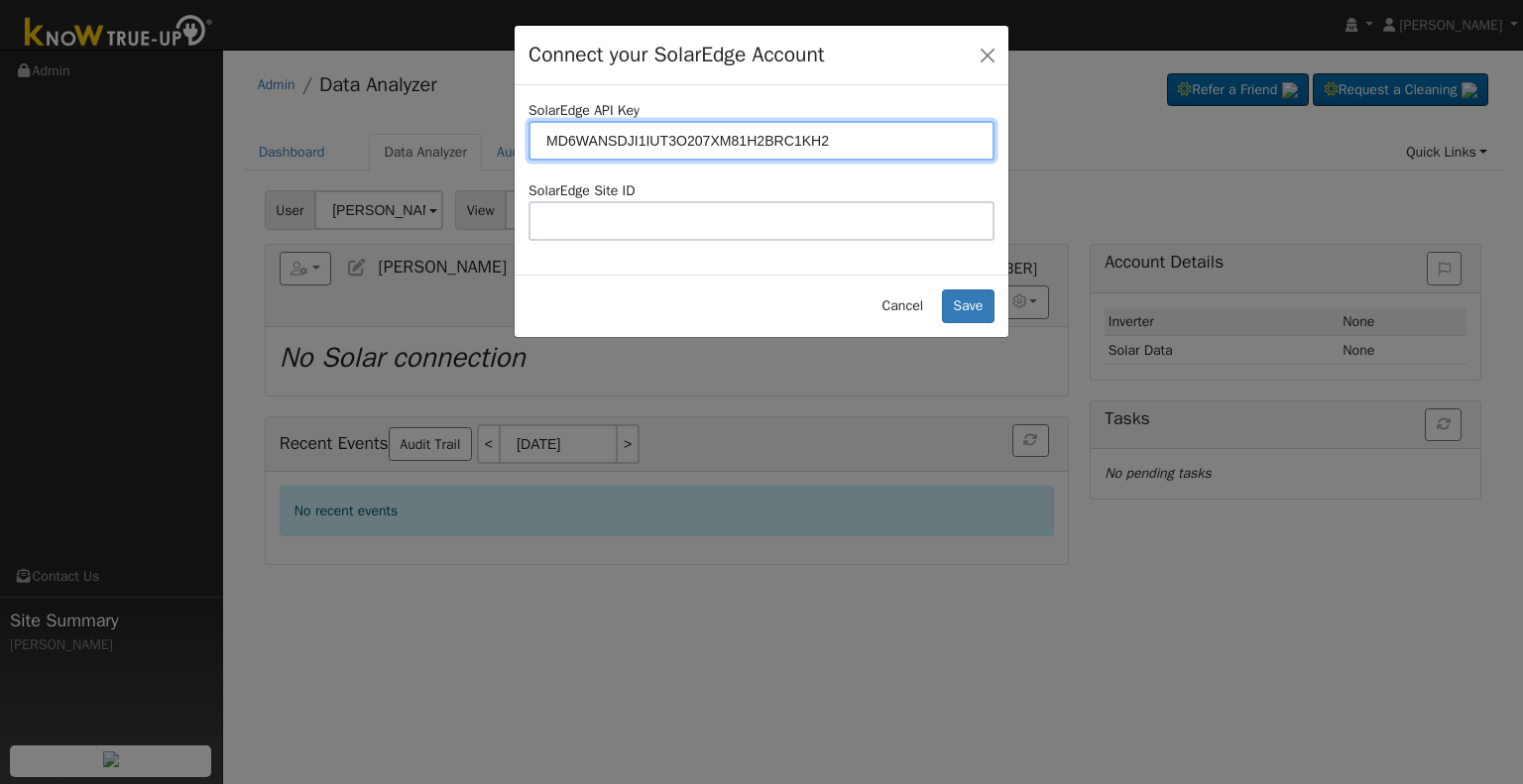 type on "MD6WANSDJI1IUT3O207XM81H2BRC1KH2" 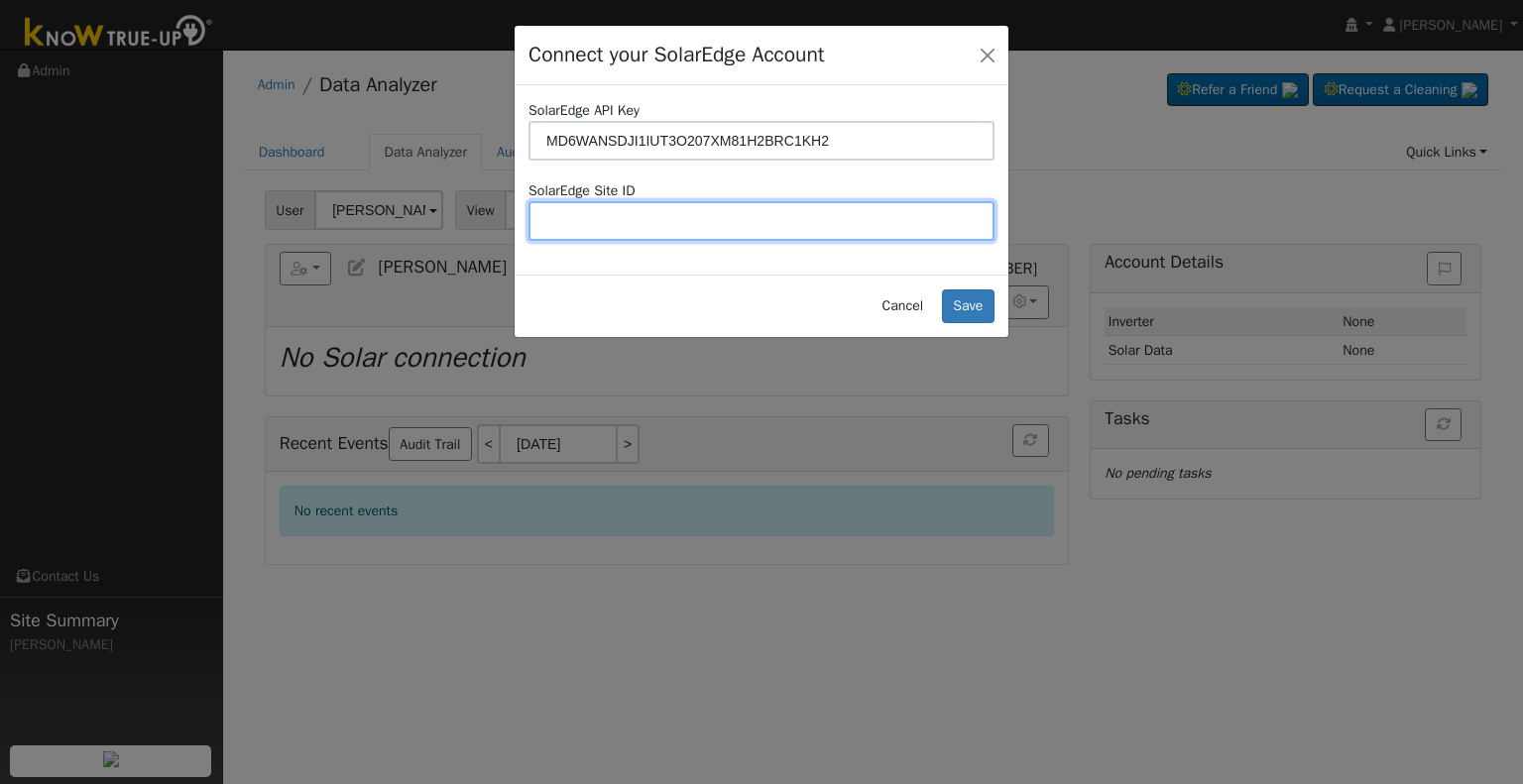 click at bounding box center (762, 221) 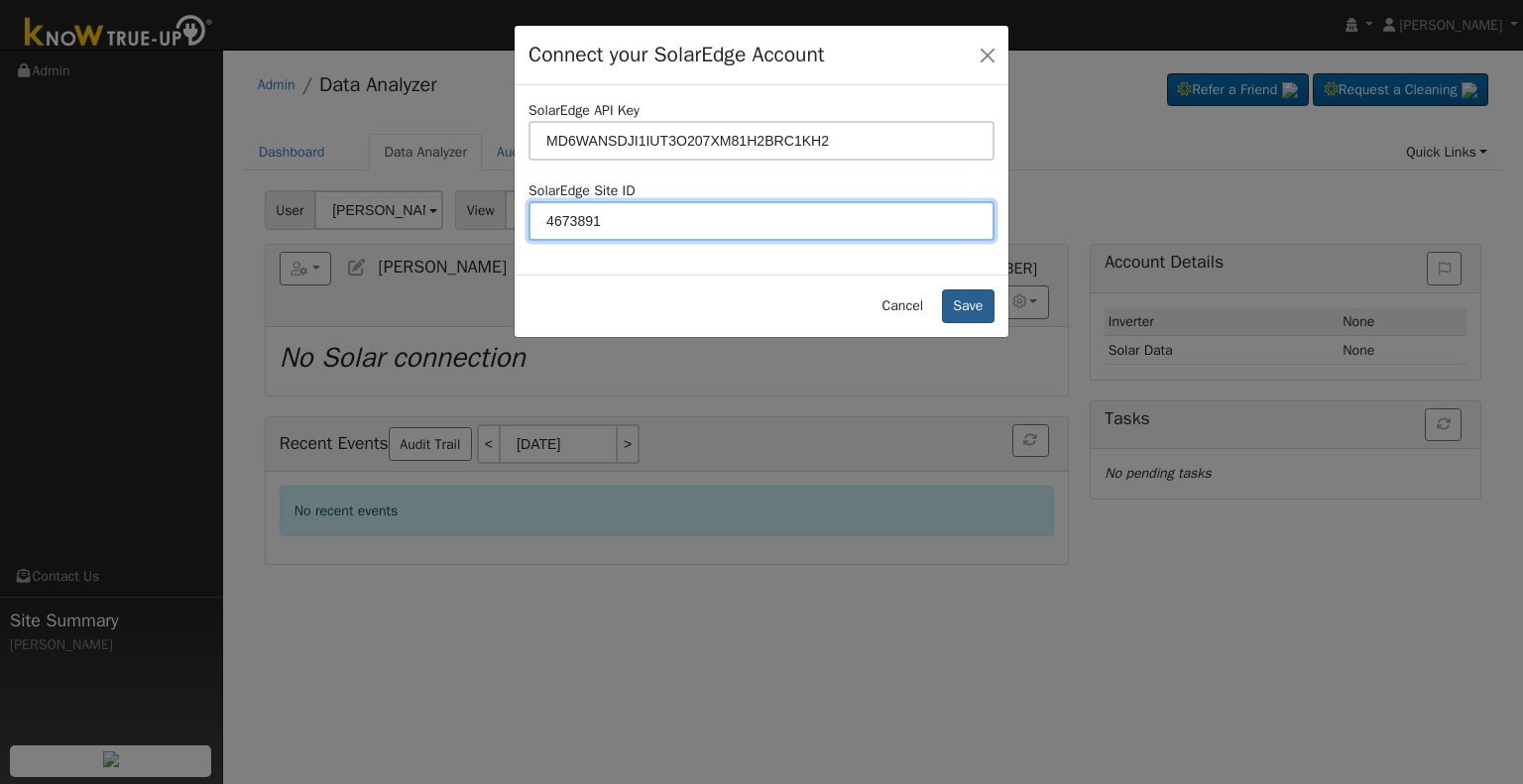 type on "4673891" 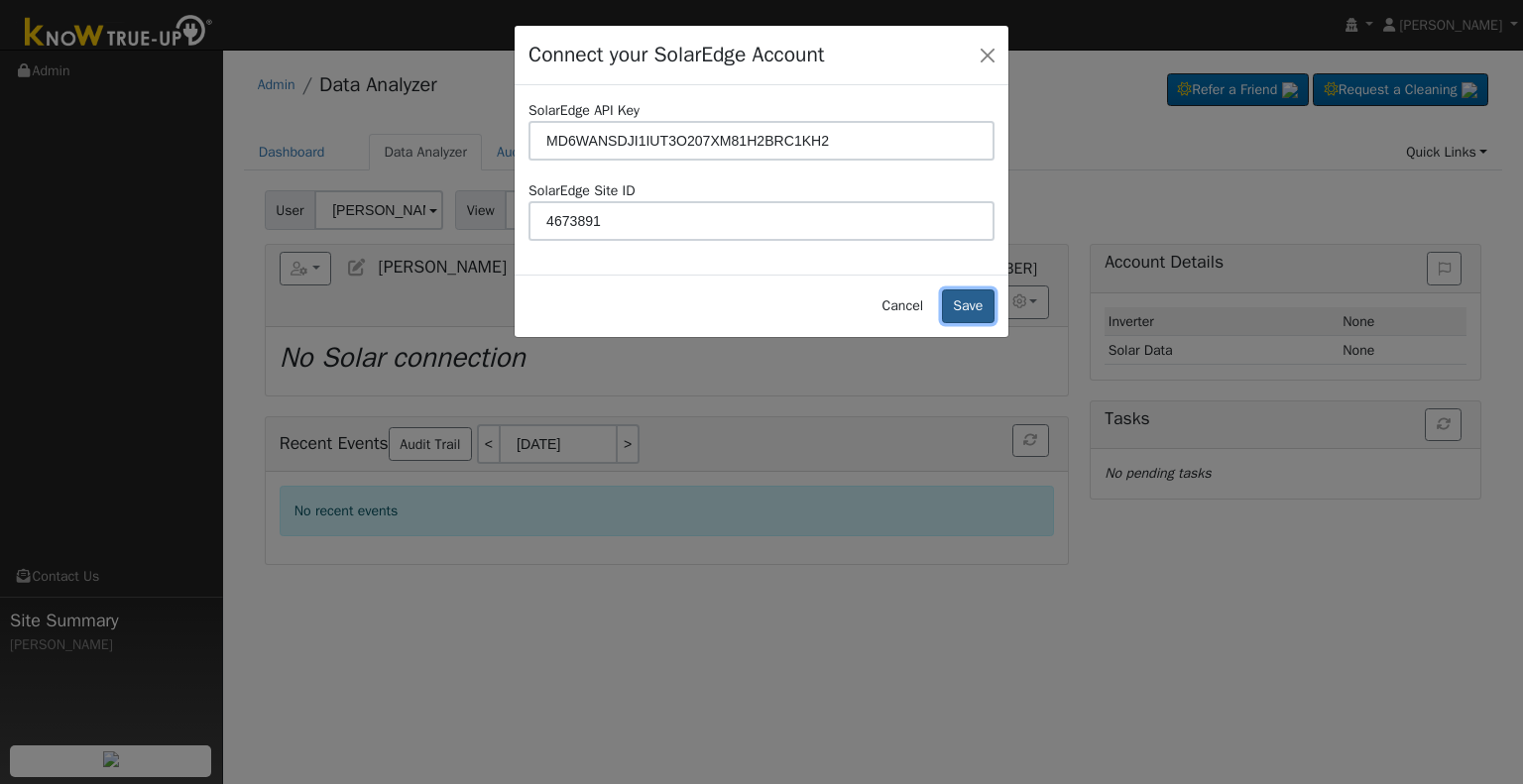 click on "Save" at bounding box center (968, 306) 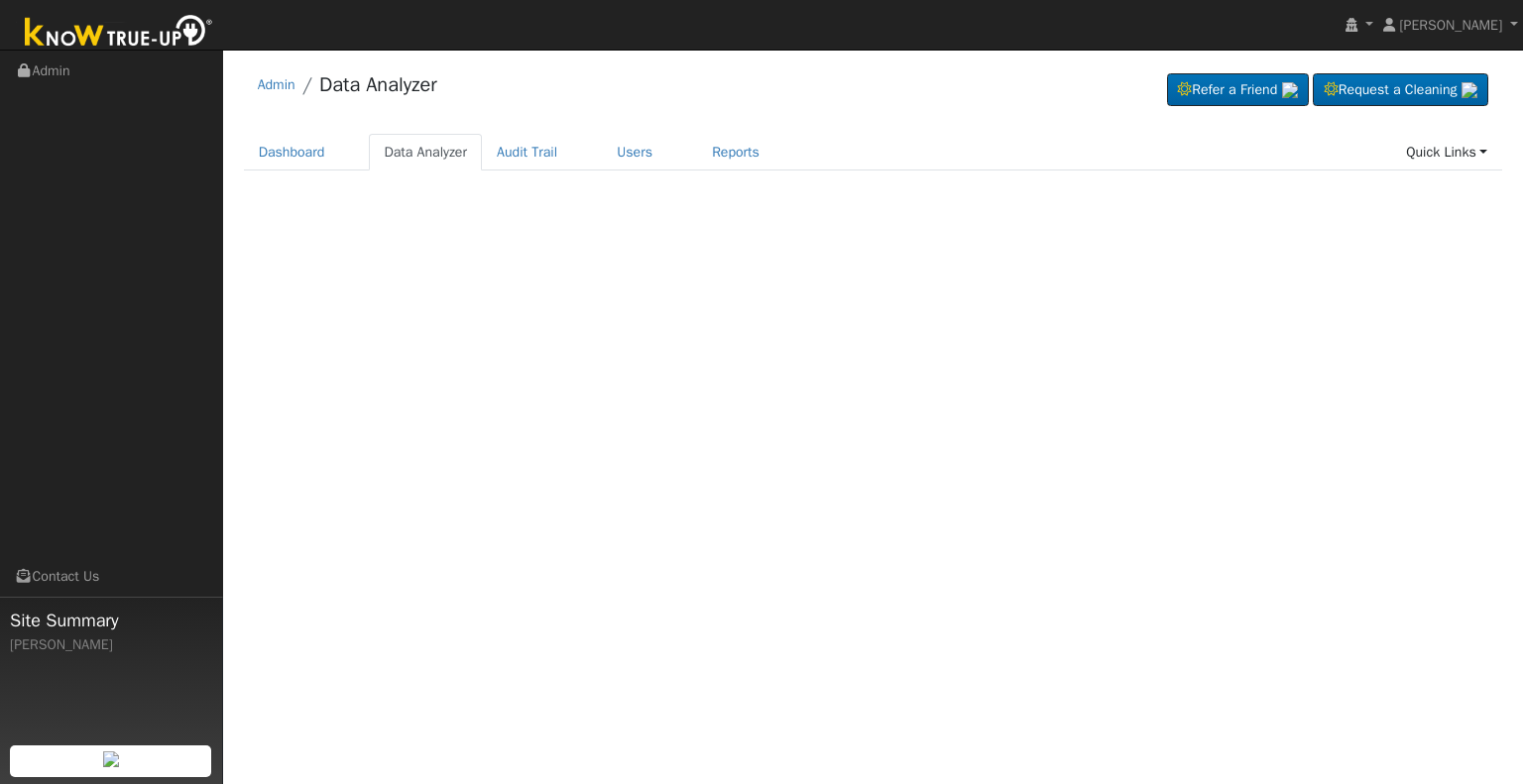 scroll, scrollTop: 0, scrollLeft: 0, axis: both 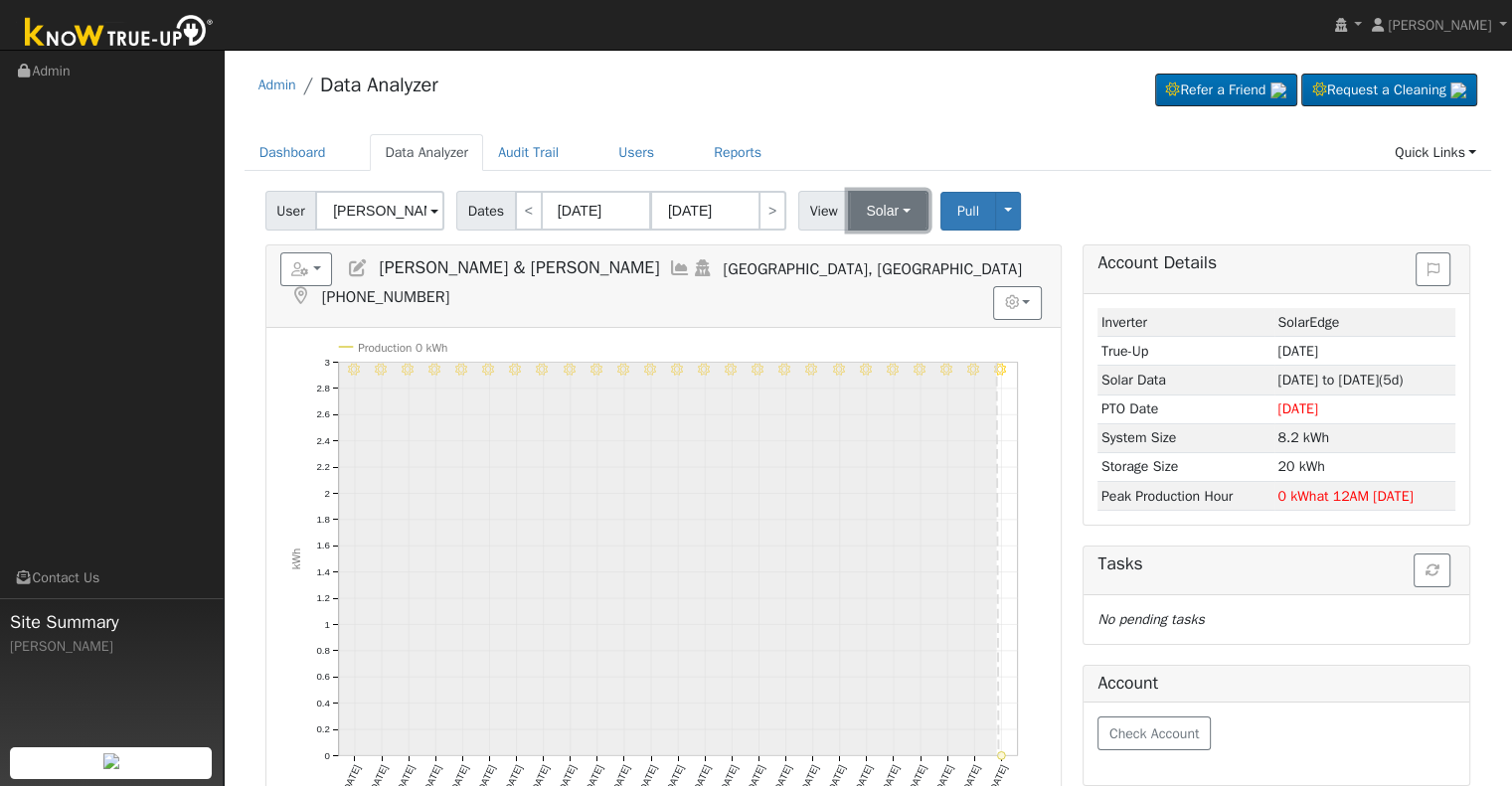 click on "Solar" at bounding box center [888, 211] 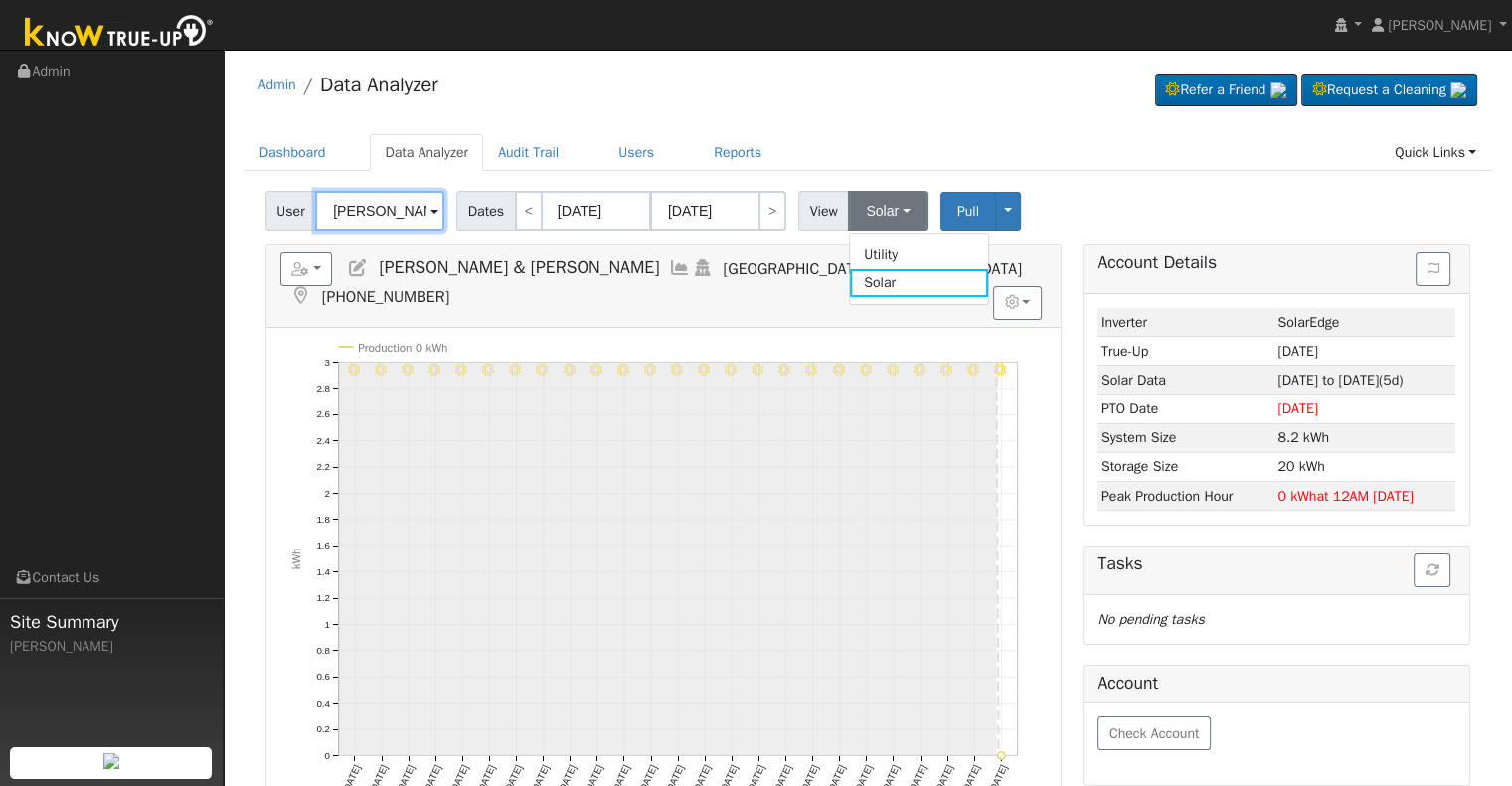 click on "[PERSON_NAME] & [PERSON_NAME]" at bounding box center [380, 211] 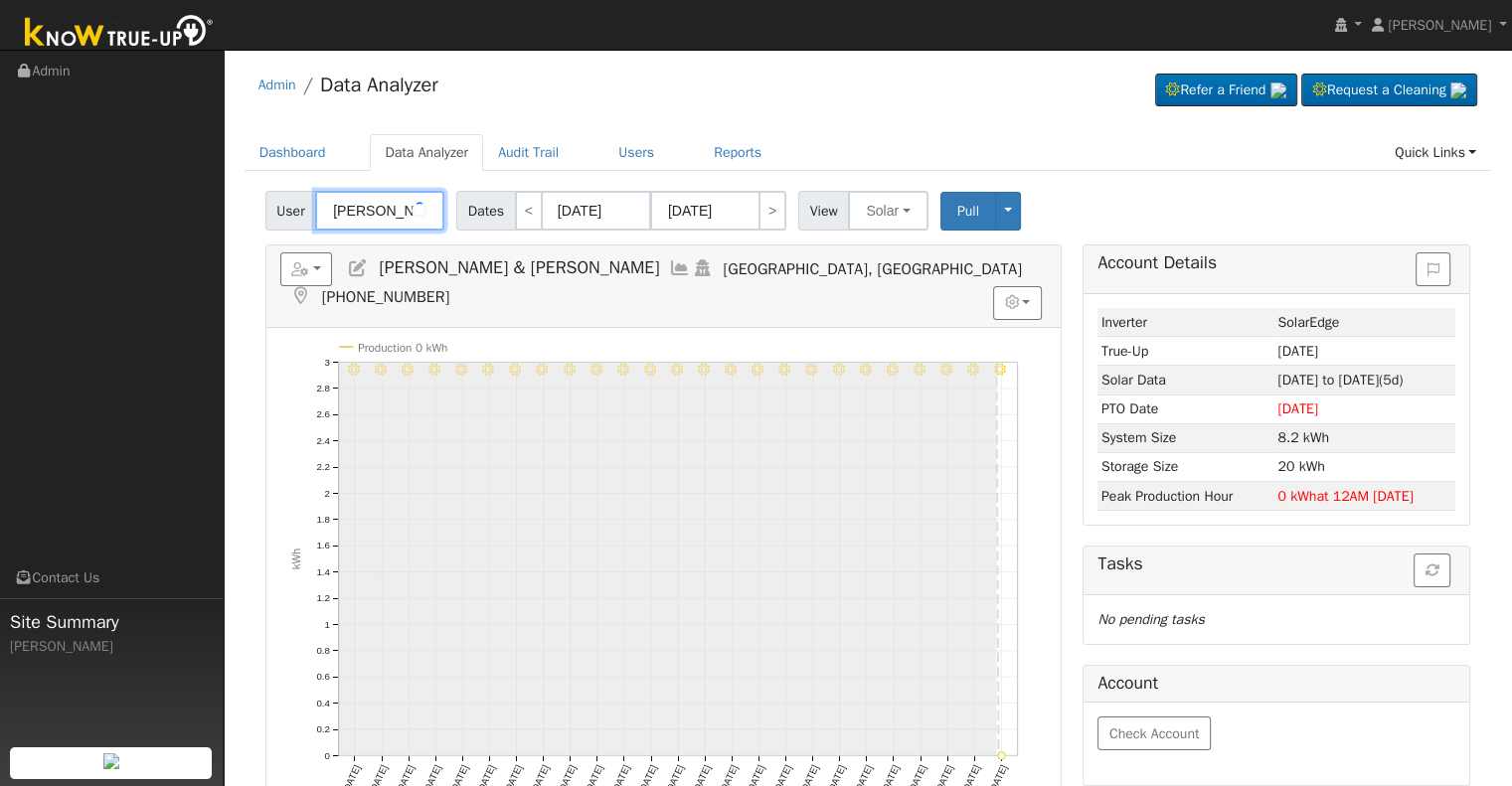 click on "[PERSON_NAME] & [PERSON_NAME]" at bounding box center (380, 211) 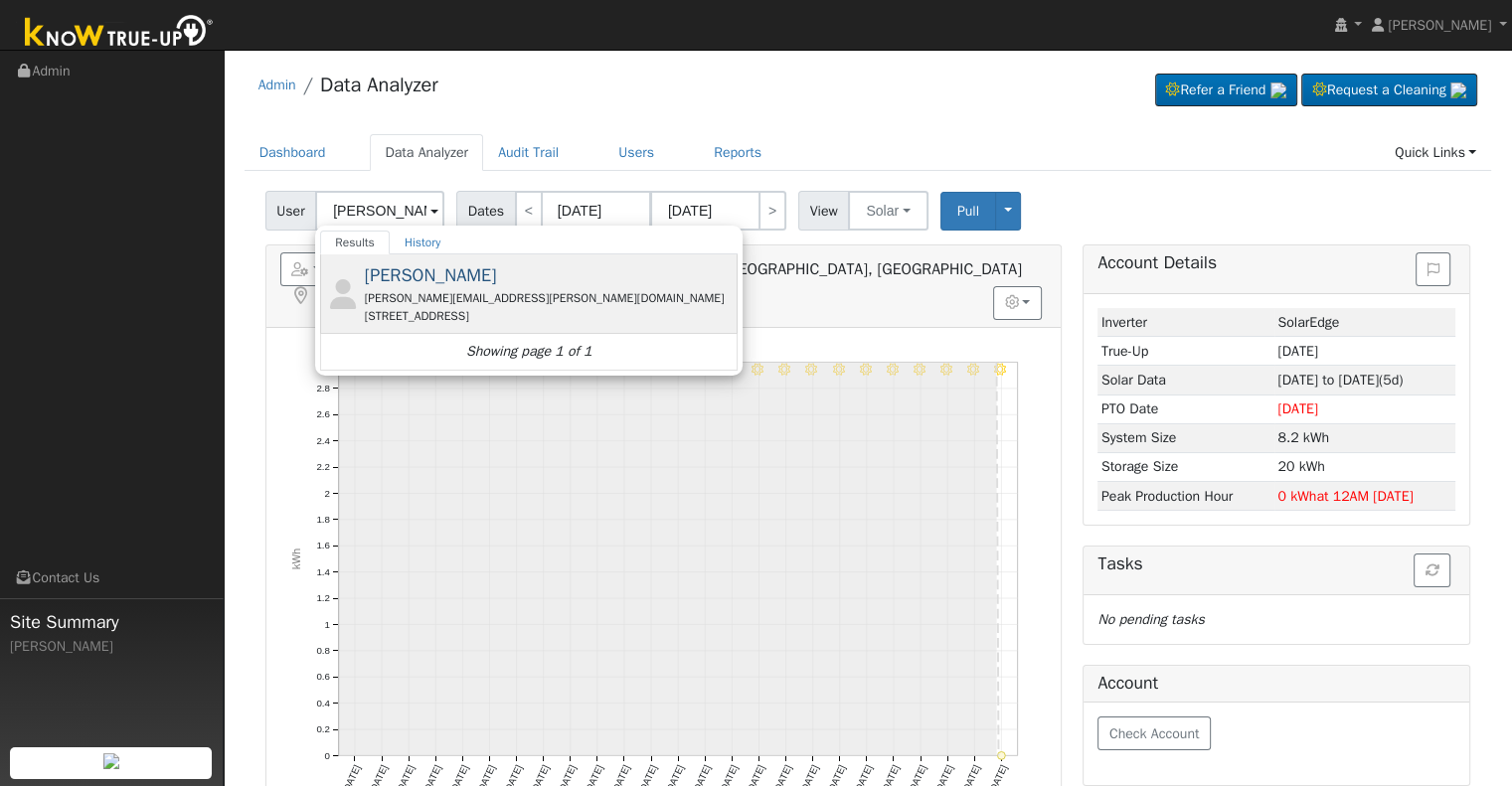 click on "jeffrey.ordonez@outlook.com" at bounding box center [549, 298] 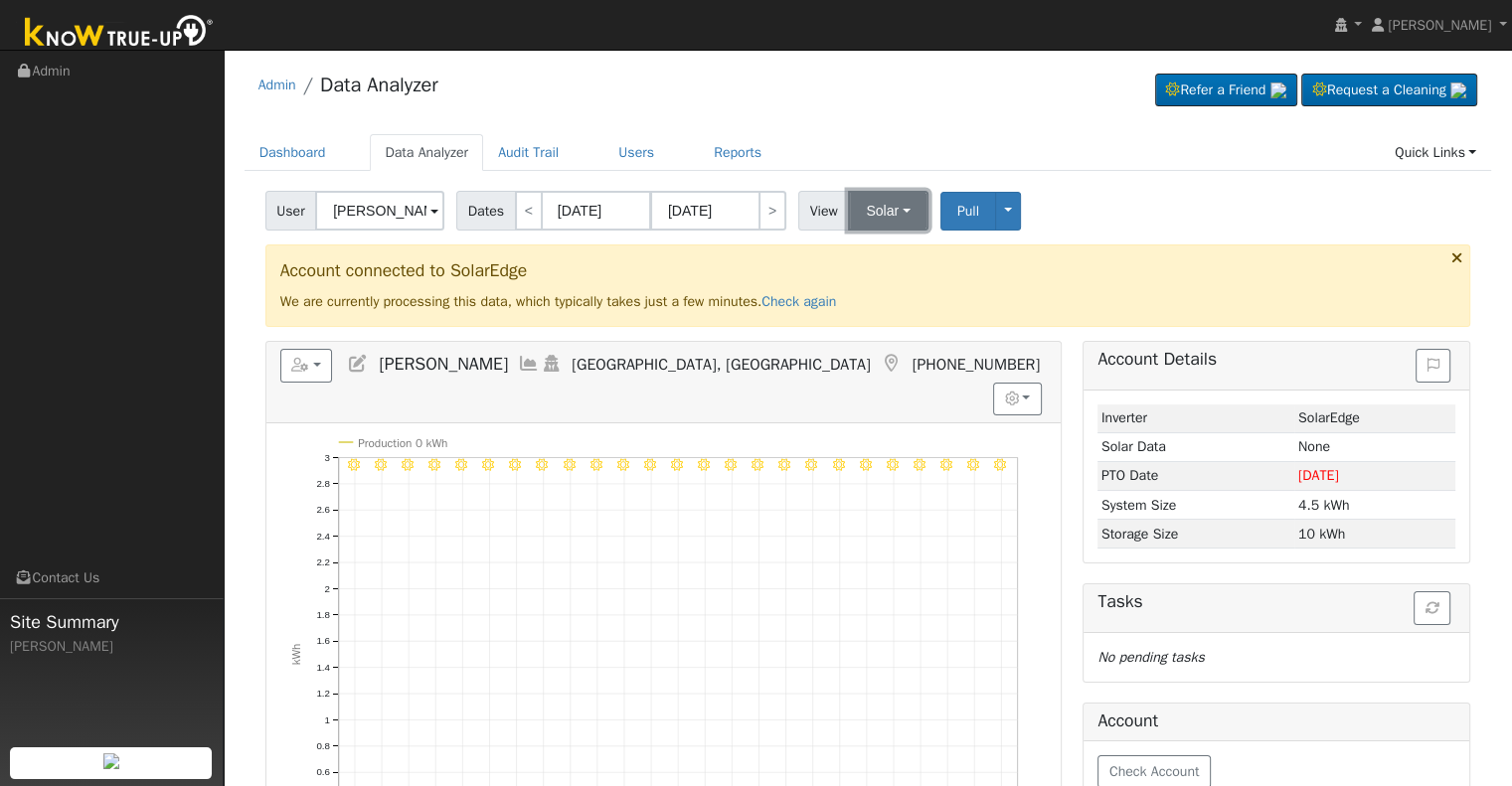 click on "Solar" at bounding box center (888, 211) 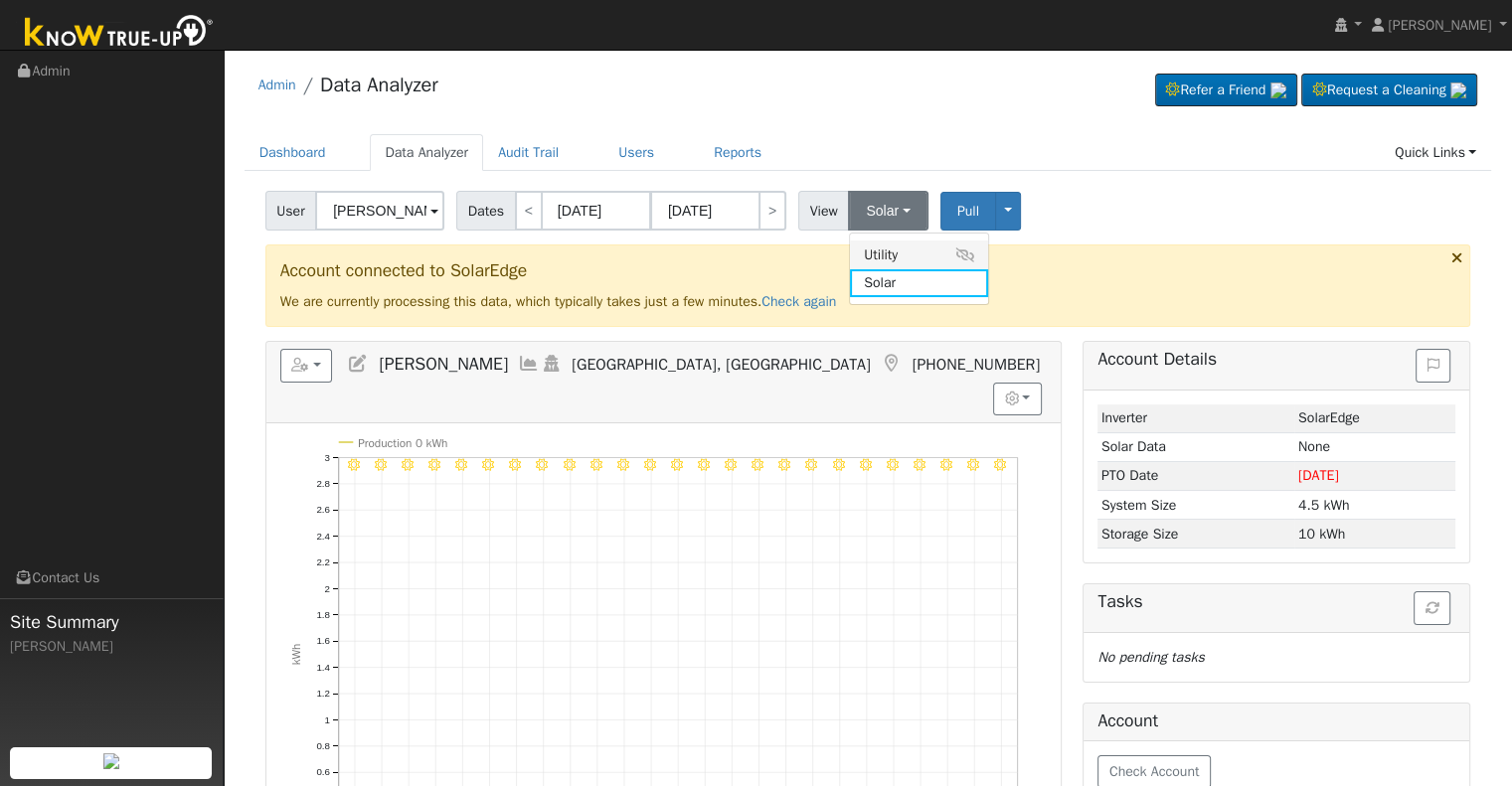 click on "Utility" at bounding box center [919, 254] 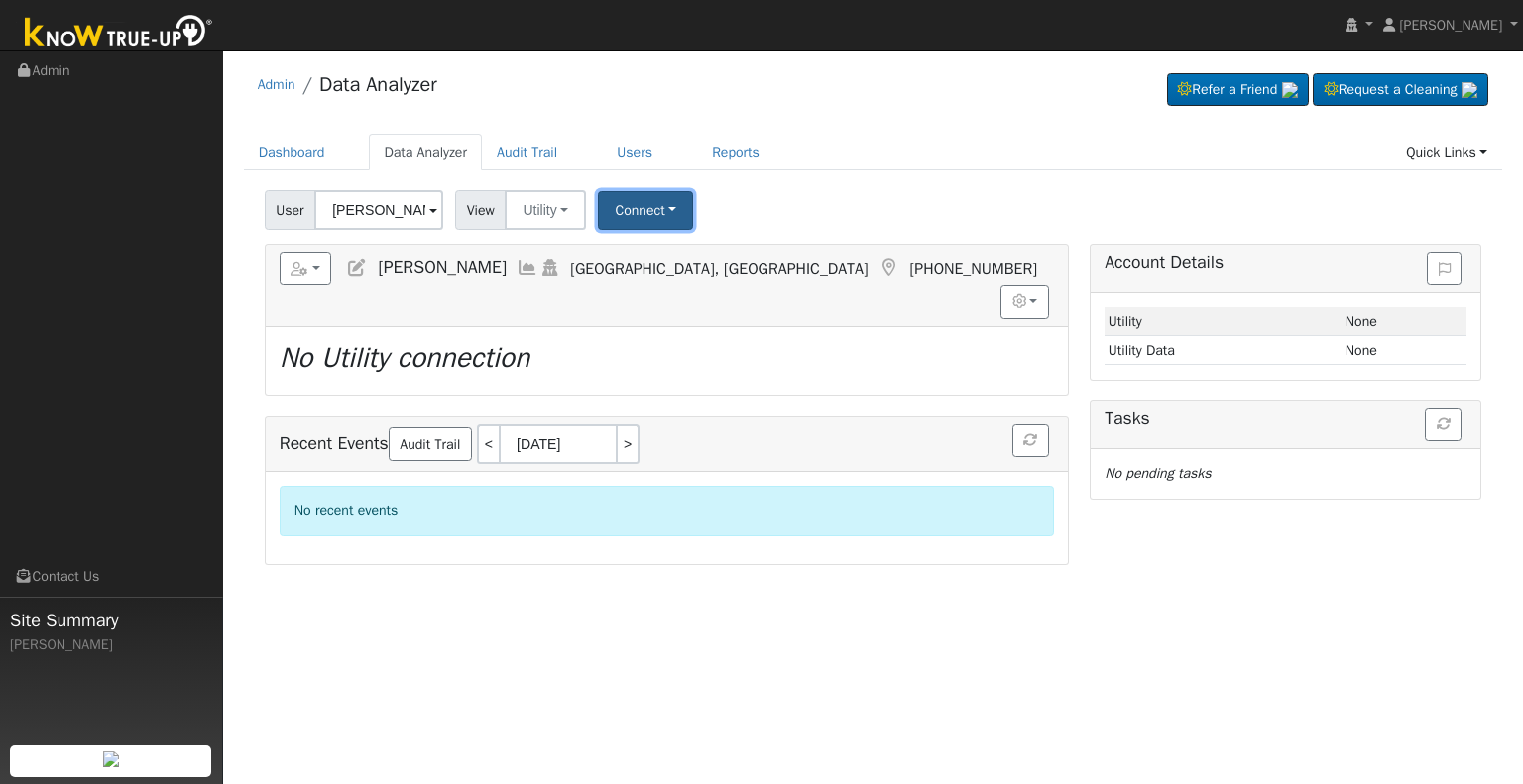 click on "Connect" at bounding box center [645, 210] 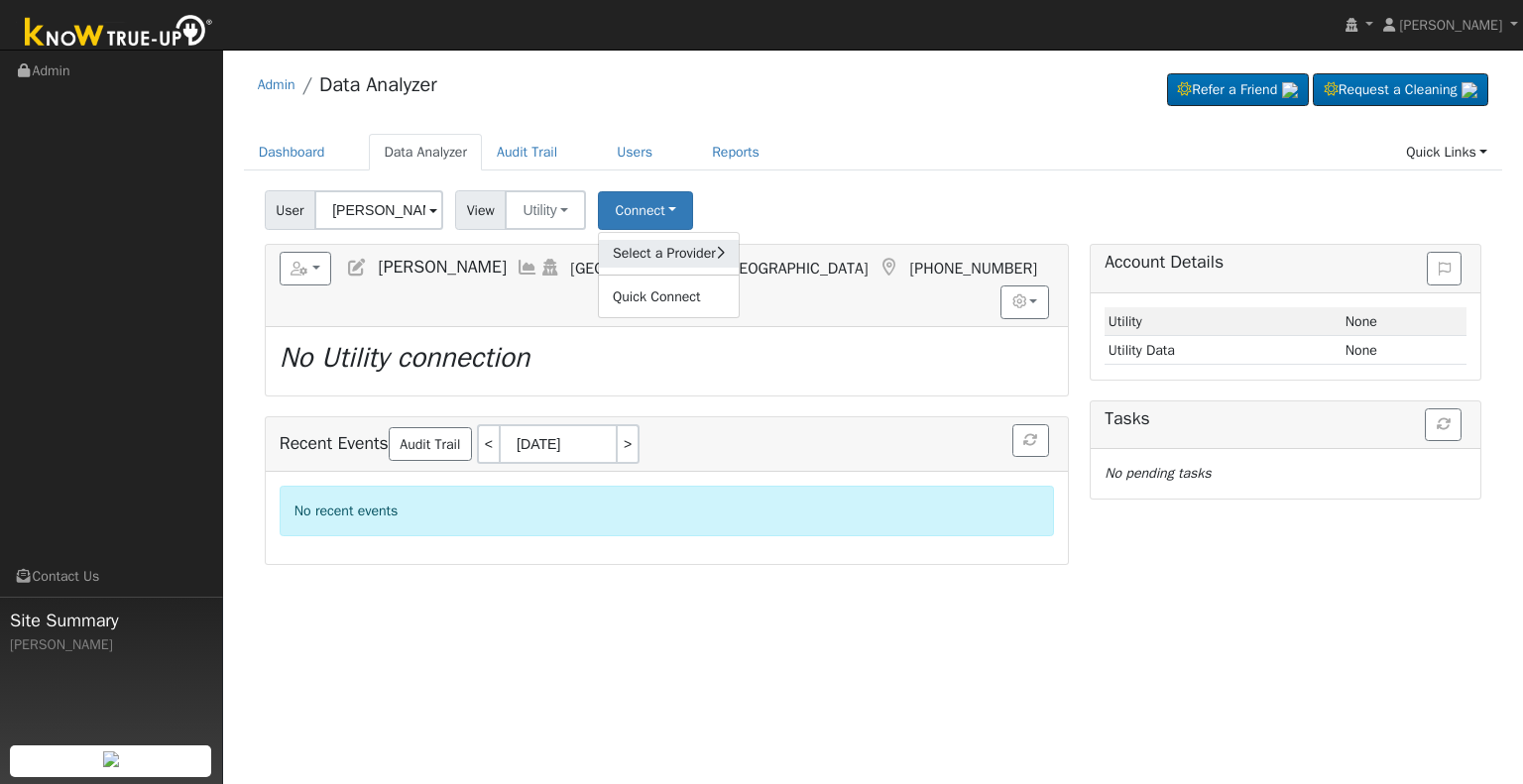 click on "Select a Provider" 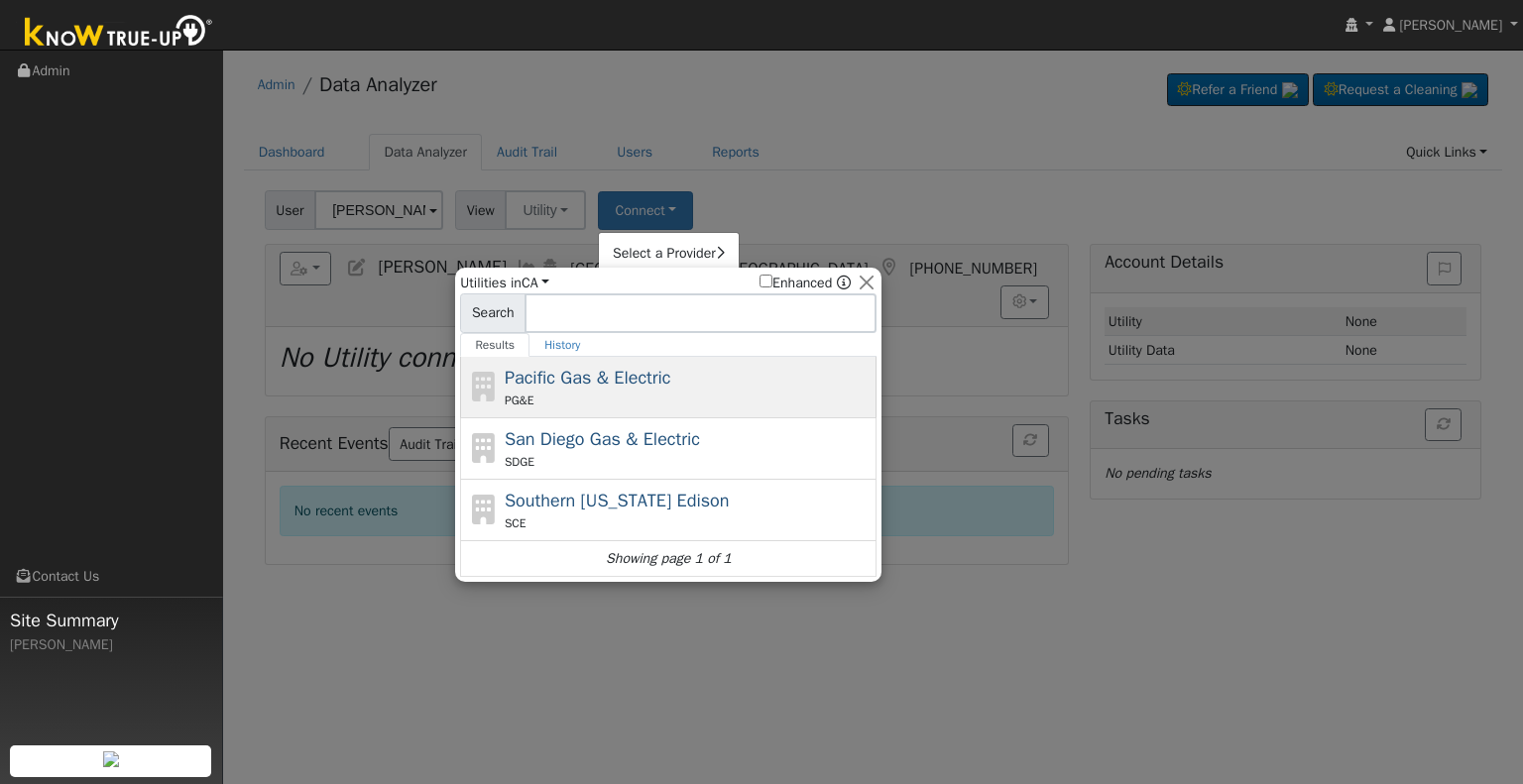 click on "Pacific Gas & Electric" at bounding box center [588, 378] 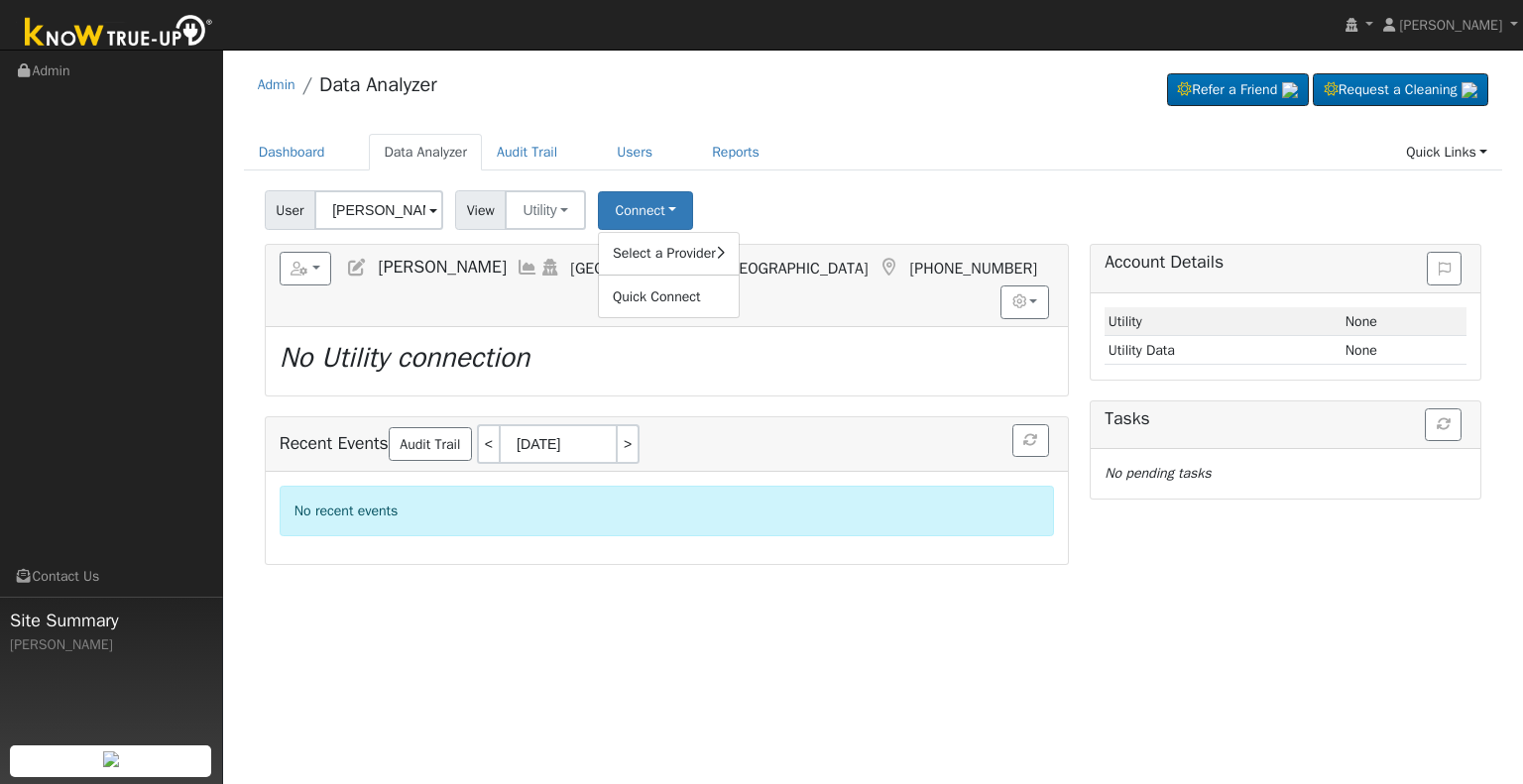 click on "User Jeffrey Ordonez Account   Default Account Default Account 1307 Sierra Summit Avenue, Bakersfield, CA 93307 Primary Account Dates  <  06/16/2025 07/10/2025 > View Utility Utility Solar Connect Select a Provider  Quick Connect Switch PG&E meter to Unknown (Usage Point). This will delete all of the current meter data and pull new meter data. Be careful: this cannot be undone.  Cancel   Confirm  No" at bounding box center (873, 206) 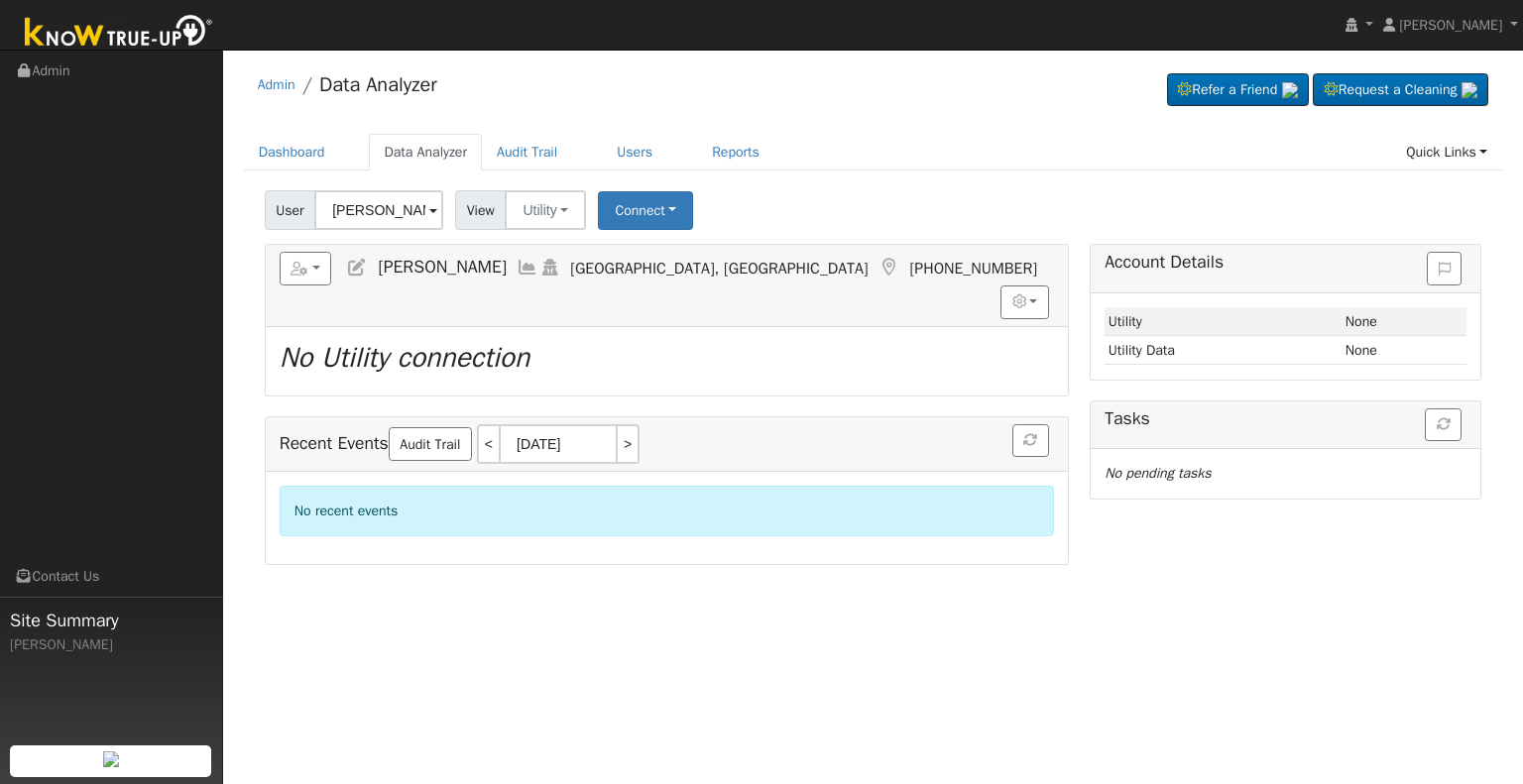 click on "No Utility connection" at bounding box center (666, 358) 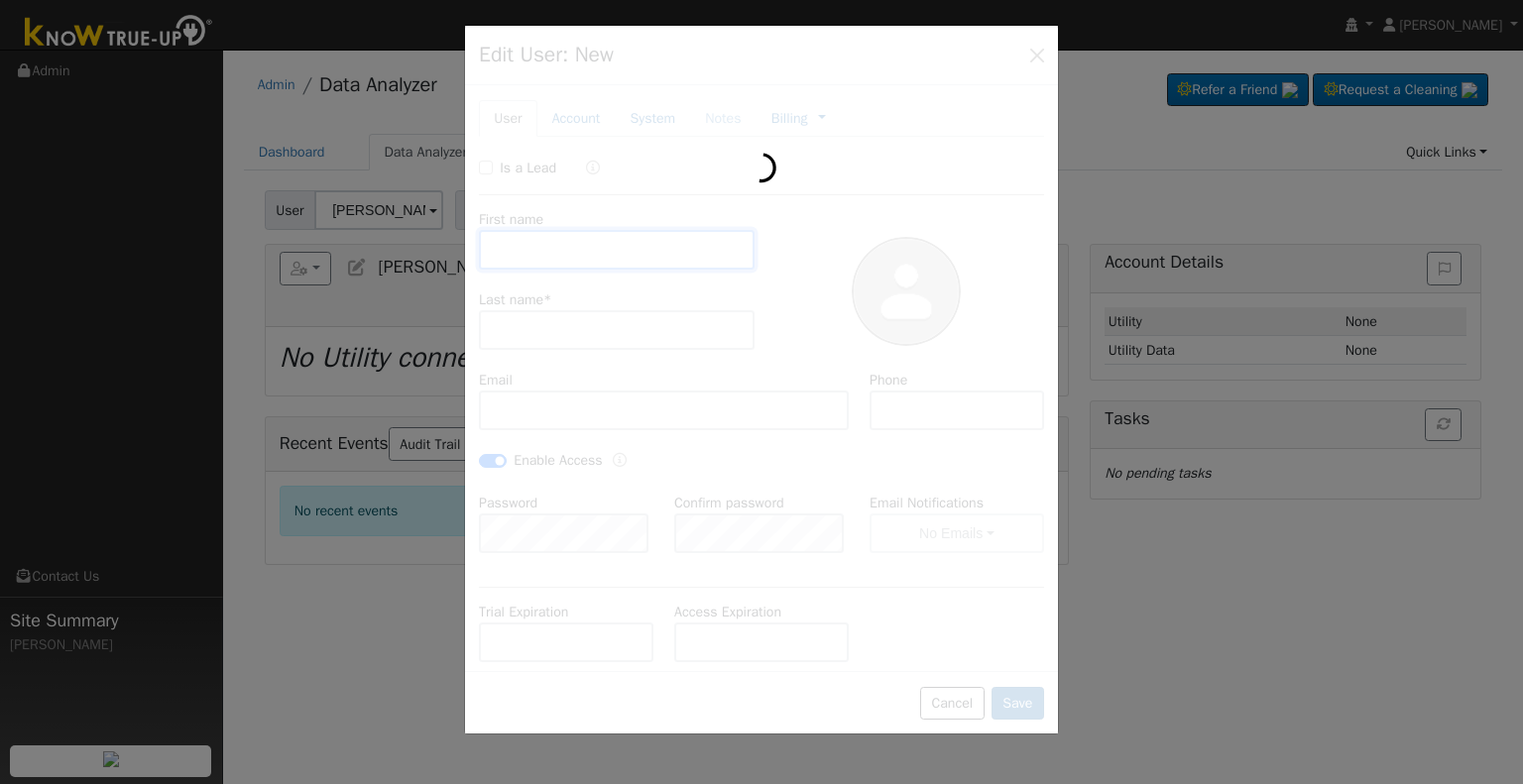 type on "07/14/2030" 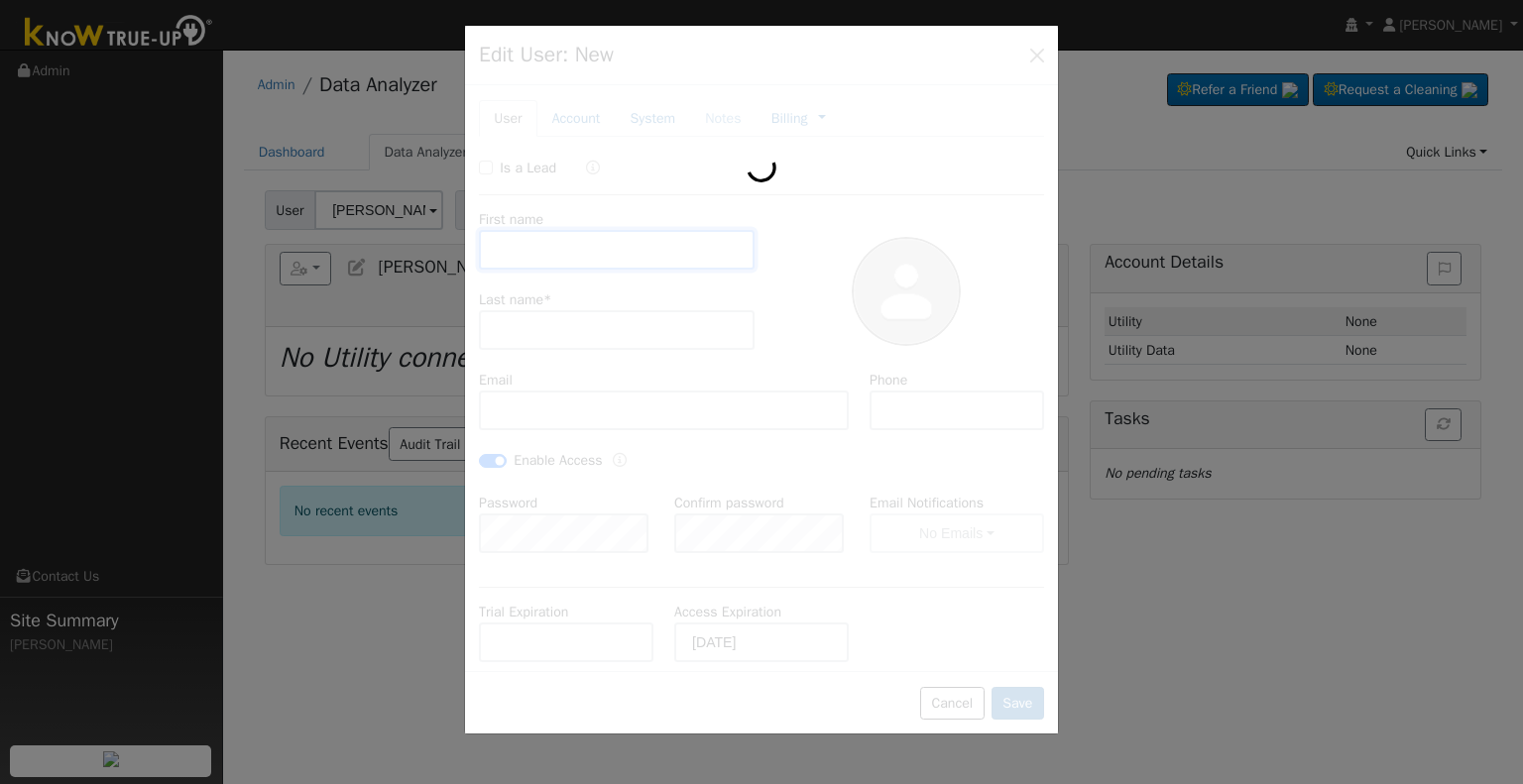 type on "Jeffrey" 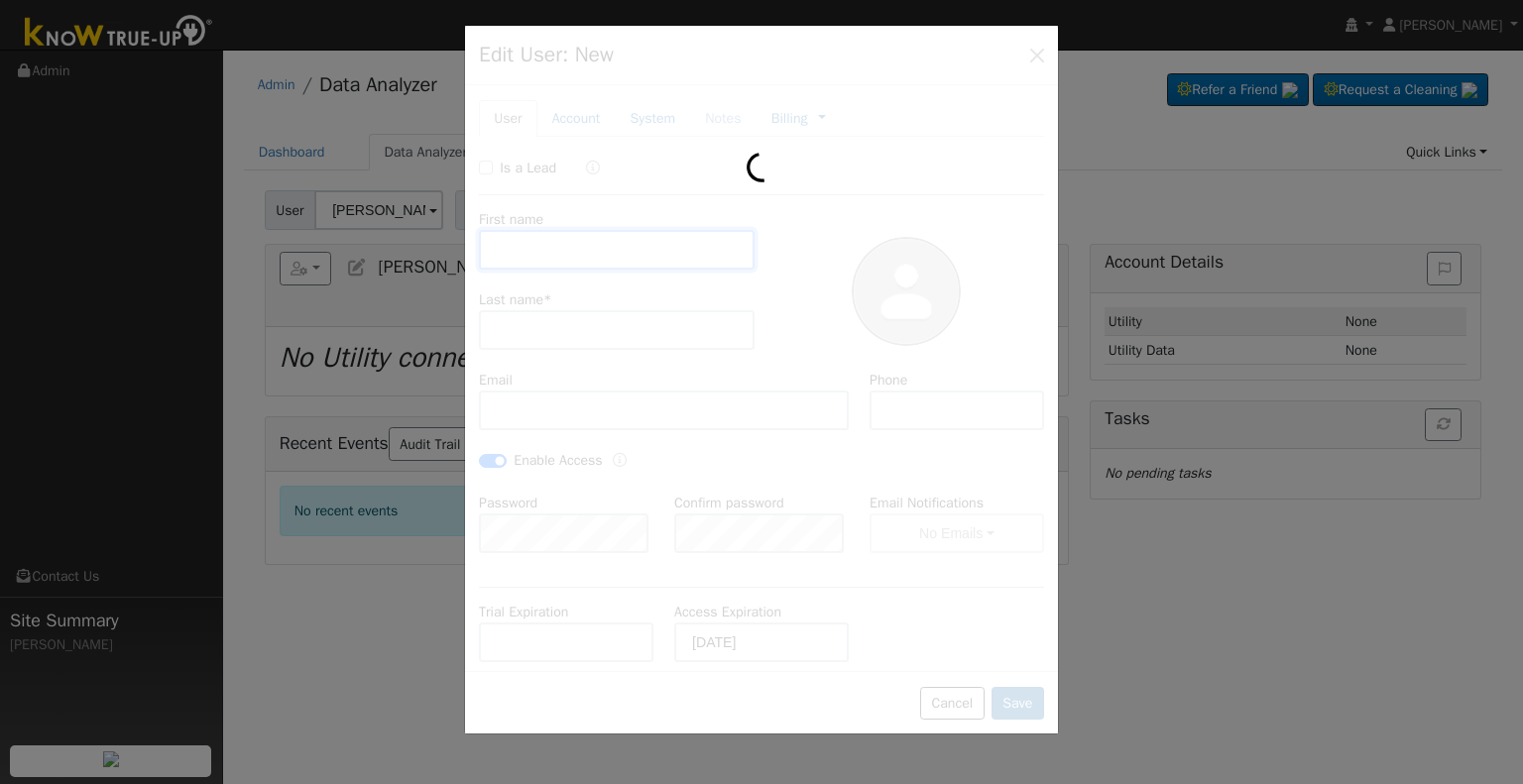 type on "Ordonez" 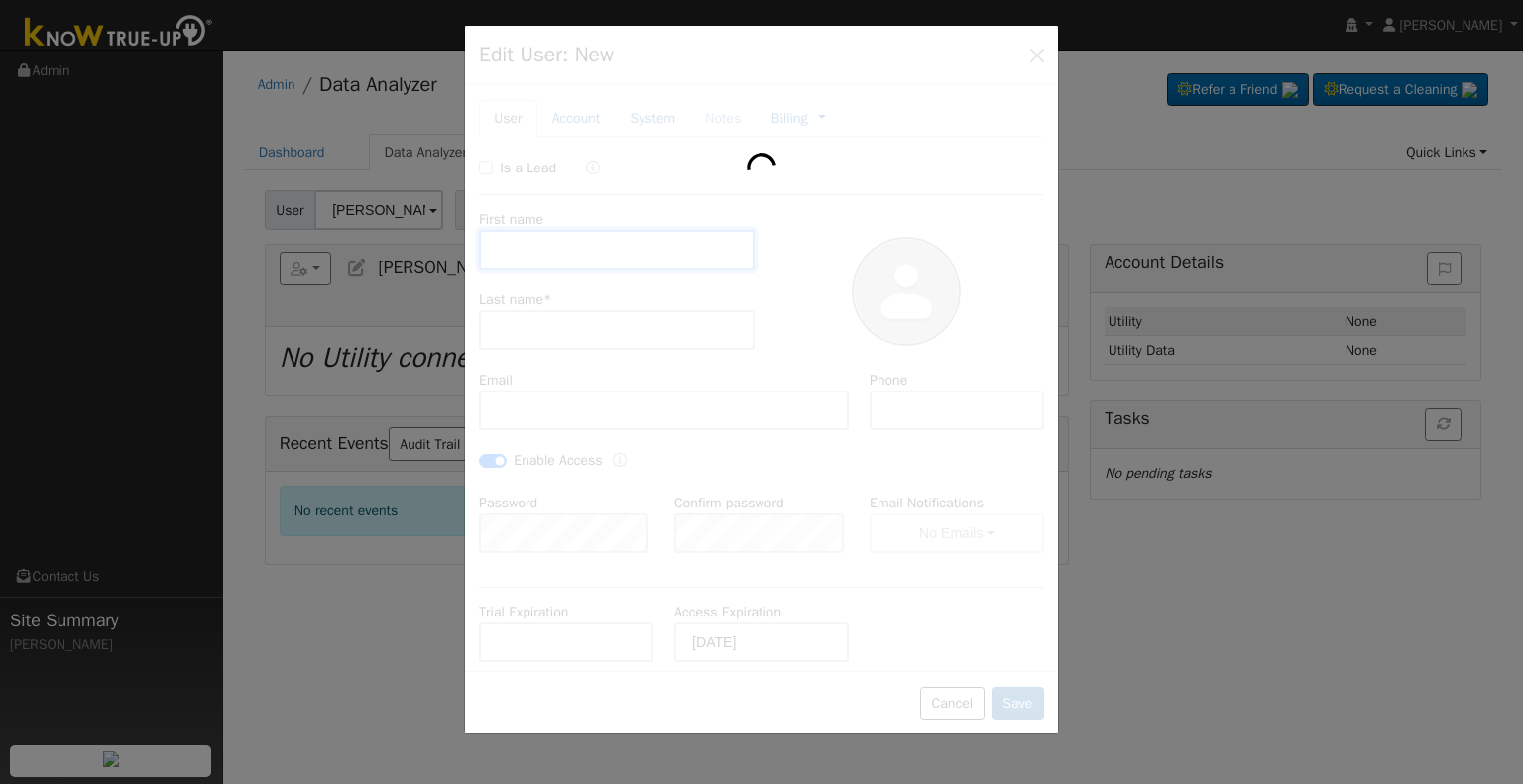 type on "jeffrey.ordonez@outlook.com" 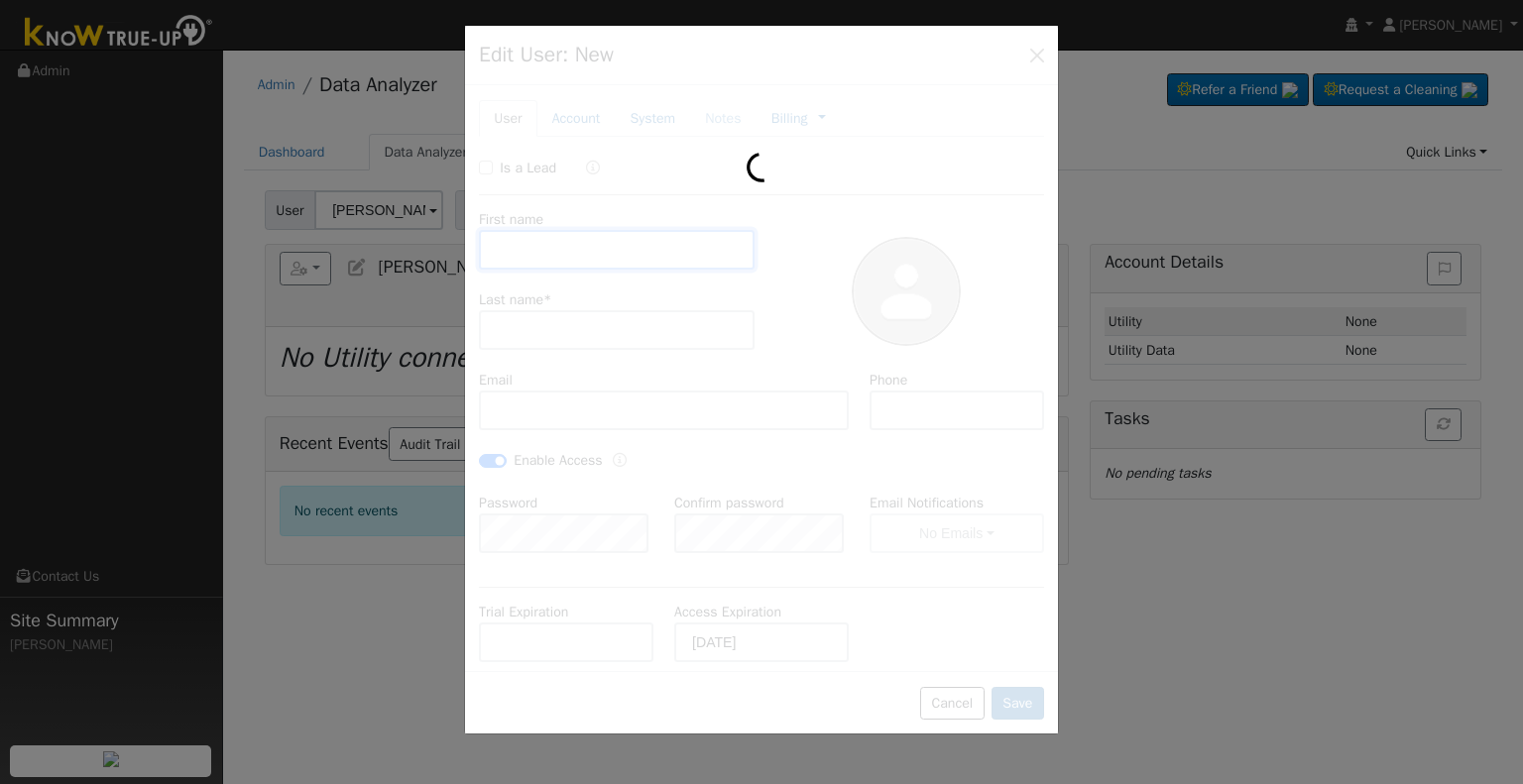 type on "(818) 522-7531" 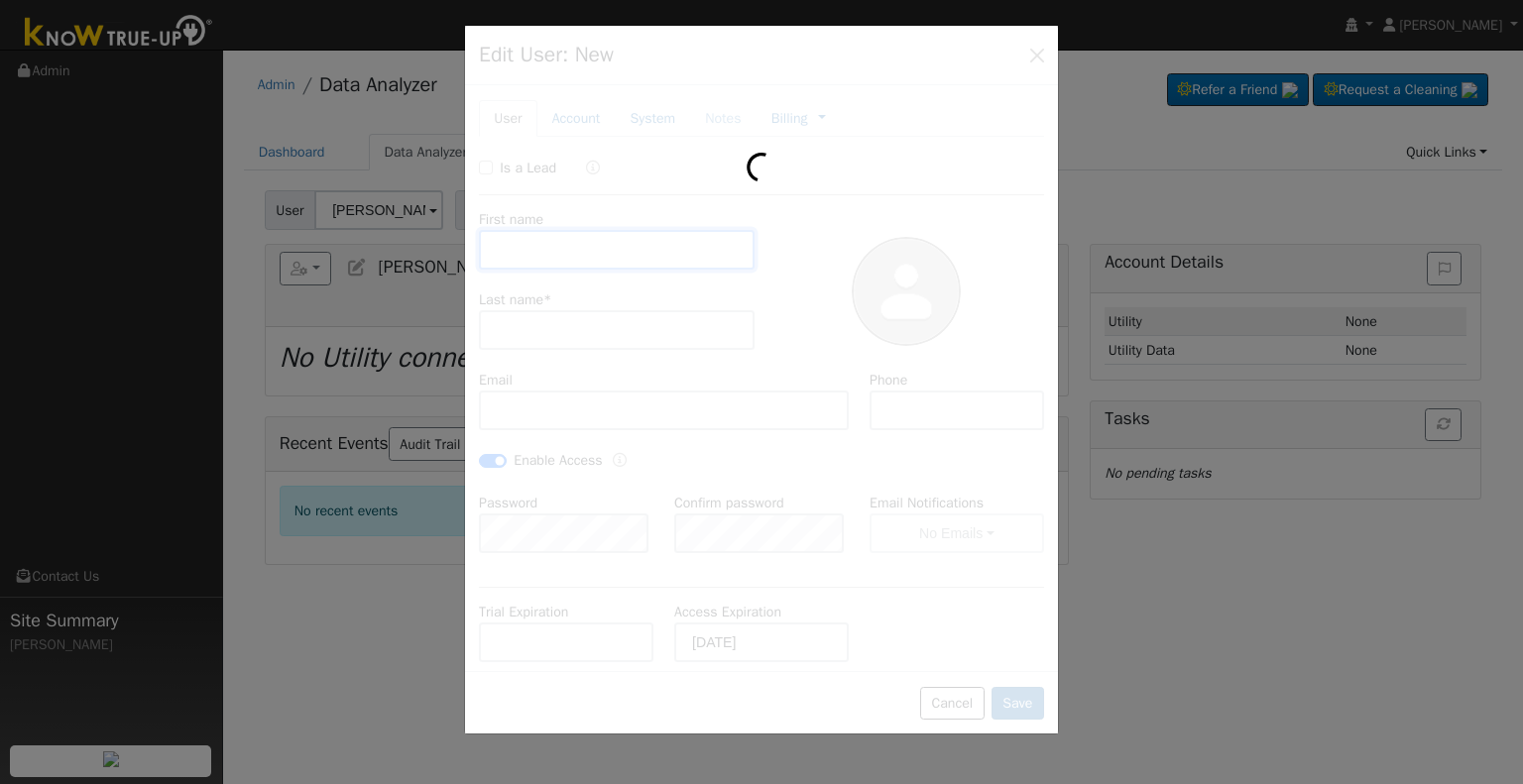 checkbox on "true" 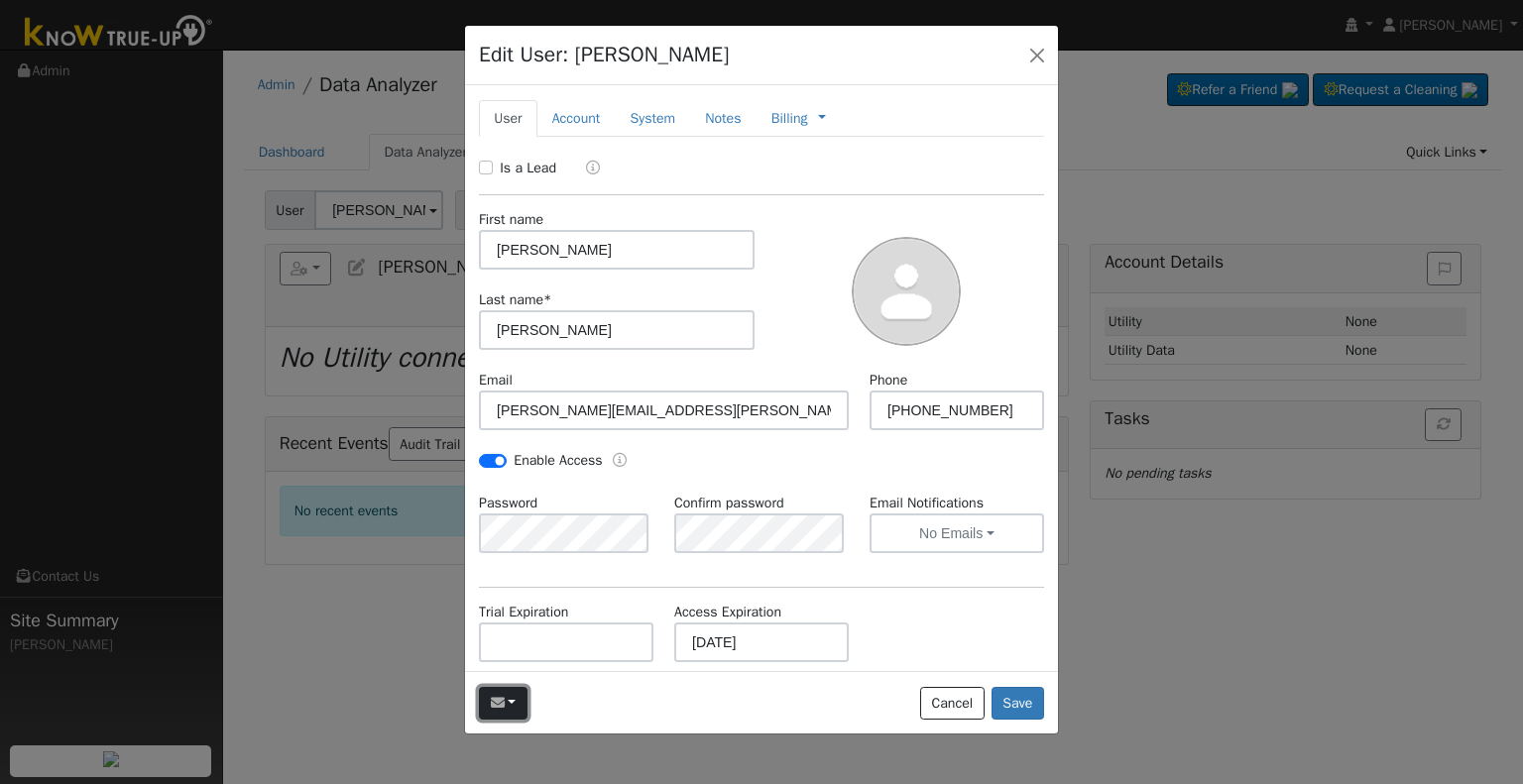 click at bounding box center [498, 703] 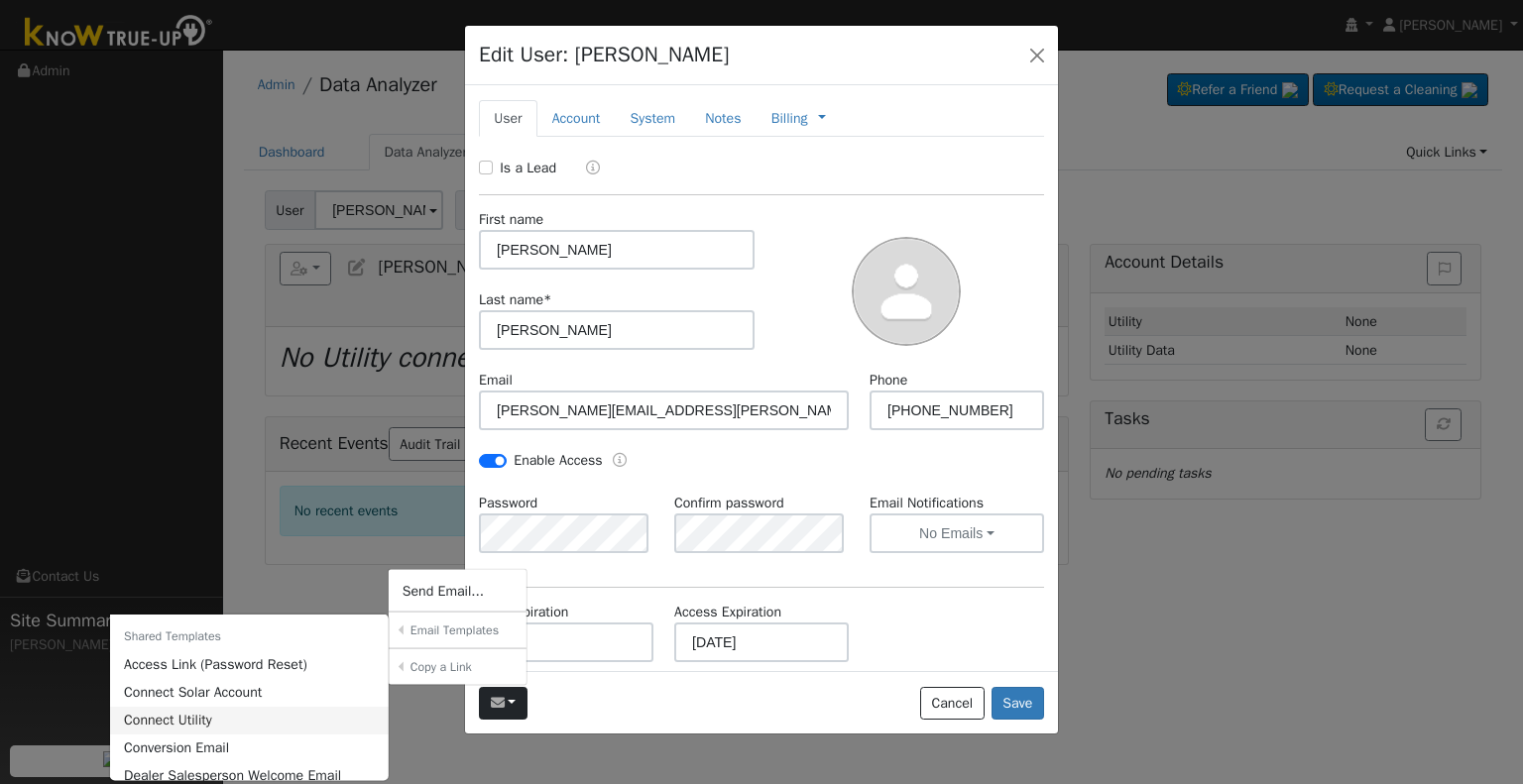 click on "Connect Utility" at bounding box center (249, 720) 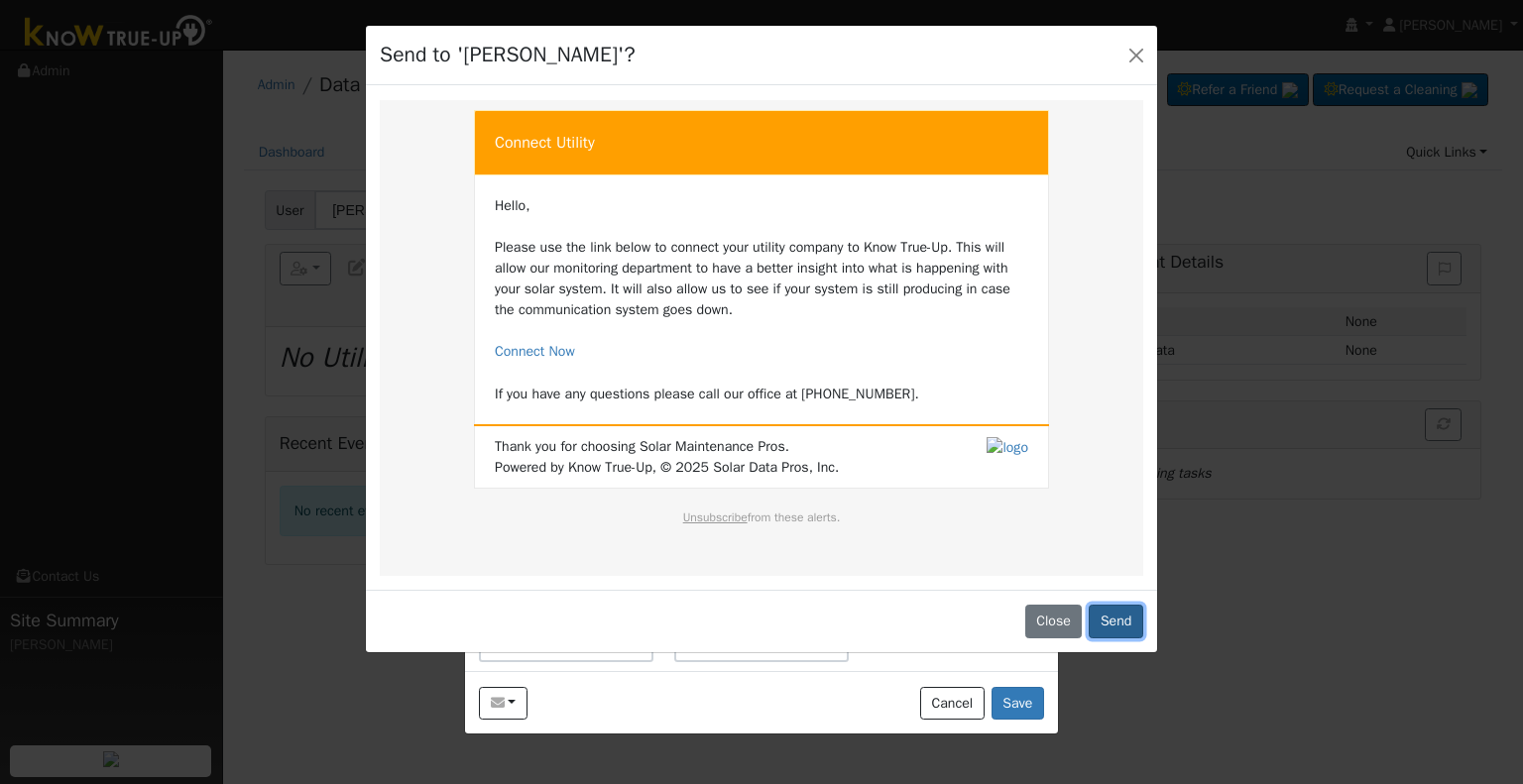 click on "Send" at bounding box center (1115, 621) 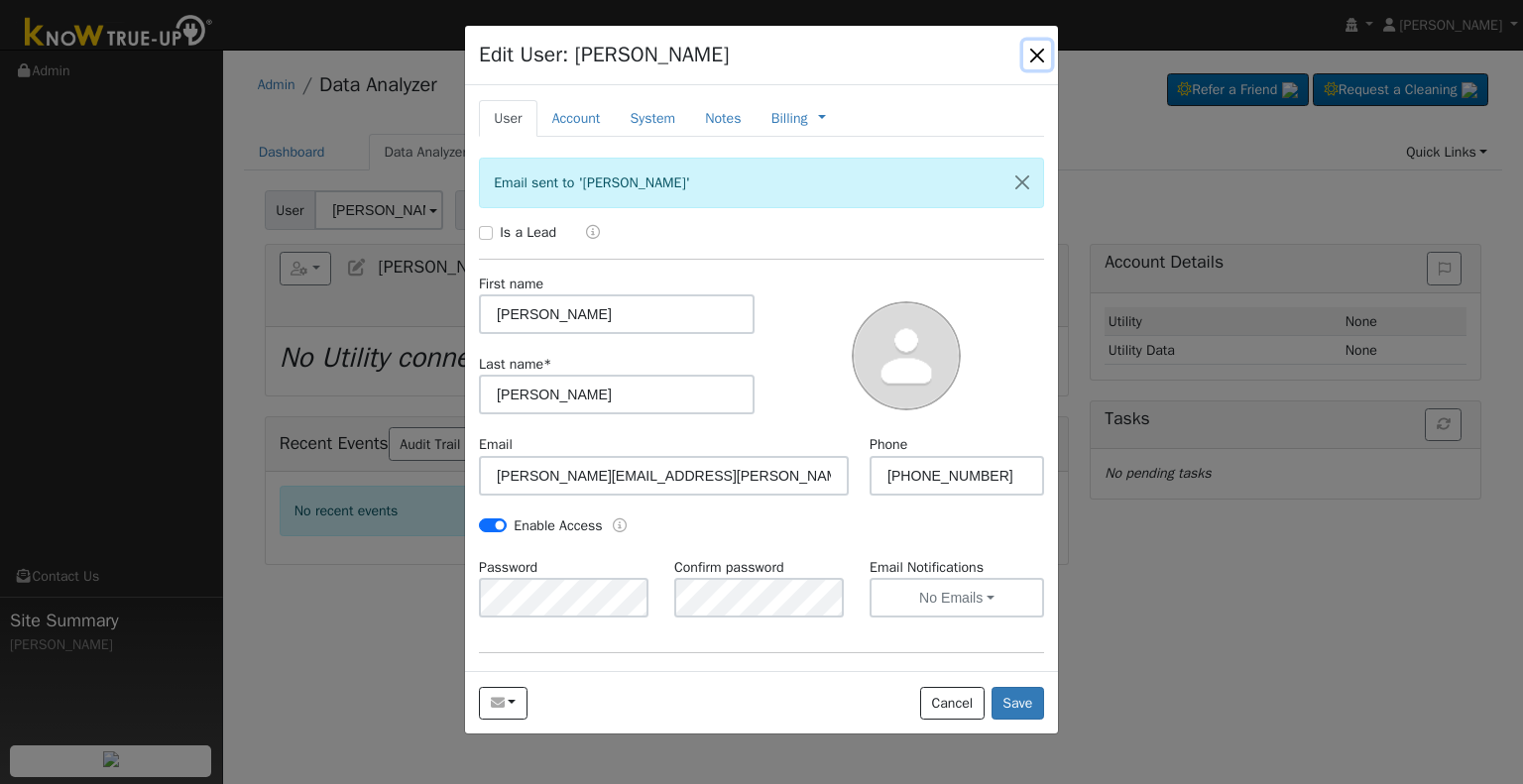 click at bounding box center (1037, 55) 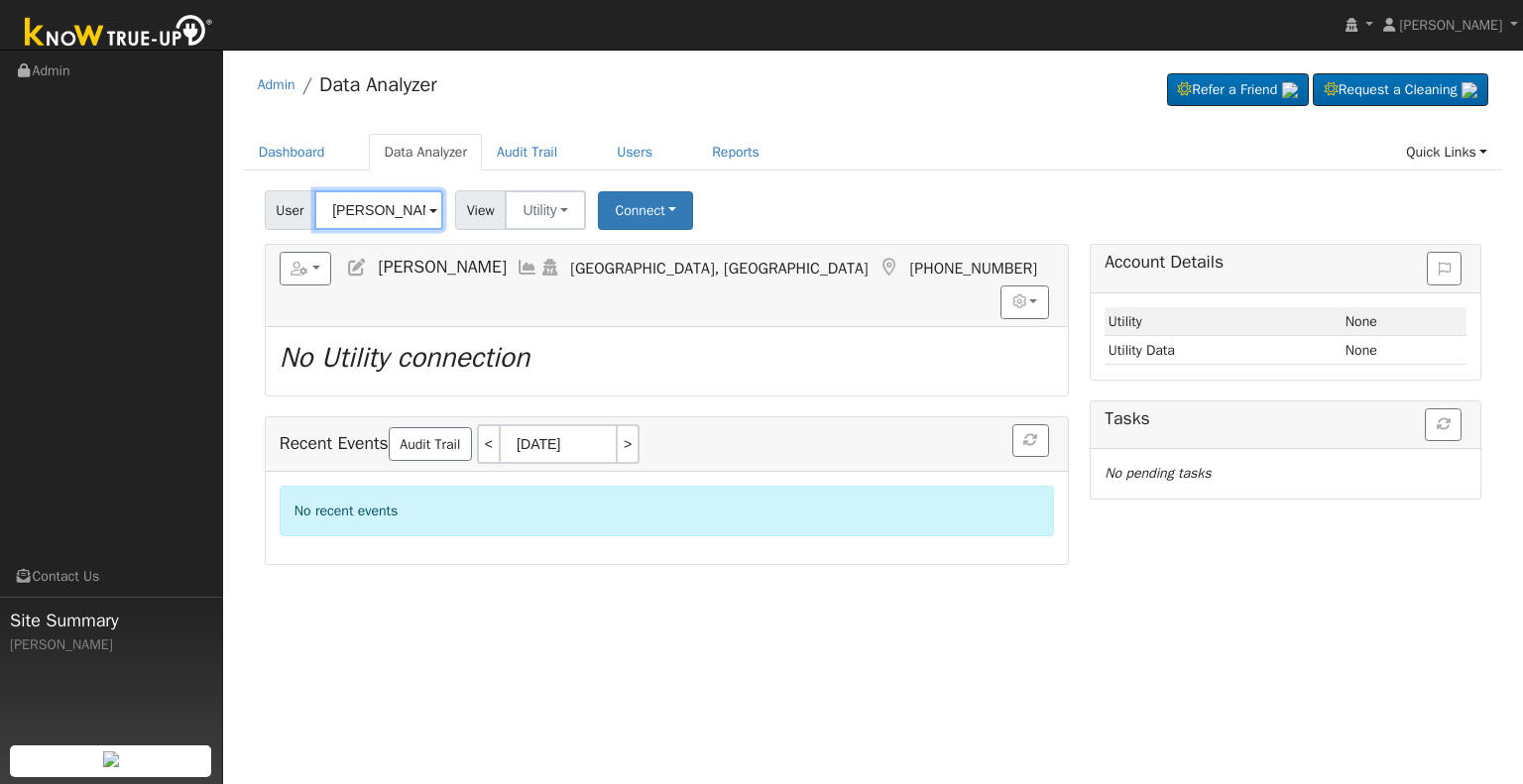 click on "[PERSON_NAME]" at bounding box center (379, 210) 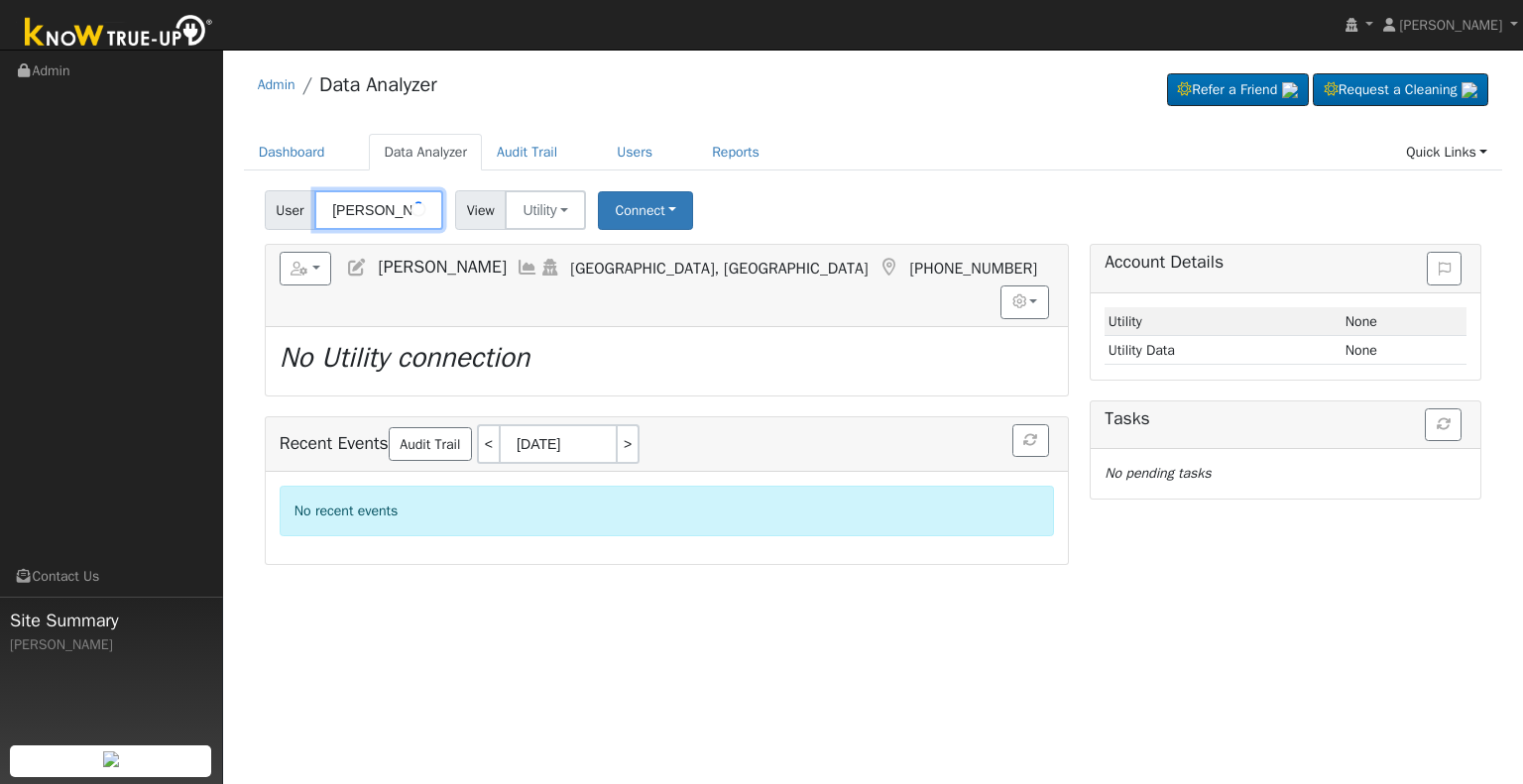 click on "[PERSON_NAME]" at bounding box center [379, 210] 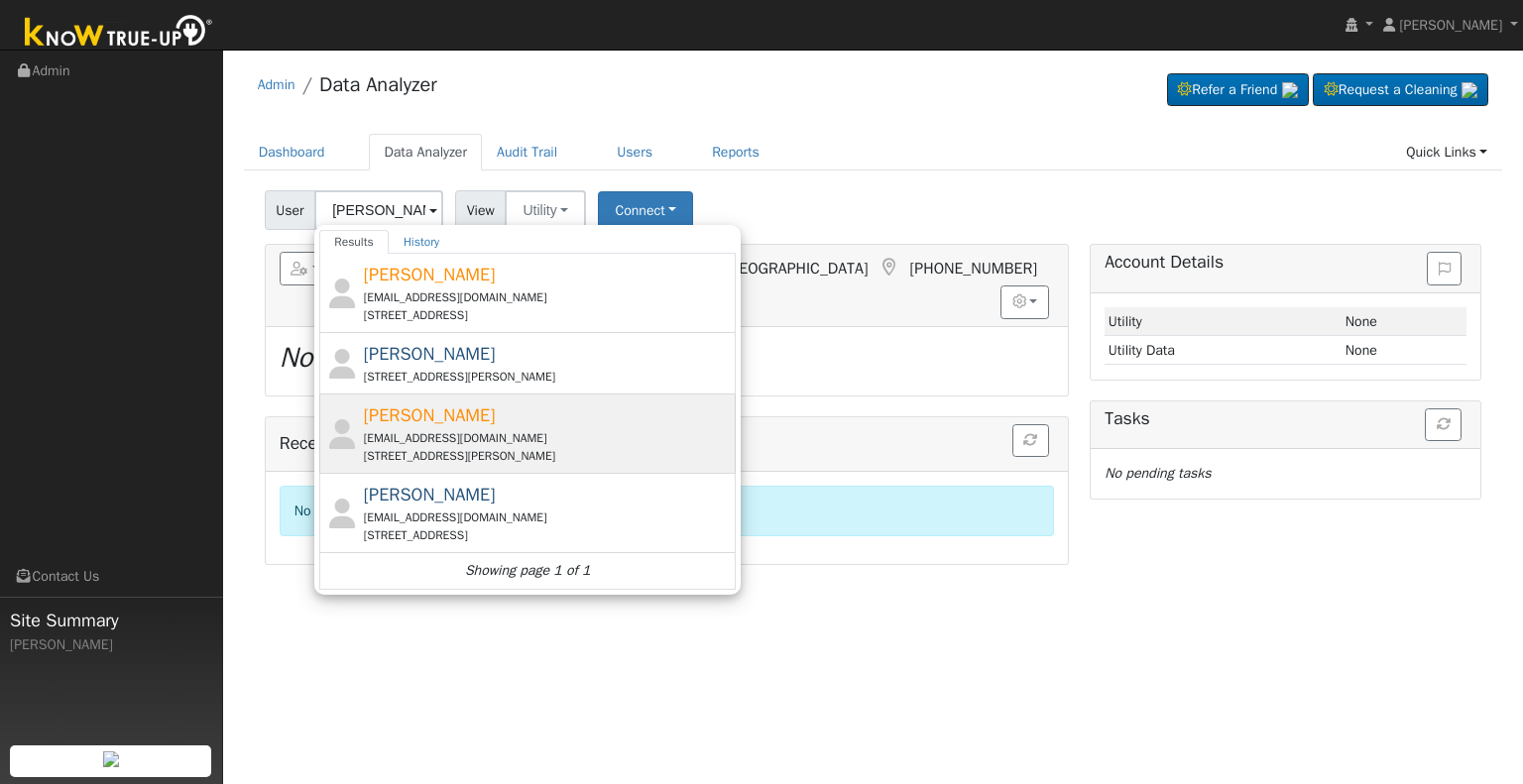 click on "plandseadel@gmail.com" at bounding box center [547, 438] 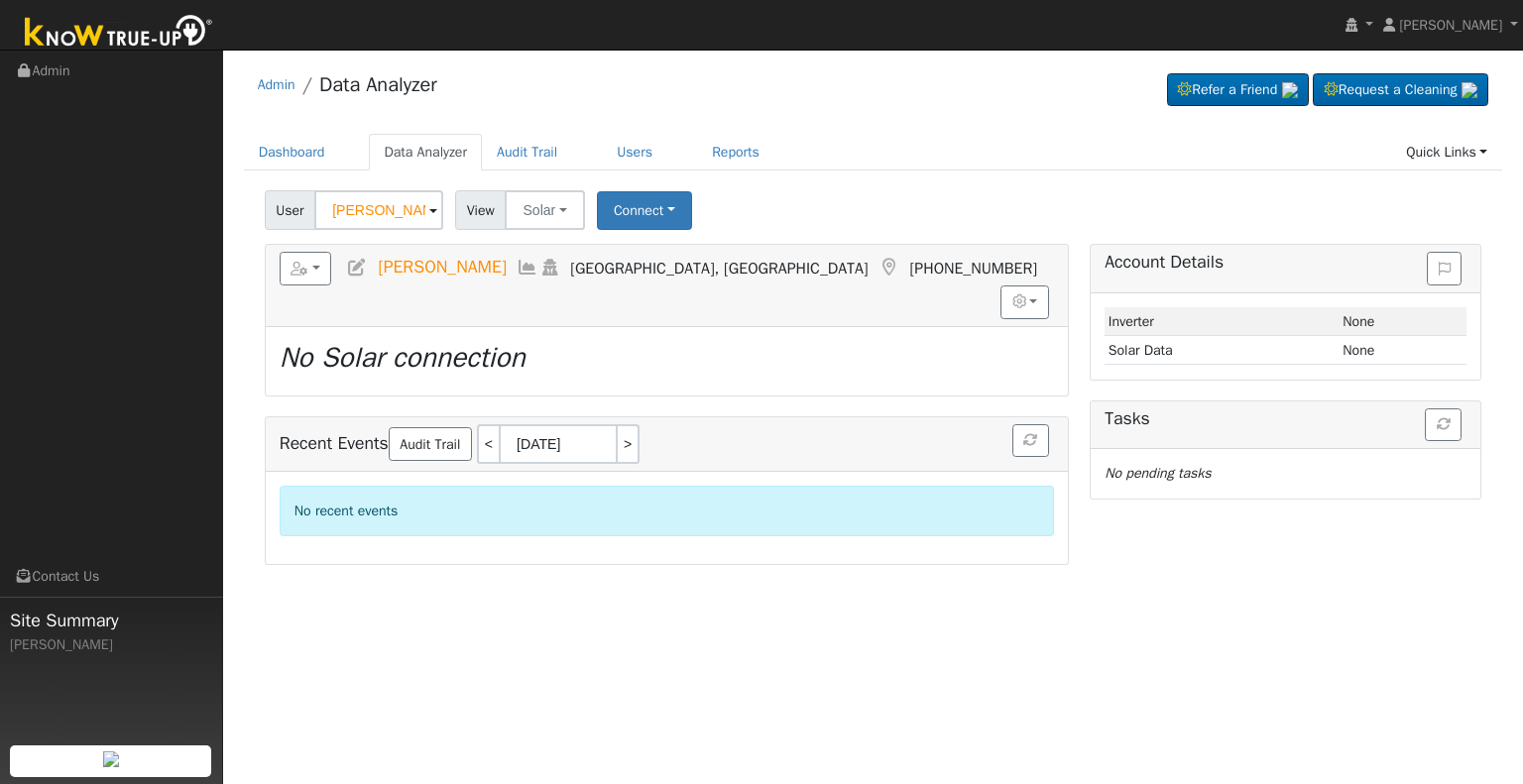 click at bounding box center (357, 268) 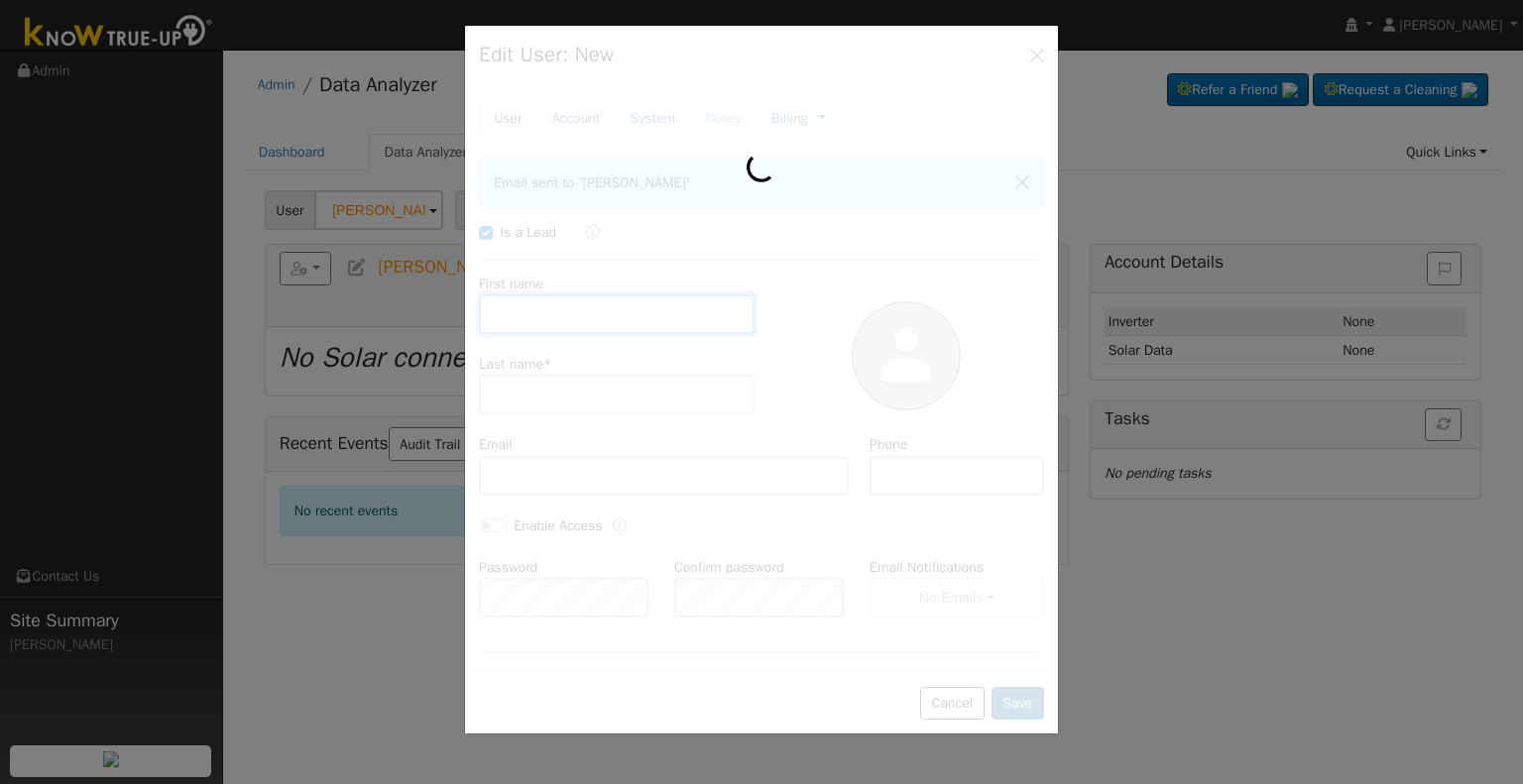 type 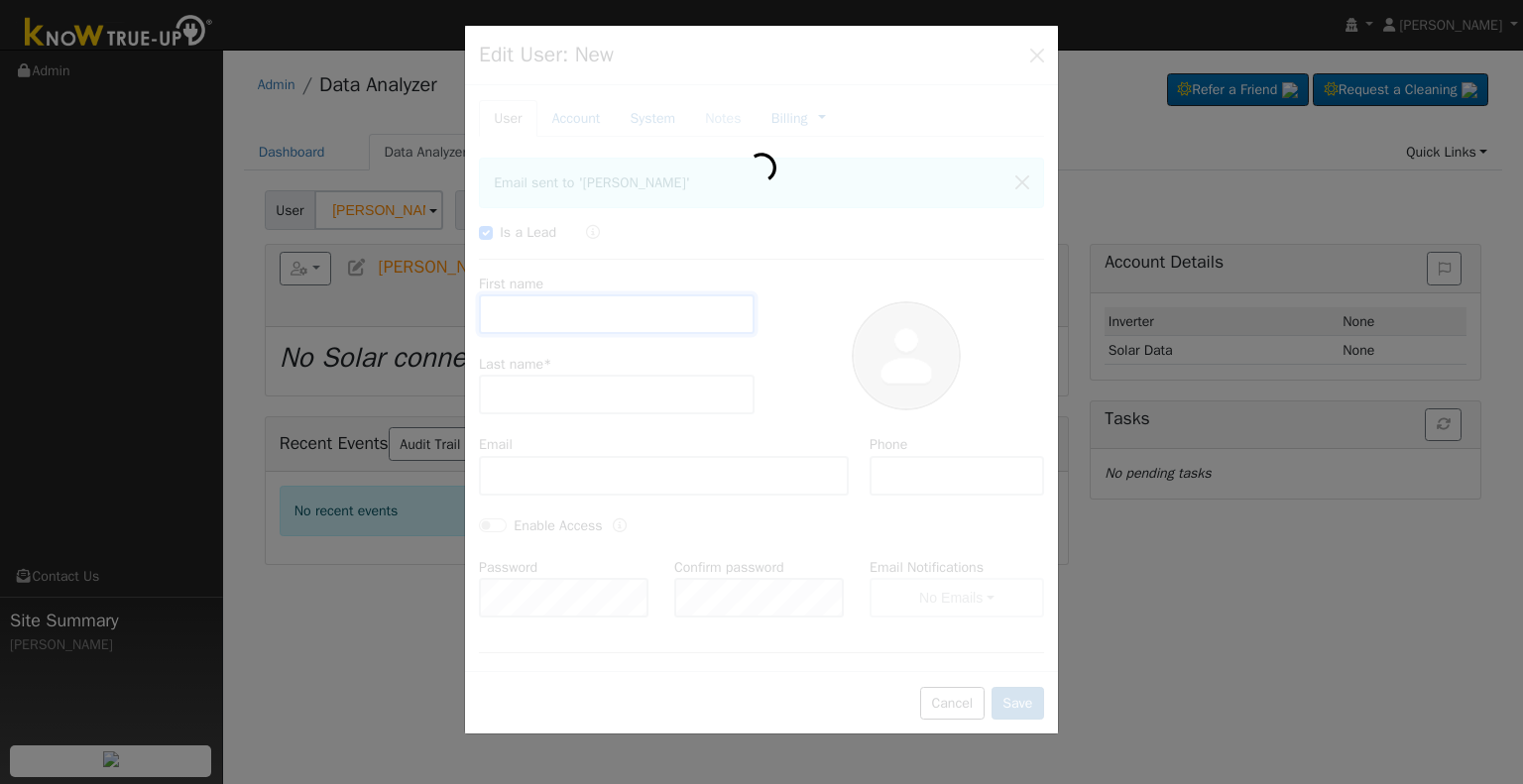checkbox on "true" 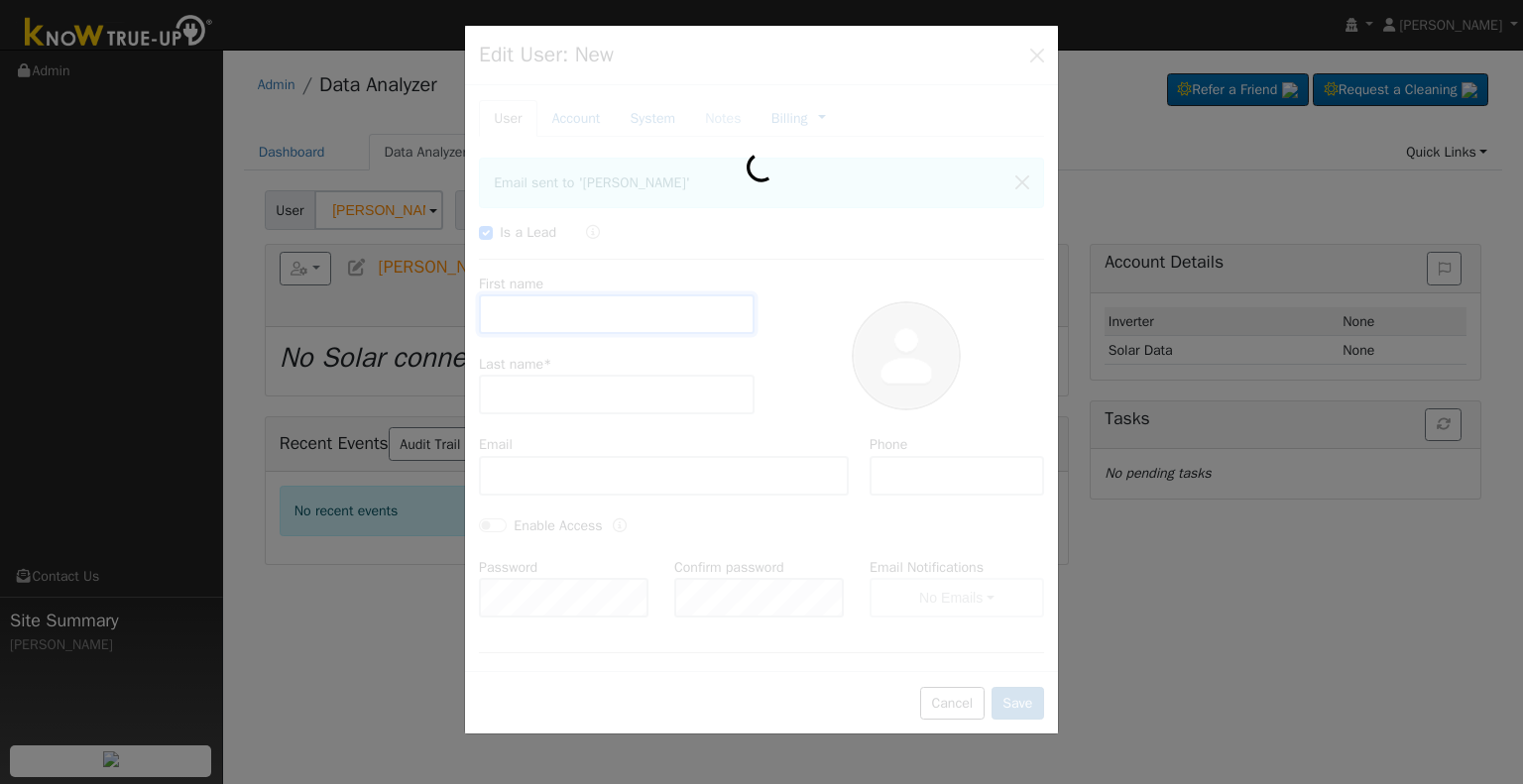 type on "Phil" 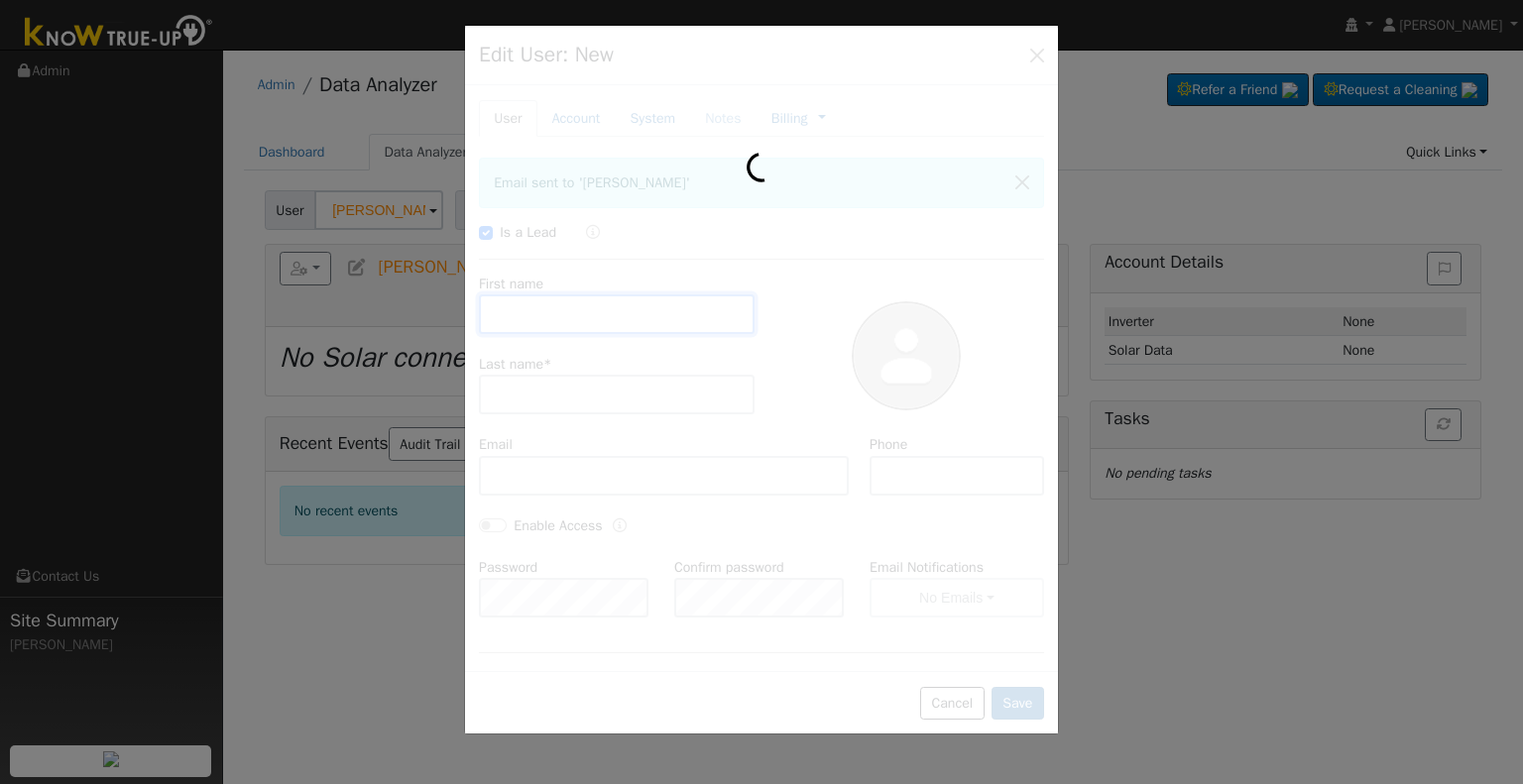type on "Landseadel" 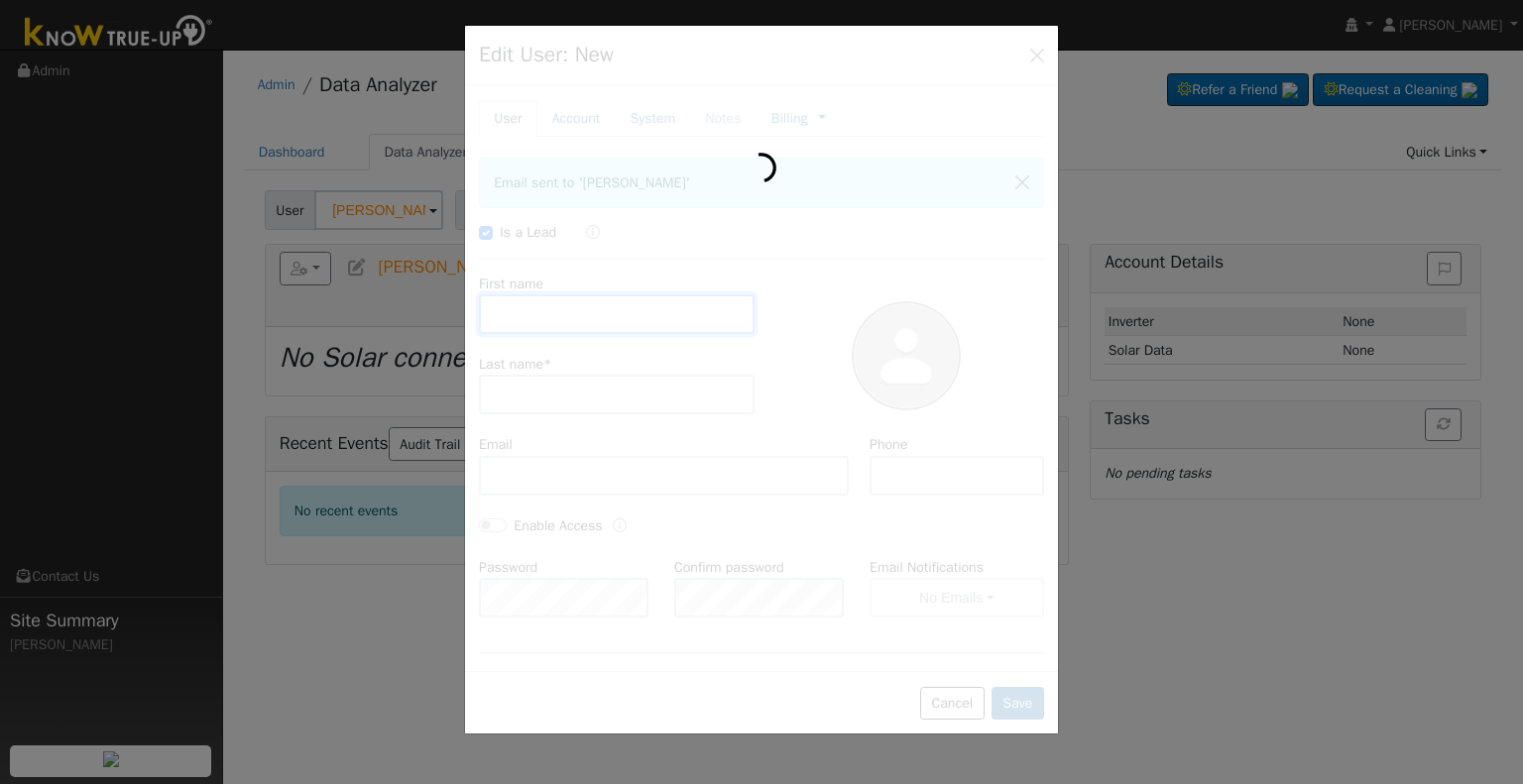 type on "plandseadel@gmail.com" 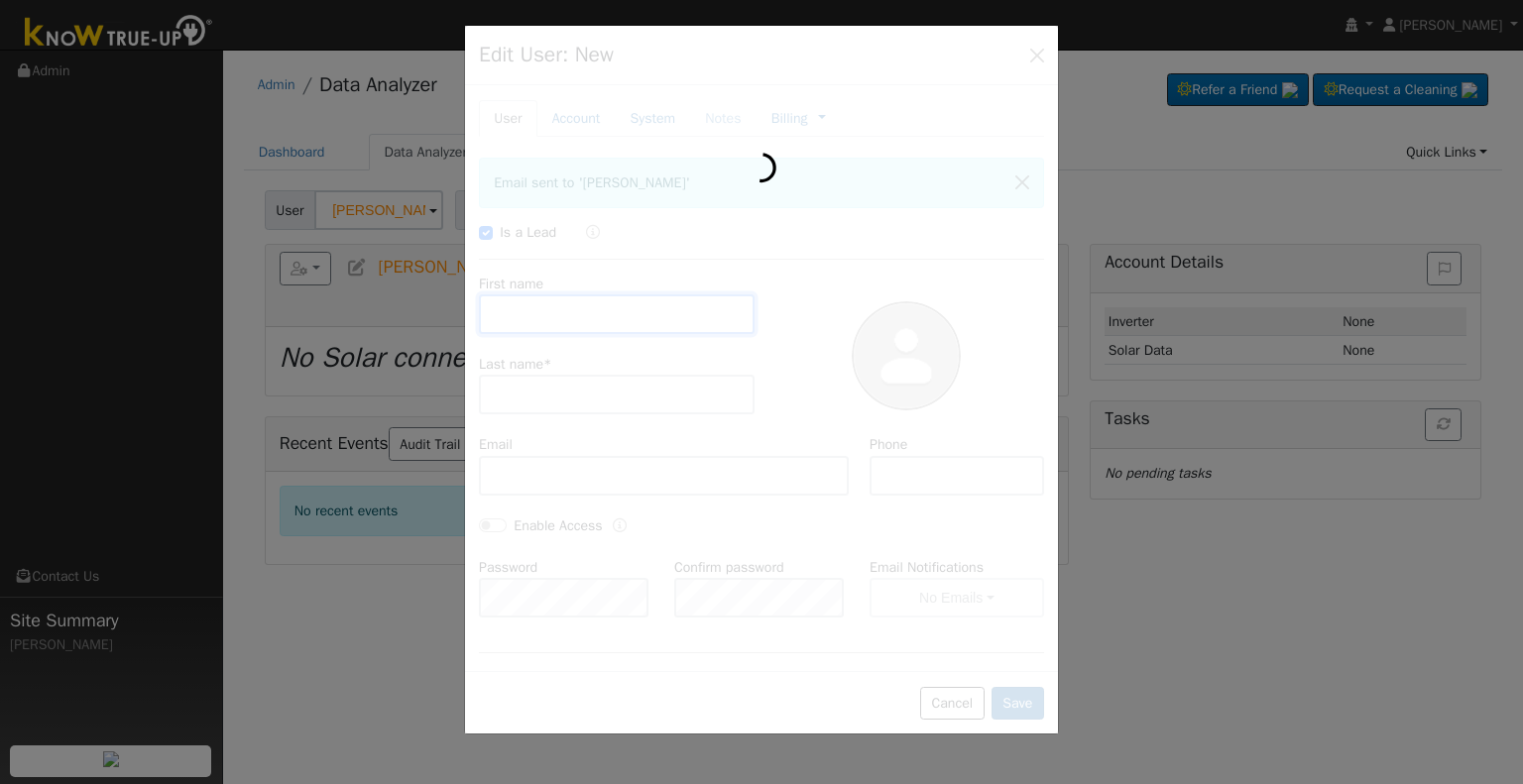 type on "5594413364" 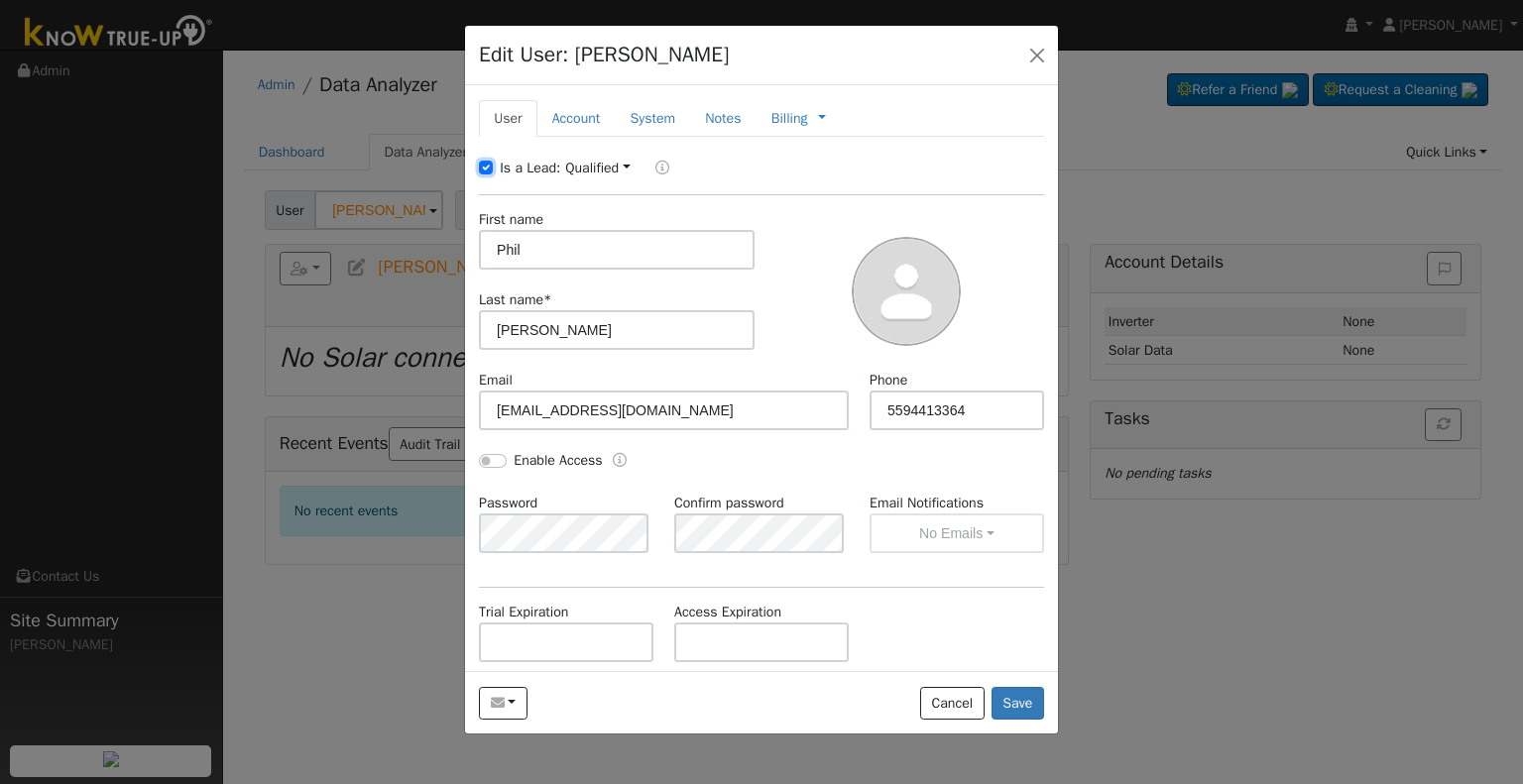 click on "Is a Lead:" at bounding box center (486, 168) 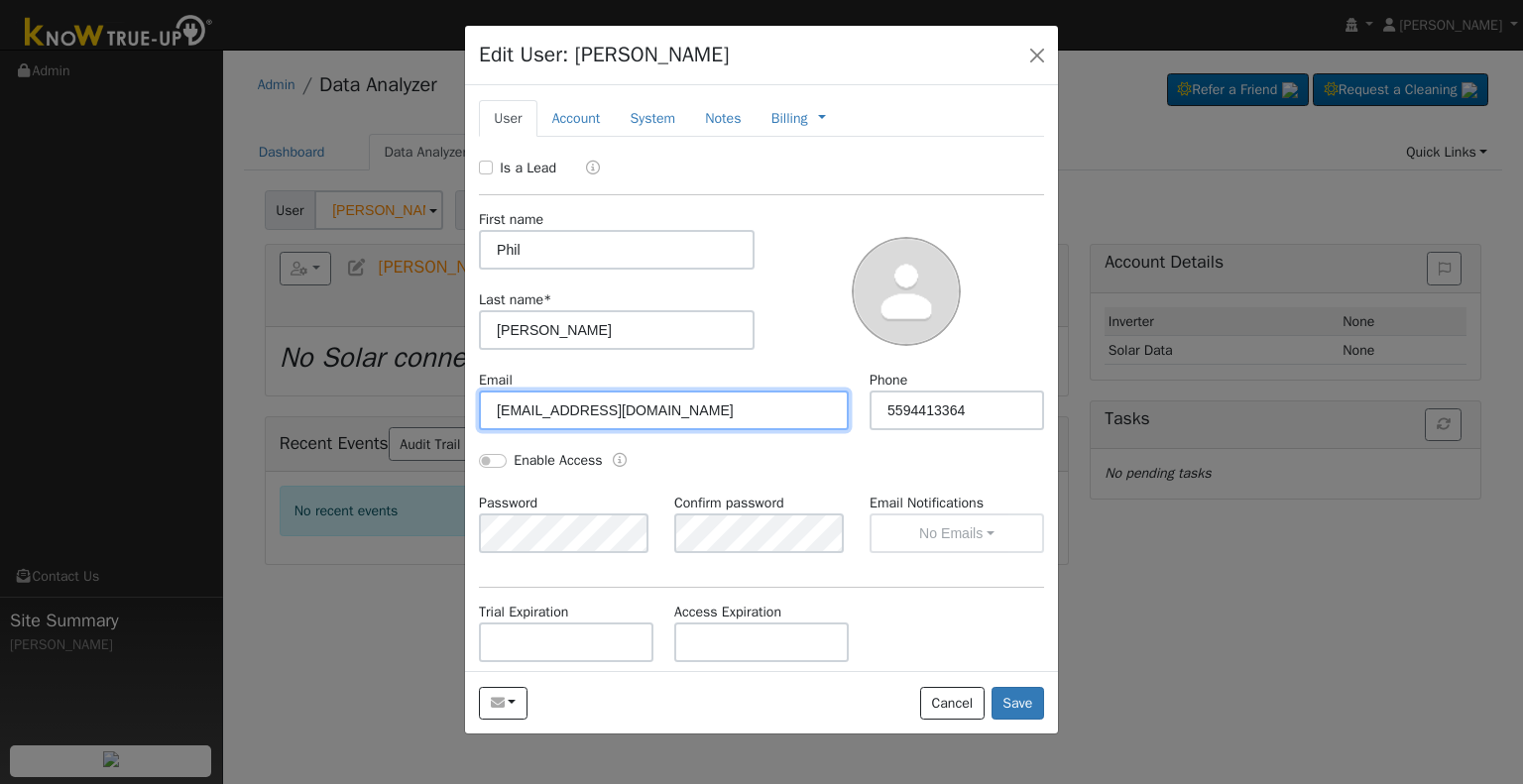 click on "plandseadel@gmail.com" at bounding box center [663, 410] 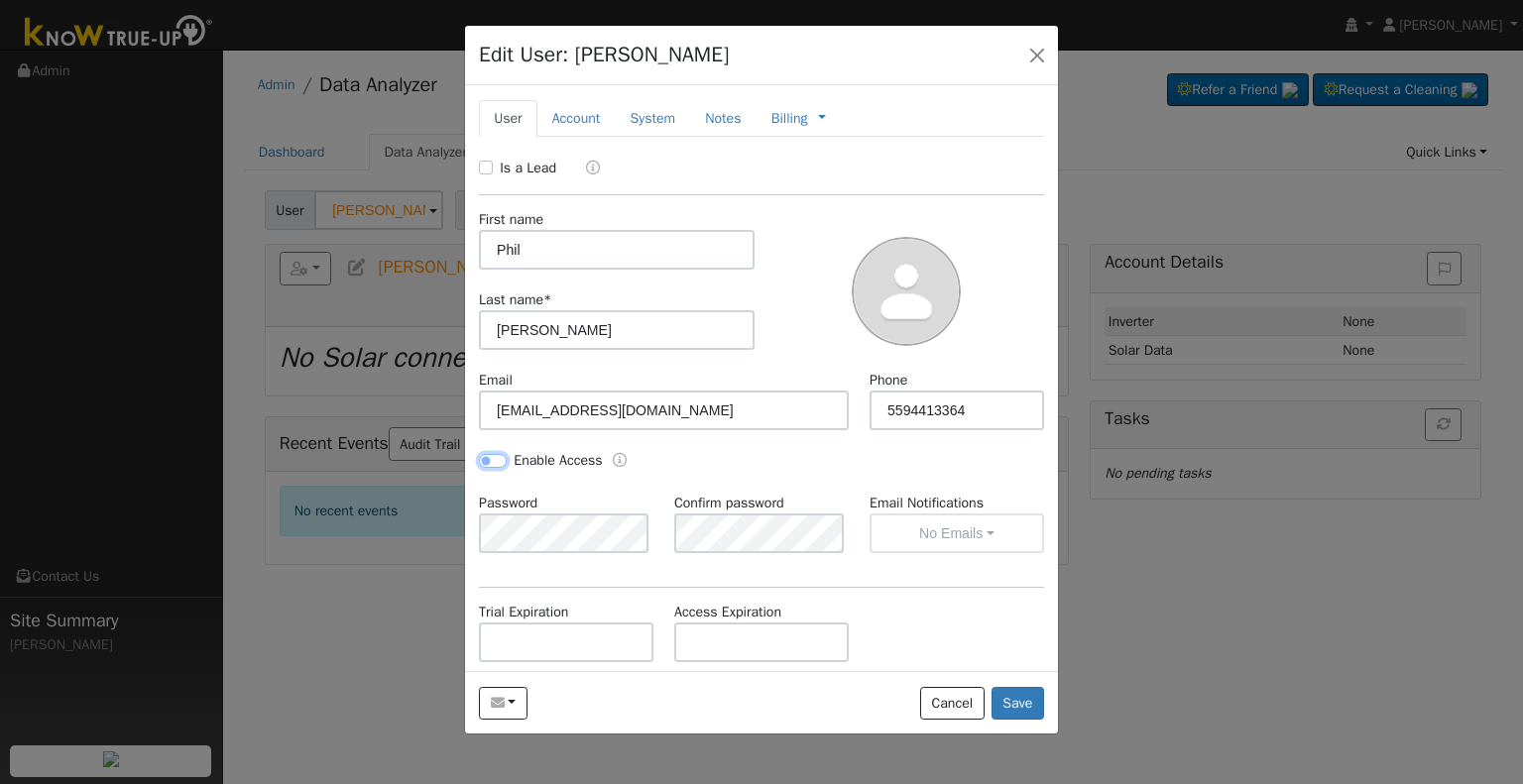 click on "Enable Access" at bounding box center [493, 461] 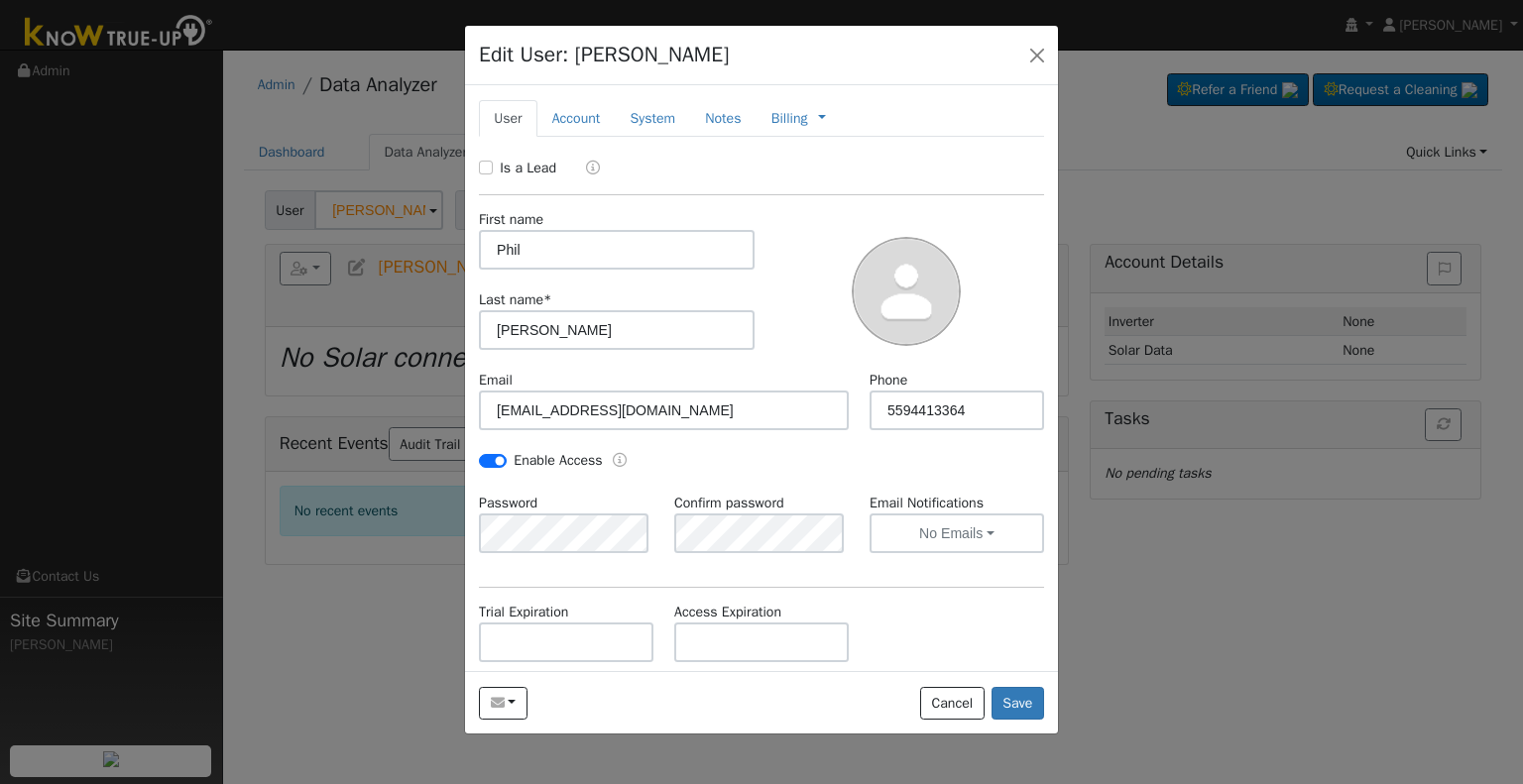 click on "Trial Expiration Access Expiration" at bounding box center [762, 641] 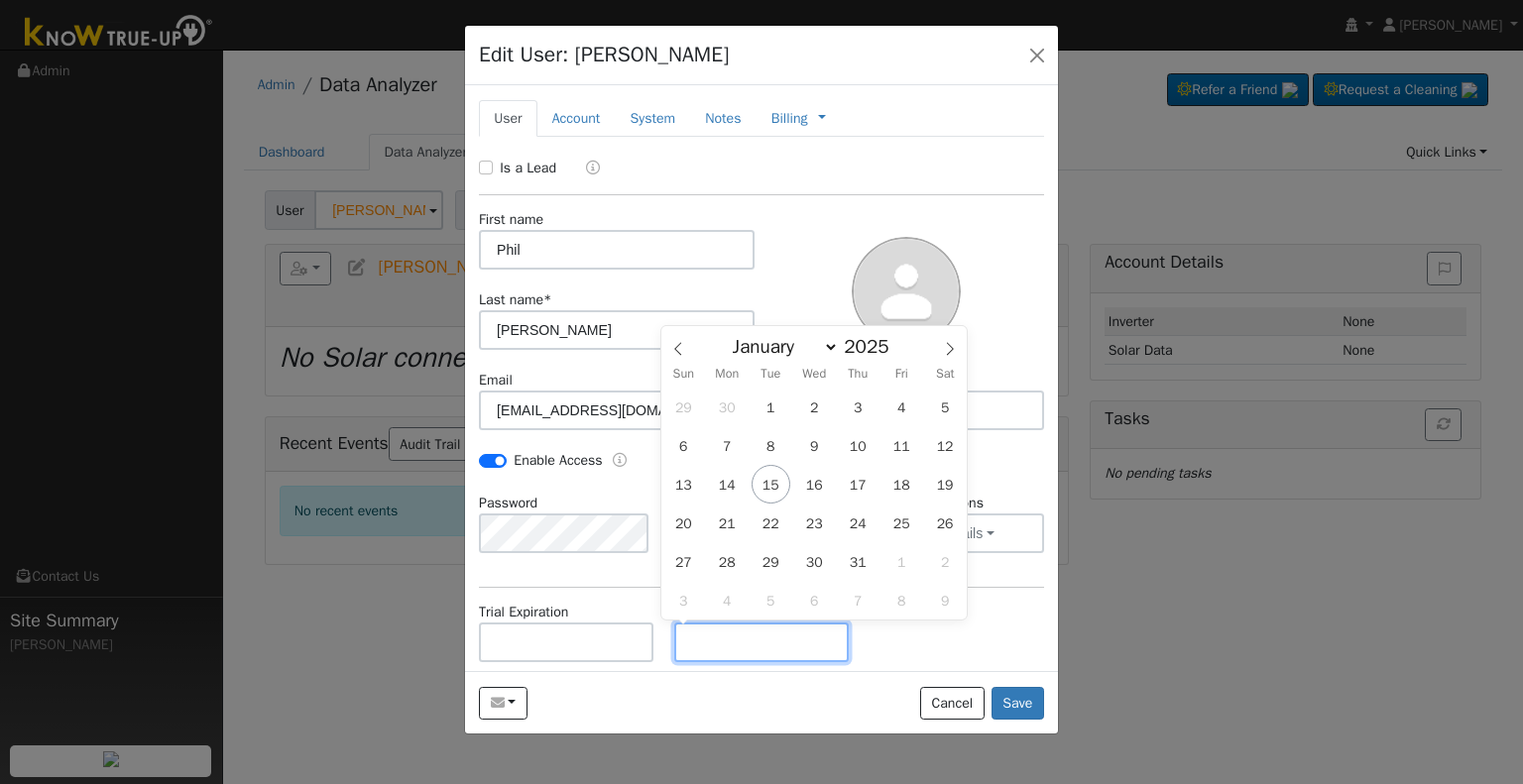 click at bounding box center (762, 642) 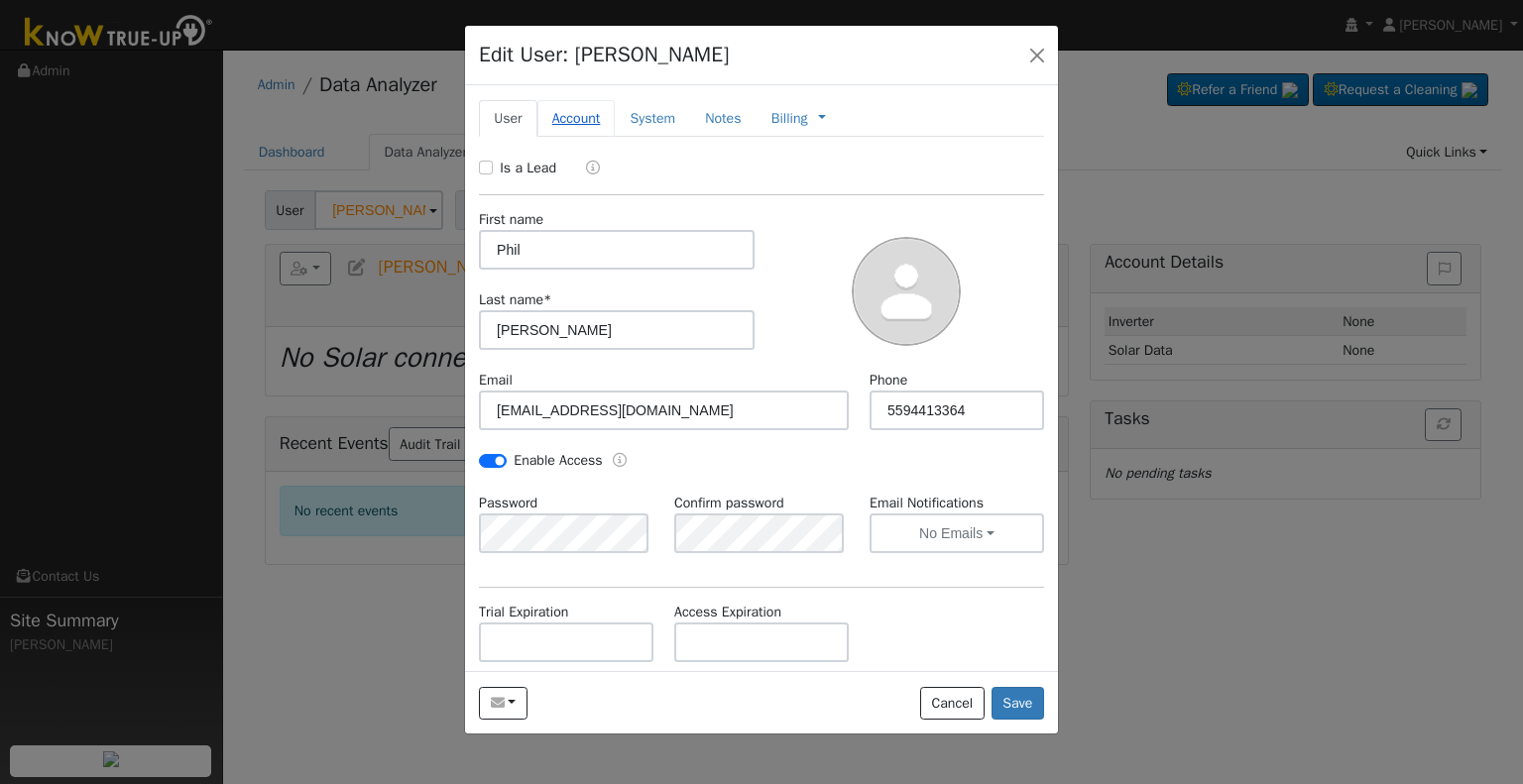 click on "Account" at bounding box center (576, 118) 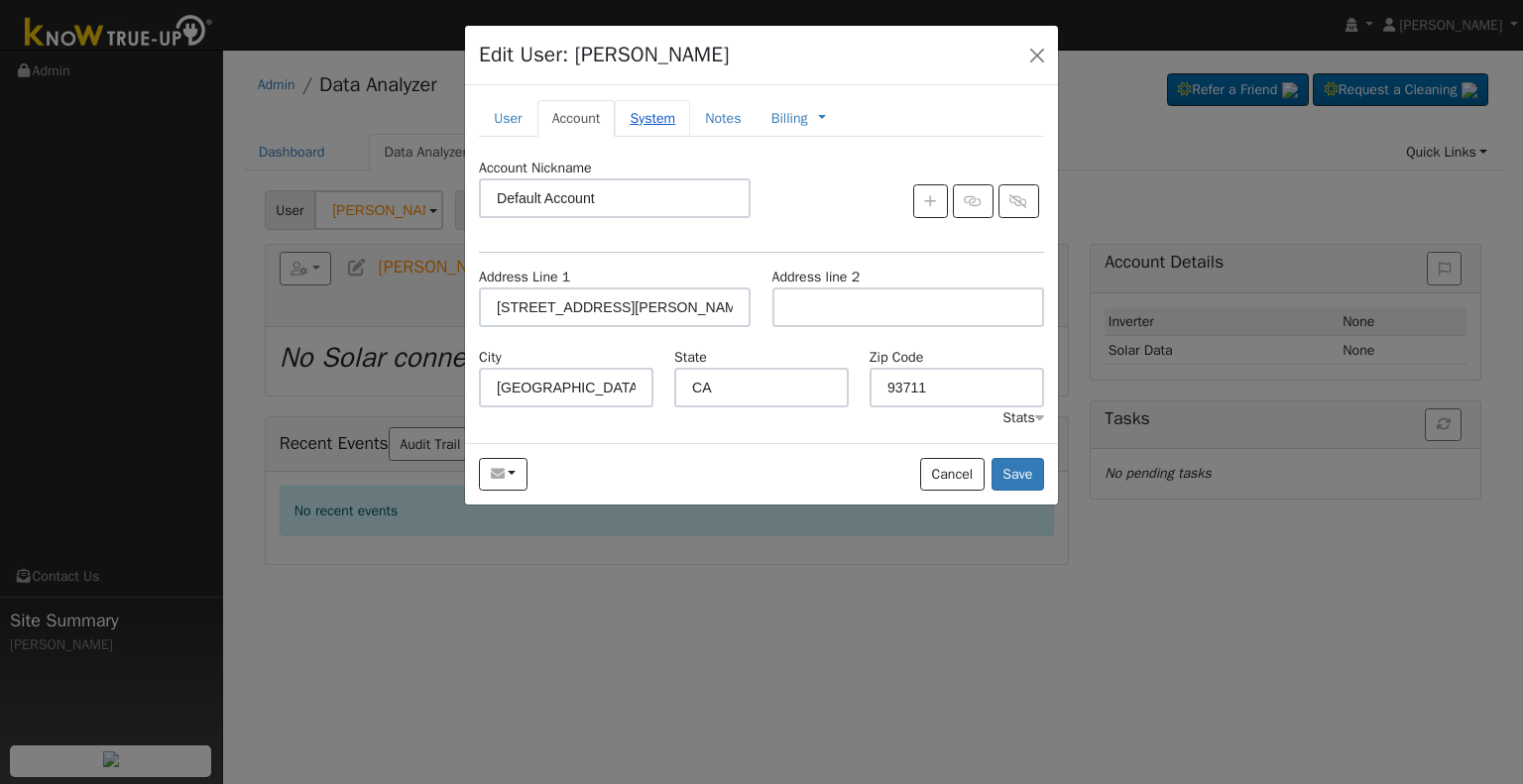 click on "System" at bounding box center (652, 118) 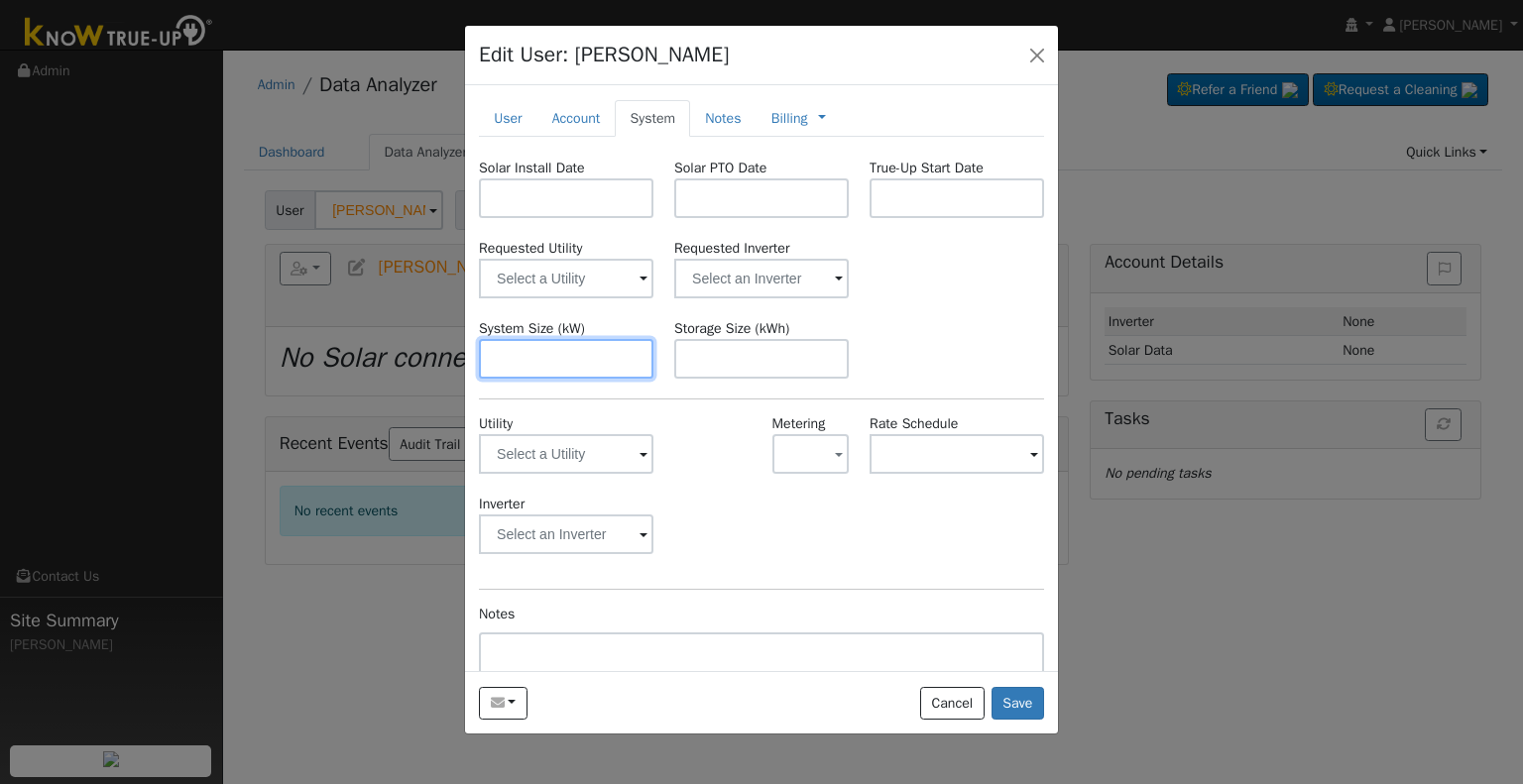 click at bounding box center [566, 359] 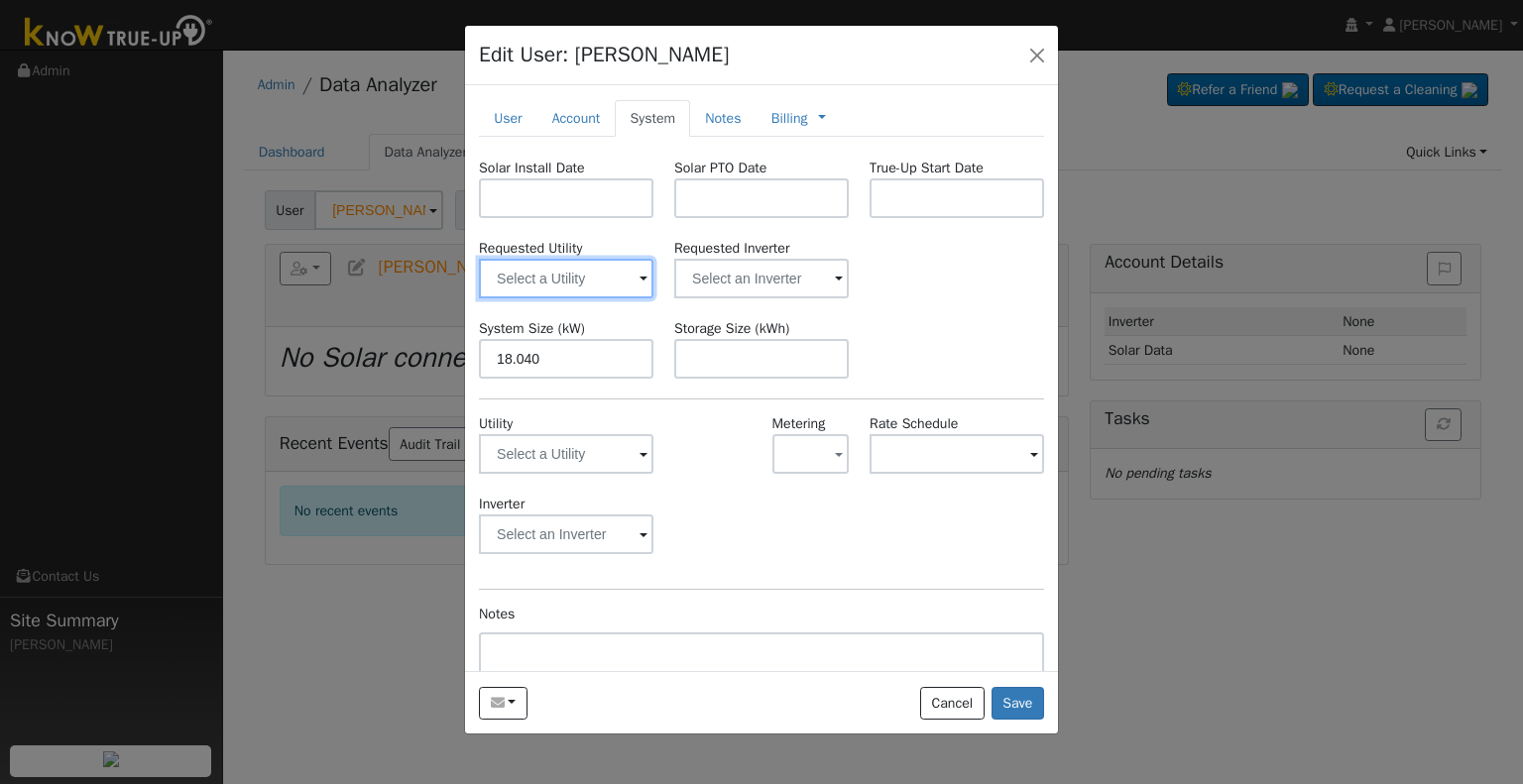 type on "18" 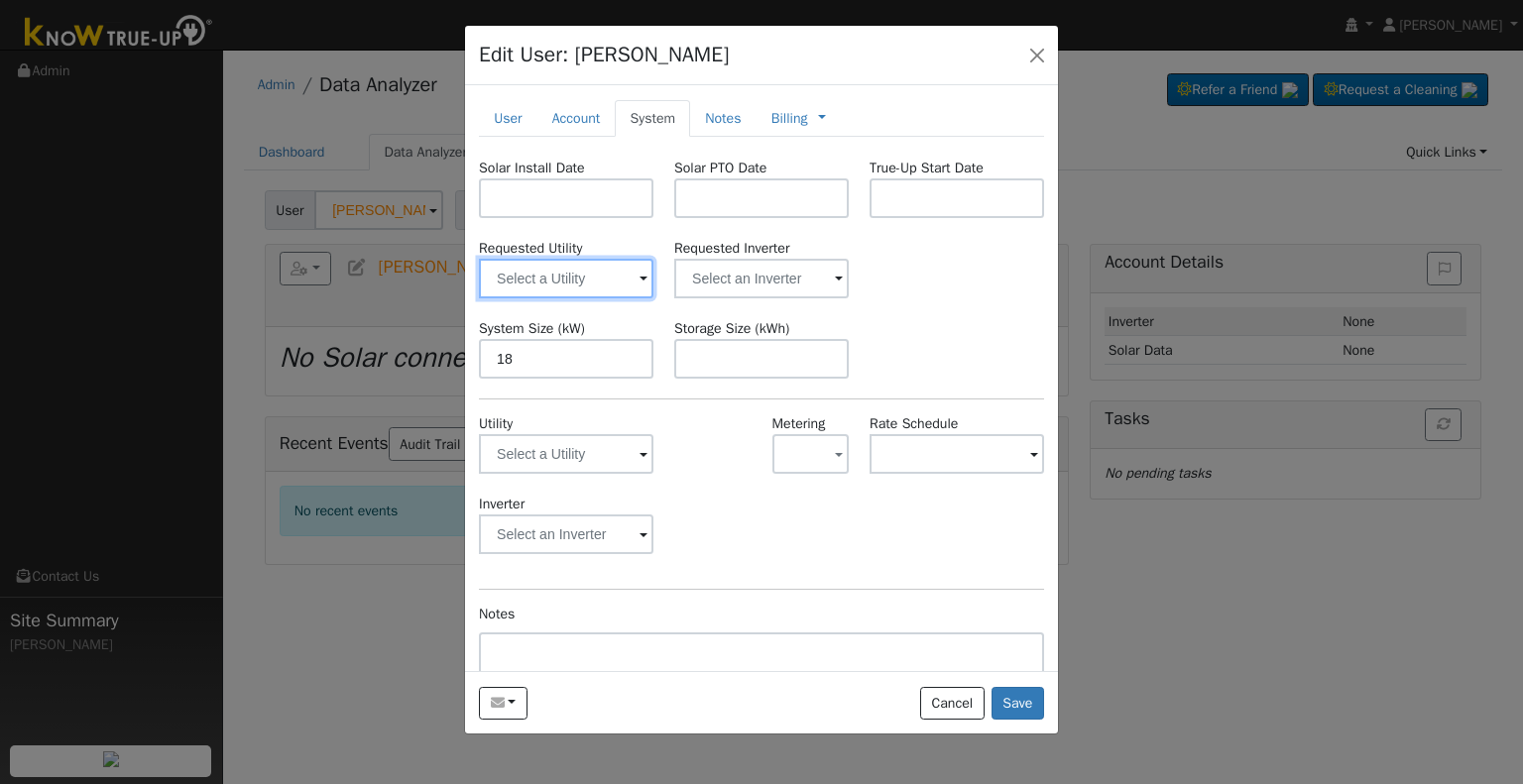 click at bounding box center [566, 279] 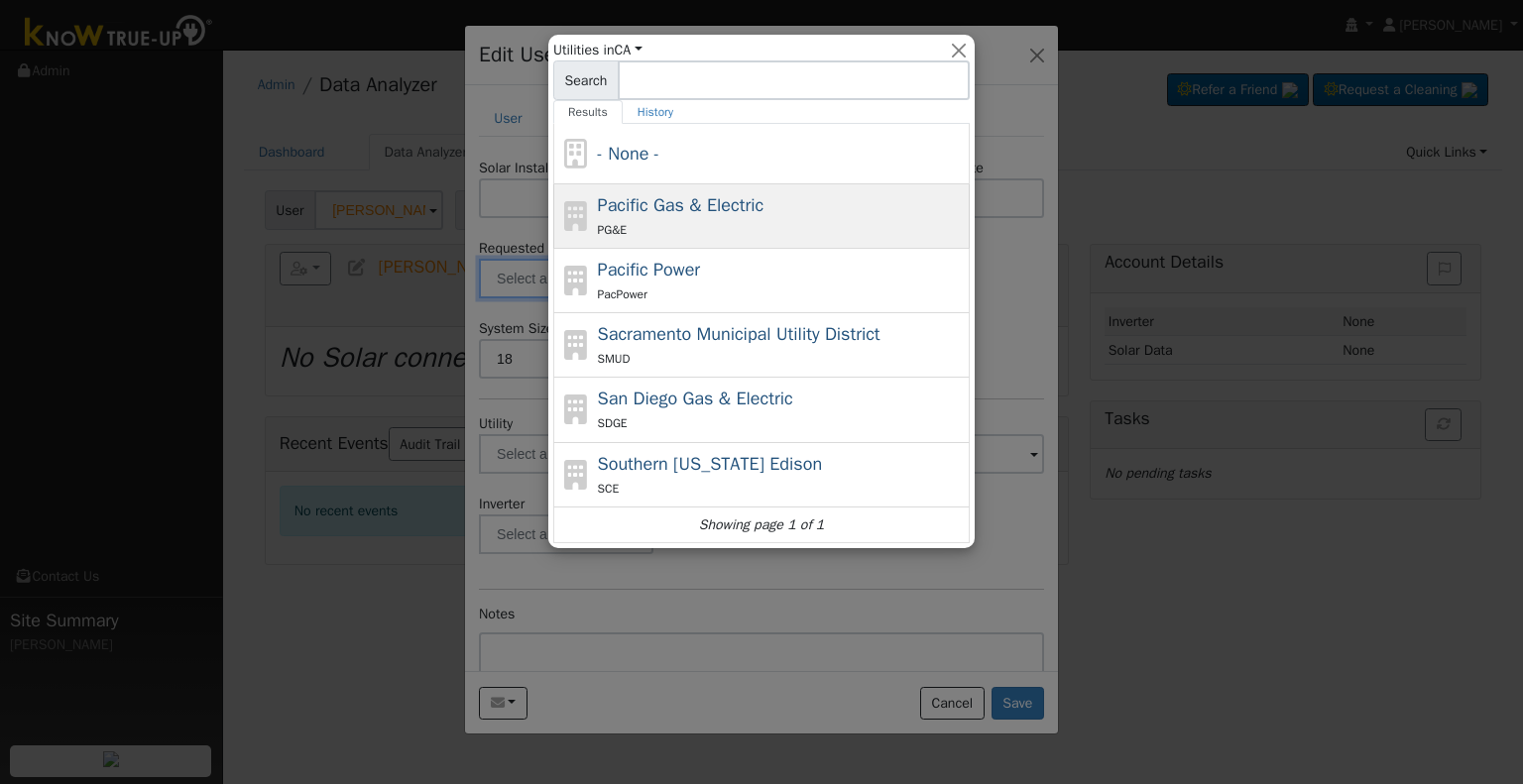 click on "Pacific Gas & Electric PG&E" at bounding box center (781, 216) 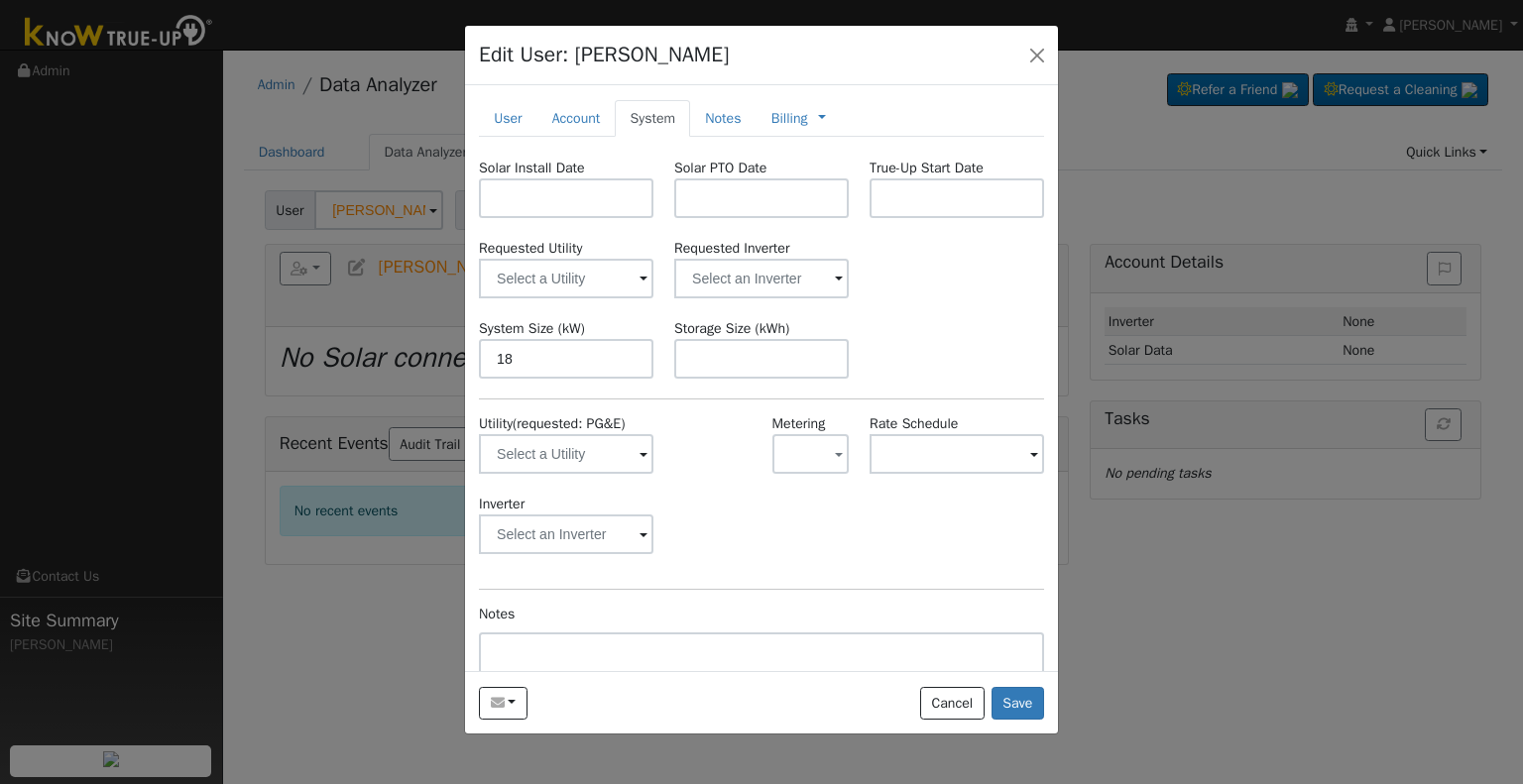 type on "Pacific Gas & Electric" 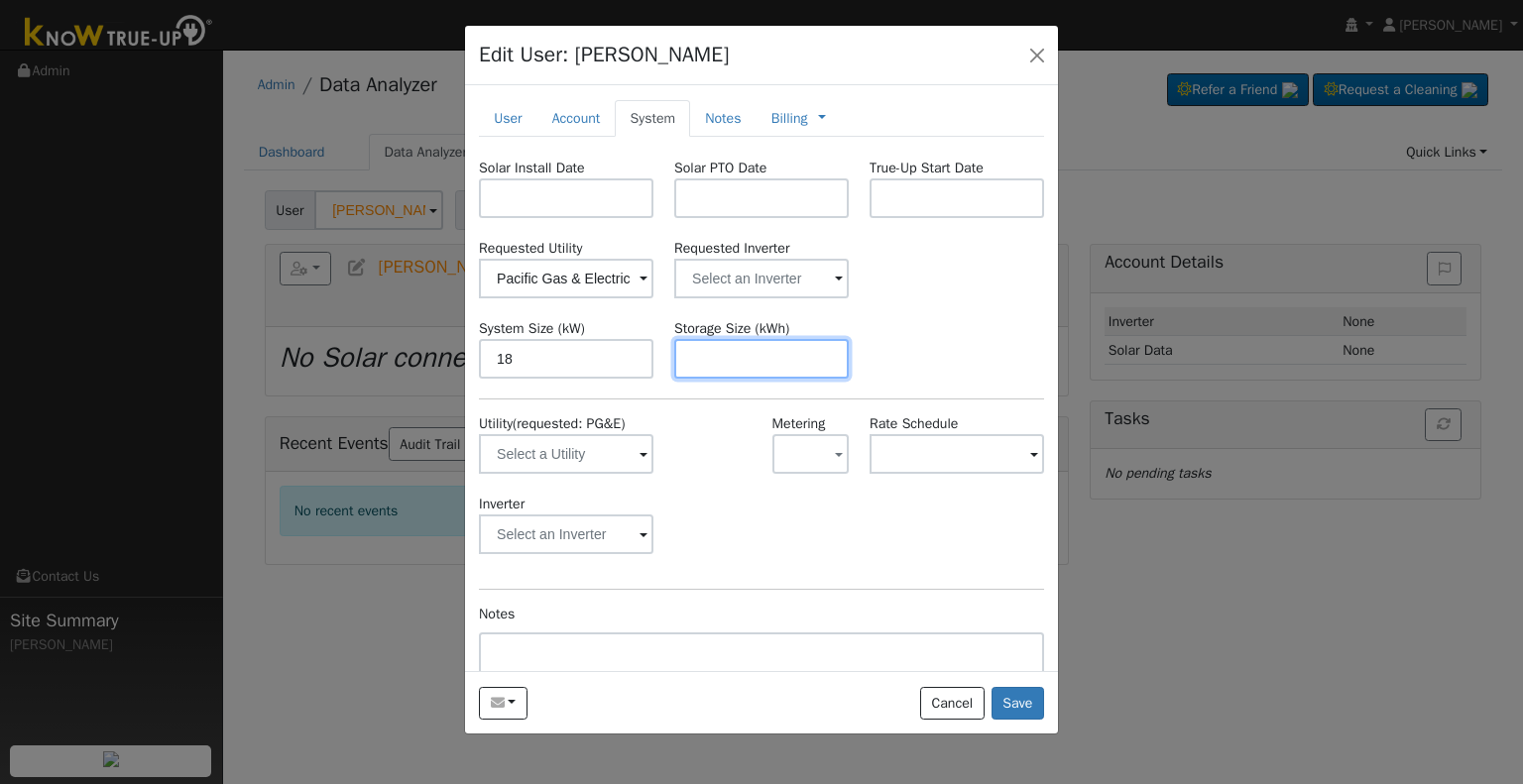 click at bounding box center [762, 359] 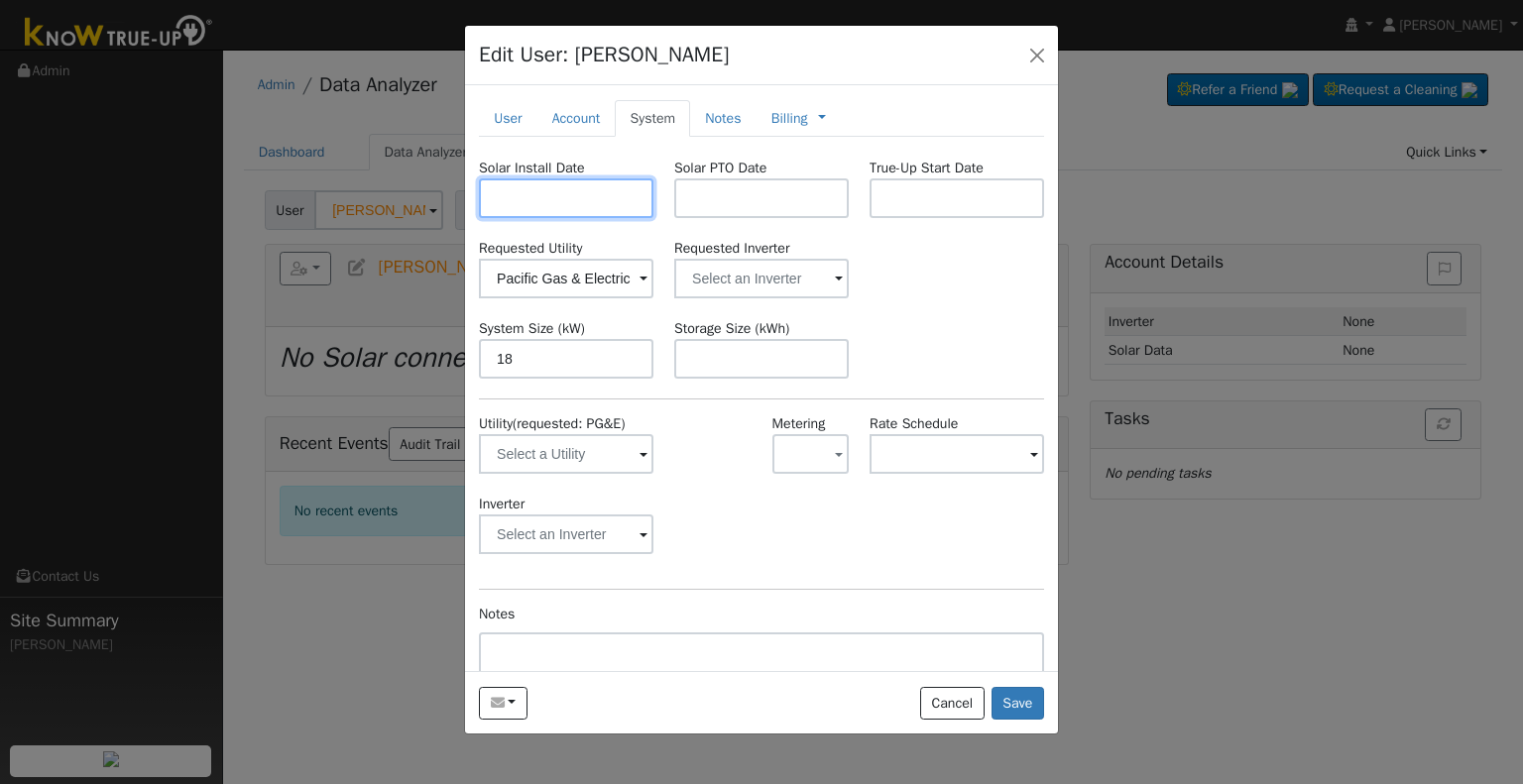 click at bounding box center [566, 198] 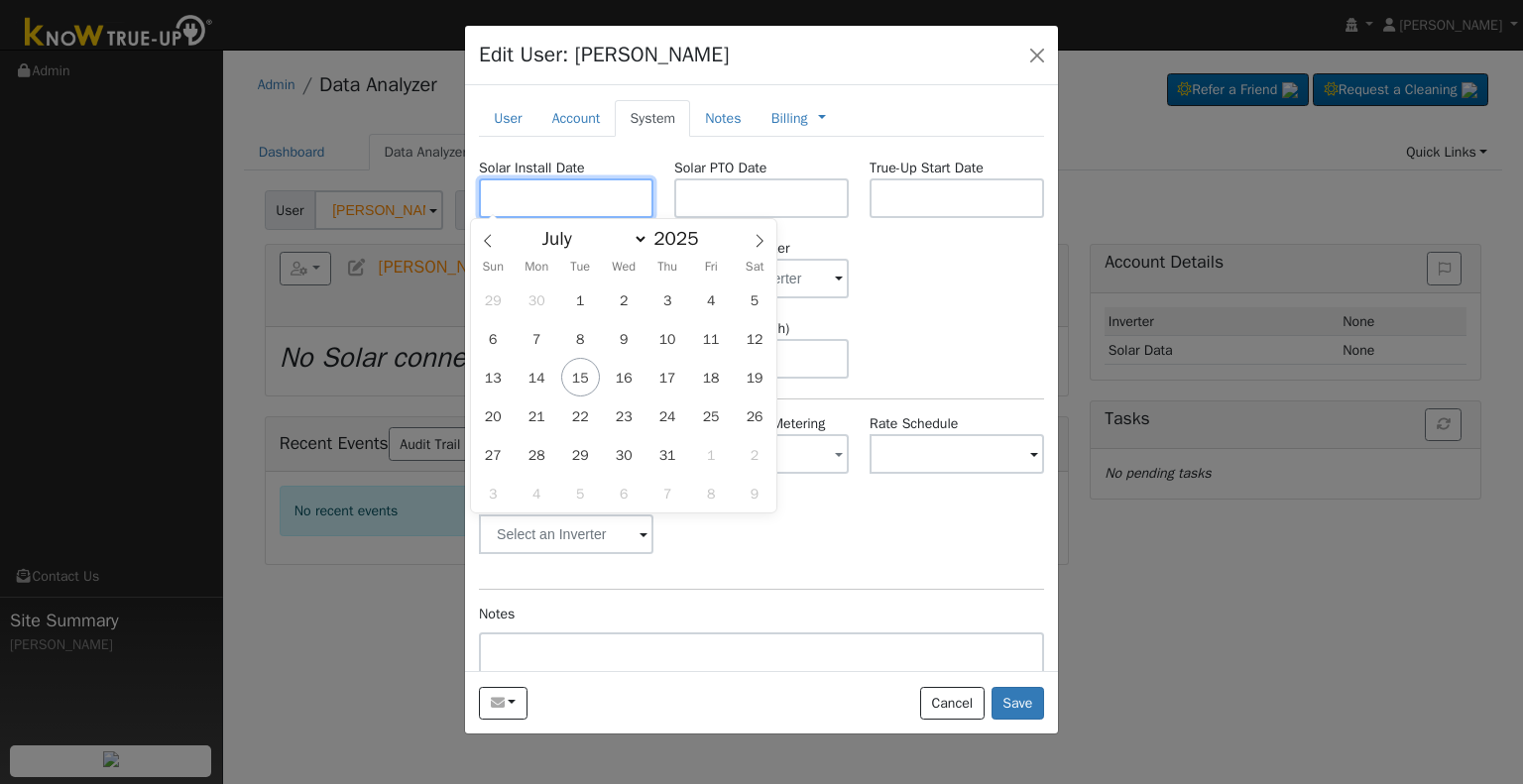 click at bounding box center (566, 198) 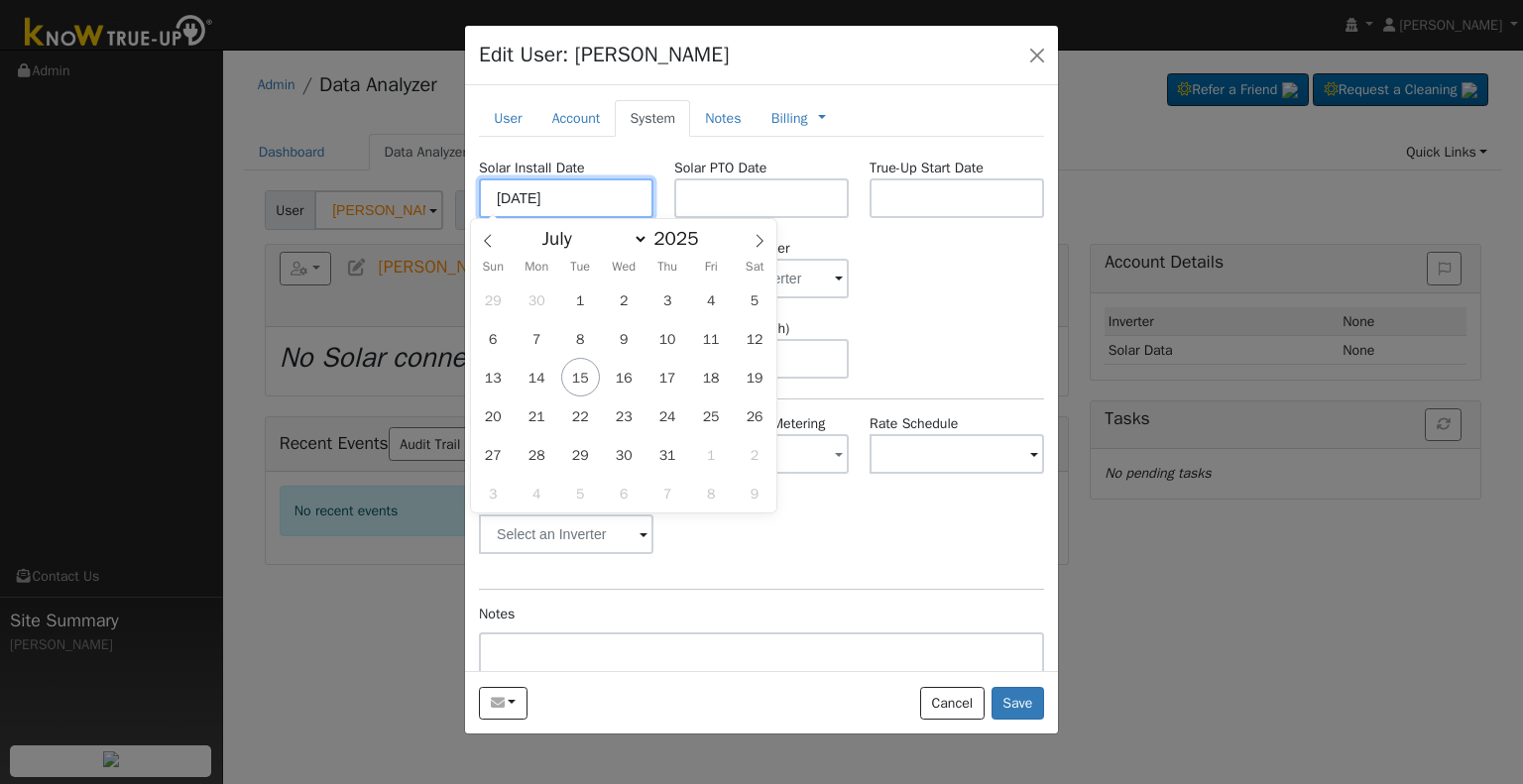 type on "07/09/2025" 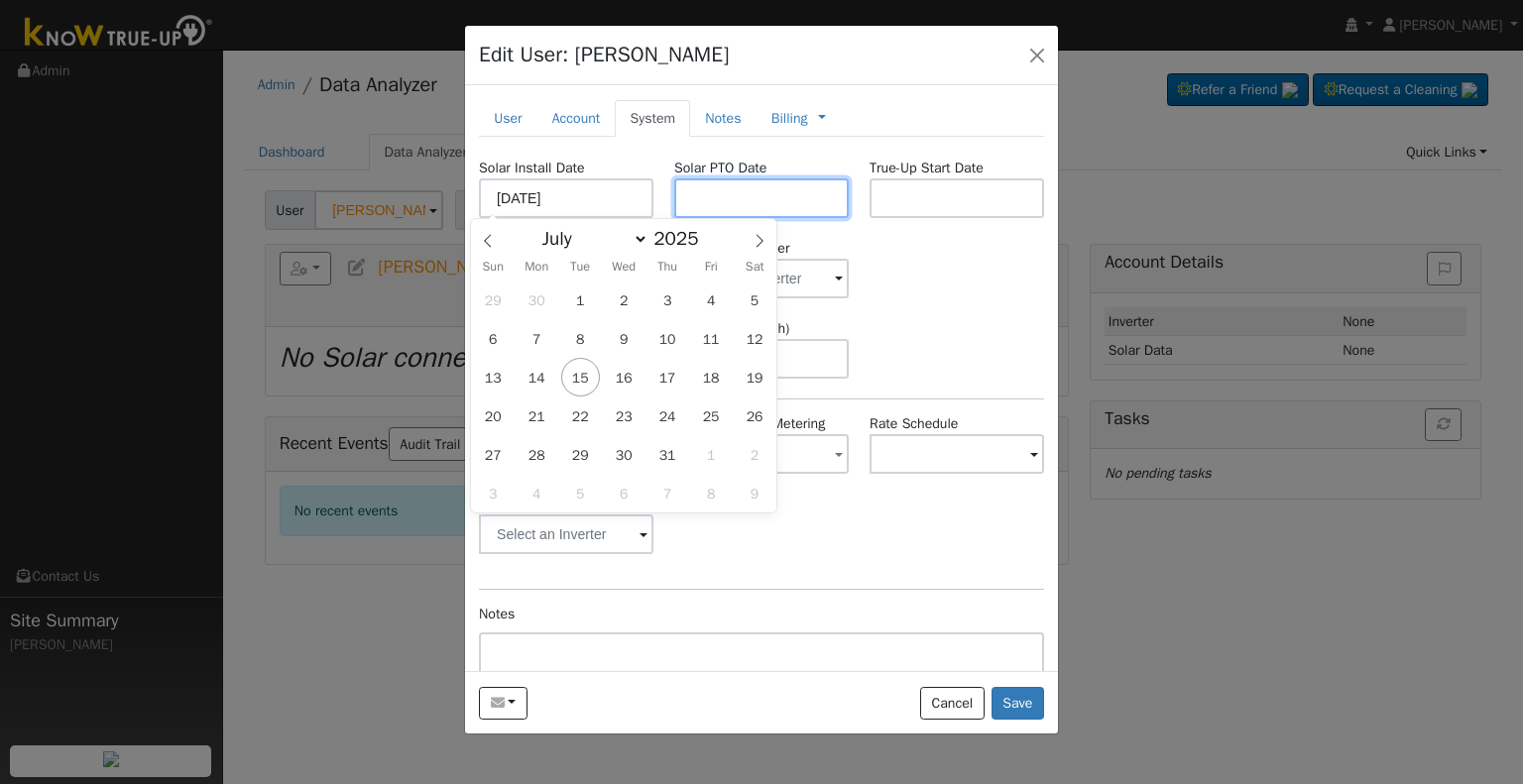 click at bounding box center [762, 198] 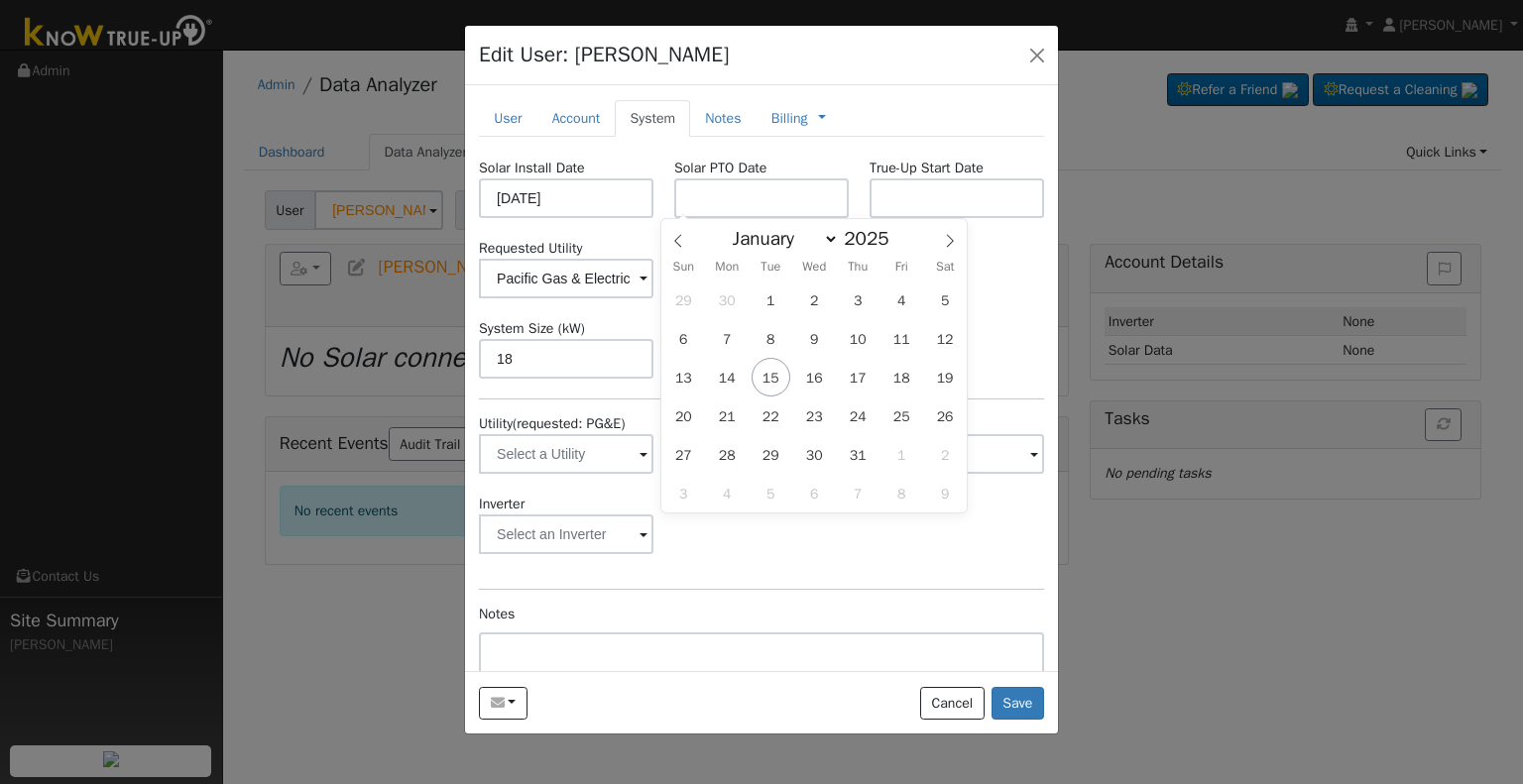 click on "Solar Install Date 07/09/2025 Solar PTO Date True-Up Start Date Requested Utility Pacific Gas & Electric Requested Inverter System Size (kW) 18 Storage Size (kWh) Utility  (requested: PG&E) Metering - None - NEM NBT  Rate Schedule  Inverter Disconnecting . Do you also want to delete all of the  data?  - Delete data if disconnecting or connecting to different data.  - Keep data if reconnecting to same data.  Be careful: this cannot be undone.  Cancel  No  Yes Notes" at bounding box center [762, 469] 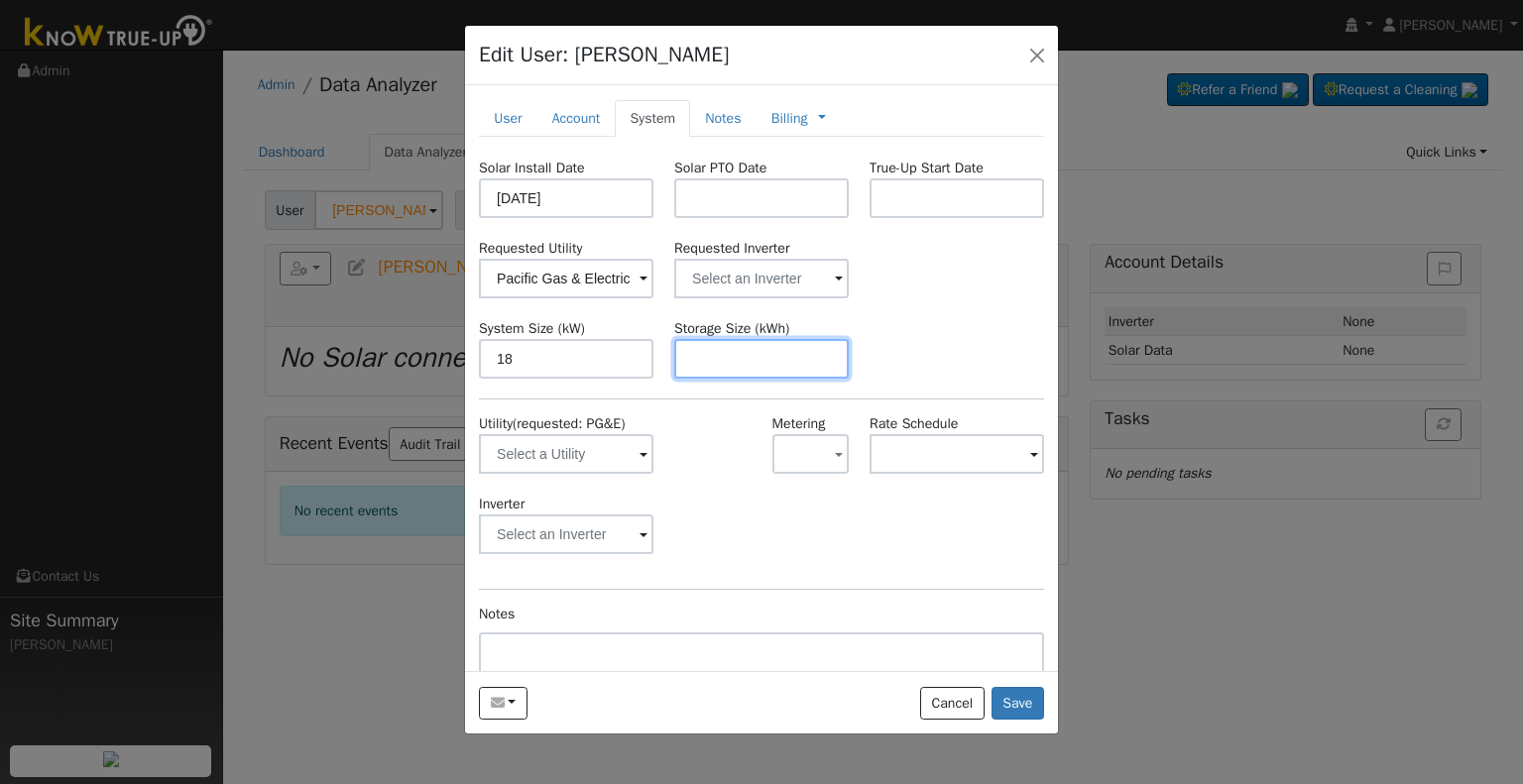 click at bounding box center (762, 359) 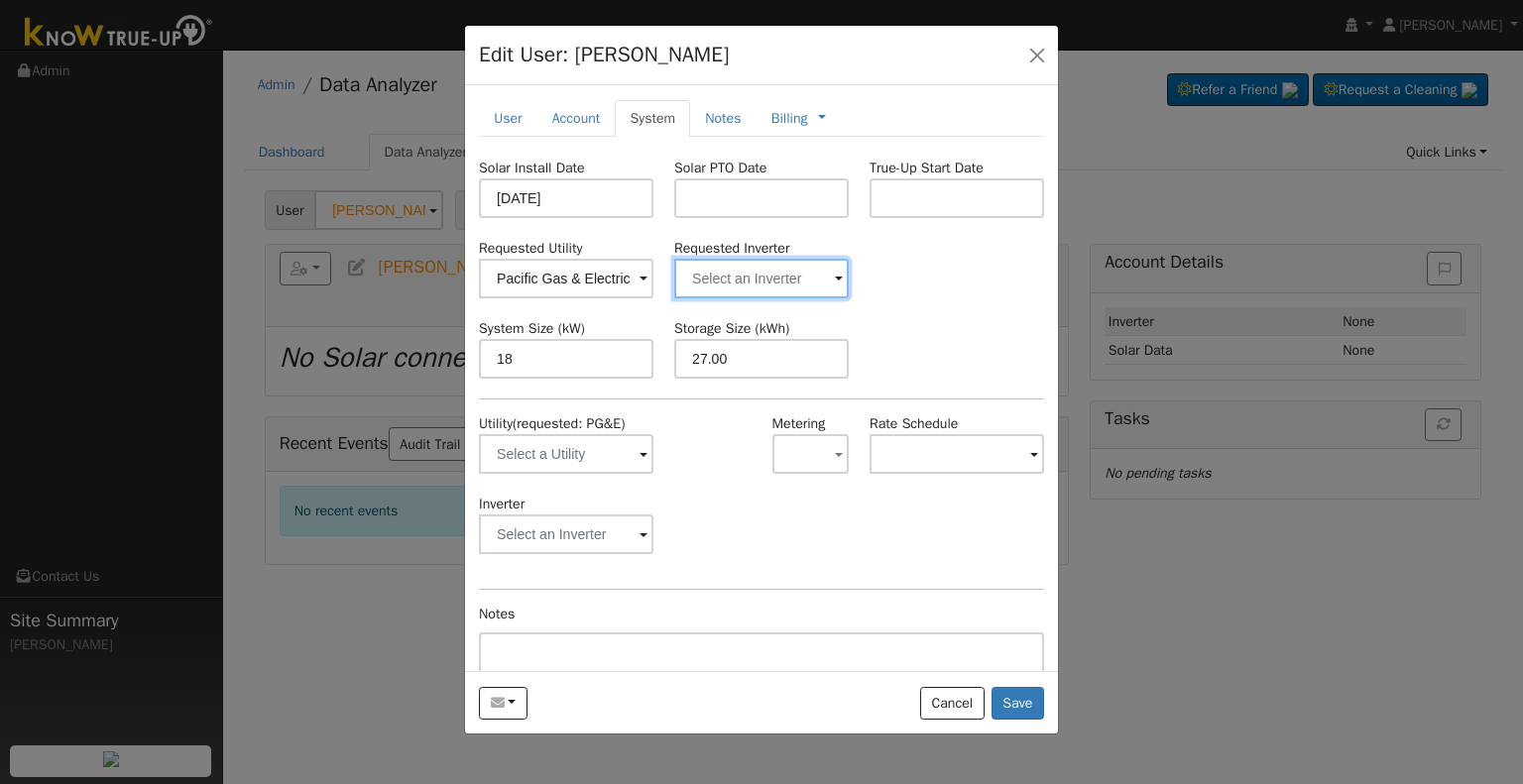 type on "27" 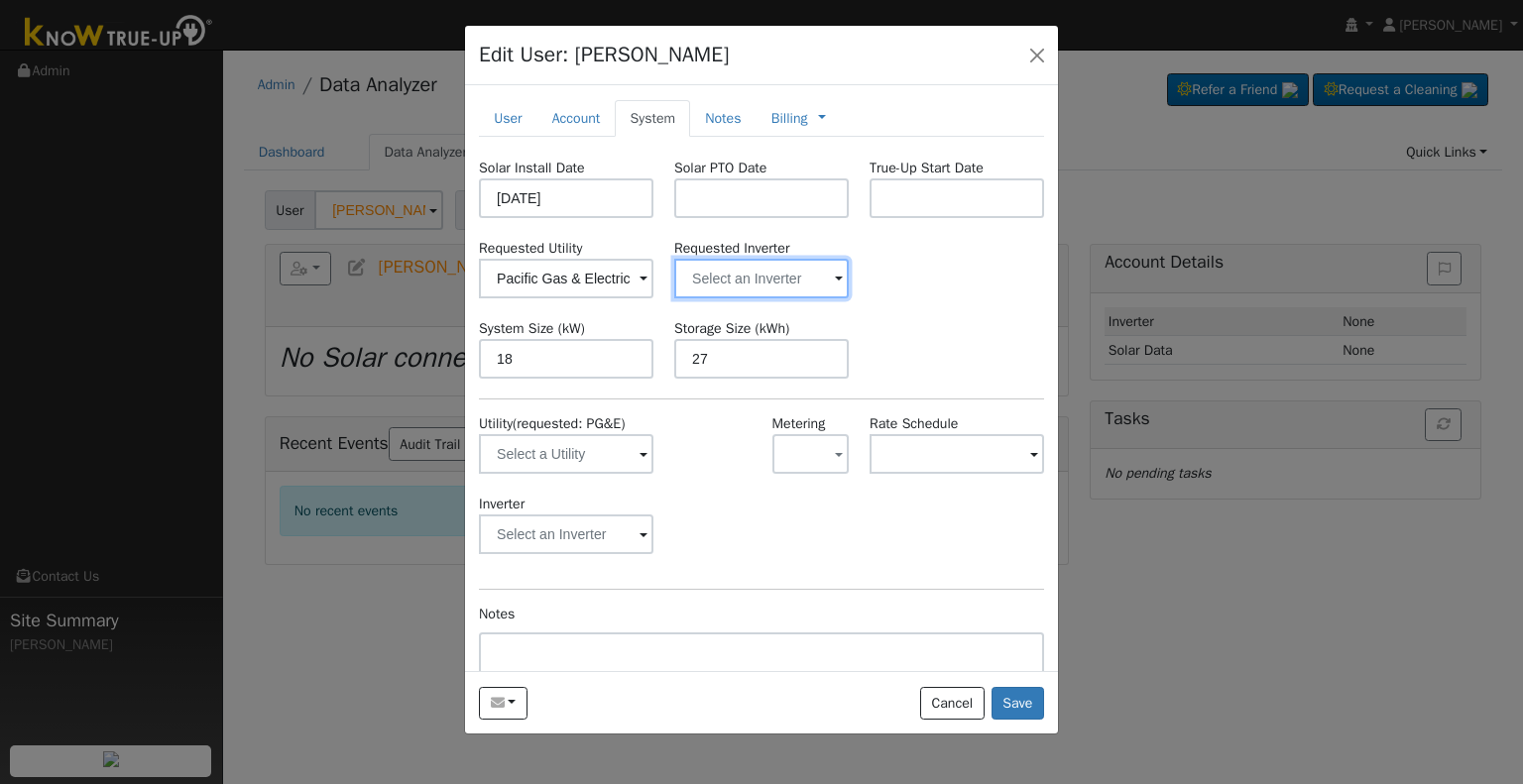 click at bounding box center [566, 279] 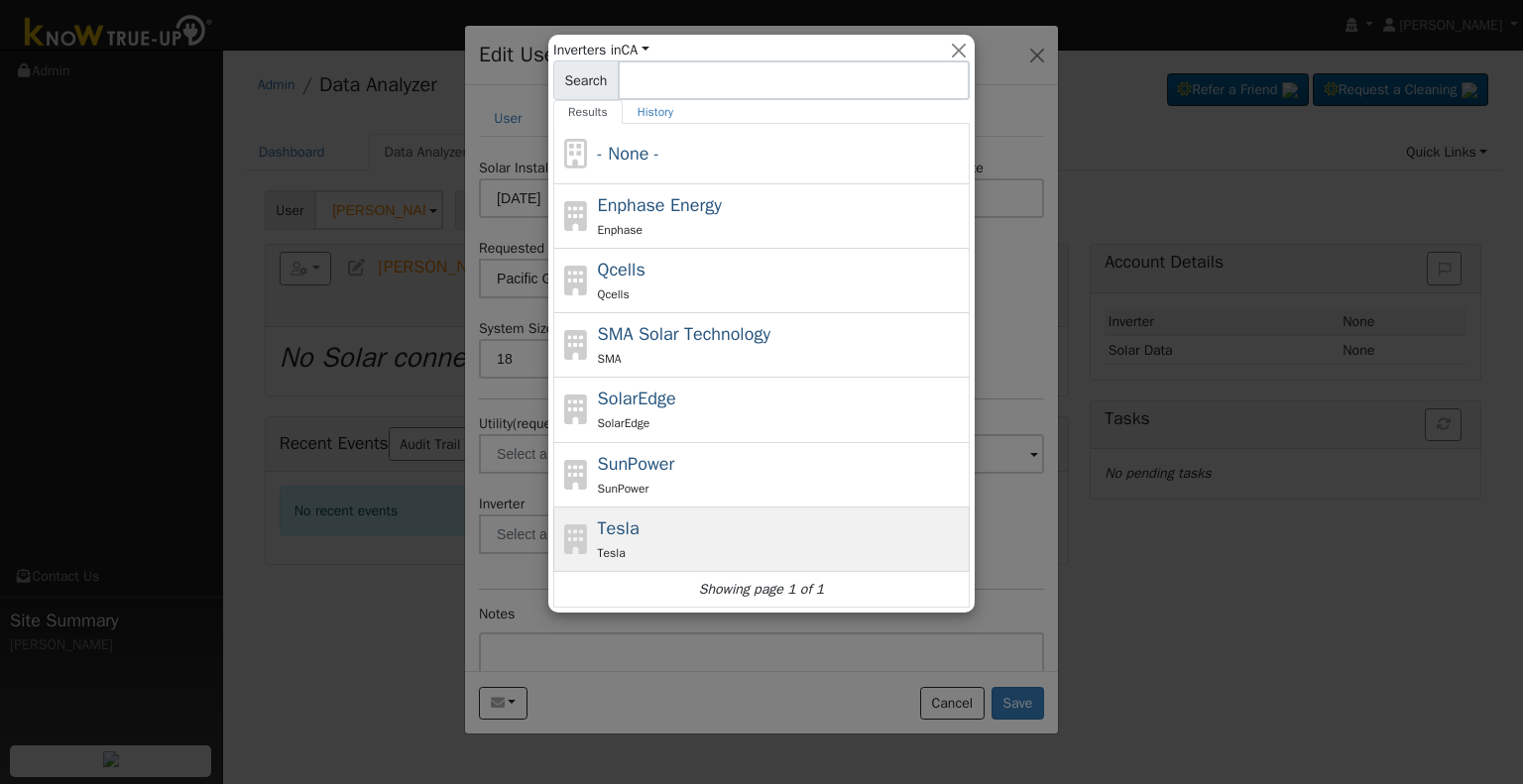 click on "Tesla Tesla" at bounding box center [781, 539] 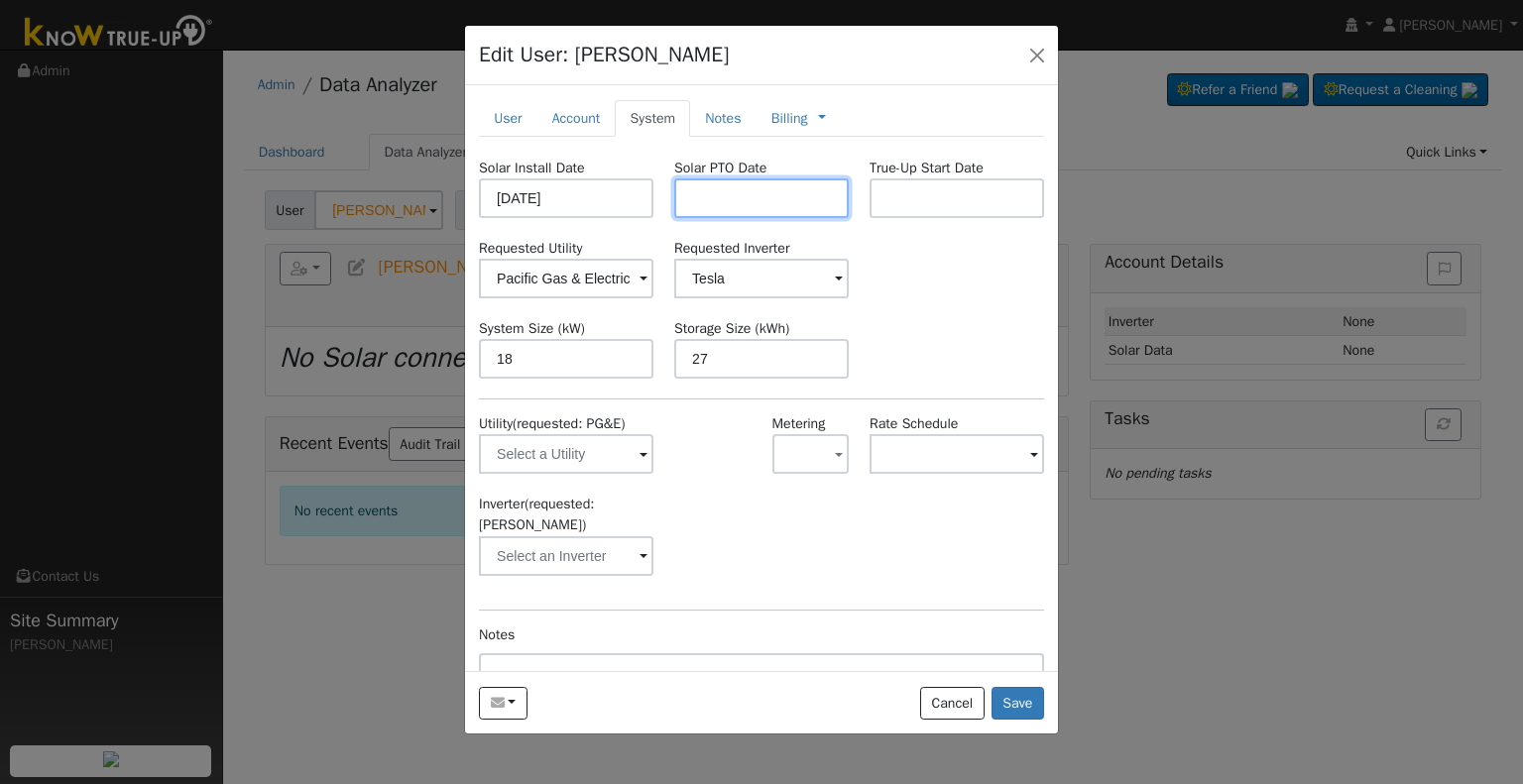 click at bounding box center (762, 198) 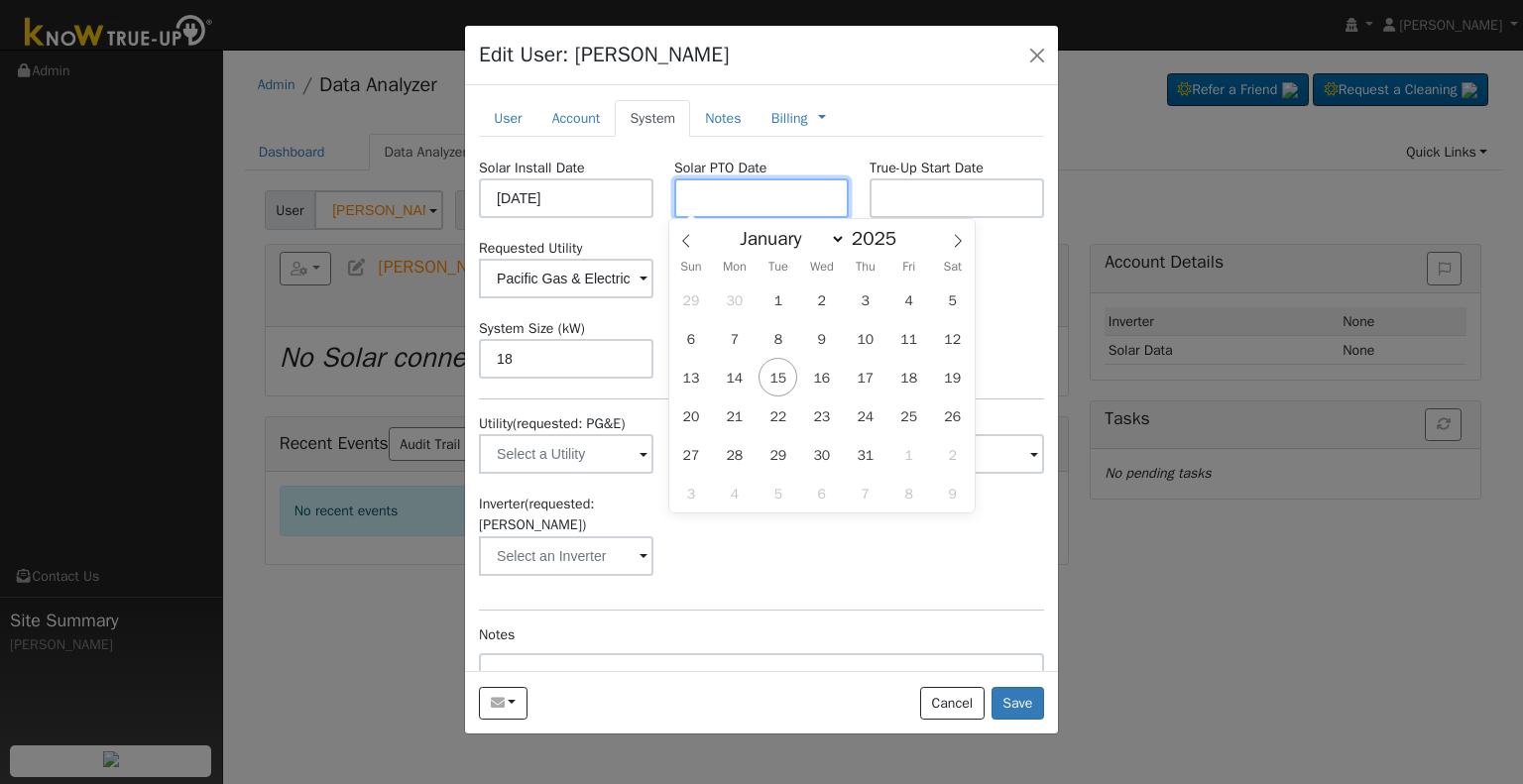 paste on "7/15/2025" 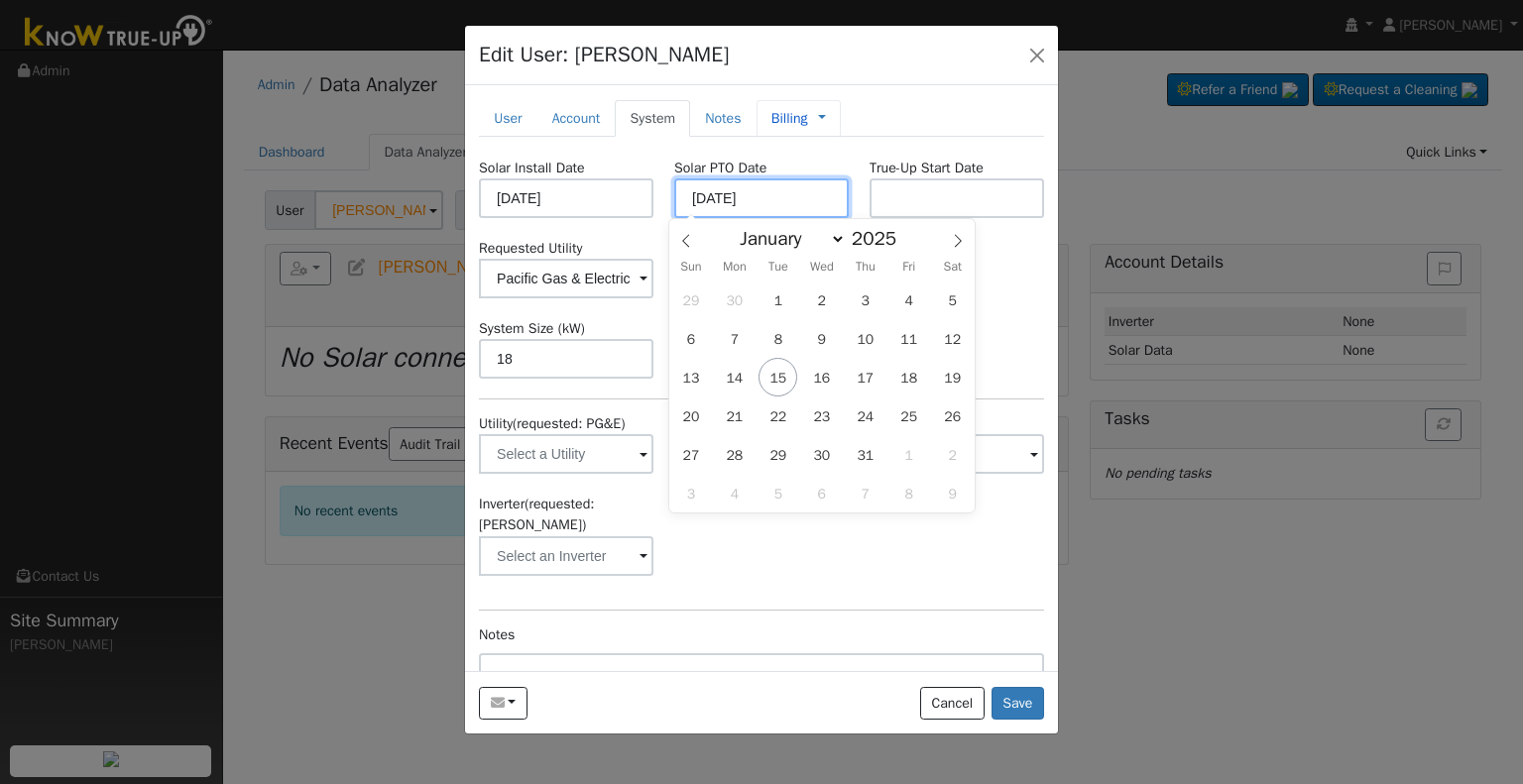 type on "[DATE]" 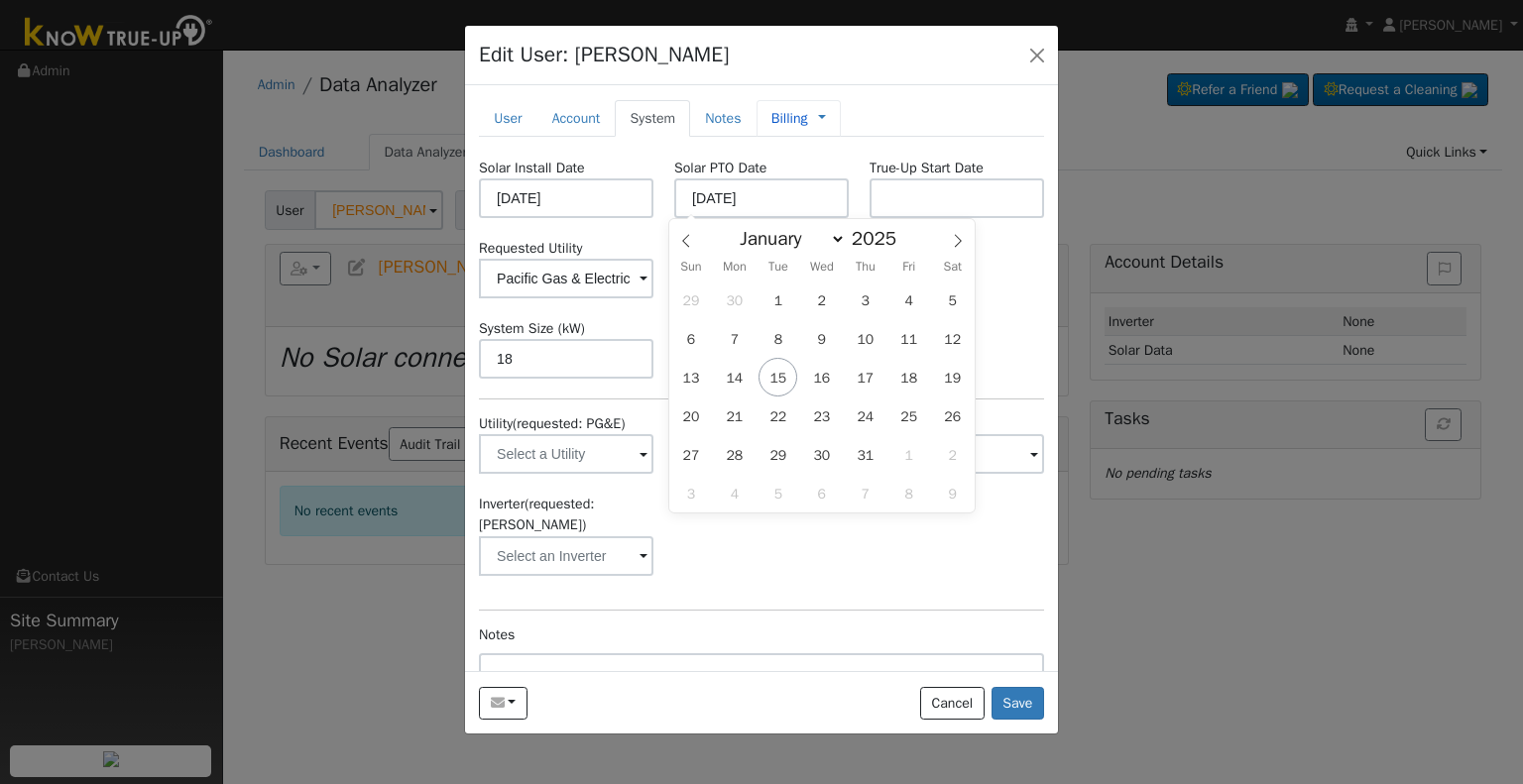 click on "Billing" at bounding box center [789, 118] 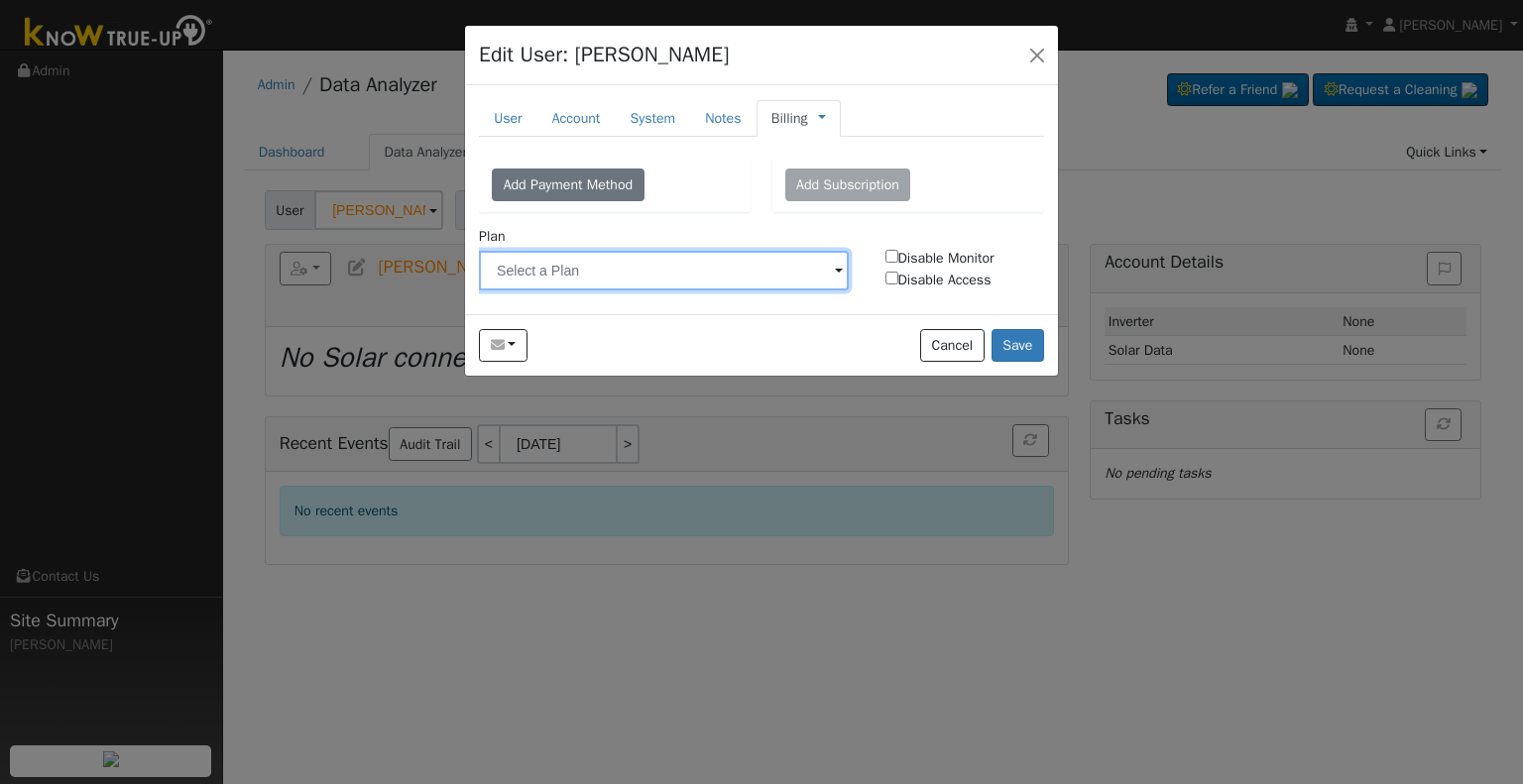click at bounding box center [663, 271] 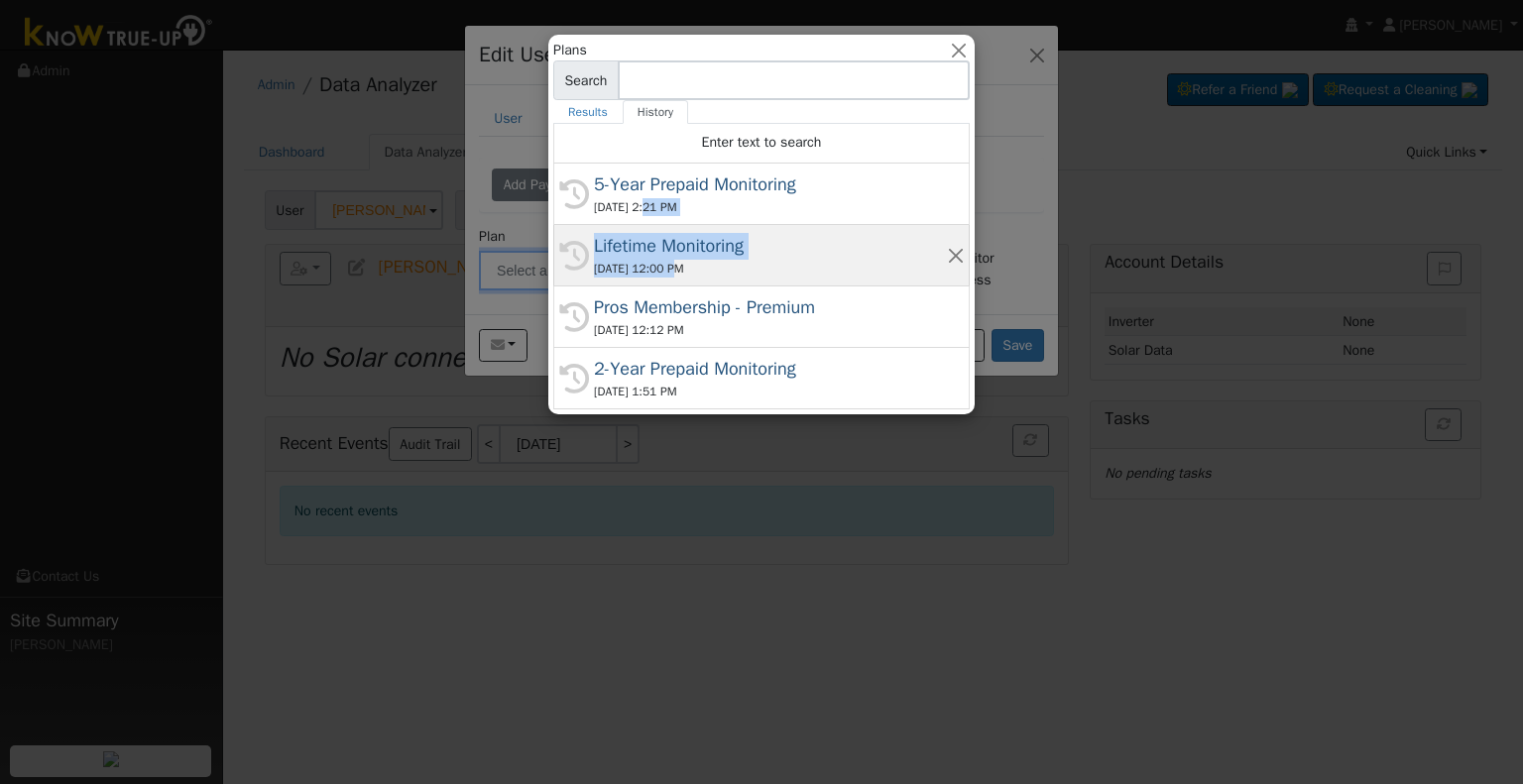 drag, startPoint x: 644, startPoint y: 206, endPoint x: 785, endPoint y: 251, distance: 148.00676 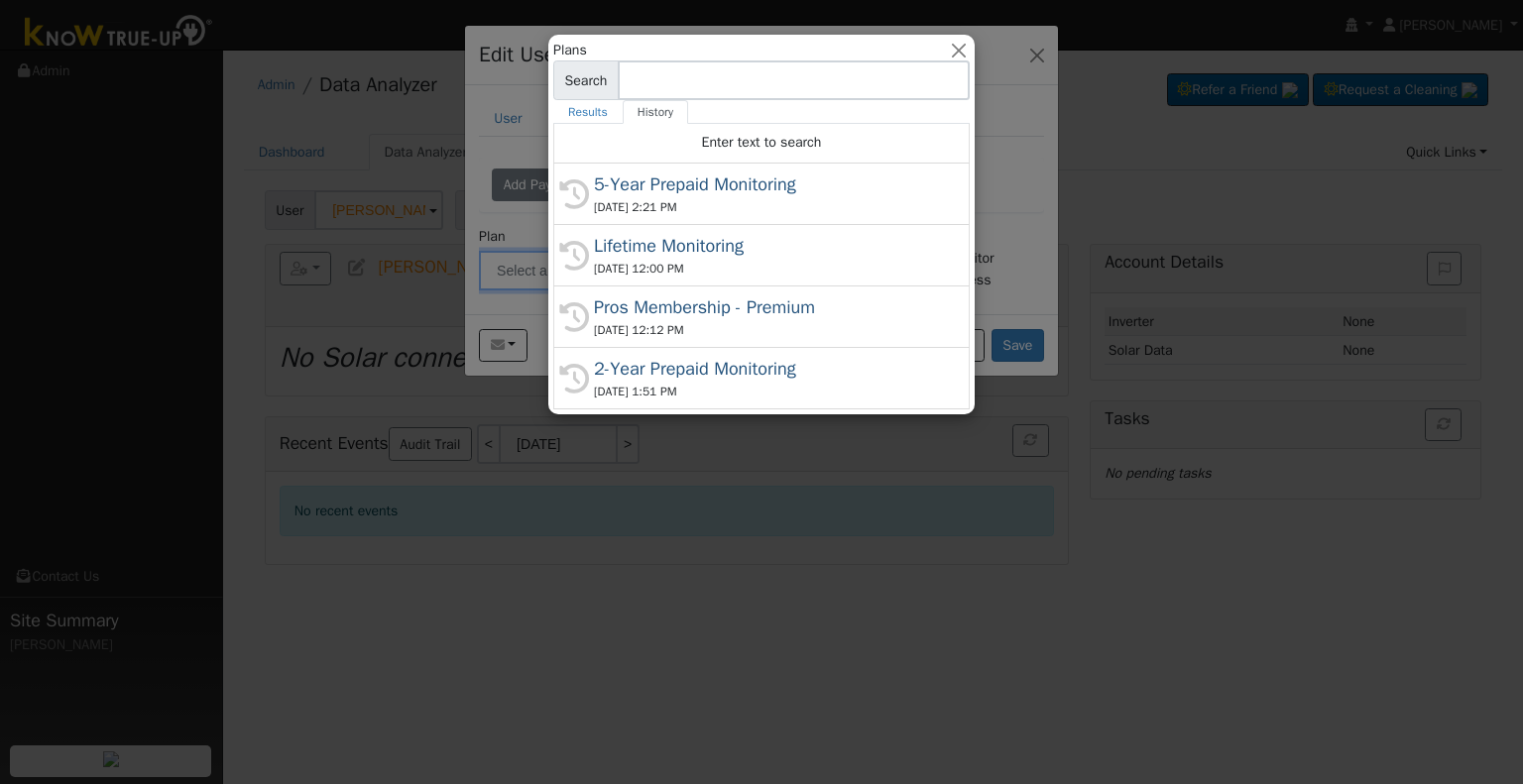 type on "Lifetime Monitoring" 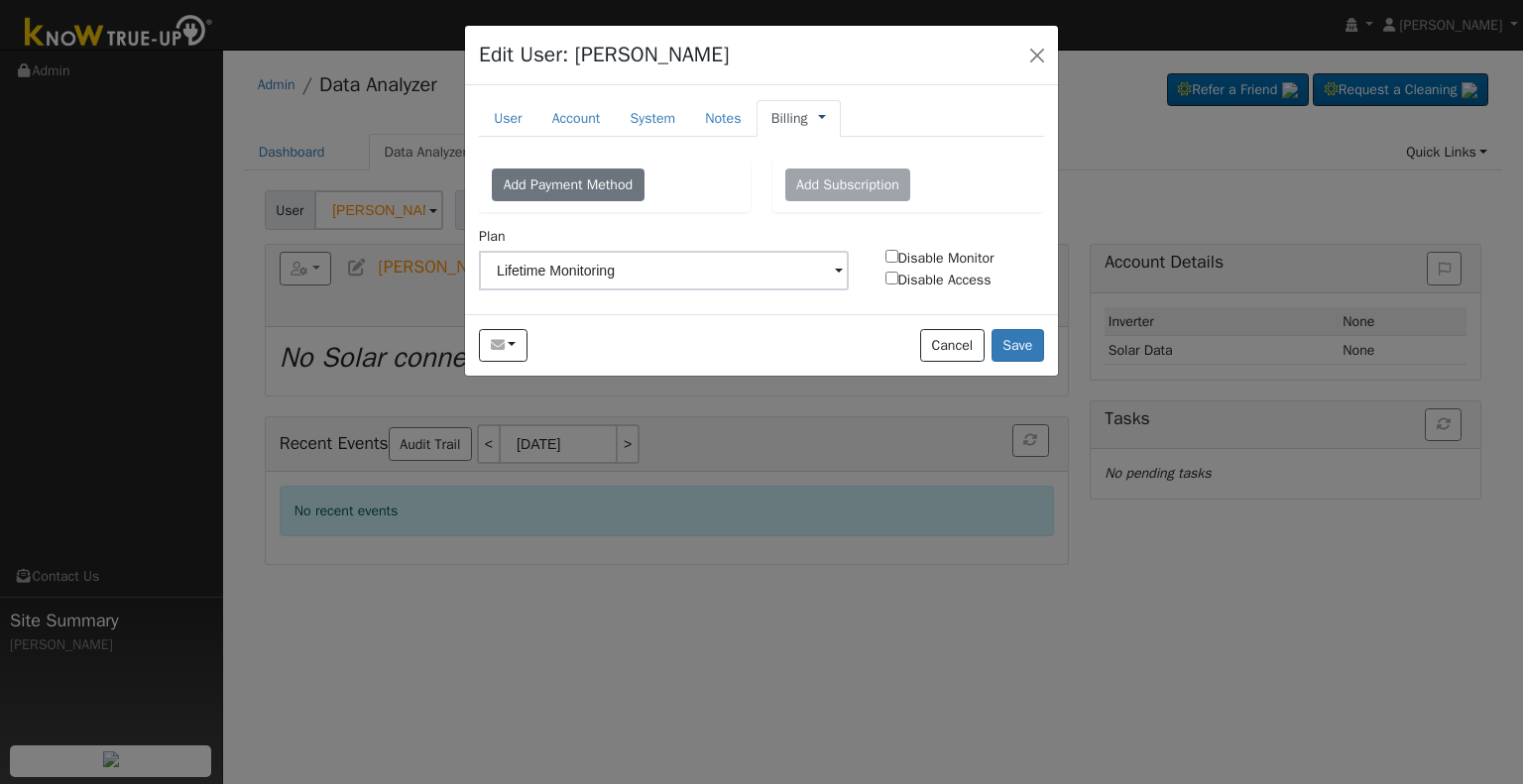 click at bounding box center [822, 118] 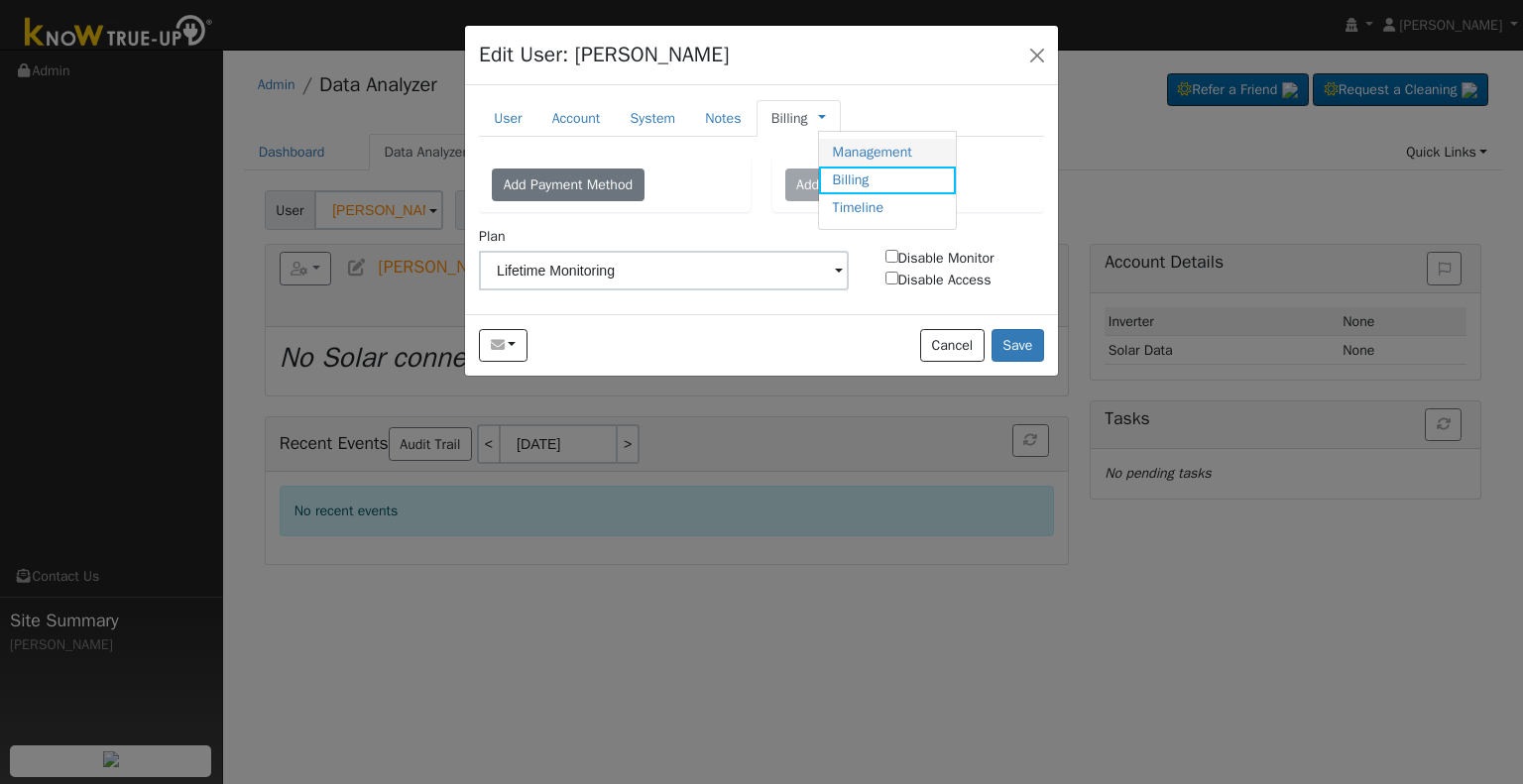 click on "Management" at bounding box center (887, 153) 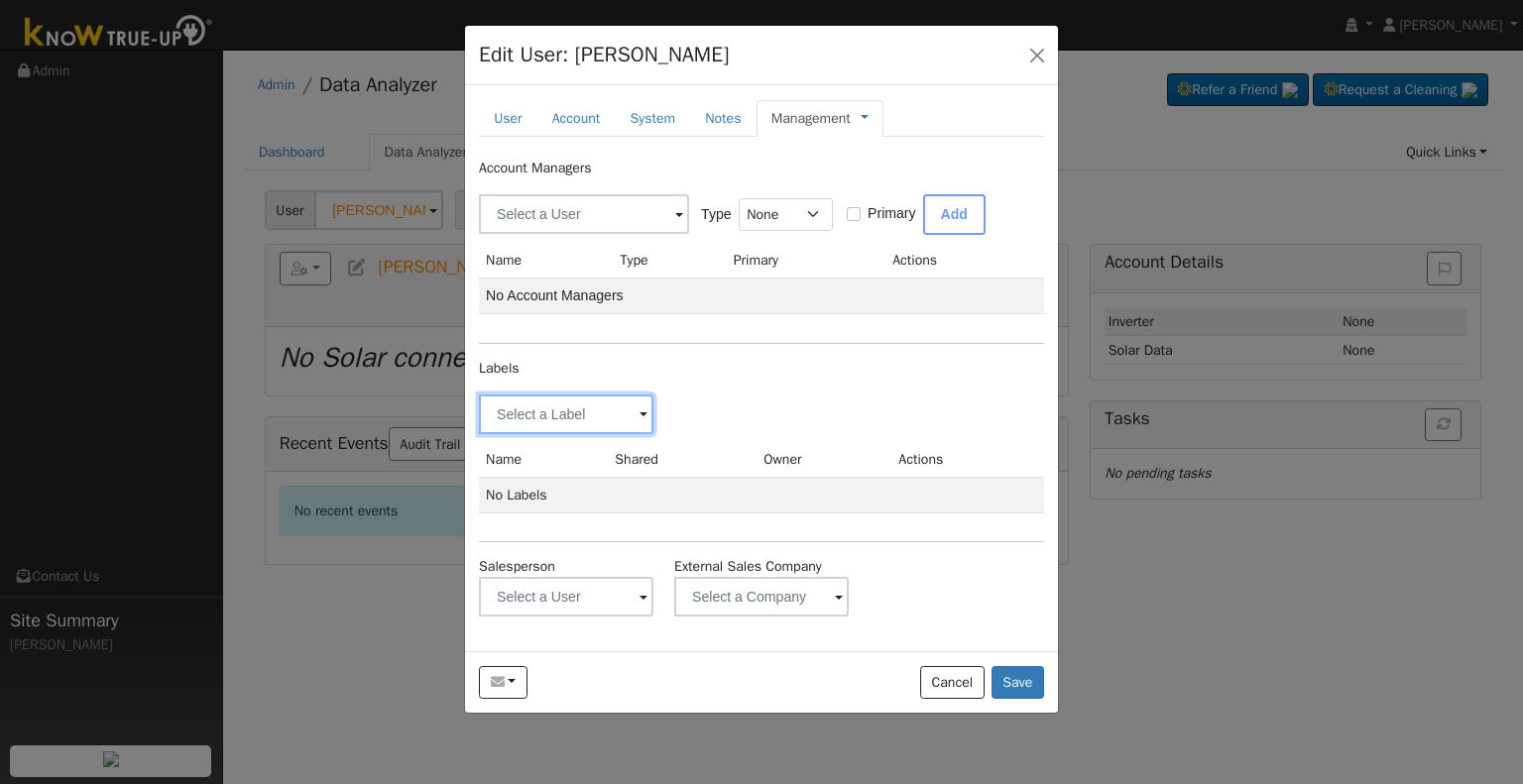 click at bounding box center (566, 414) 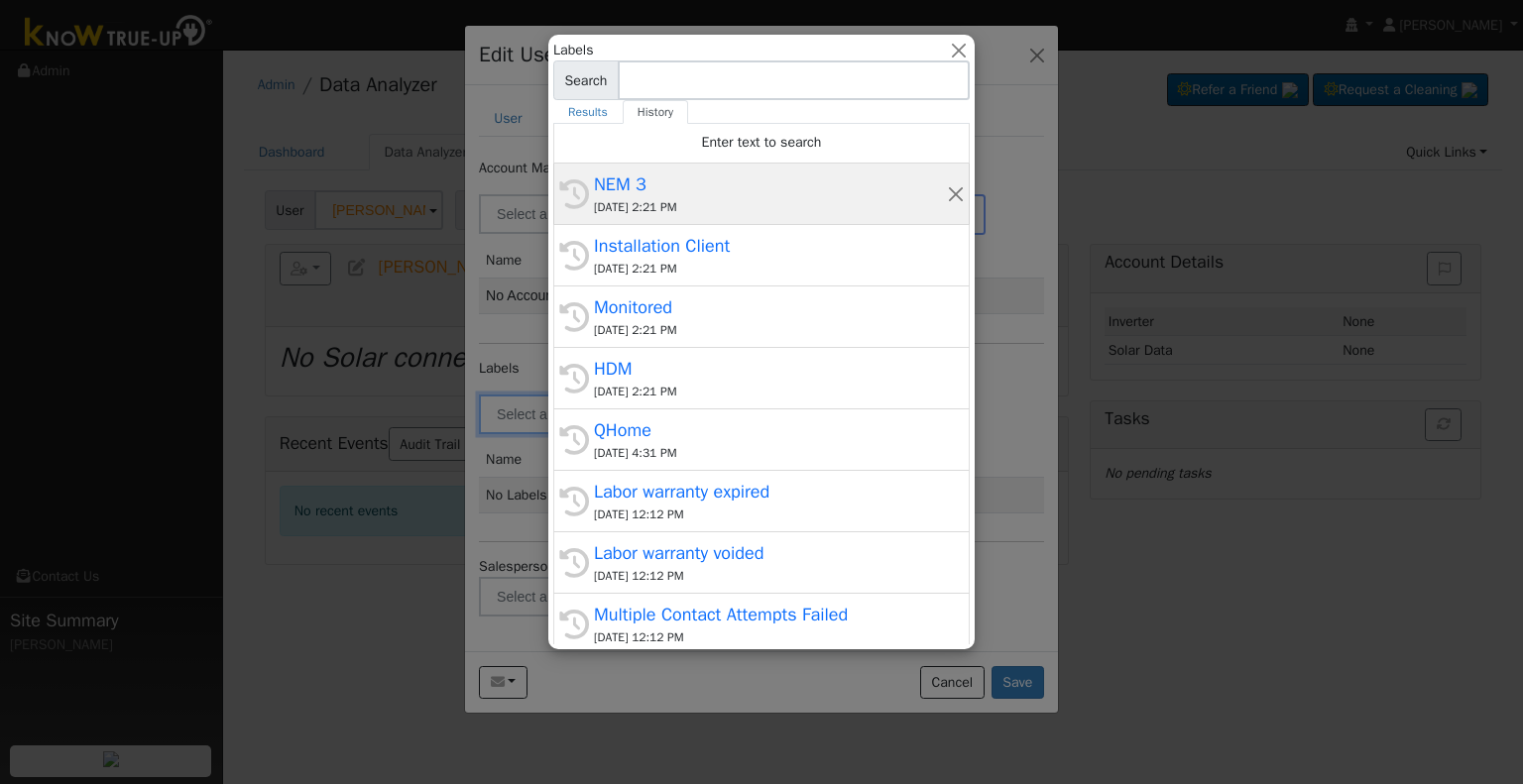 click on "NEM 3" at bounding box center [770, 184] 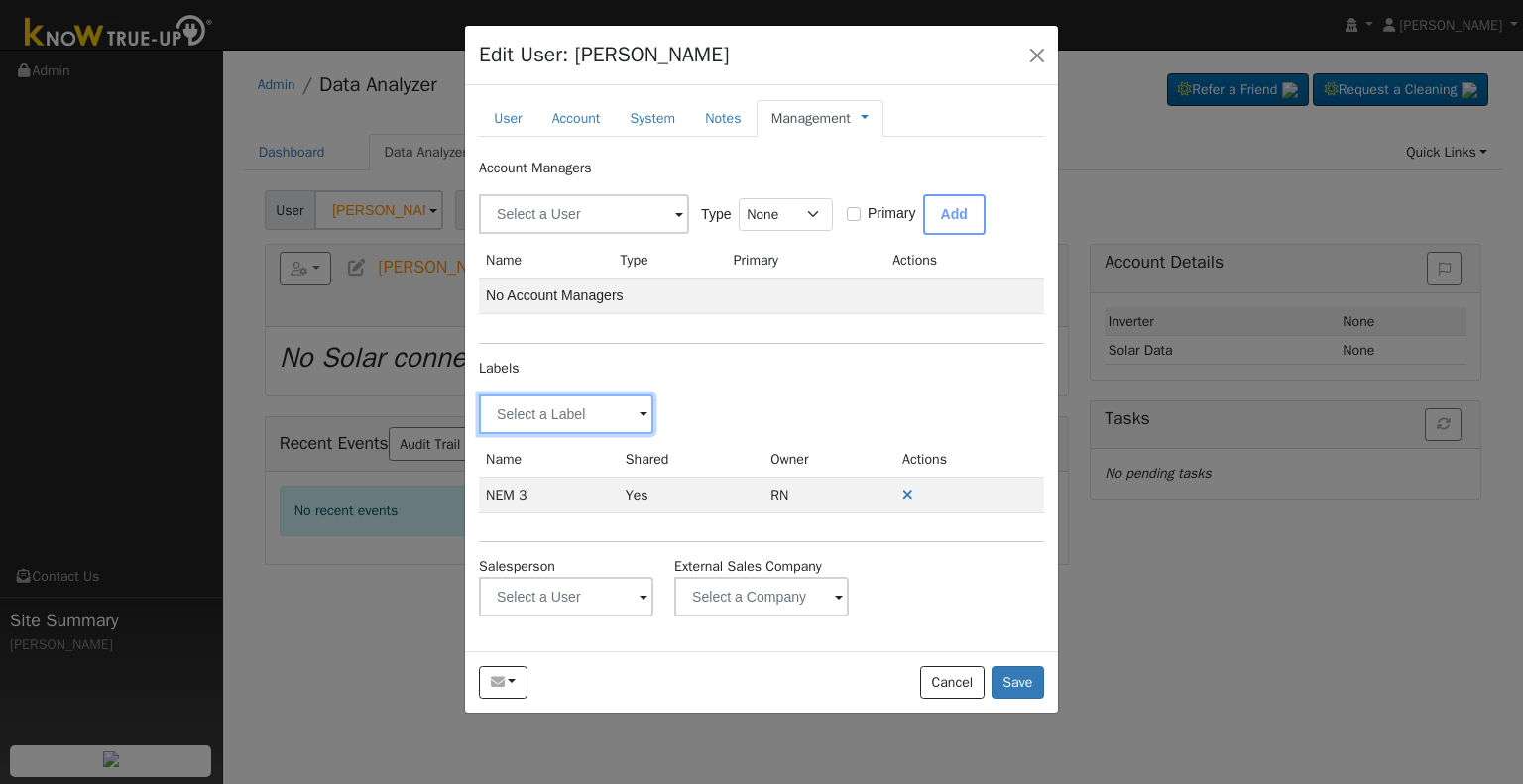 click at bounding box center [566, 414] 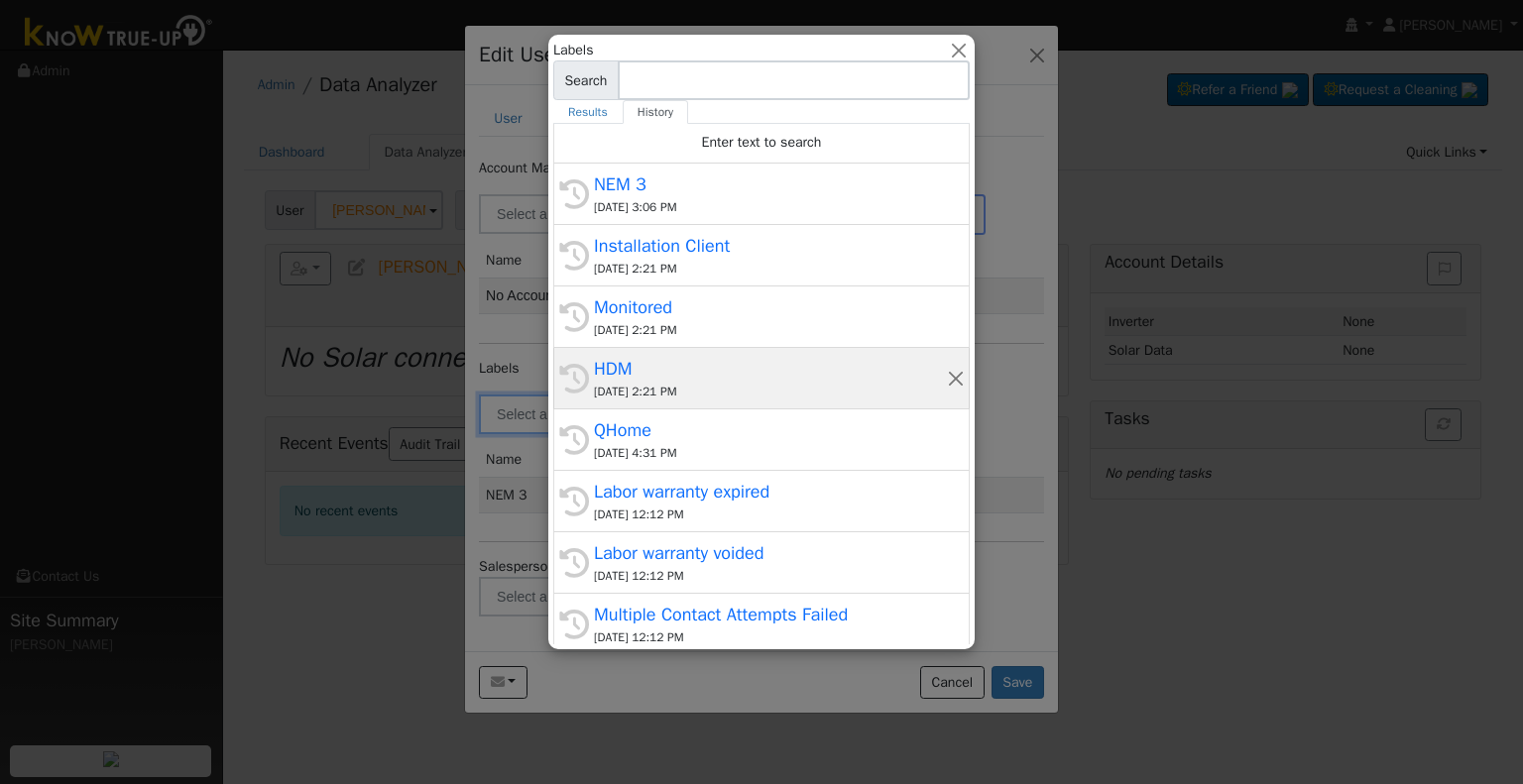 click on "HDM" at bounding box center [770, 369] 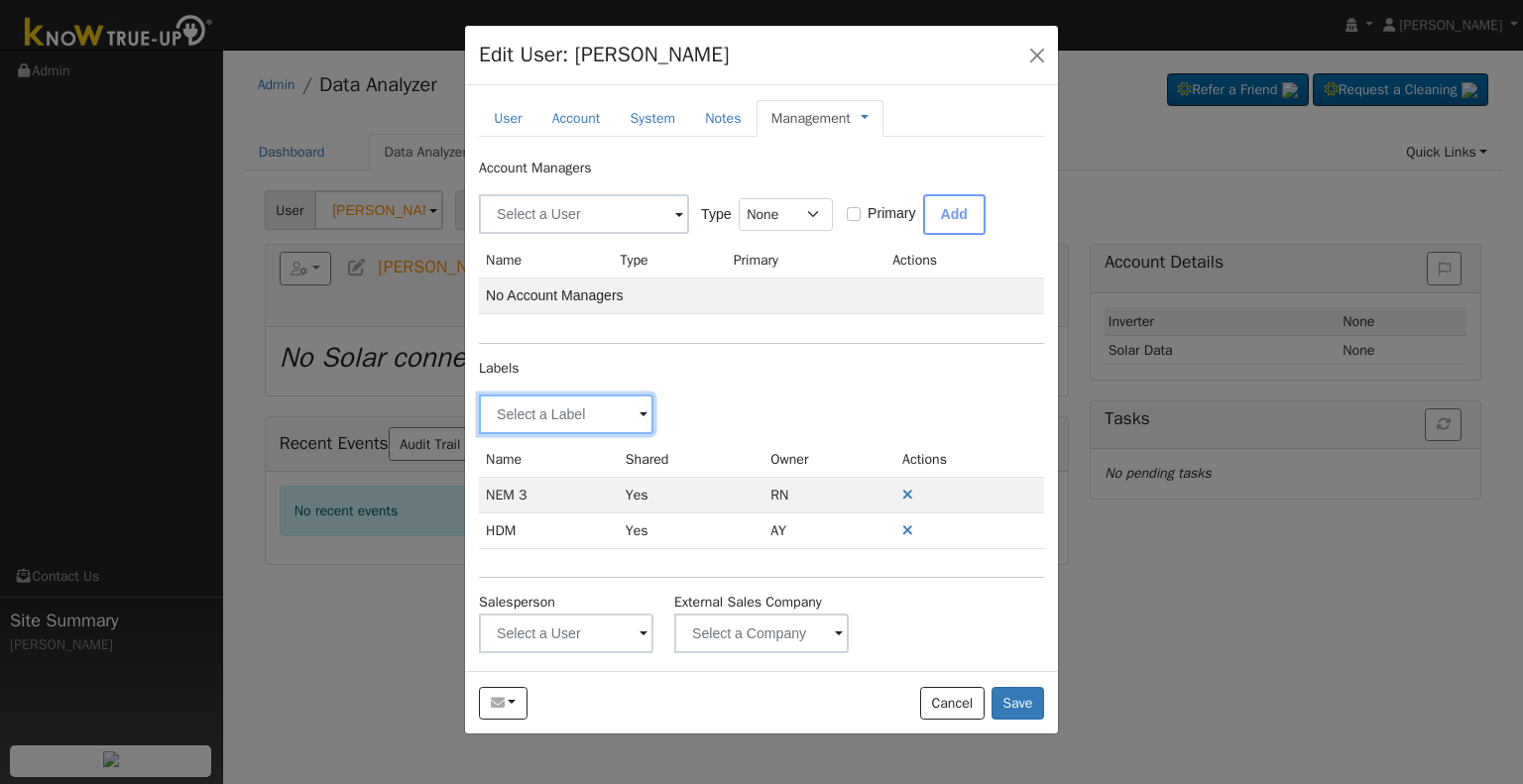 click at bounding box center (566, 414) 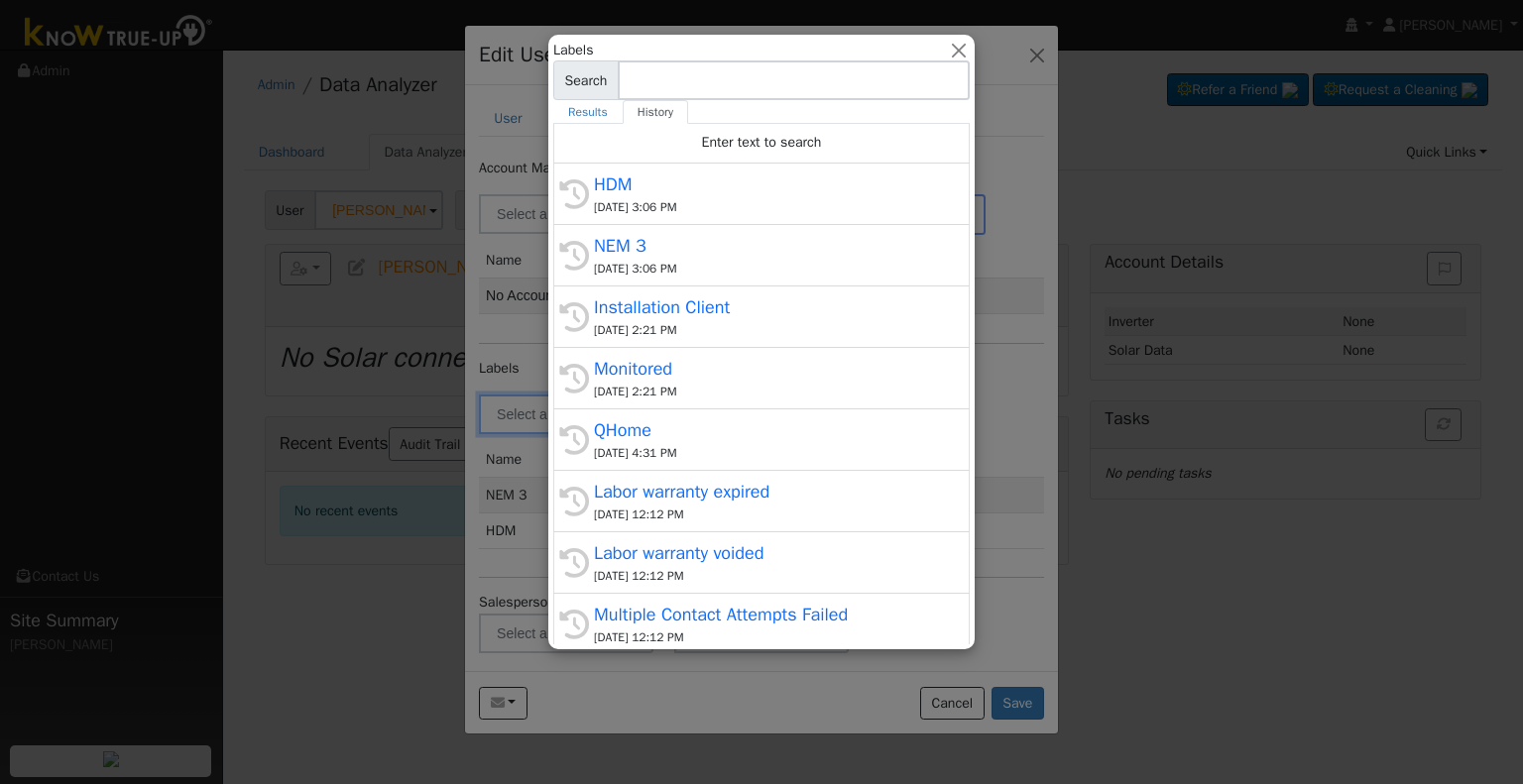 drag, startPoint x: 722, startPoint y: 384, endPoint x: 692, endPoint y: 385, distance: 30.016662 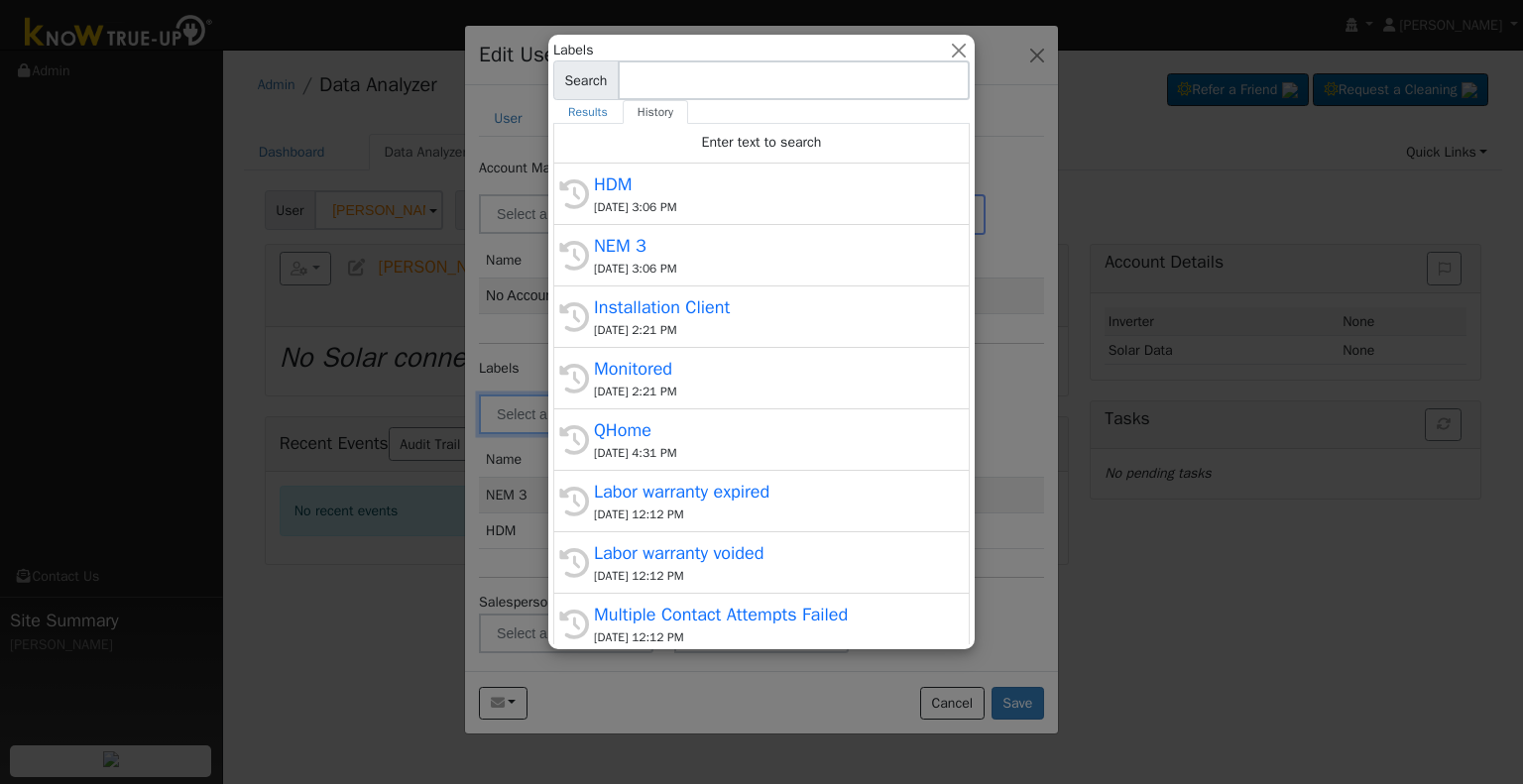 click on "07/15/2025 2:21 PM" at bounding box center (770, 392) 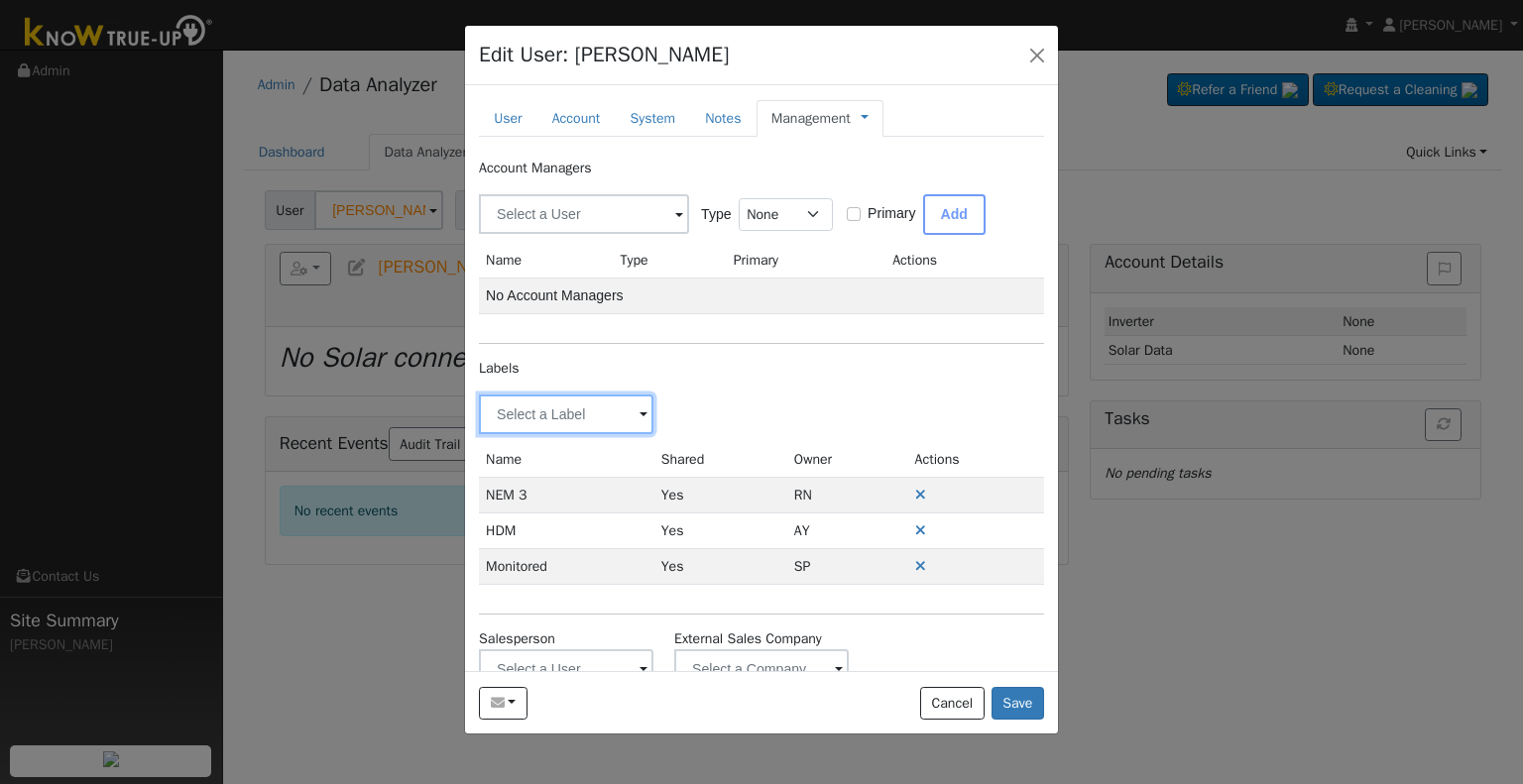 click at bounding box center (566, 414) 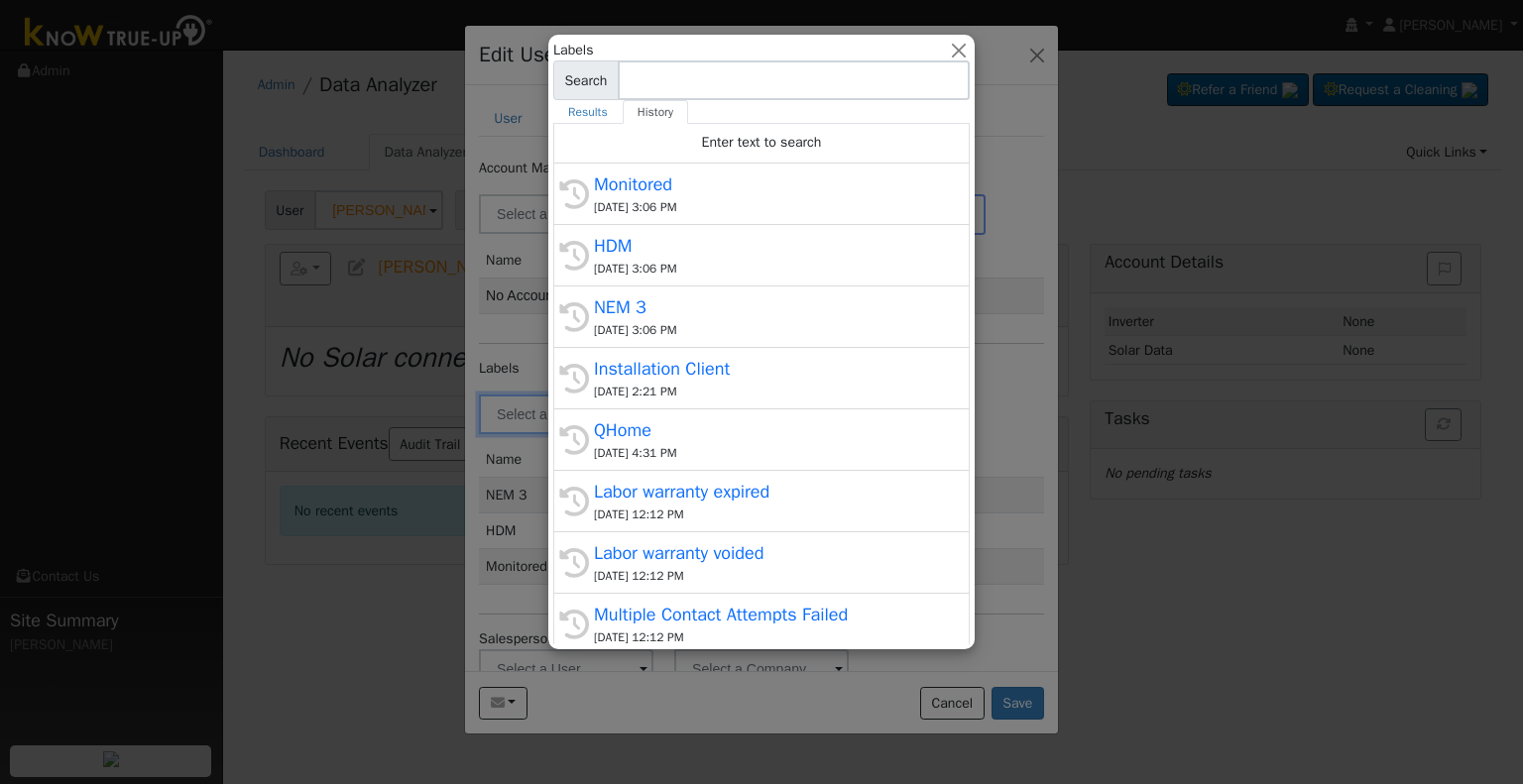 click on "Installation Client" at bounding box center [770, 369] 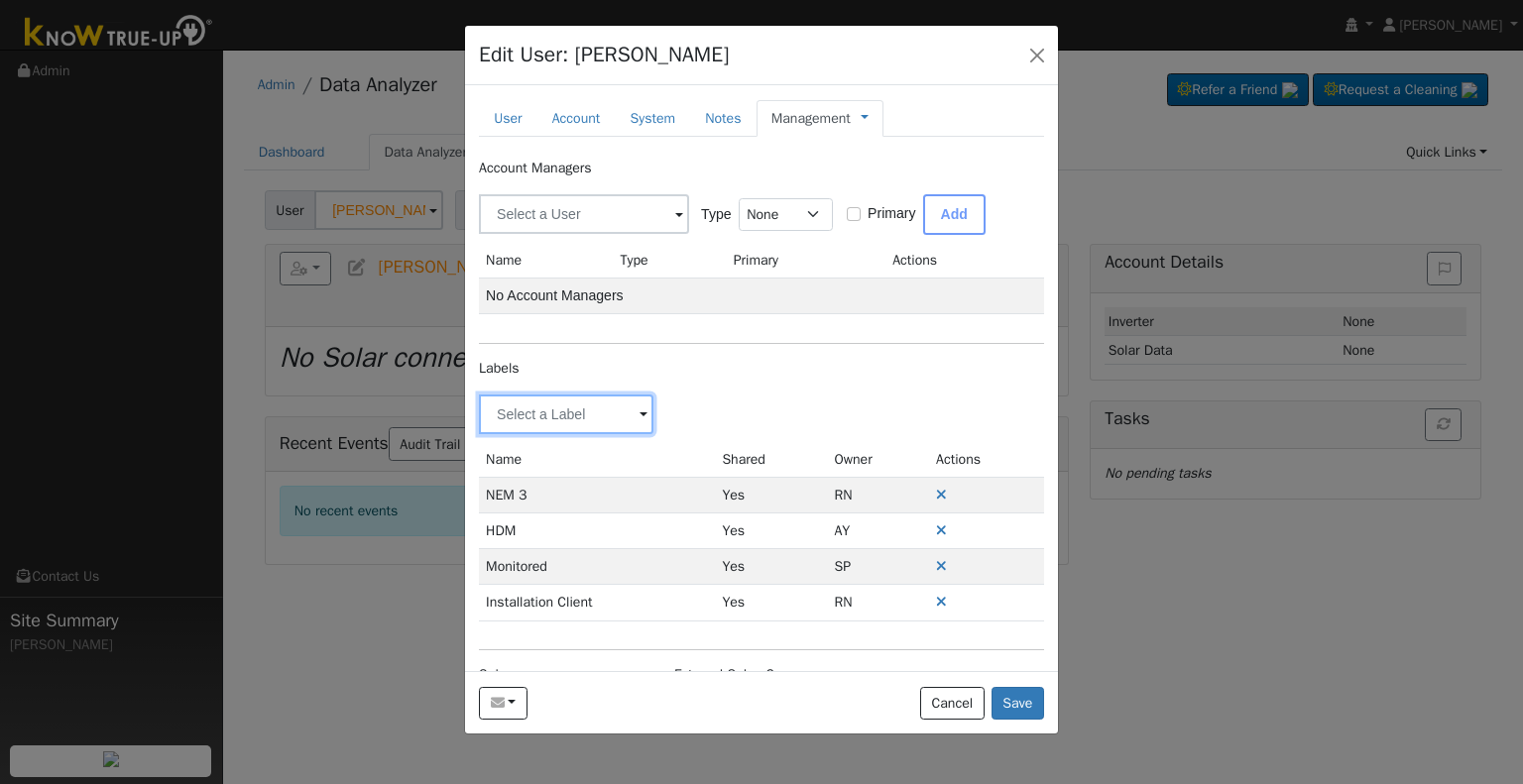 click at bounding box center [566, 414] 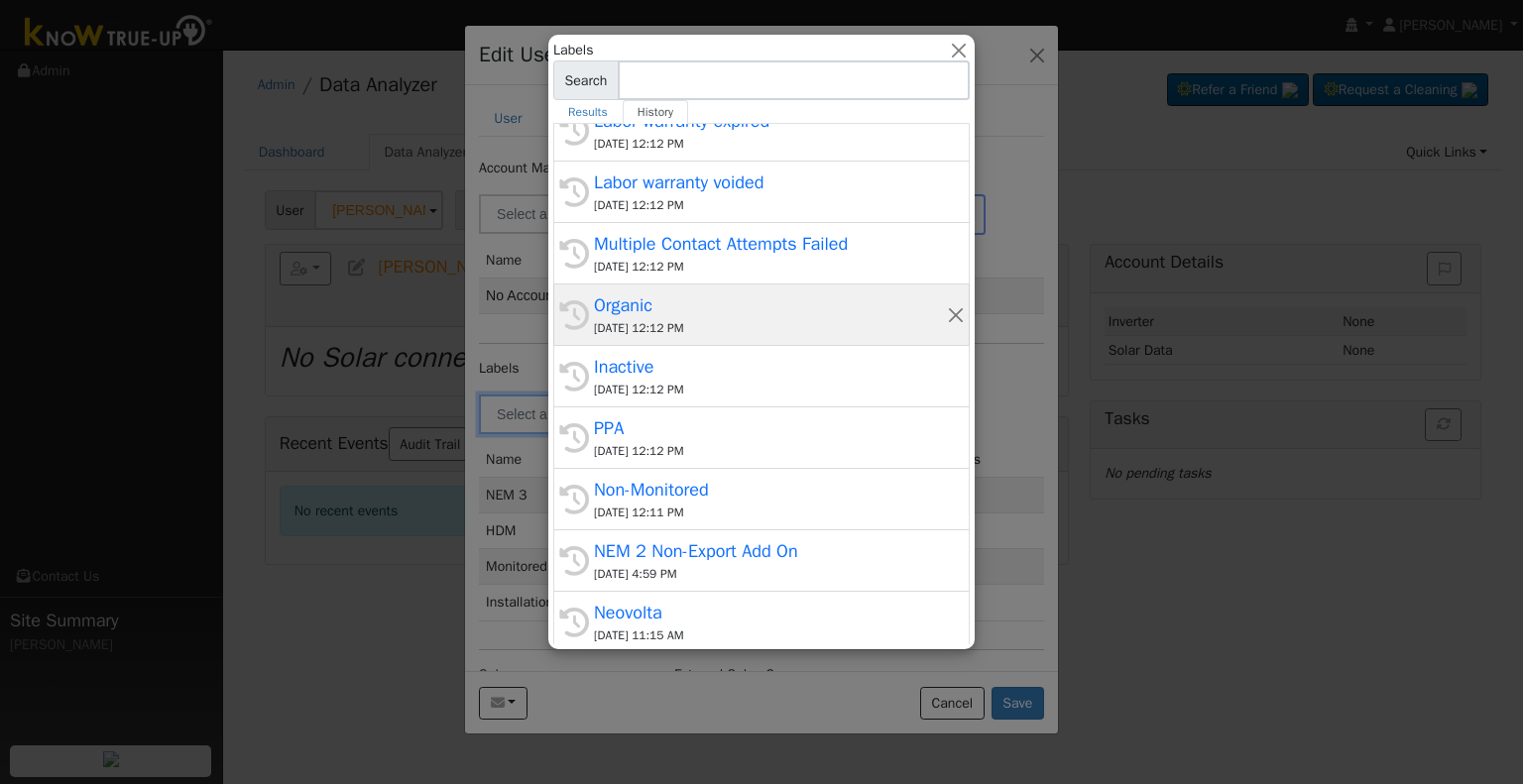 scroll, scrollTop: 377, scrollLeft: 0, axis: vertical 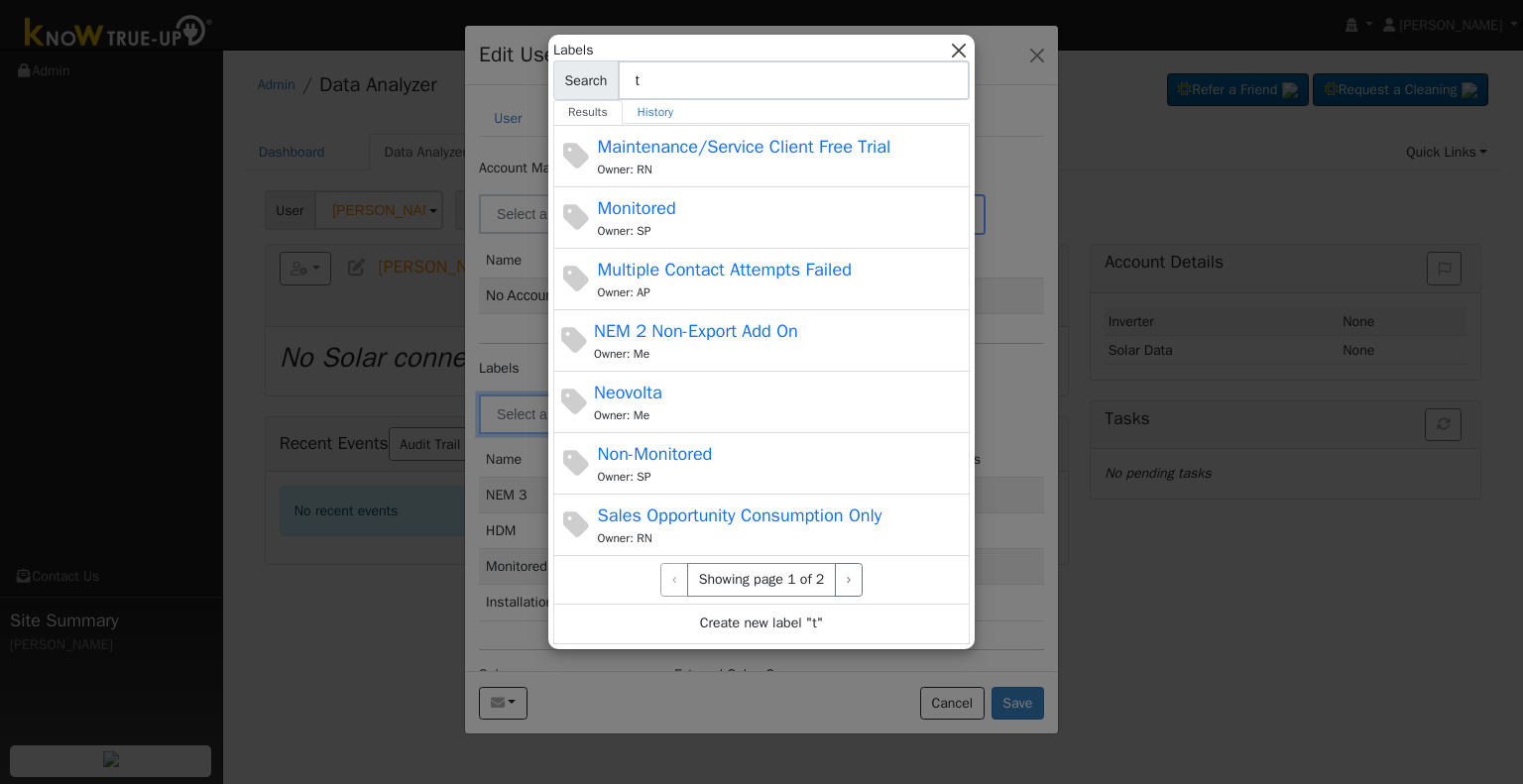 type on "t" 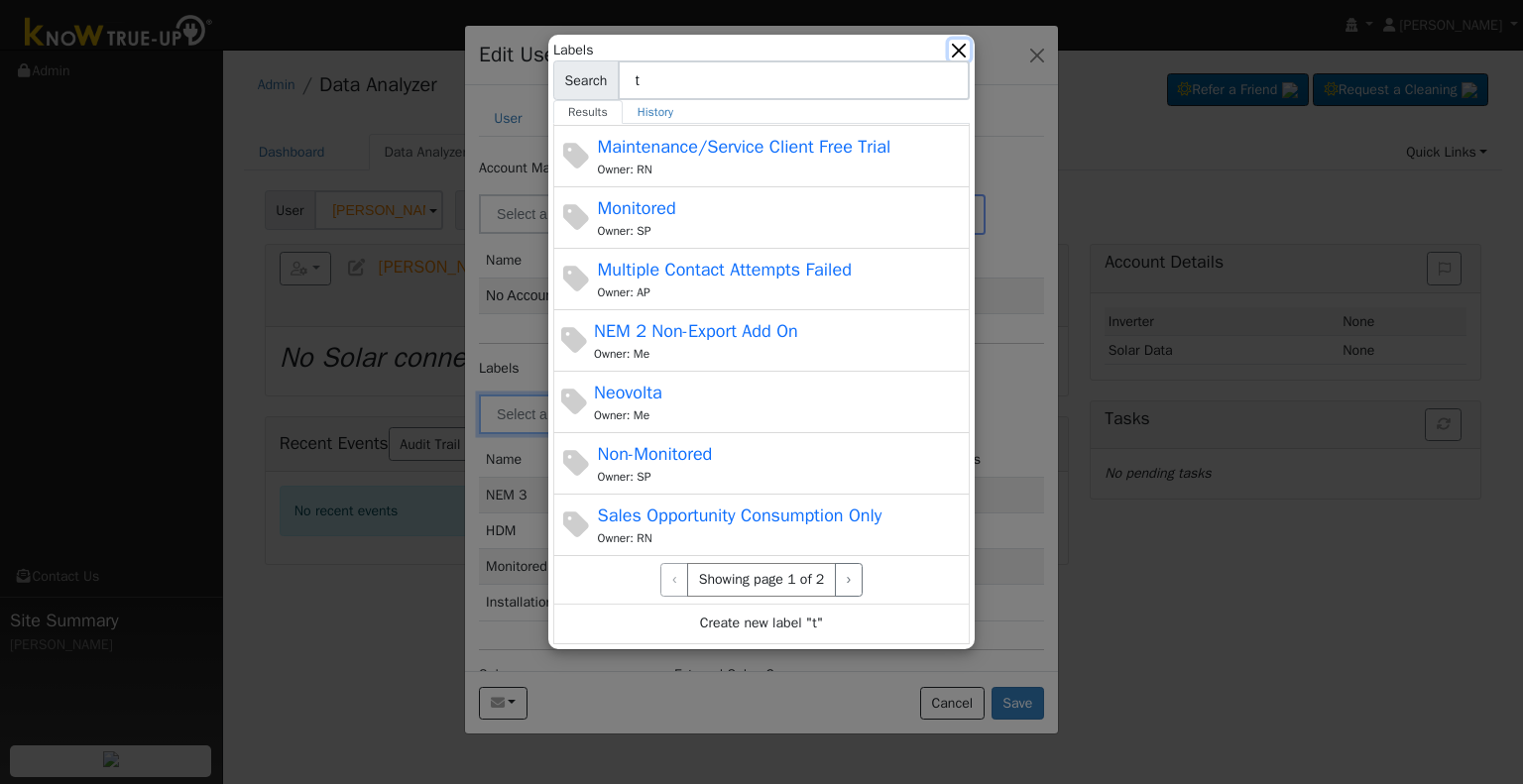 click at bounding box center [959, 50] 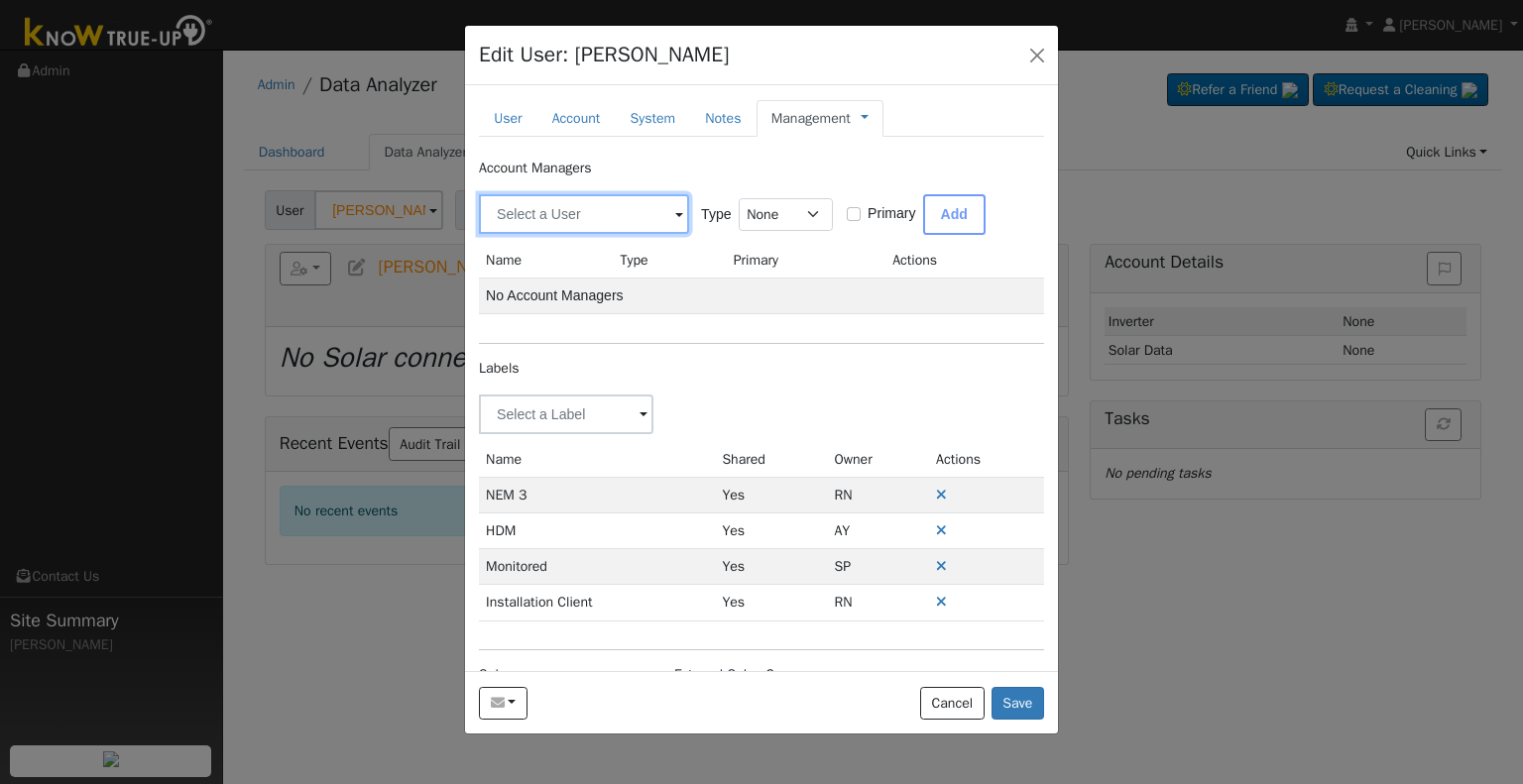 click at bounding box center (584, 214) 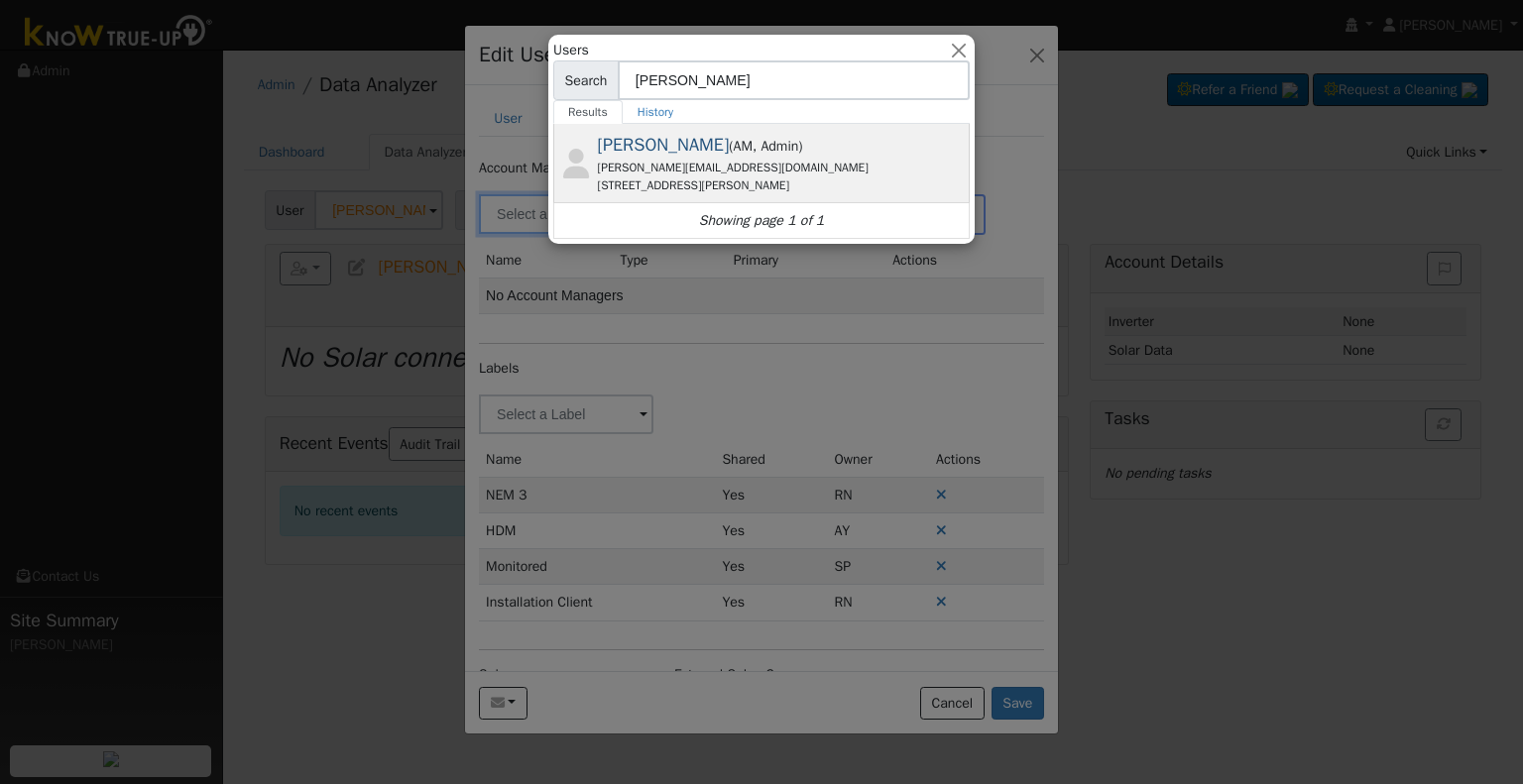 type on "Chuck" 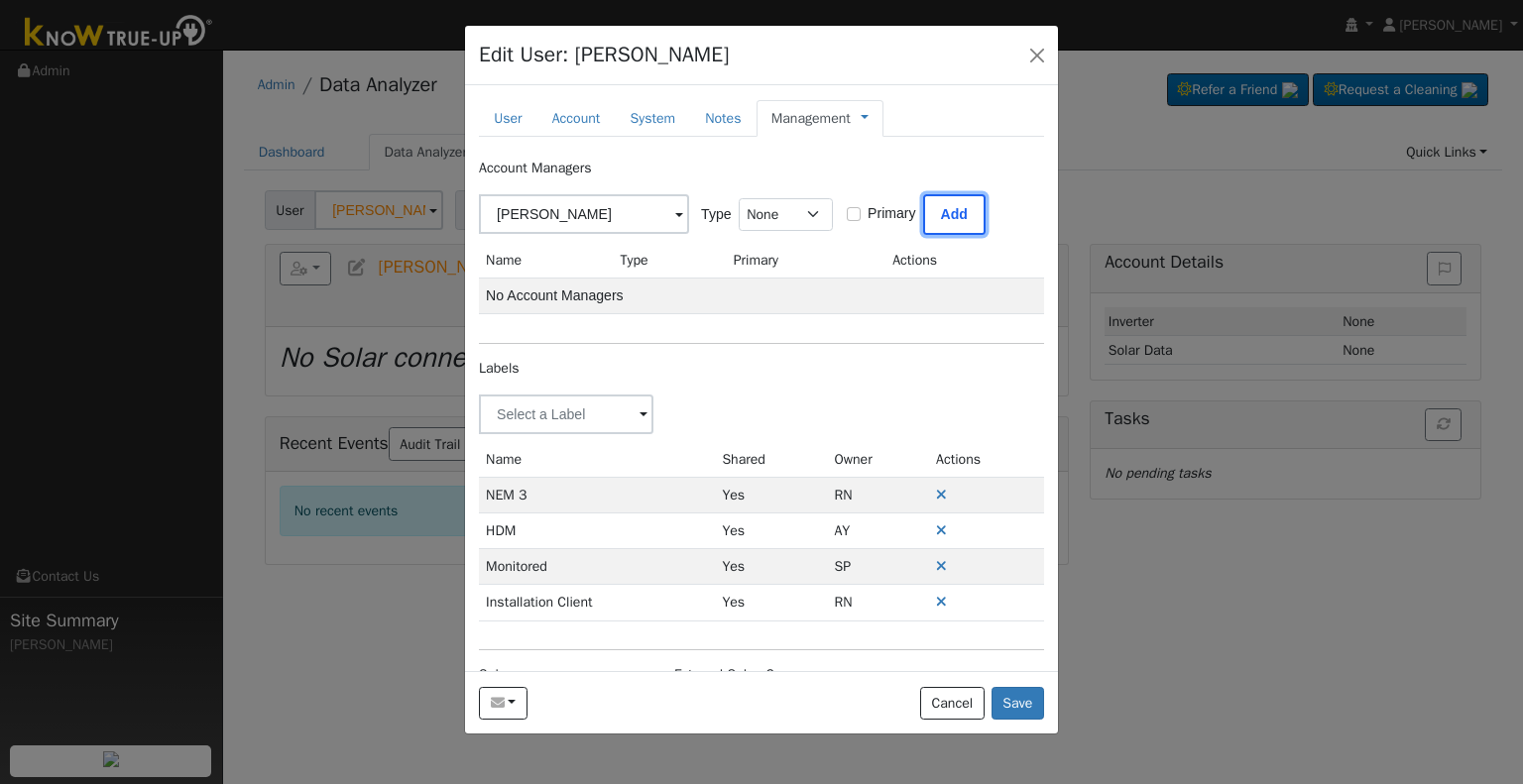 click on "Add" at bounding box center [954, 214] 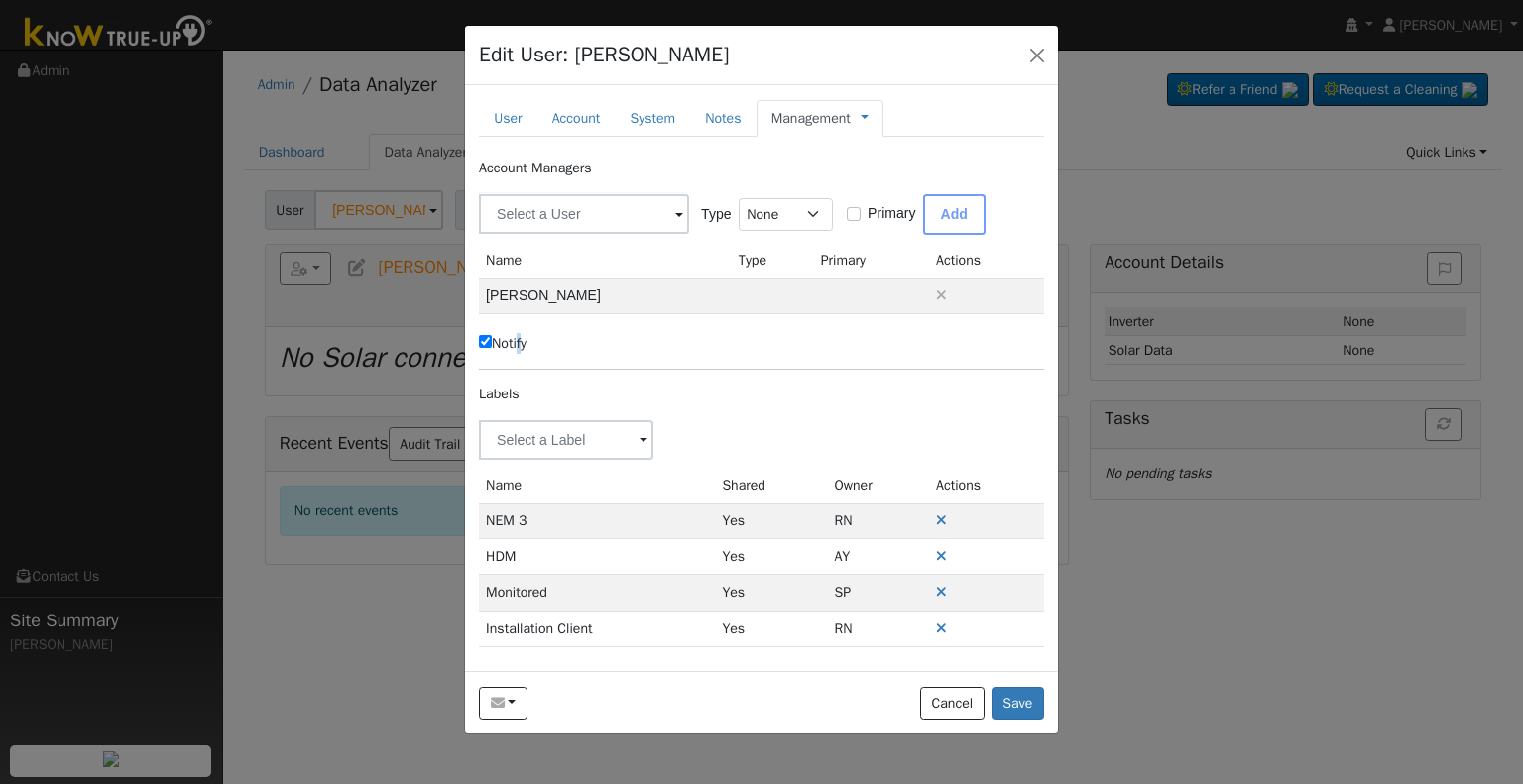 click on "Notify" at bounding box center [503, 343] 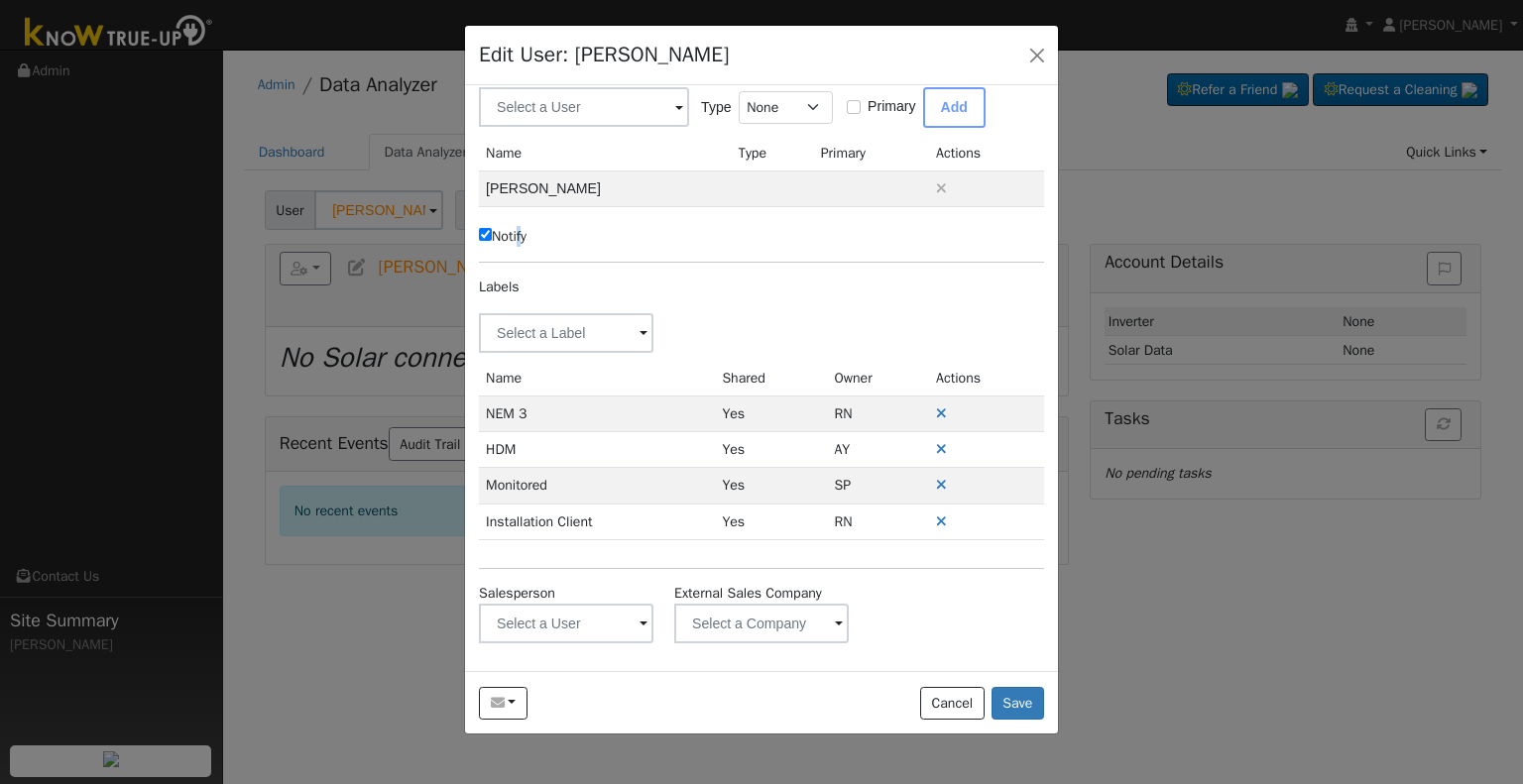 scroll, scrollTop: 109, scrollLeft: 0, axis: vertical 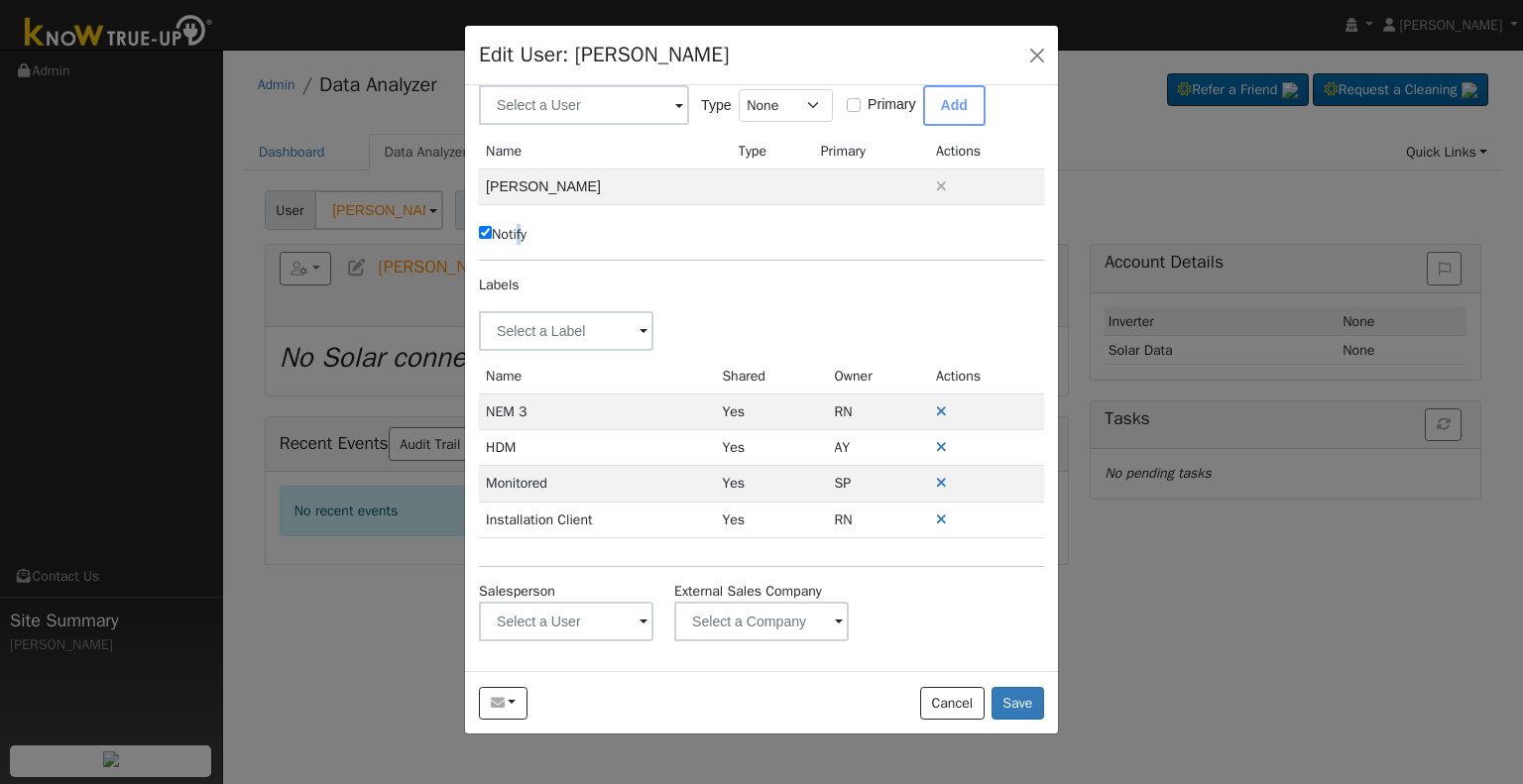 click on "Notify" at bounding box center [485, 232] 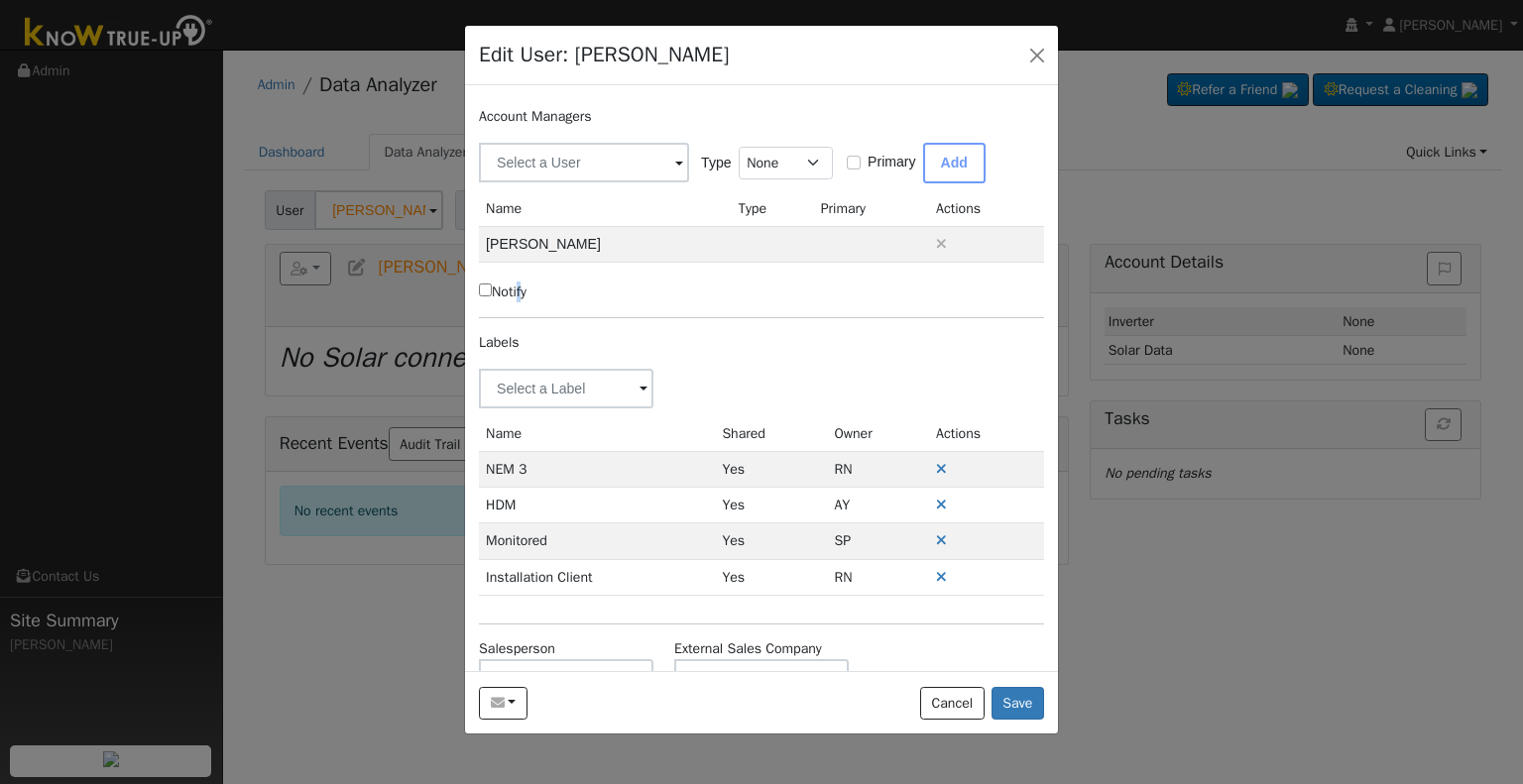 scroll, scrollTop: 0, scrollLeft: 0, axis: both 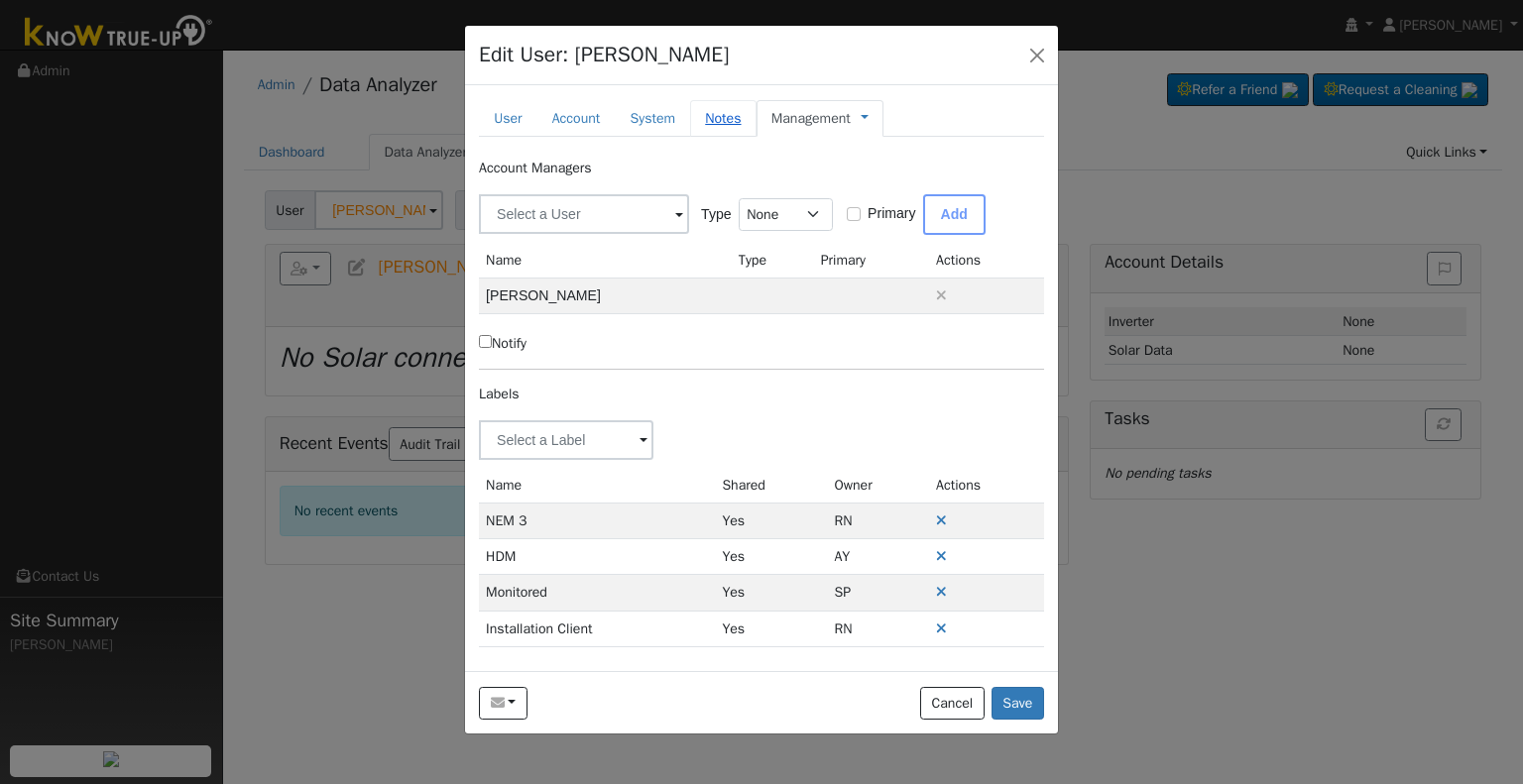 click on "Notes" at bounding box center (723, 118) 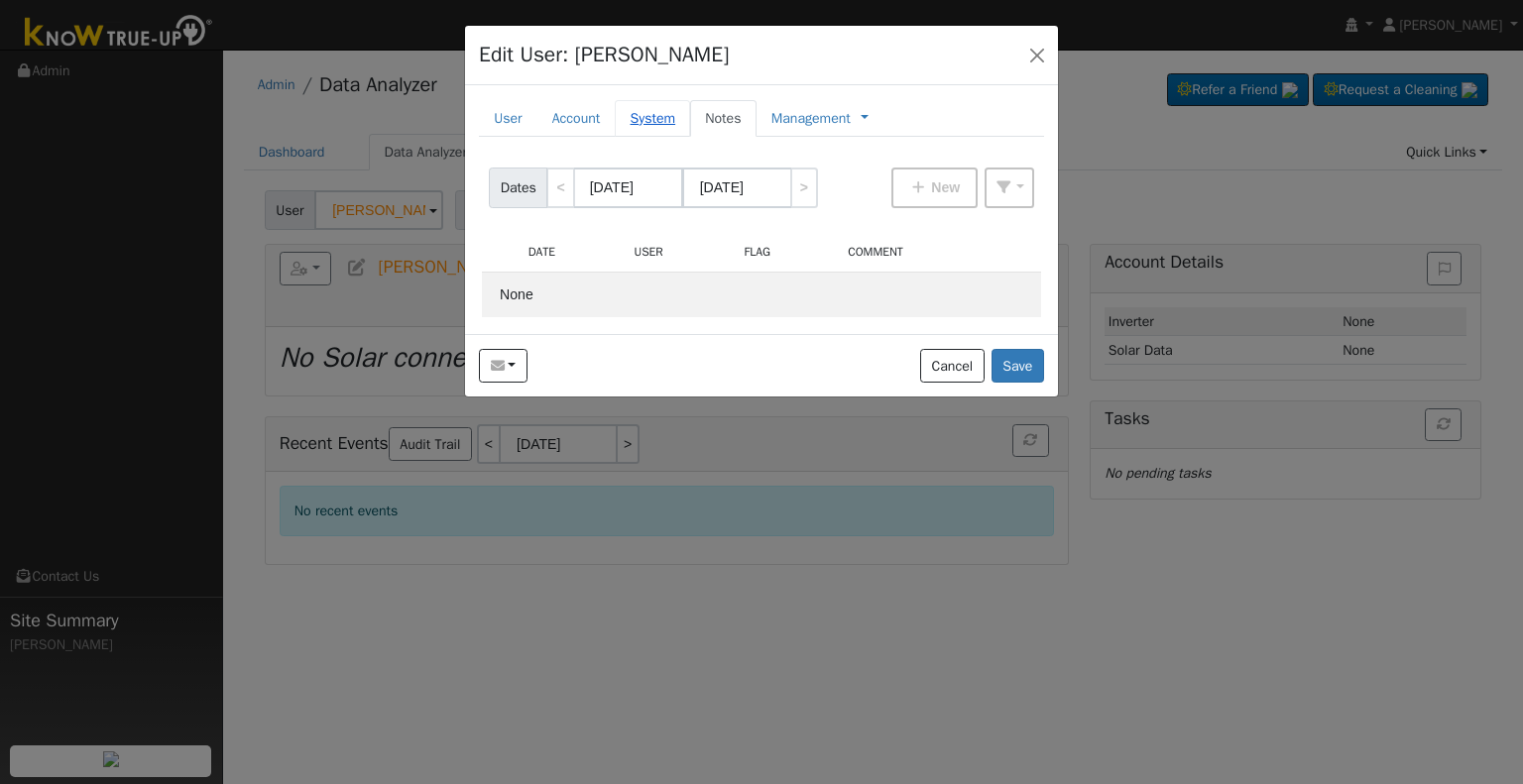 click on "System" at bounding box center [652, 118] 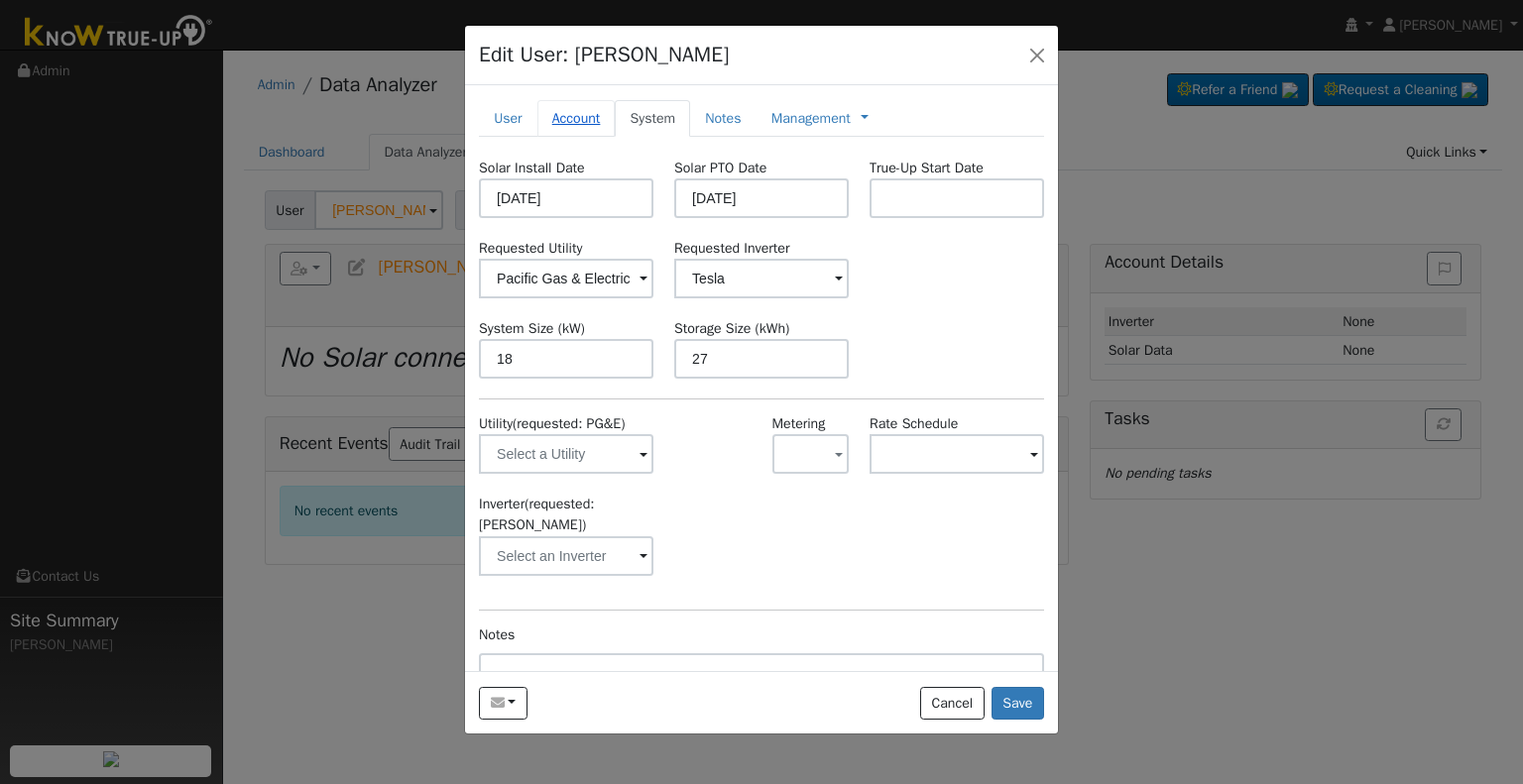 click on "Account" at bounding box center [576, 118] 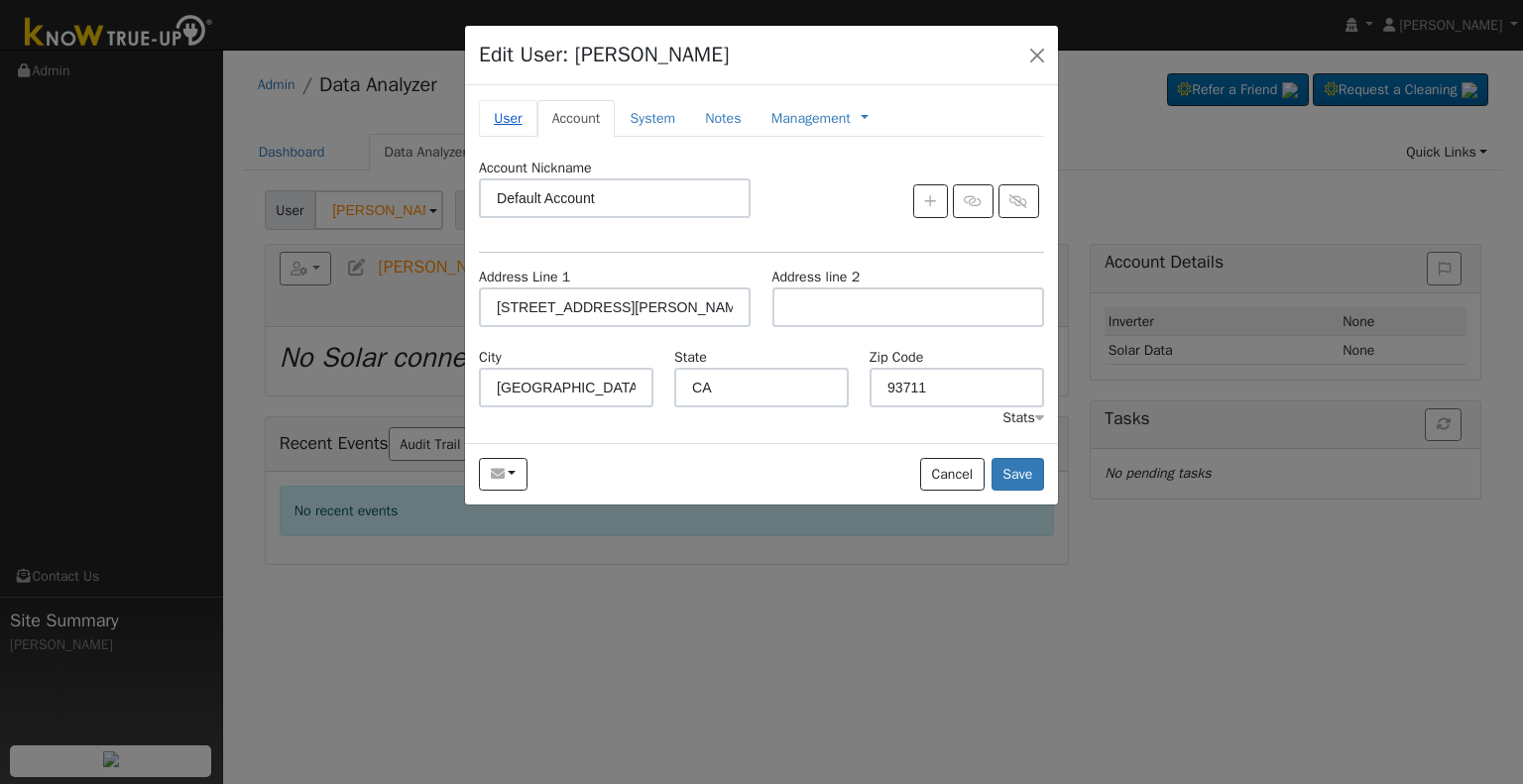 click on "User" at bounding box center (508, 118) 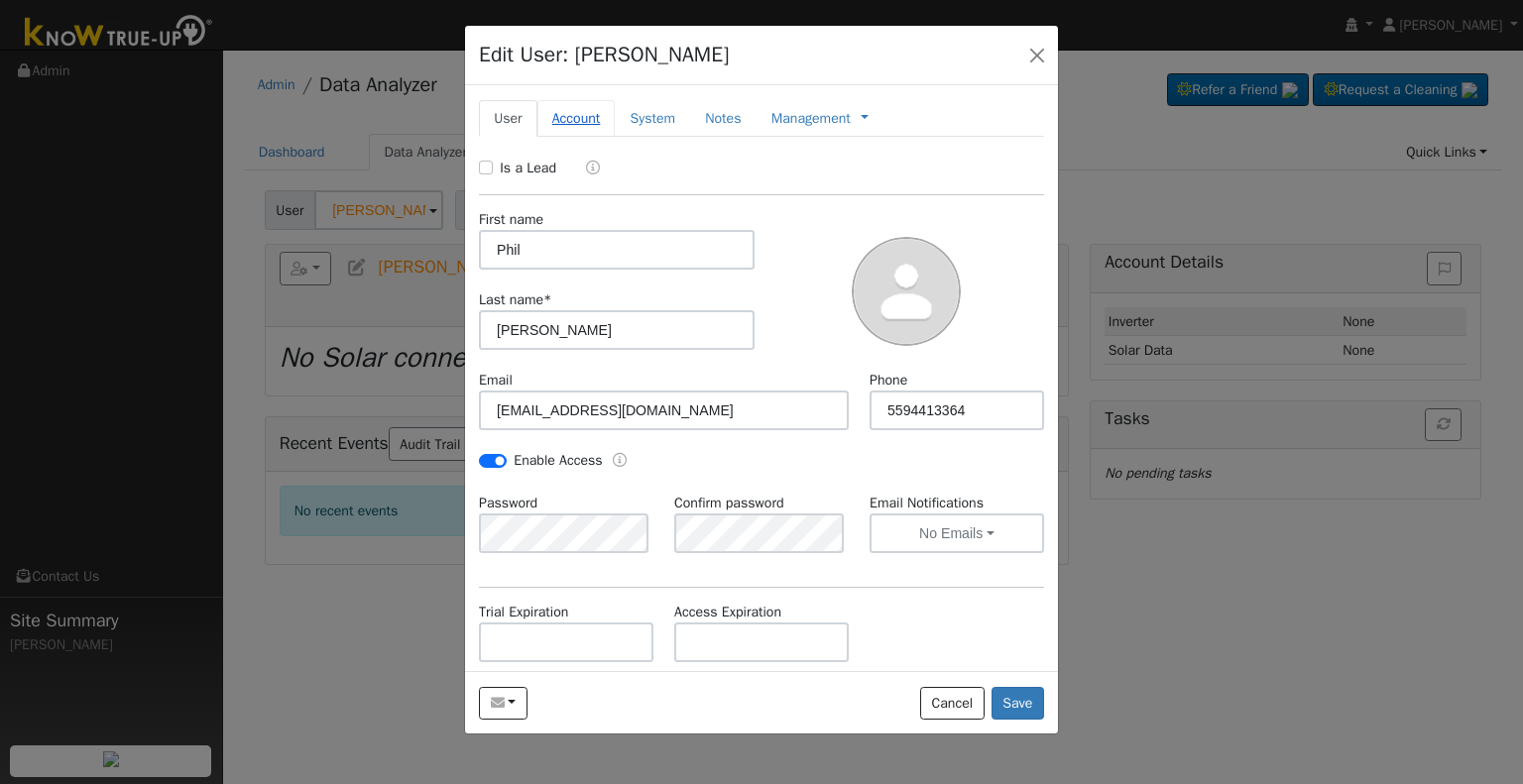 click on "Account" at bounding box center [576, 118] 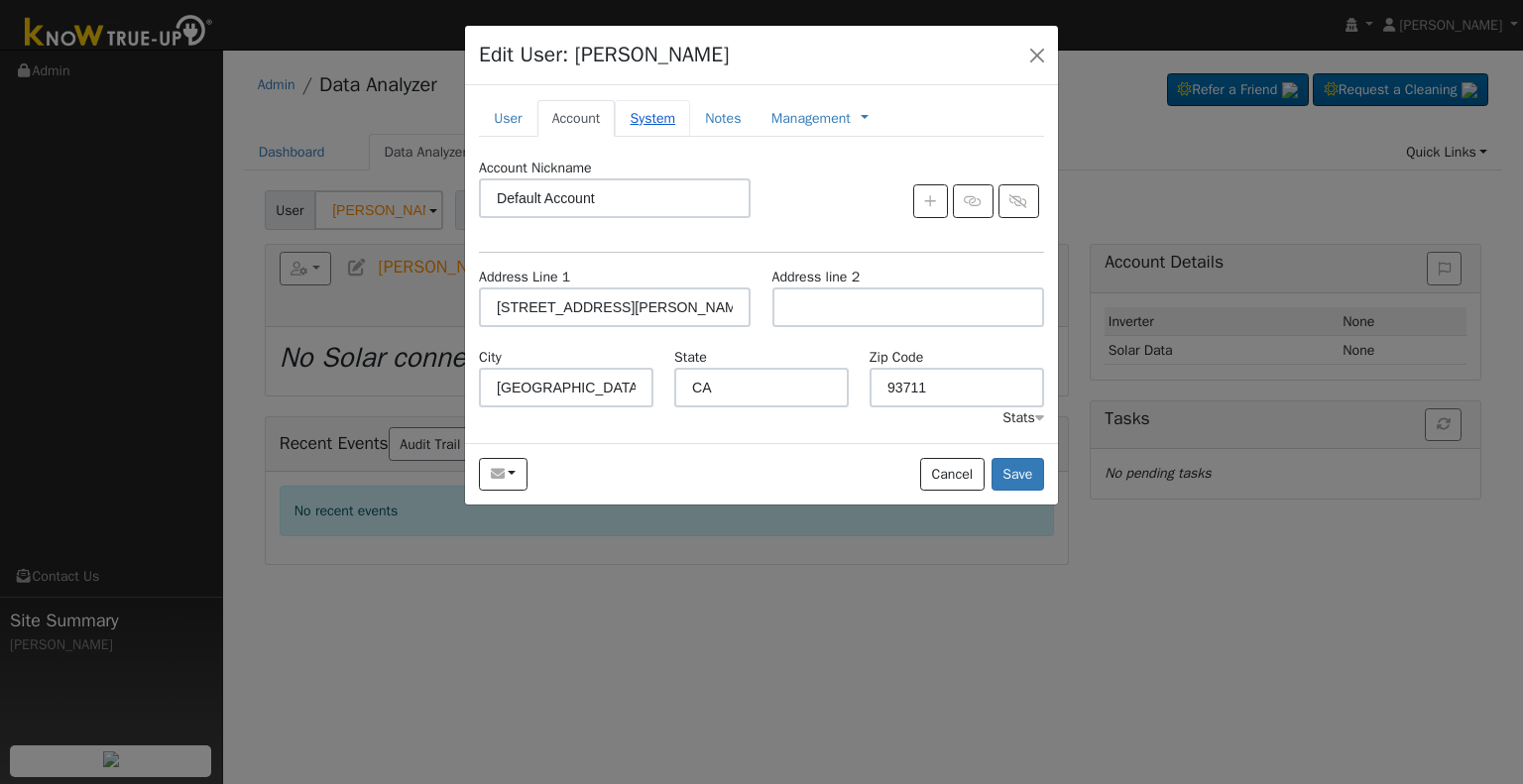 click on "System" at bounding box center [652, 118] 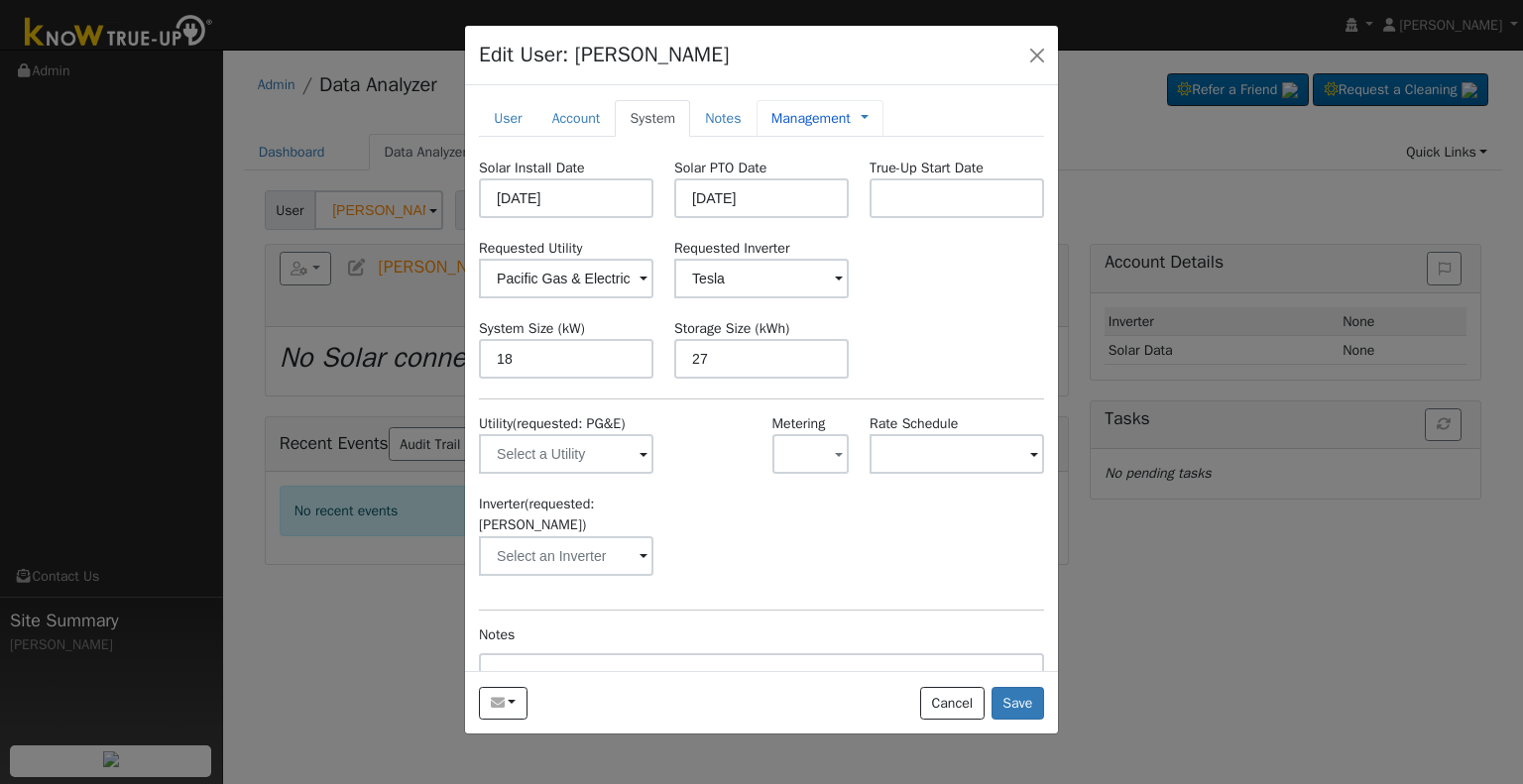 click on "Management Management Billing Timeline" at bounding box center (820, 118) 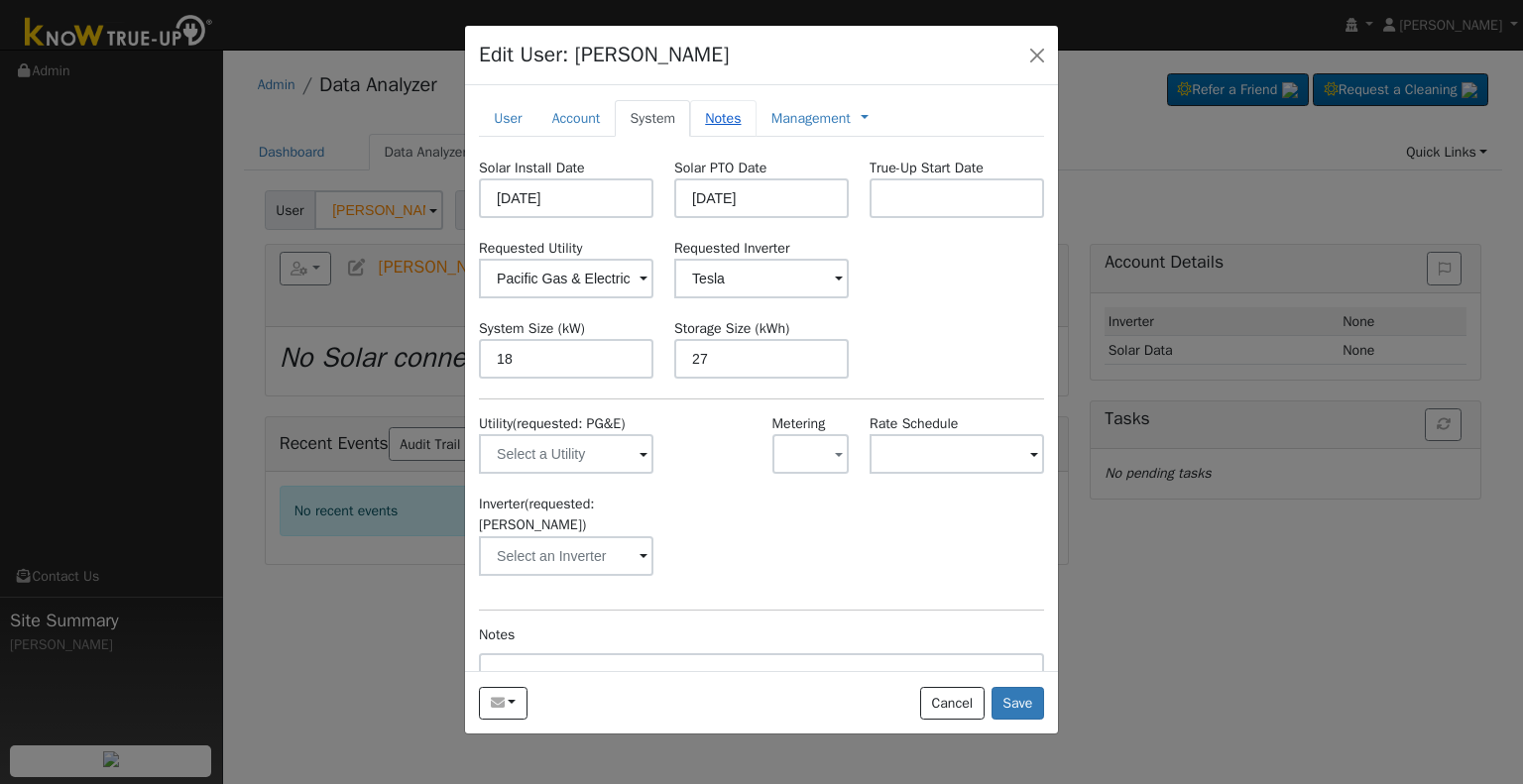 click on "Notes" at bounding box center [723, 118] 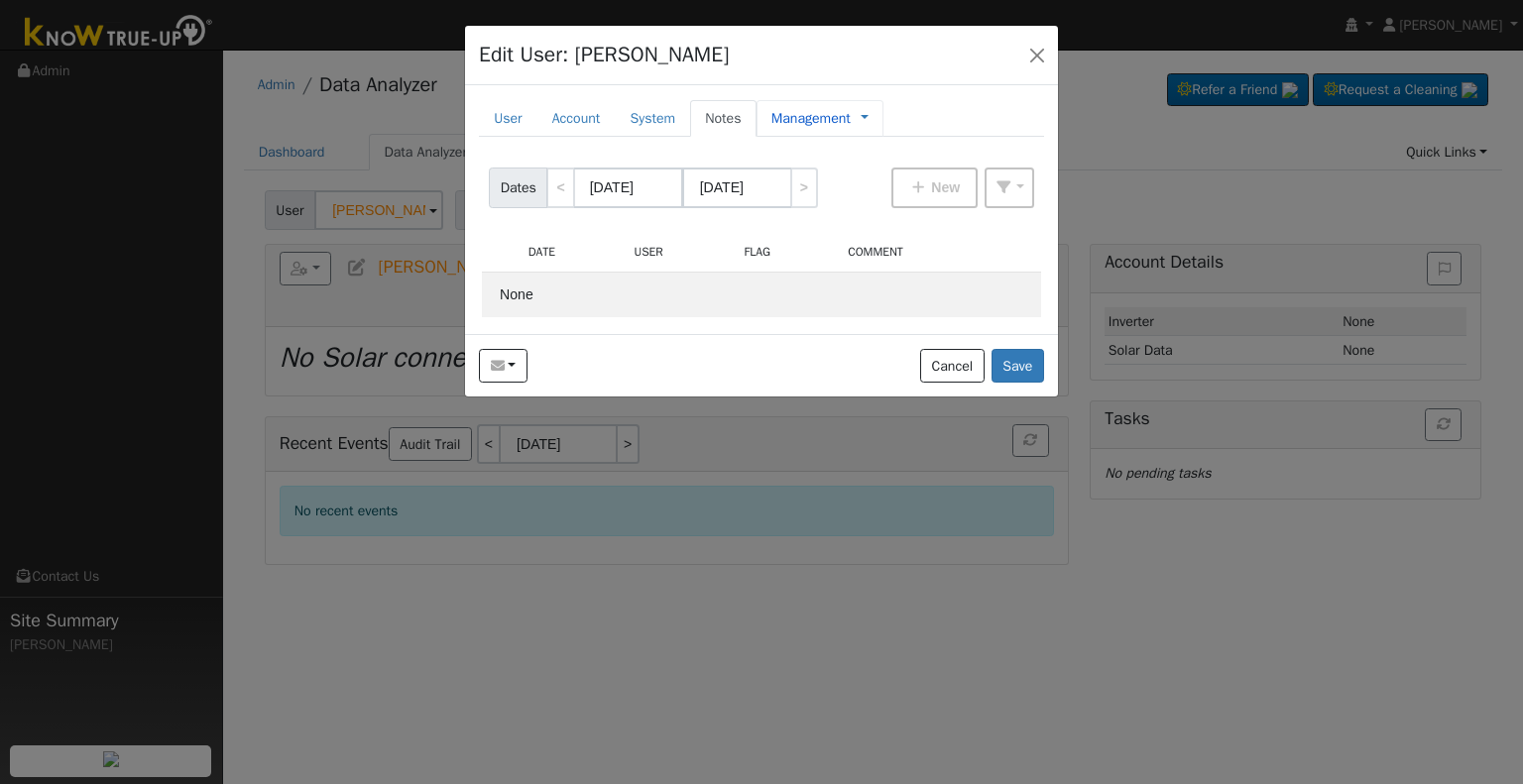 click on "Management" at bounding box center [811, 118] 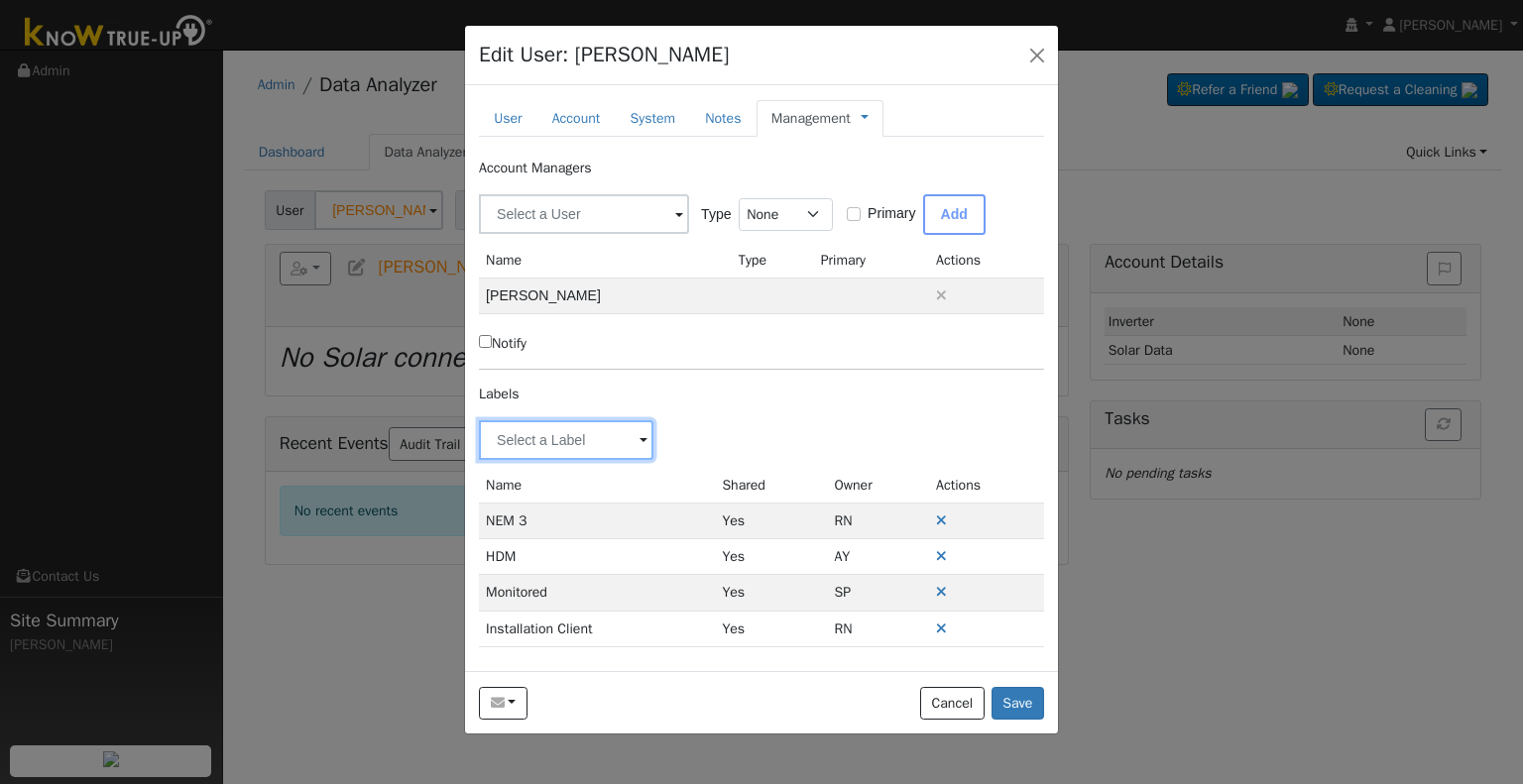 click at bounding box center (566, 440) 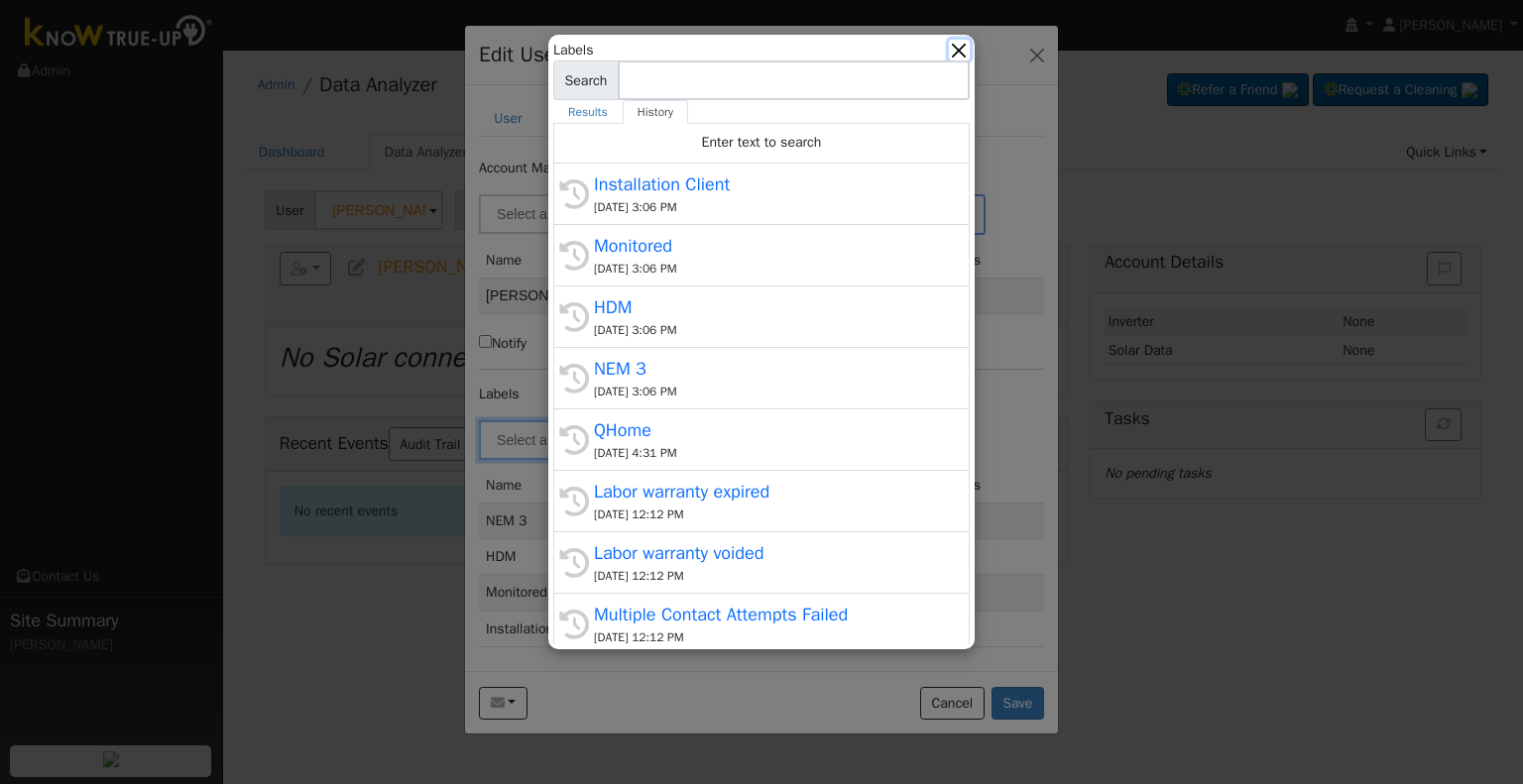 click at bounding box center (959, 50) 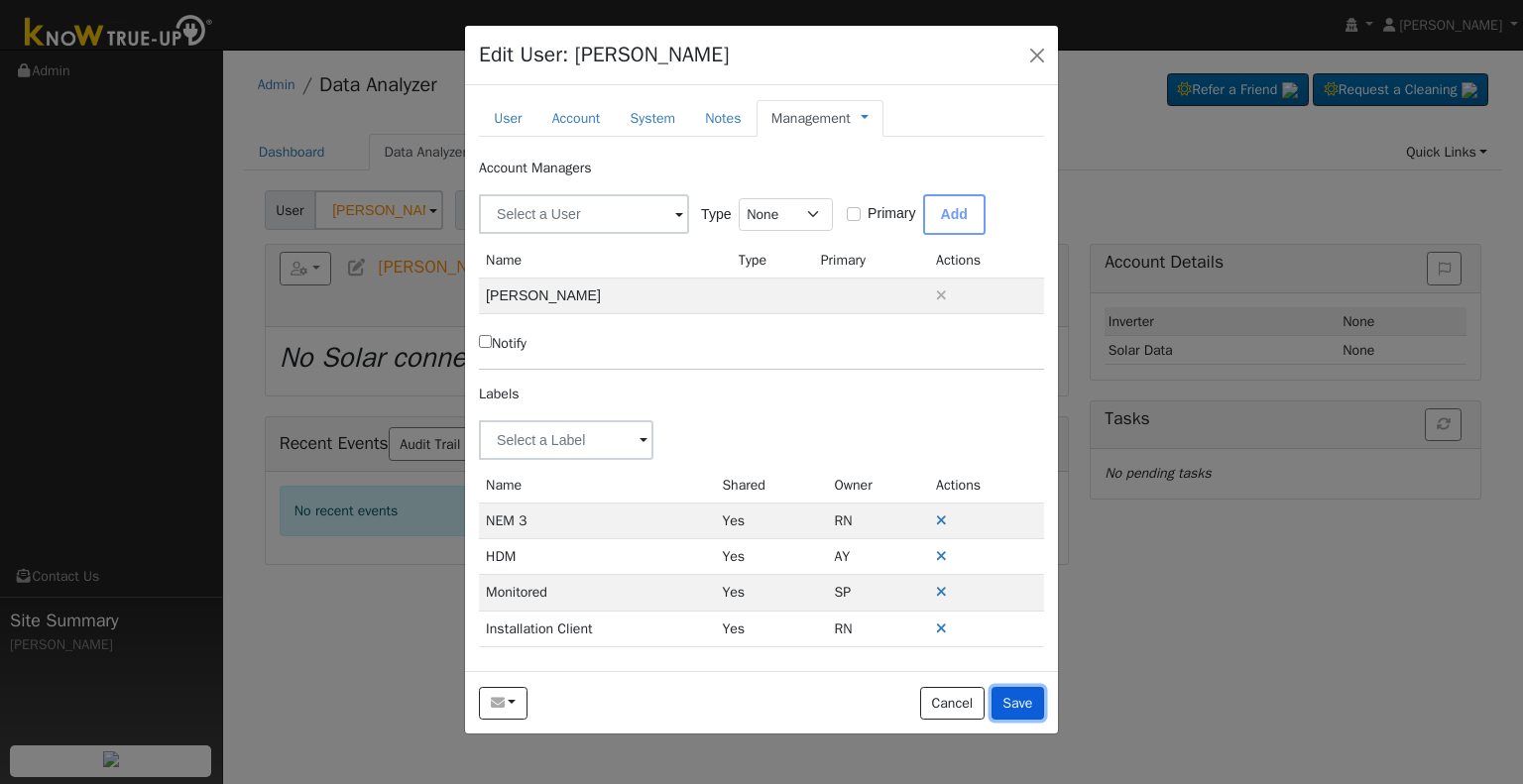 click on "Save" at bounding box center (1017, 704) 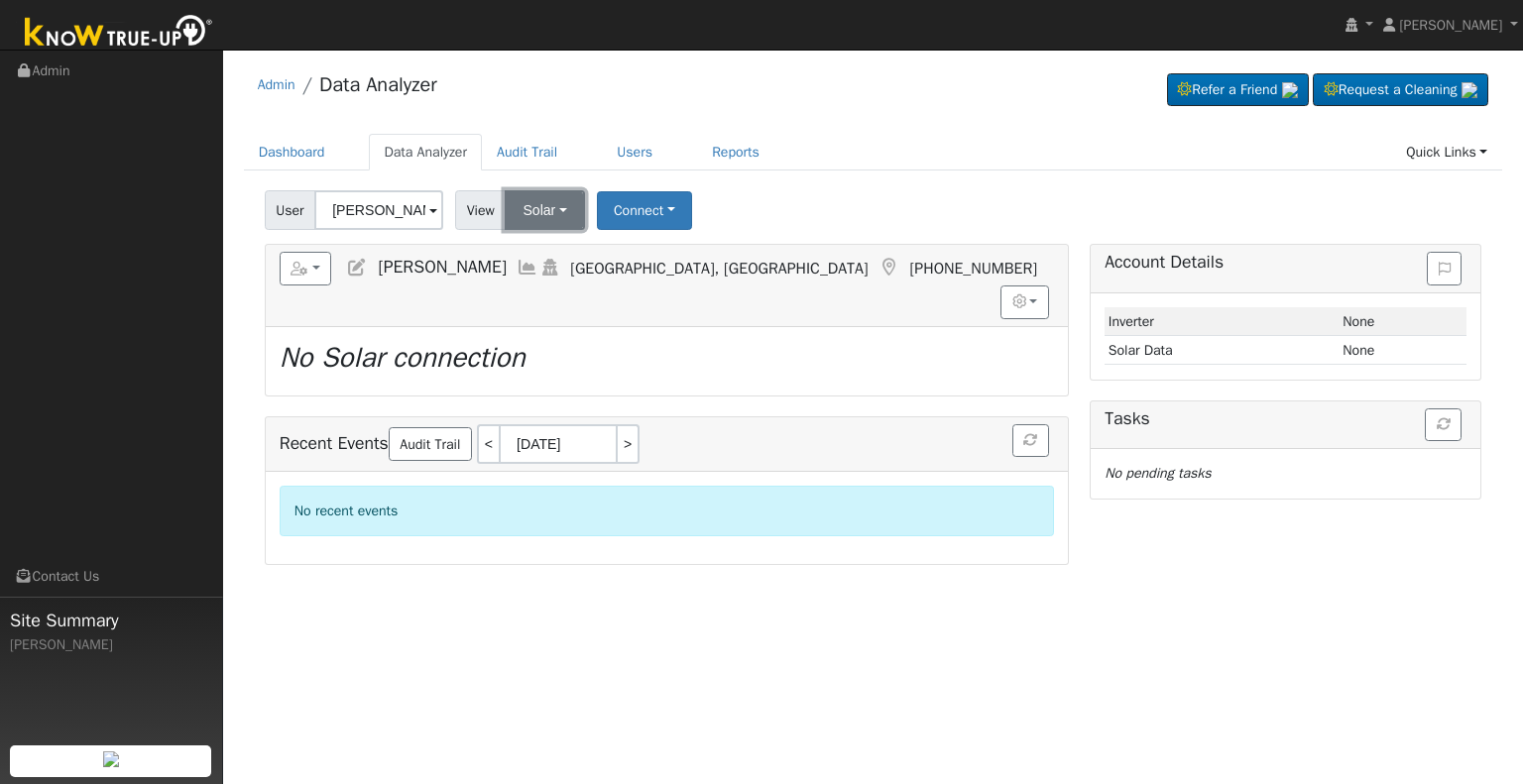 click on "Solar" at bounding box center (544, 210) 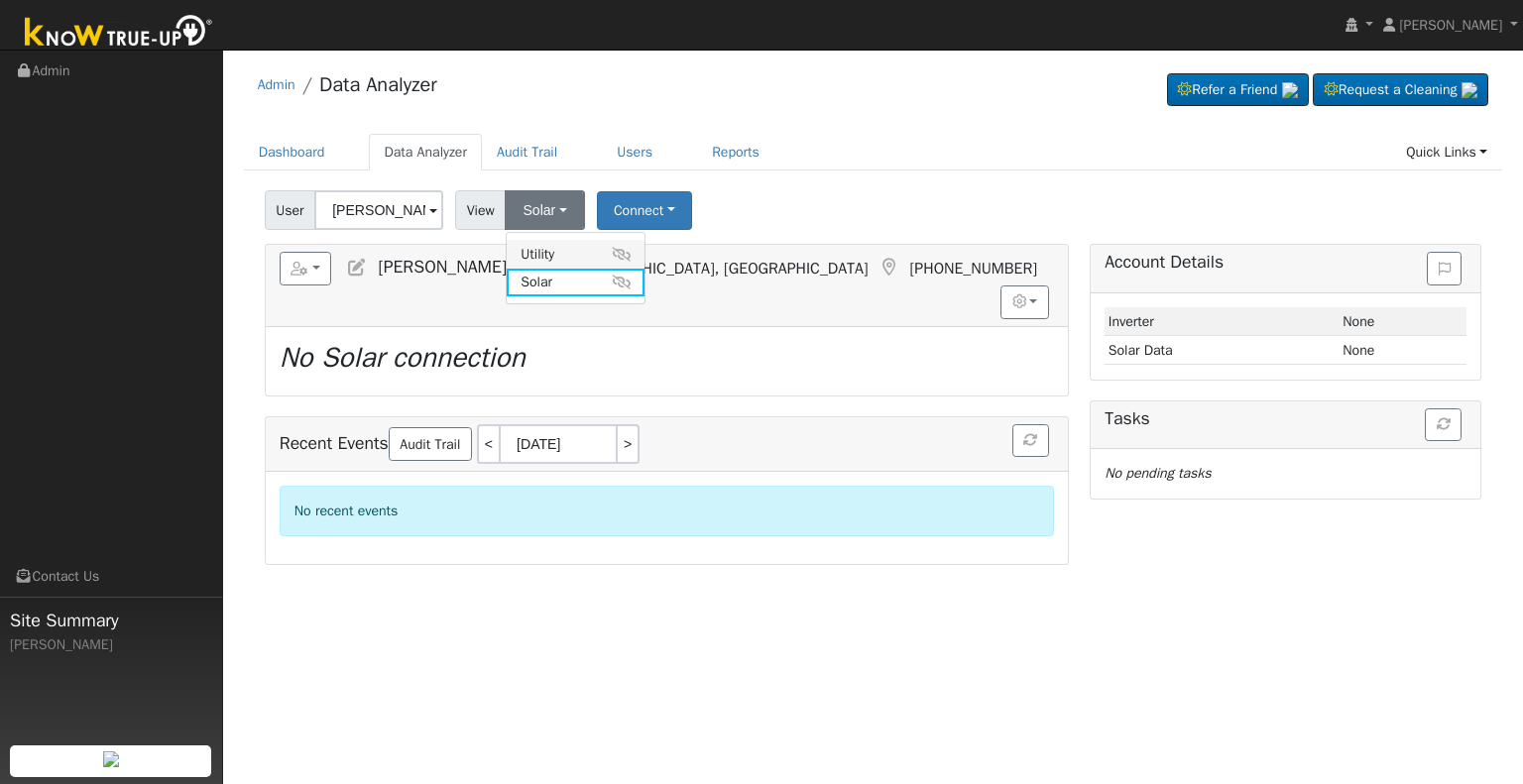 click on "Utility" at bounding box center (575, 254) 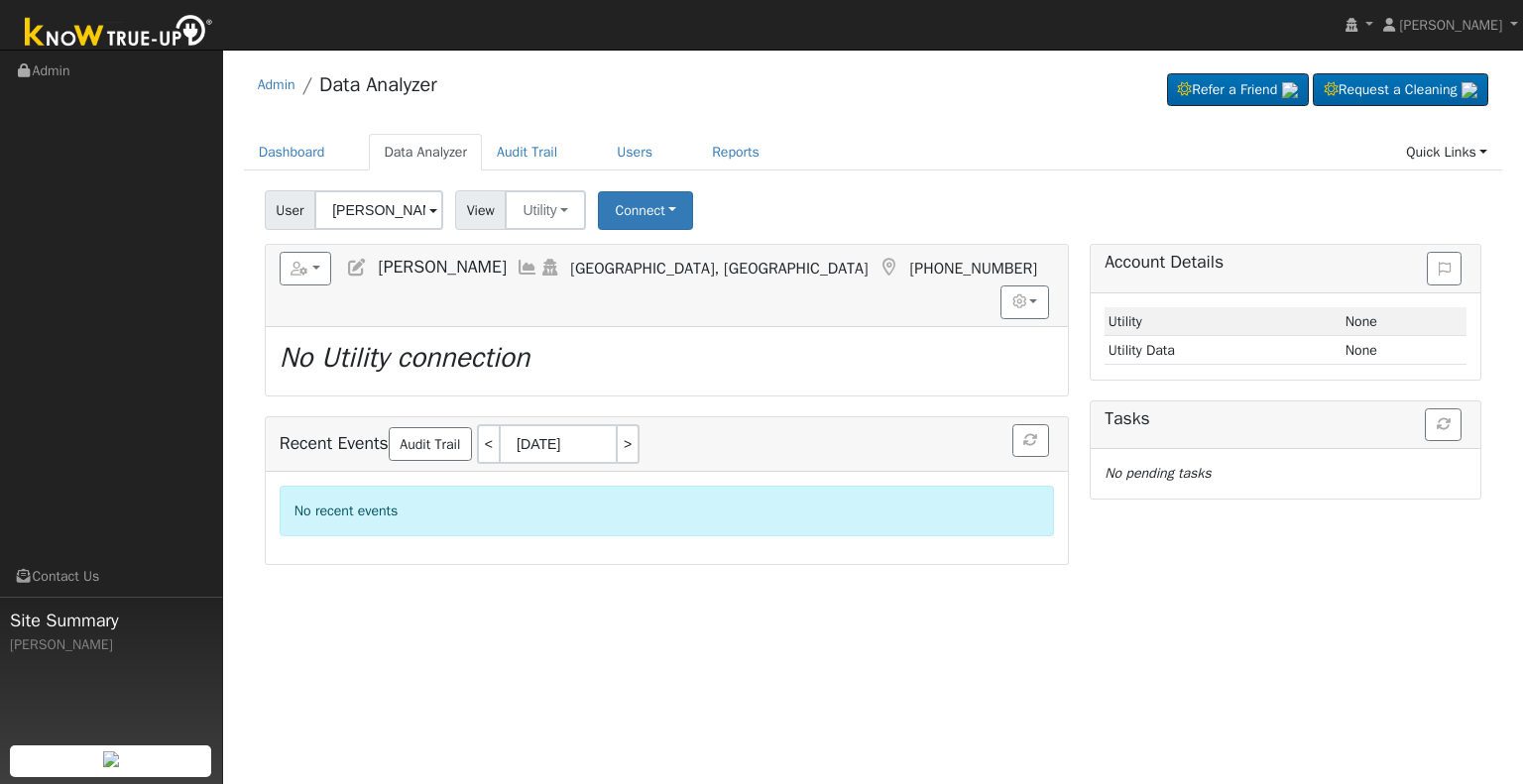 click on "User Phil Landseadel Account   Default Account Default Account 6412 North Dolores Avenue, Fresno, CA 93711 Primary Account Dates  <  06/16/2025 07/10/2025 > View Utility Utility Solar Connect Select a Provider  Quick Connect Switch PG&E meter to Unknown (Usage Point). This will delete all of the current meter data and pull new meter data. Be careful: this cannot be undone.  Cancel   Confirm  No" at bounding box center [873, 206] 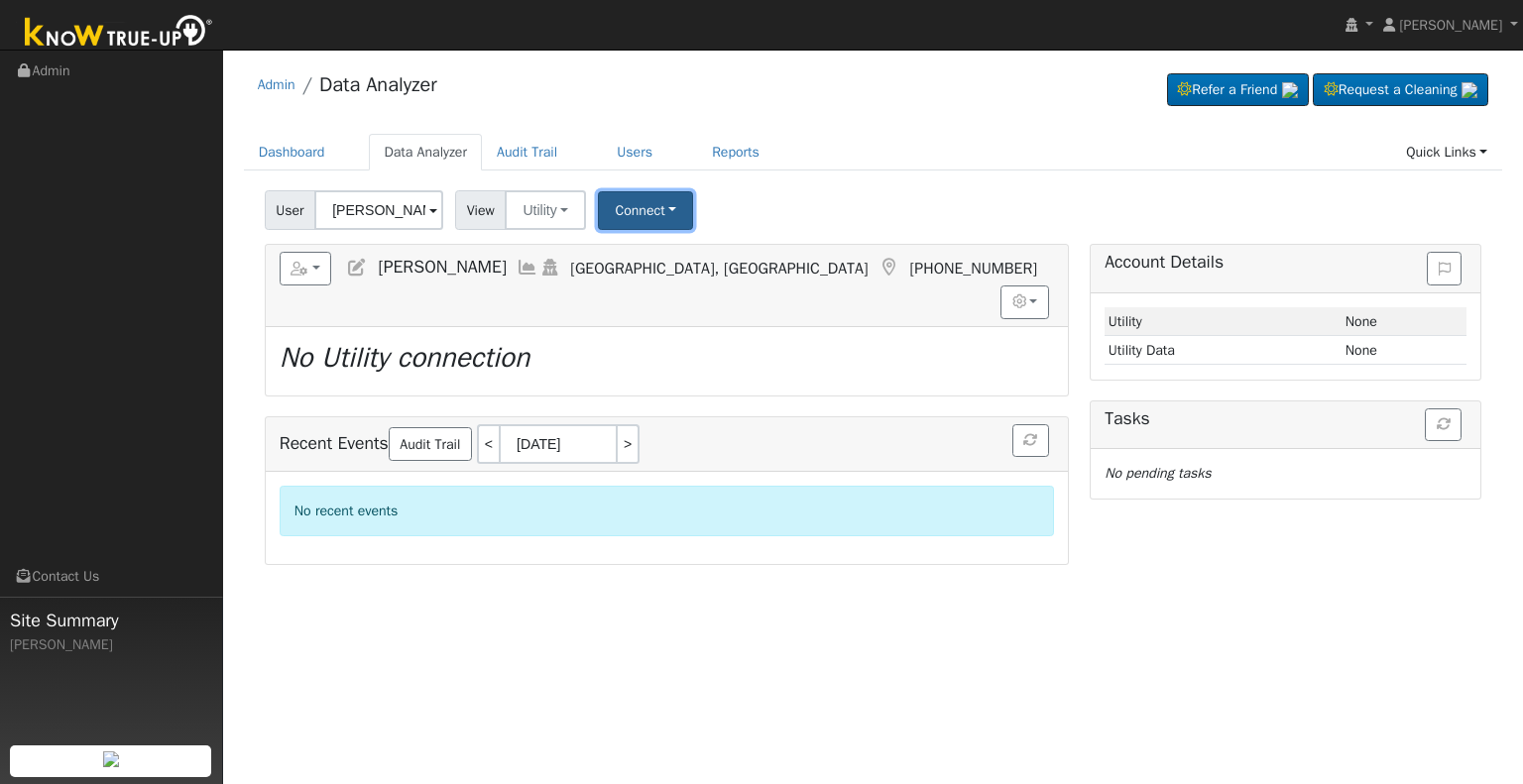 click on "Connect" at bounding box center [645, 210] 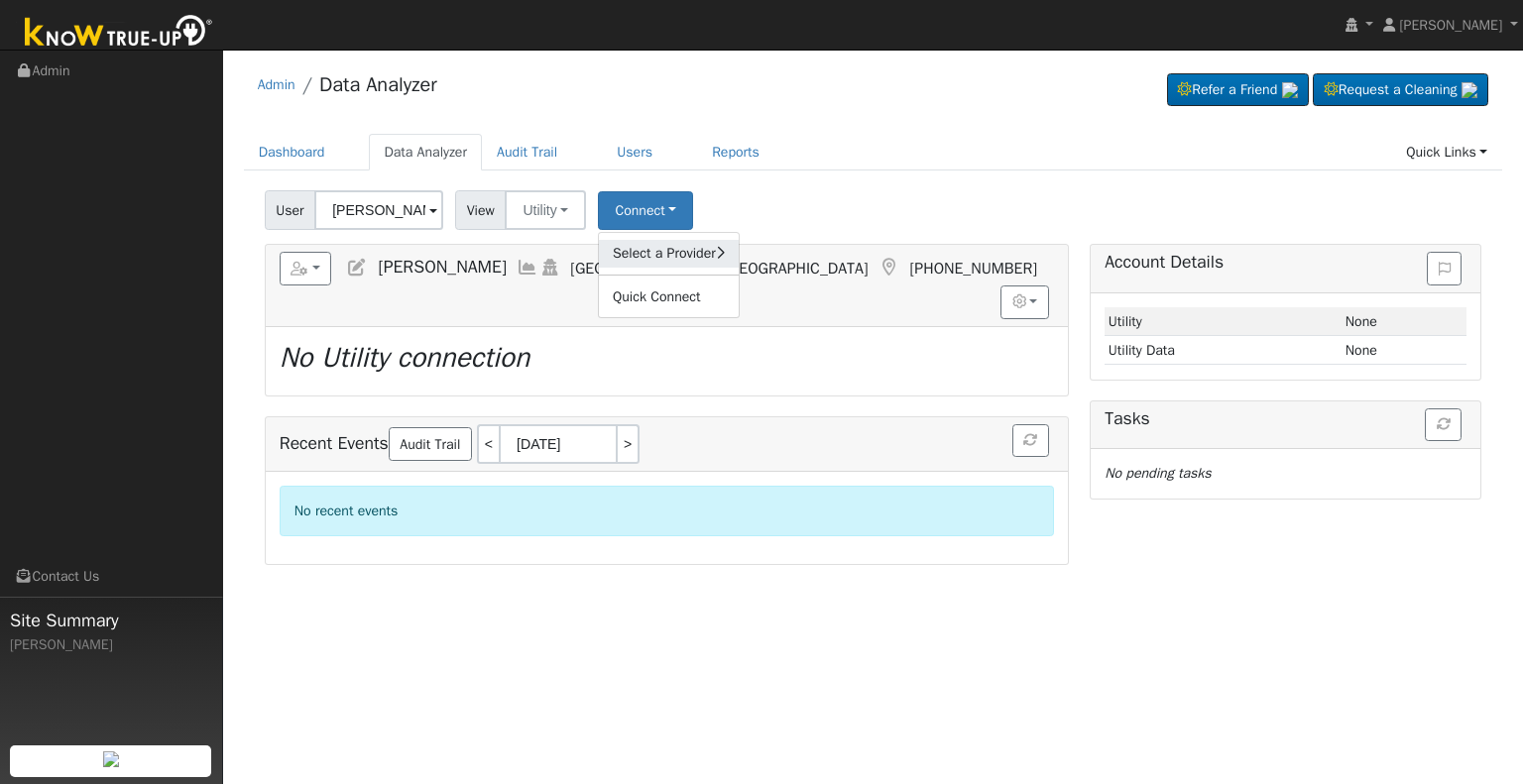 click on "Select a Provider" 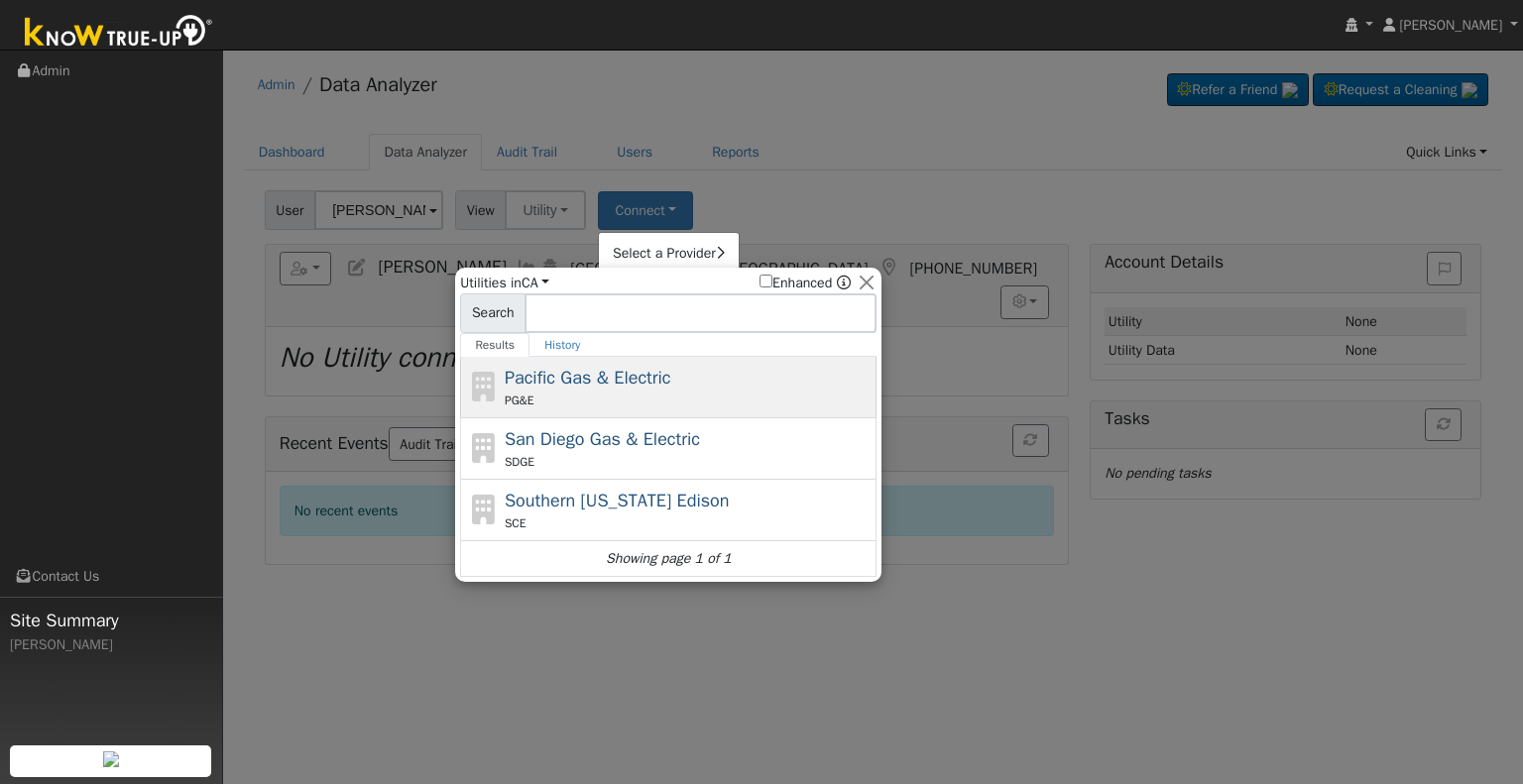 click on "Pacific Gas & Electric" at bounding box center [588, 378] 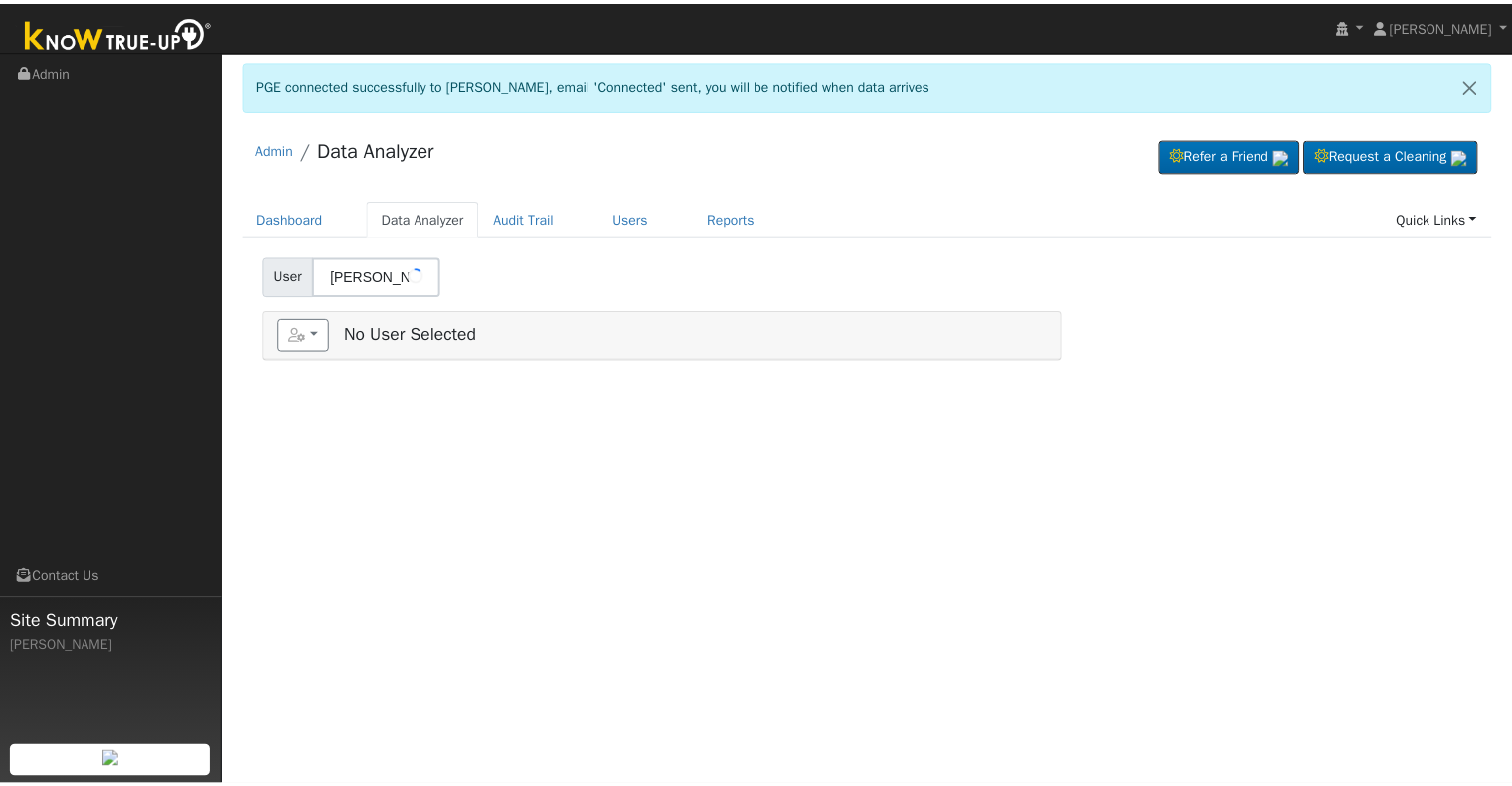 scroll, scrollTop: 0, scrollLeft: 0, axis: both 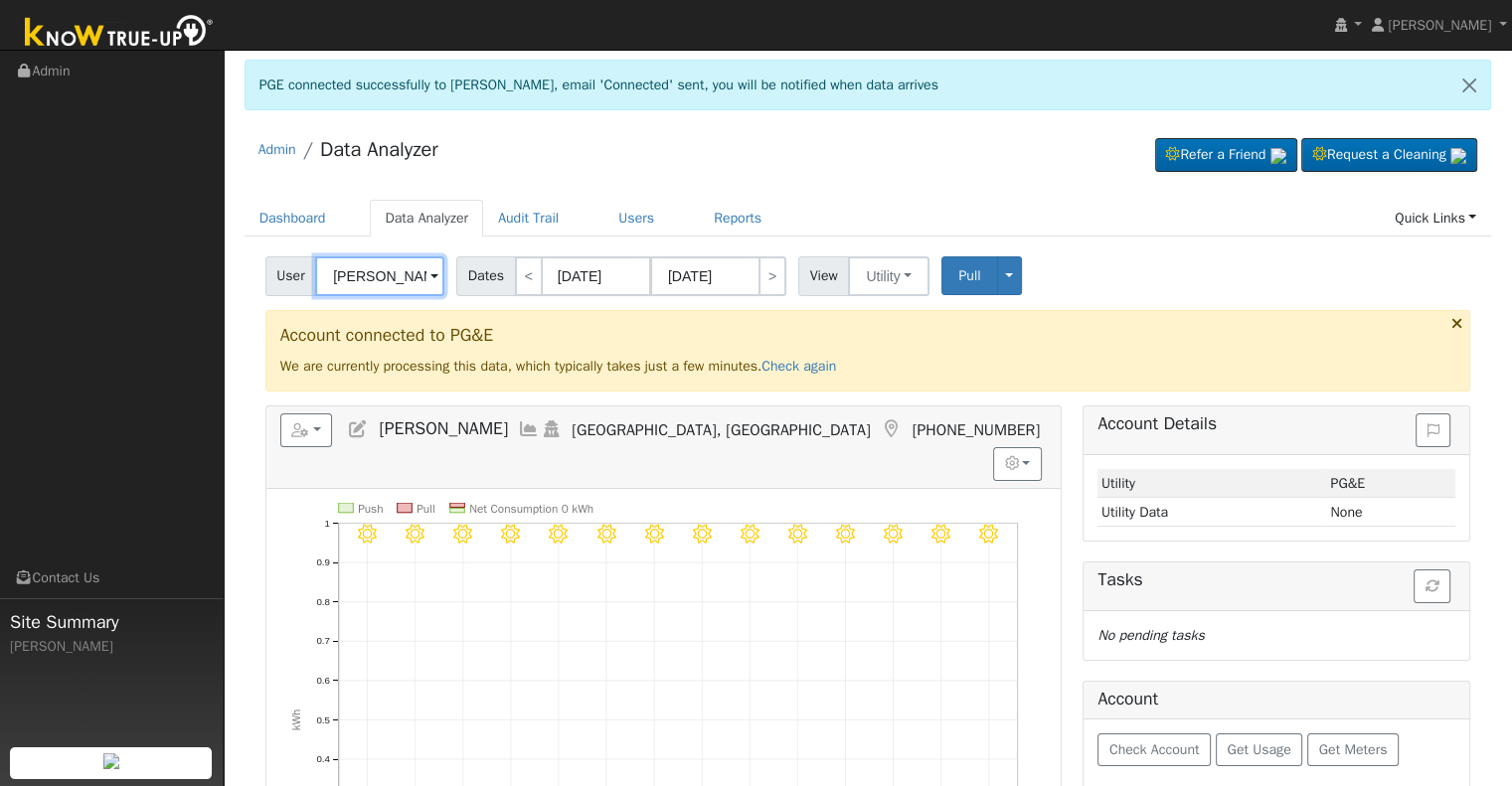 click on "[PERSON_NAME]" at bounding box center [380, 276] 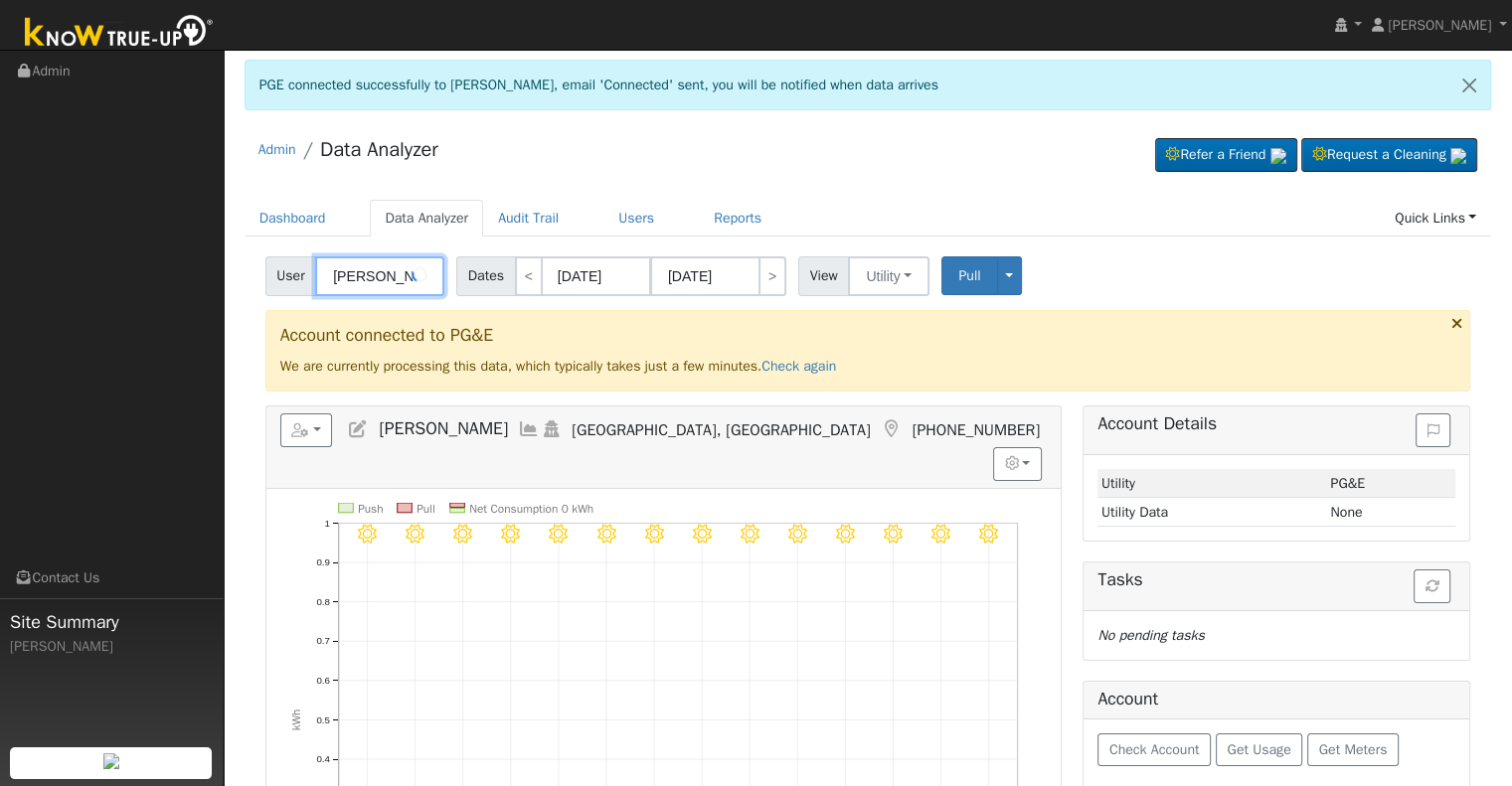 click on "[PERSON_NAME]" at bounding box center [380, 276] 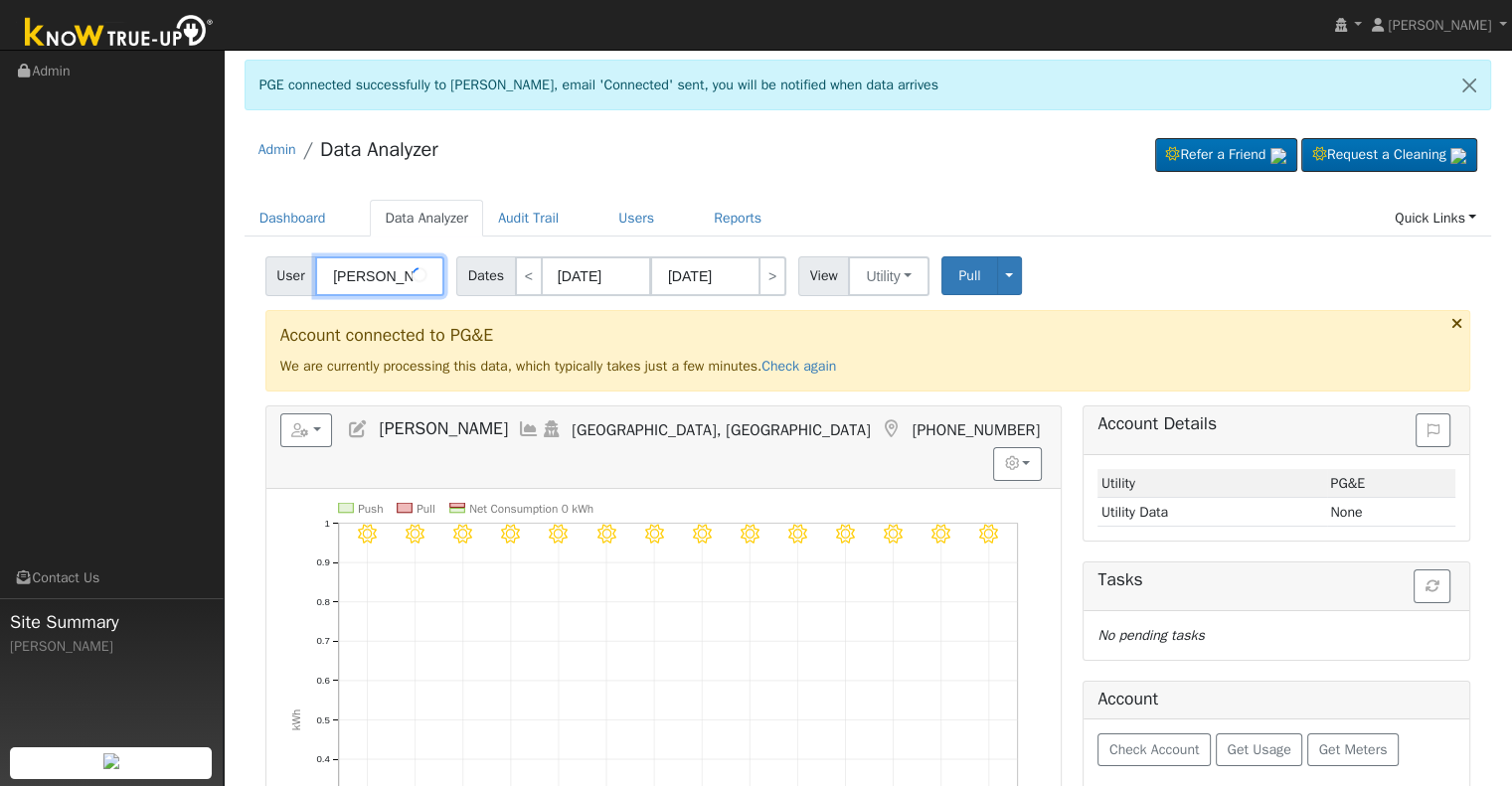 click on "[PERSON_NAME]" at bounding box center [380, 276] 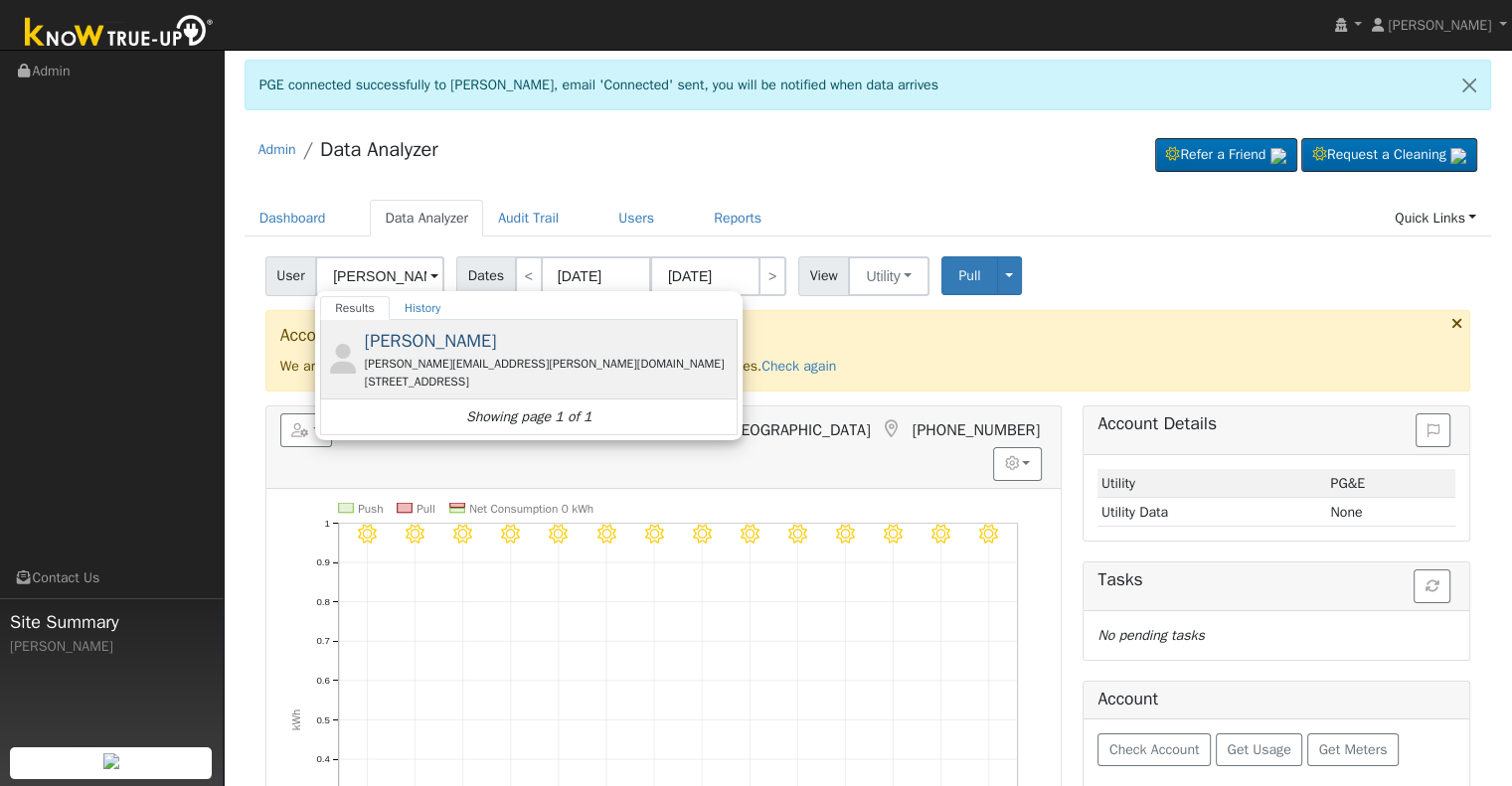 click on "[PERSON_NAME][EMAIL_ADDRESS][PERSON_NAME][DOMAIN_NAME]" at bounding box center [549, 364] 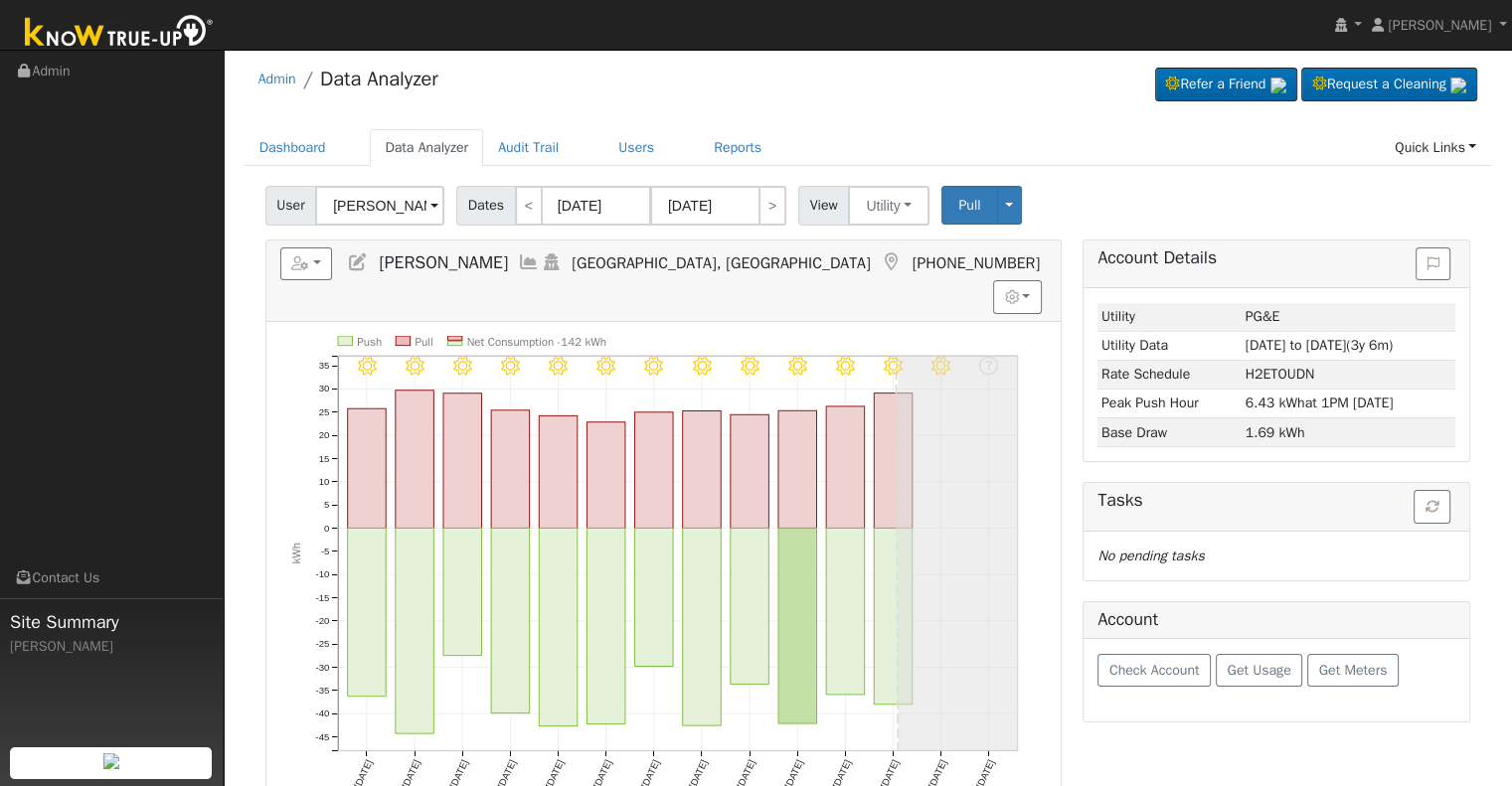 scroll, scrollTop: 99, scrollLeft: 0, axis: vertical 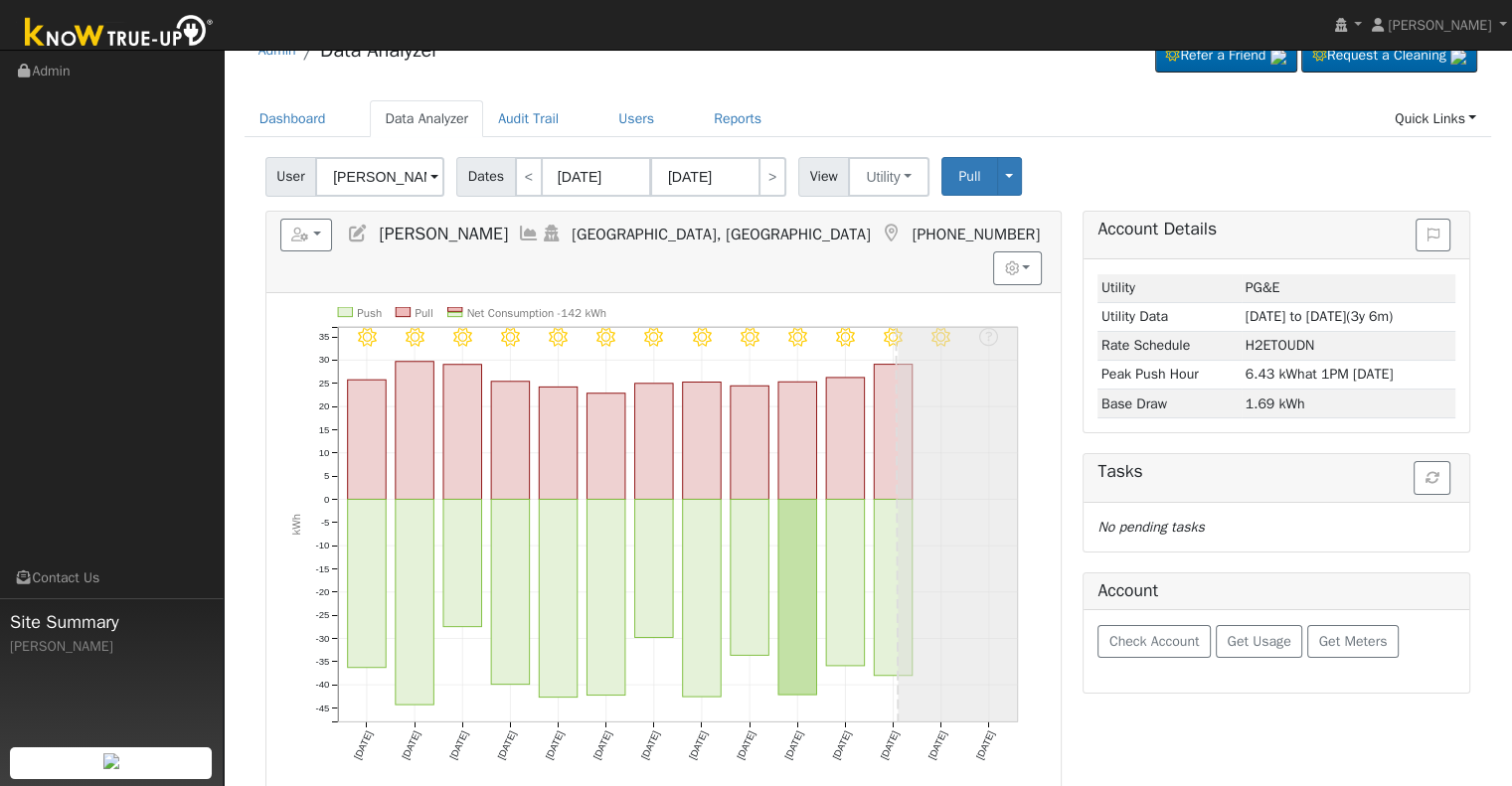 click at bounding box center [529, 234] 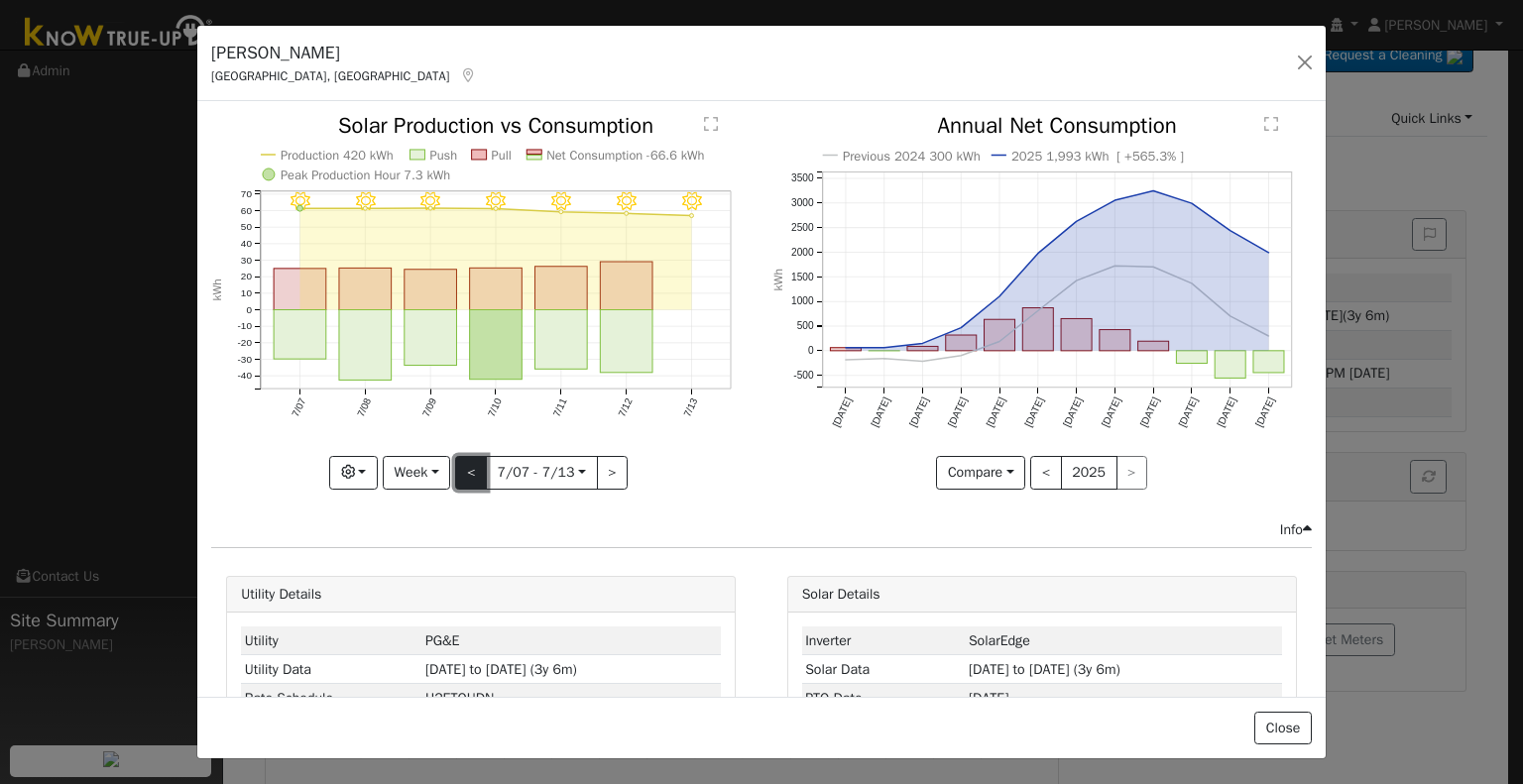 click on "<" at bounding box center (471, 473) 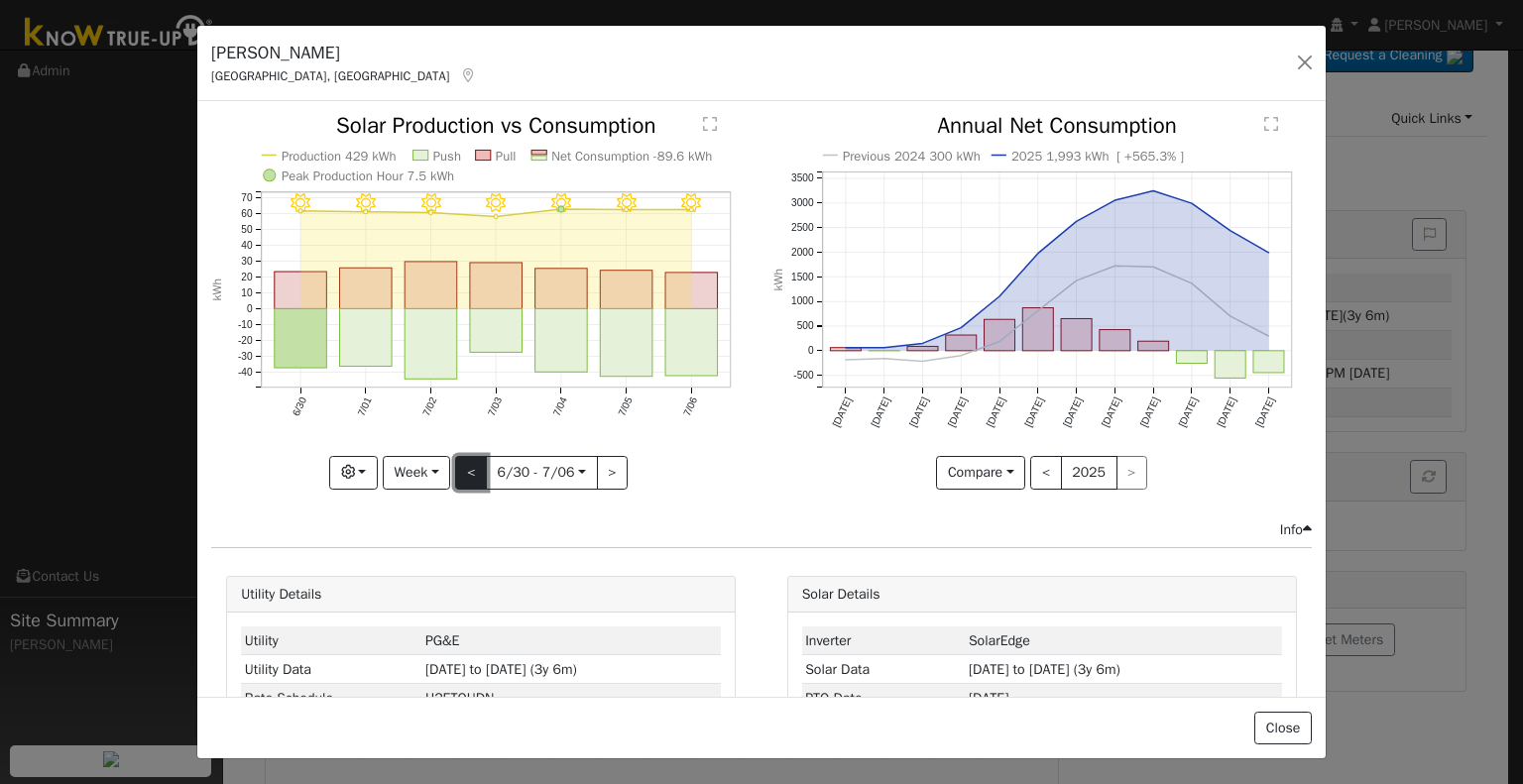 click on "<" at bounding box center (471, 473) 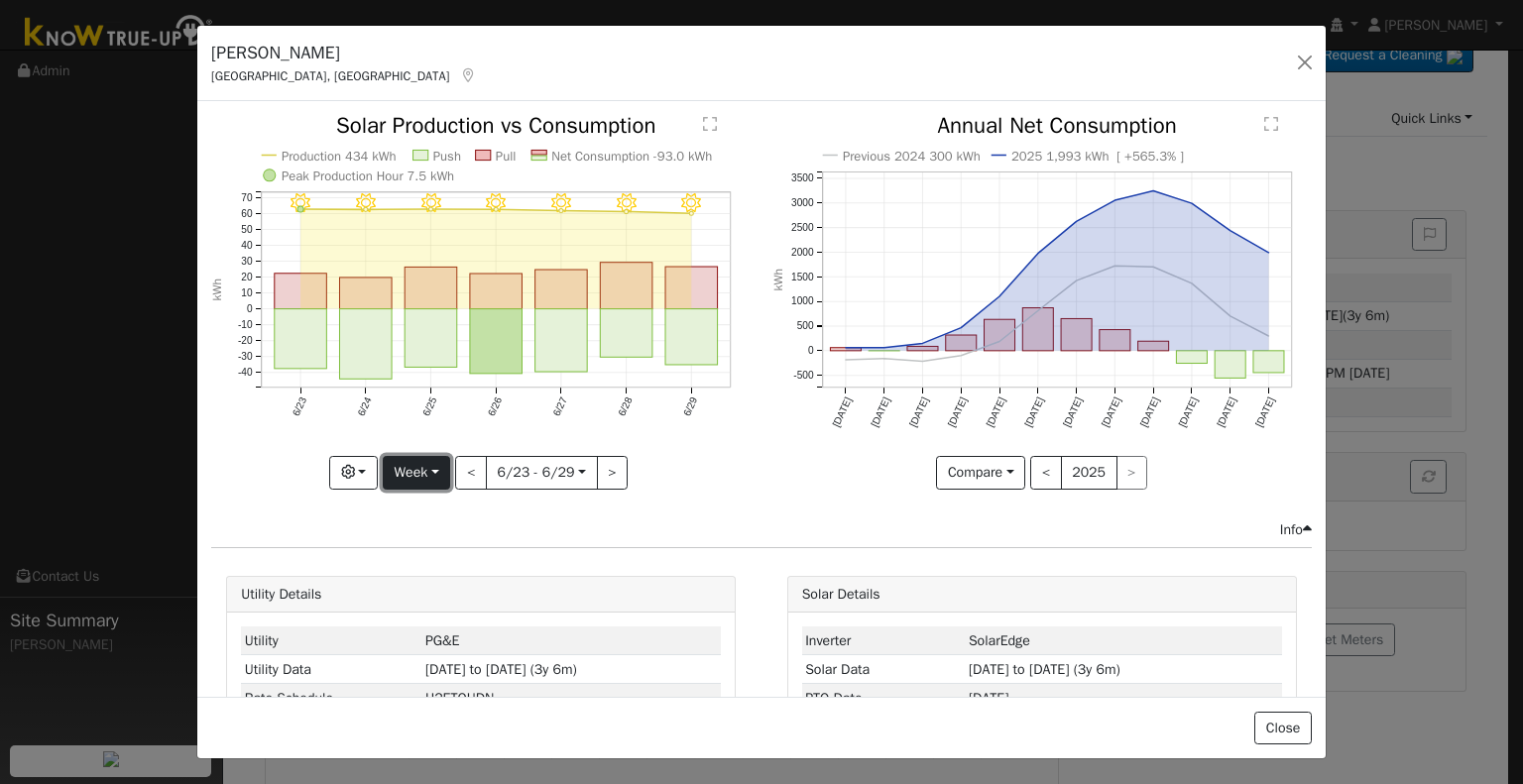 click on "Week" at bounding box center [416, 473] 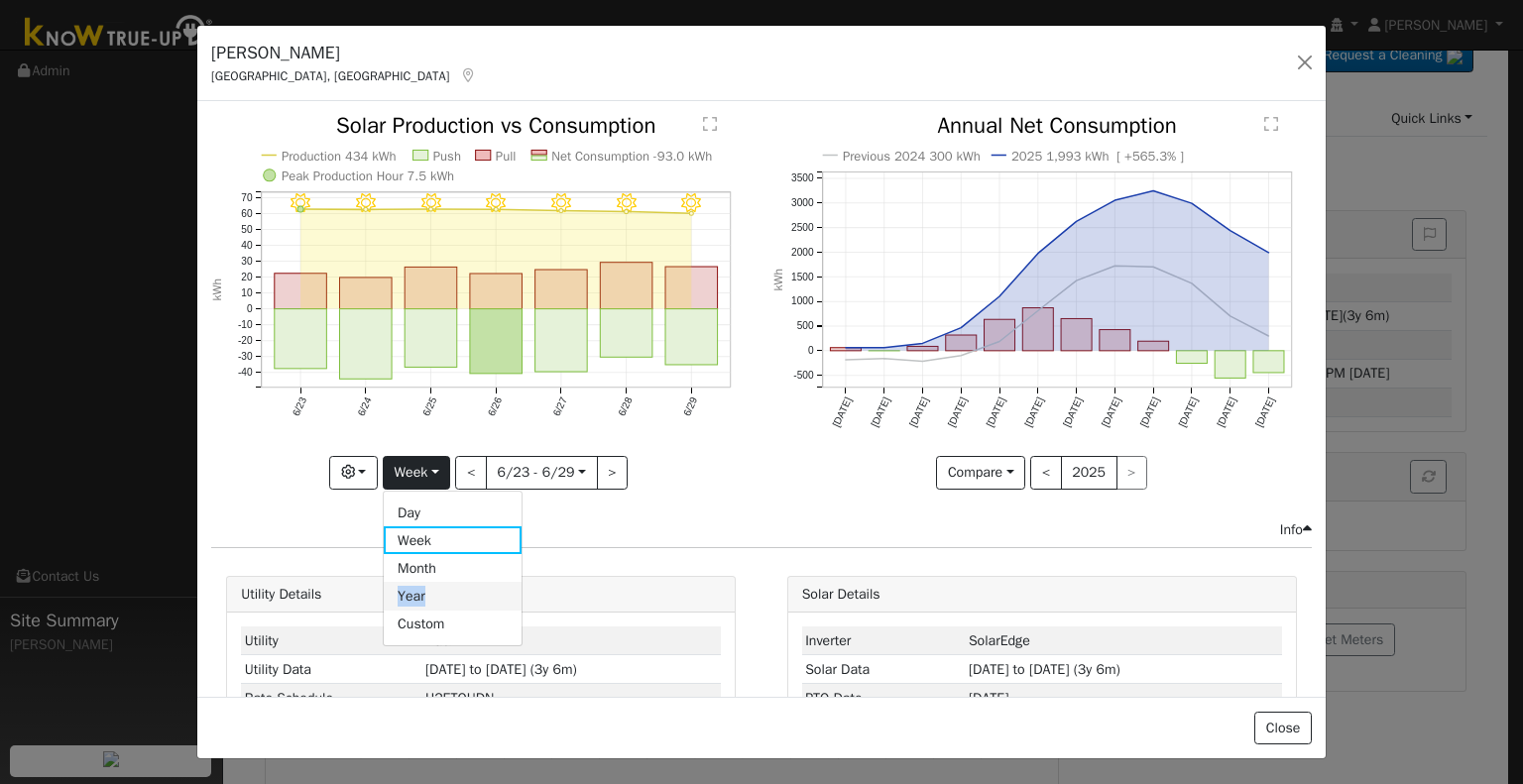 drag, startPoint x: 435, startPoint y: 561, endPoint x: 426, endPoint y: 588, distance: 28.460499 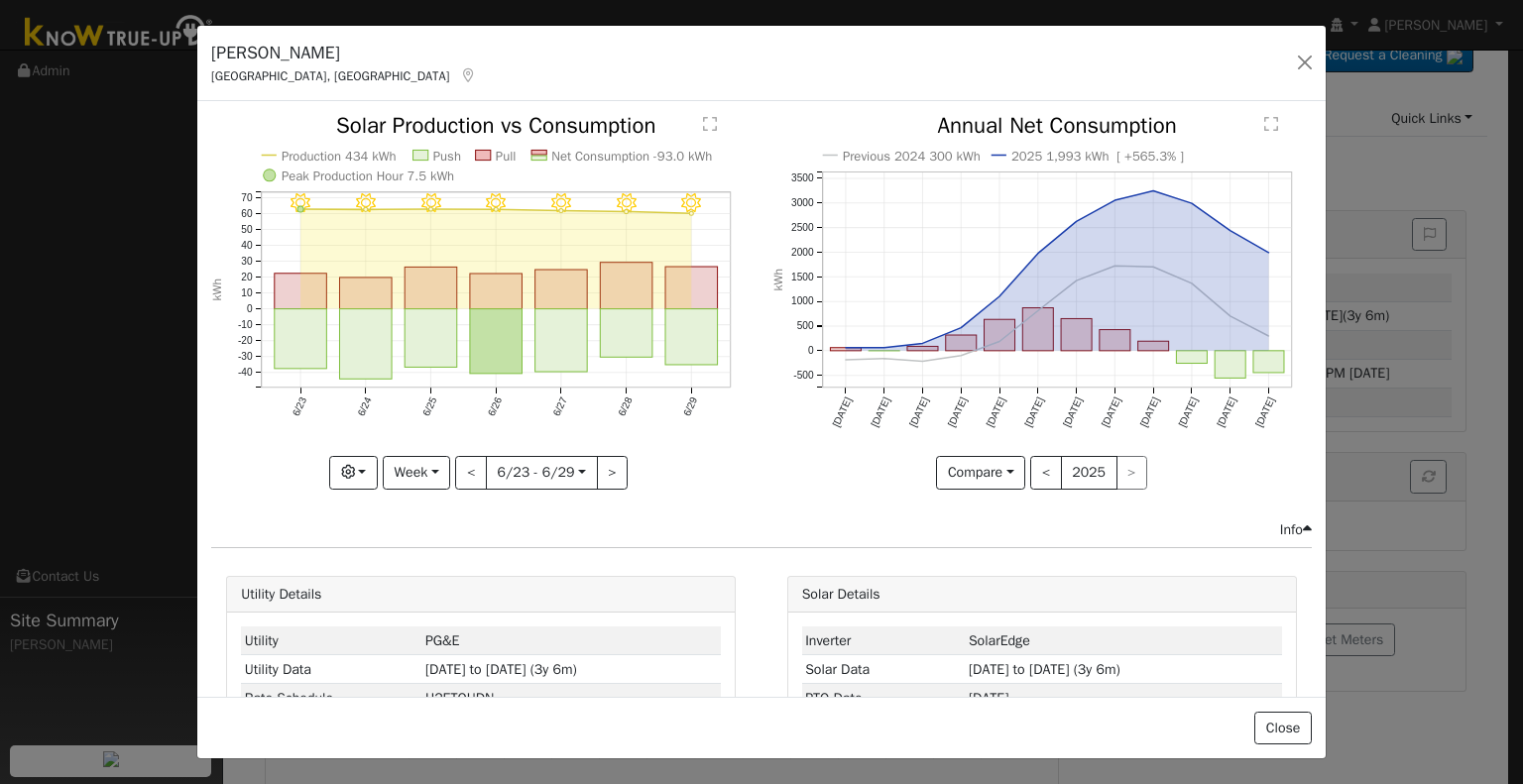 click on "Utility Details" at bounding box center [481, 595] 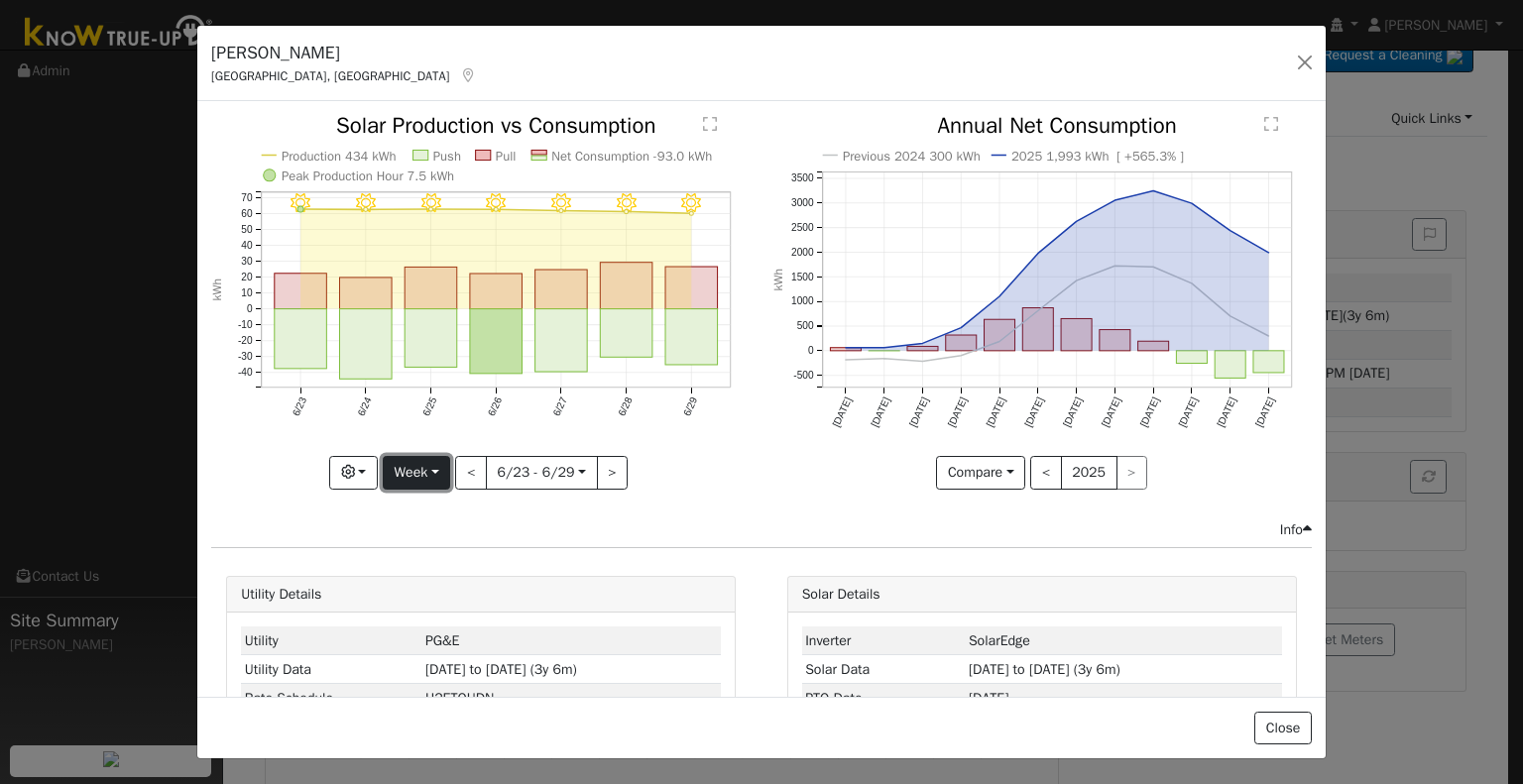 click on "Week" at bounding box center (416, 473) 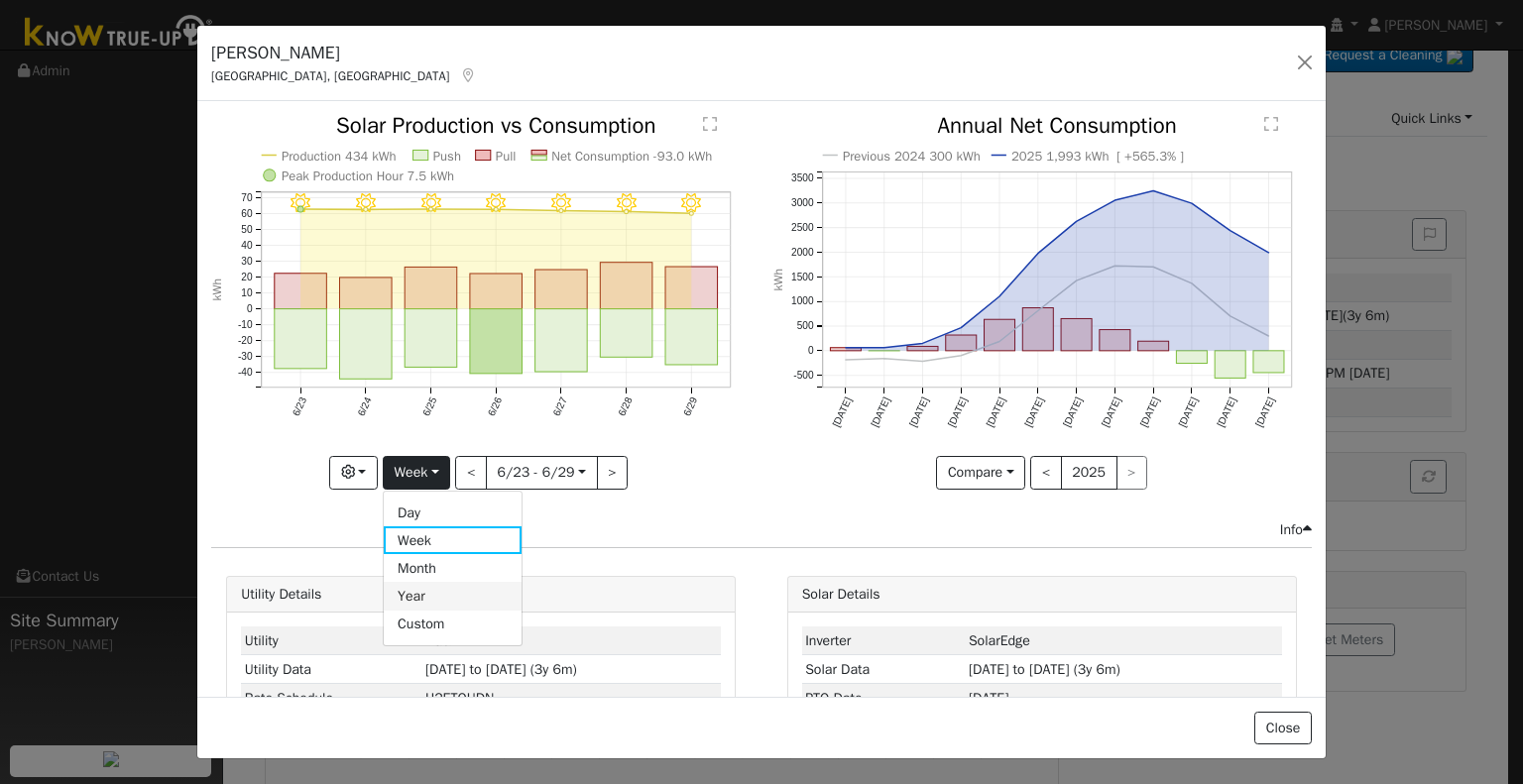 click on "Year" at bounding box center (452, 596) 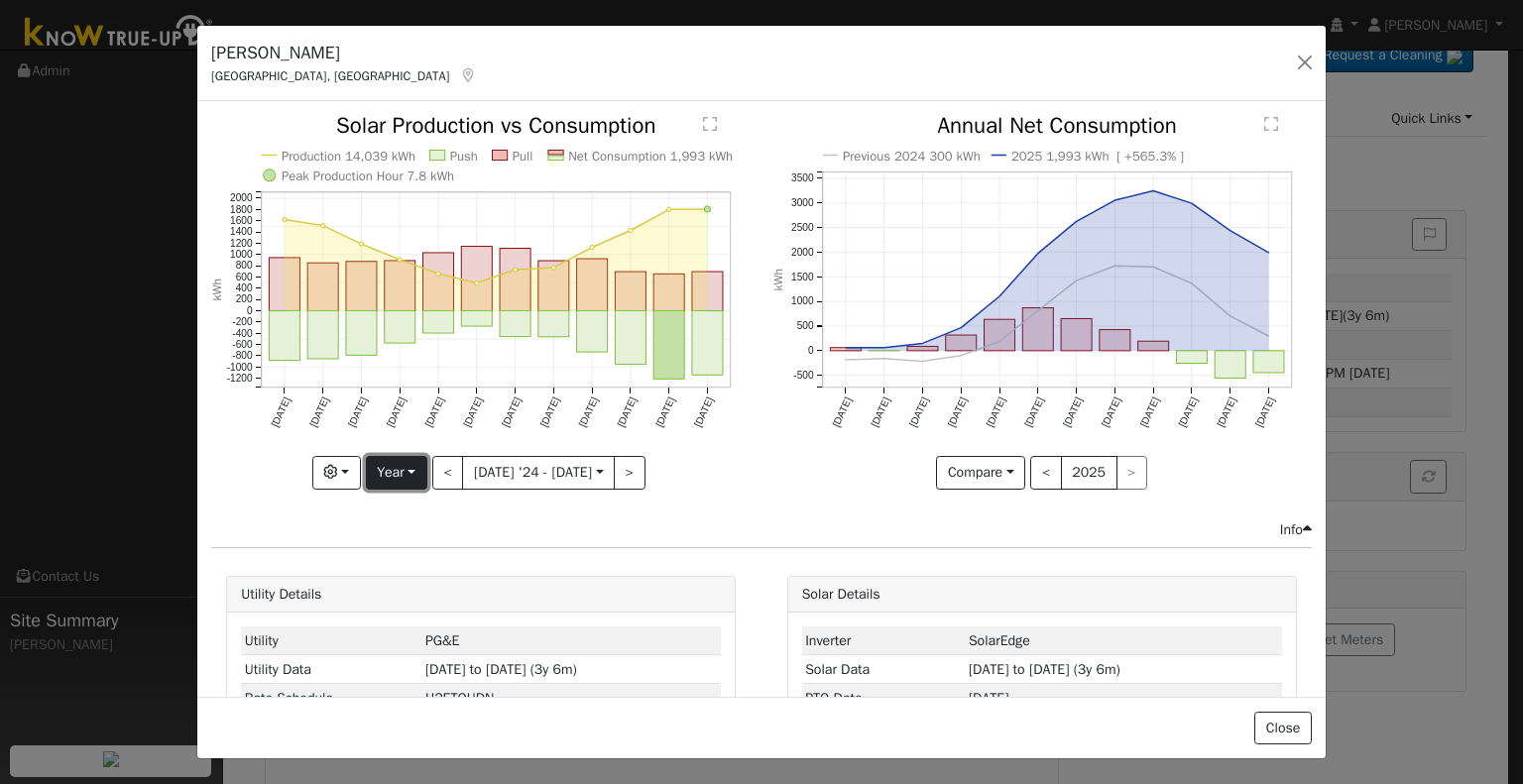 click on "Year" at bounding box center (397, 473) 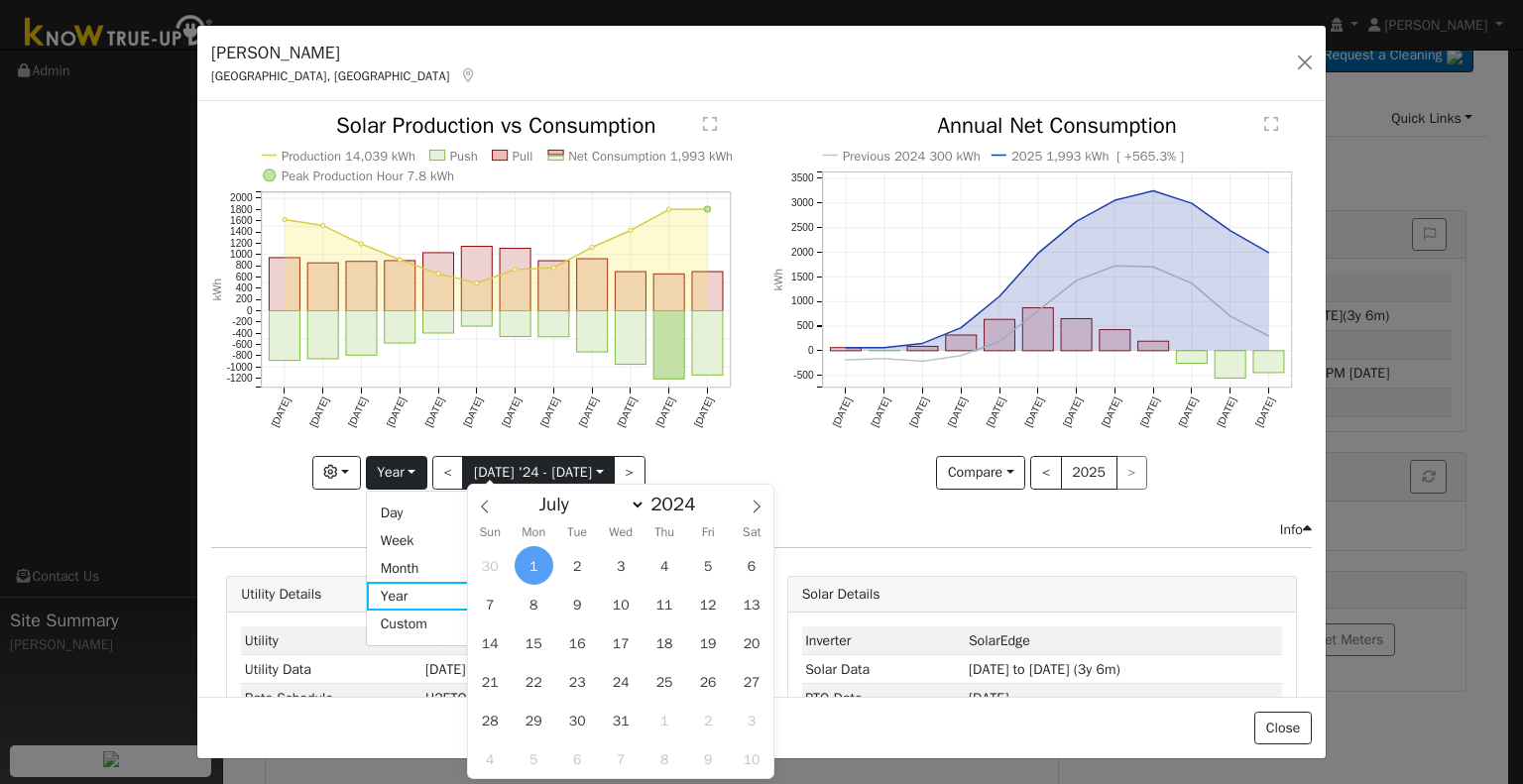 click on "[DATE]" at bounding box center (538, 473) 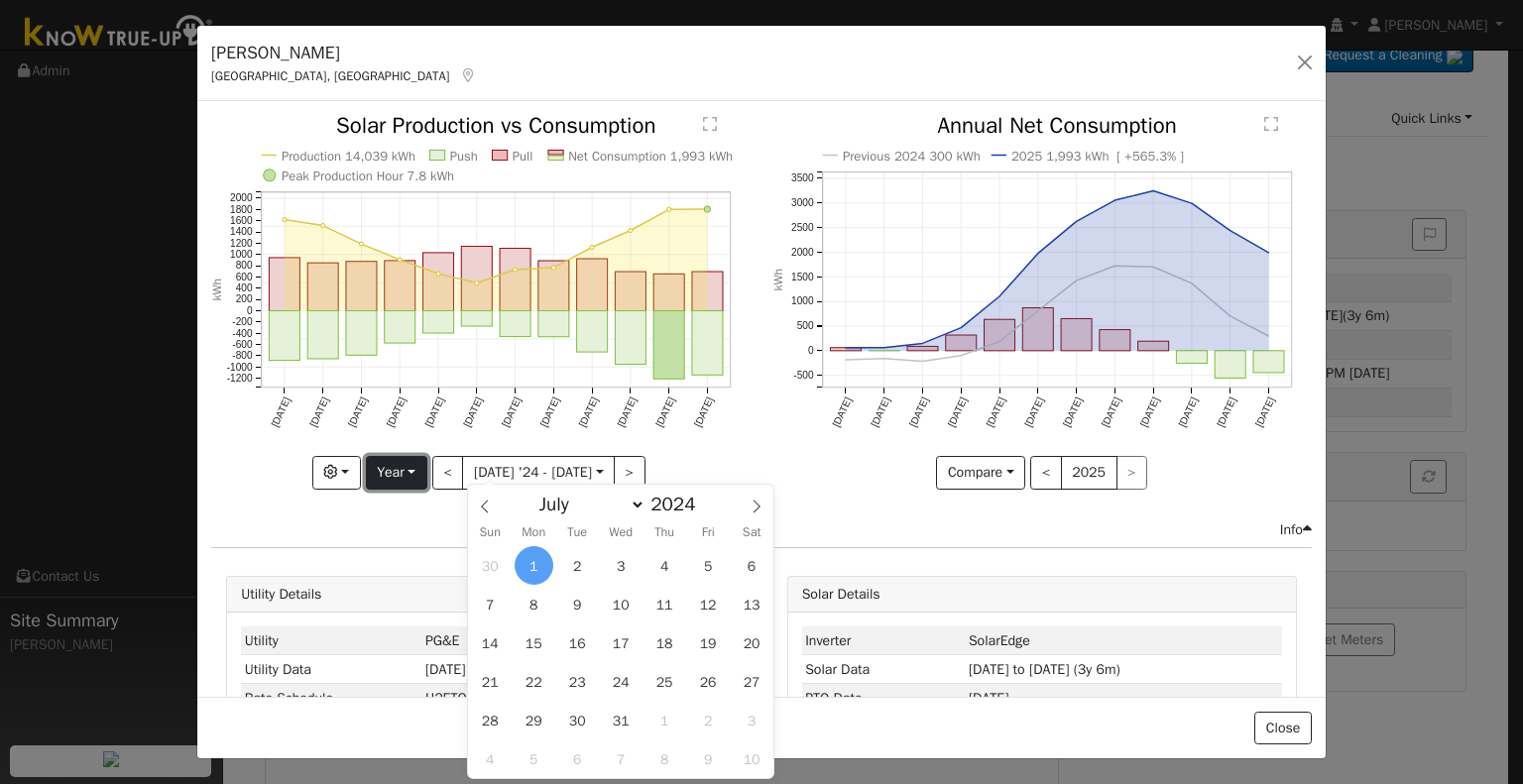 click on "Year" at bounding box center (397, 473) 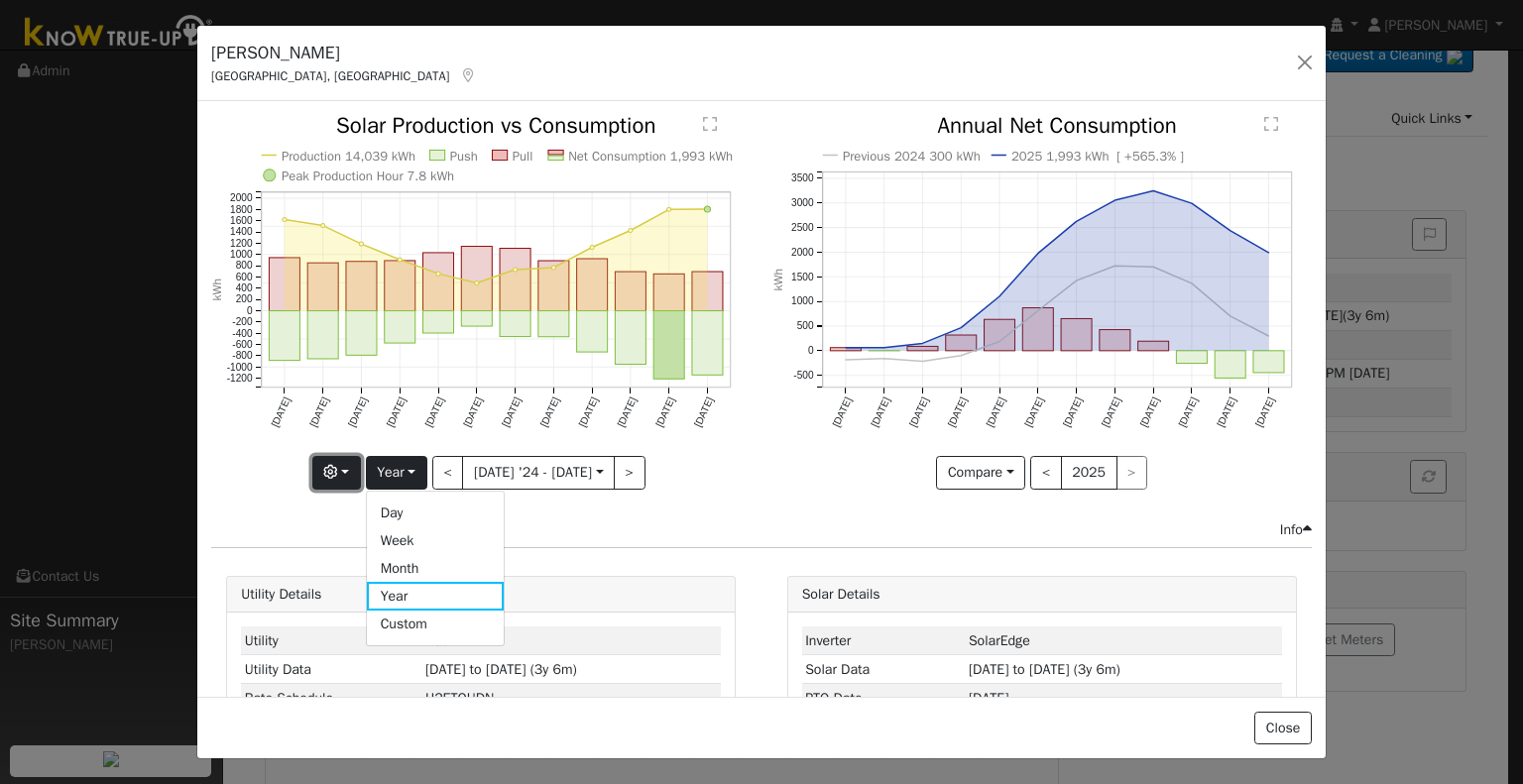 click at bounding box center (336, 473) 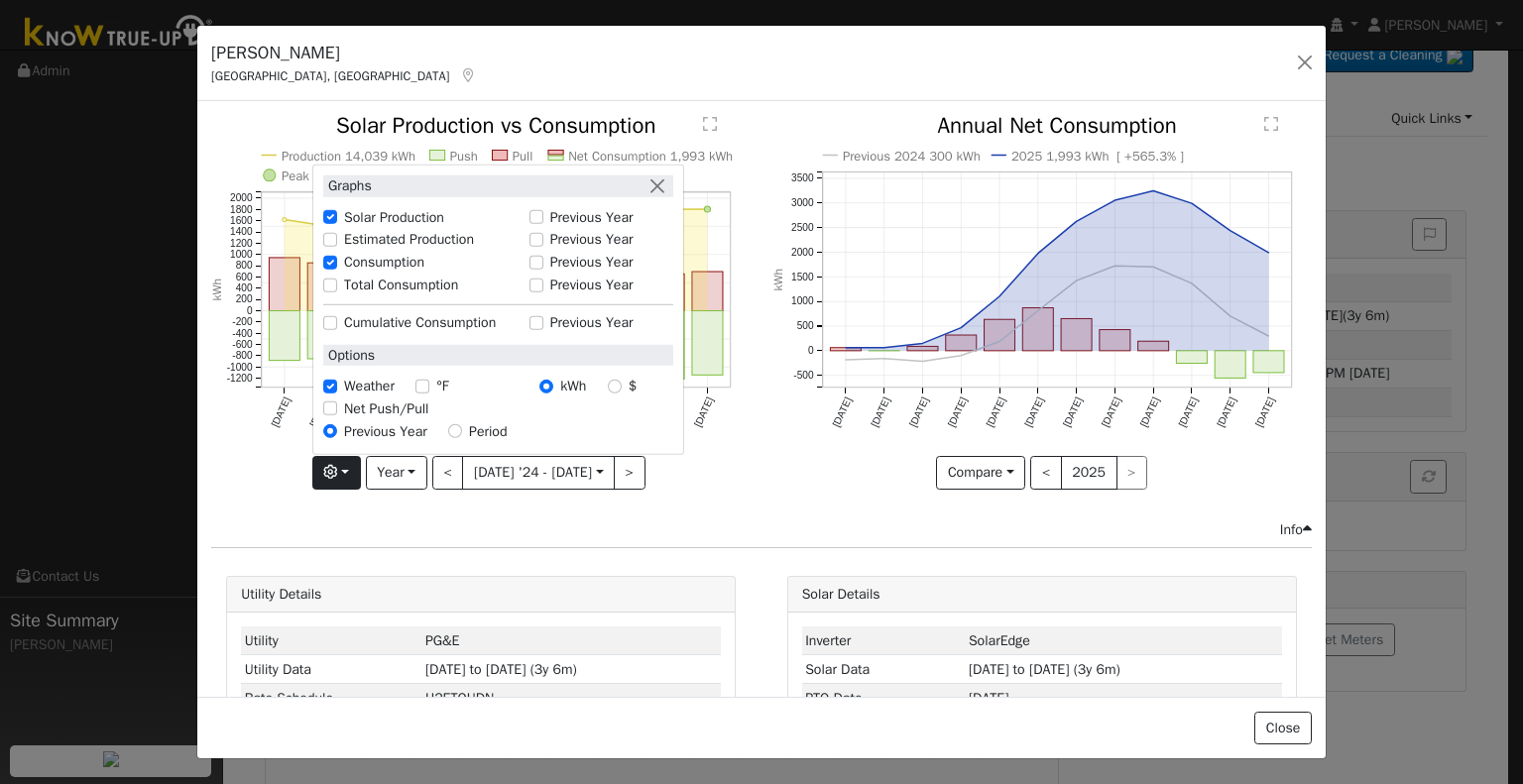 click on "Previous Year" at bounding box center (592, 216) 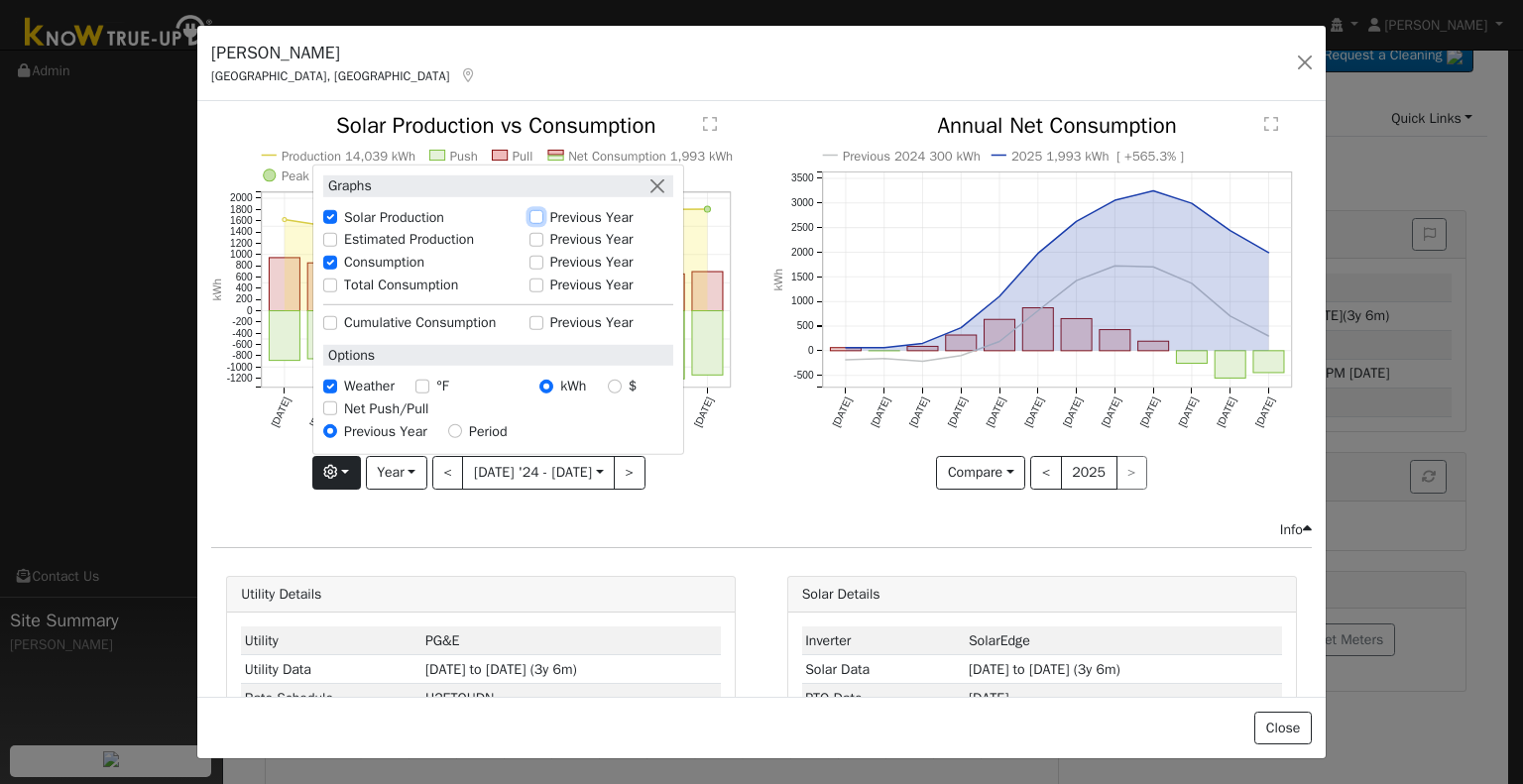 click on "Previous Year" at bounding box center (536, 217) 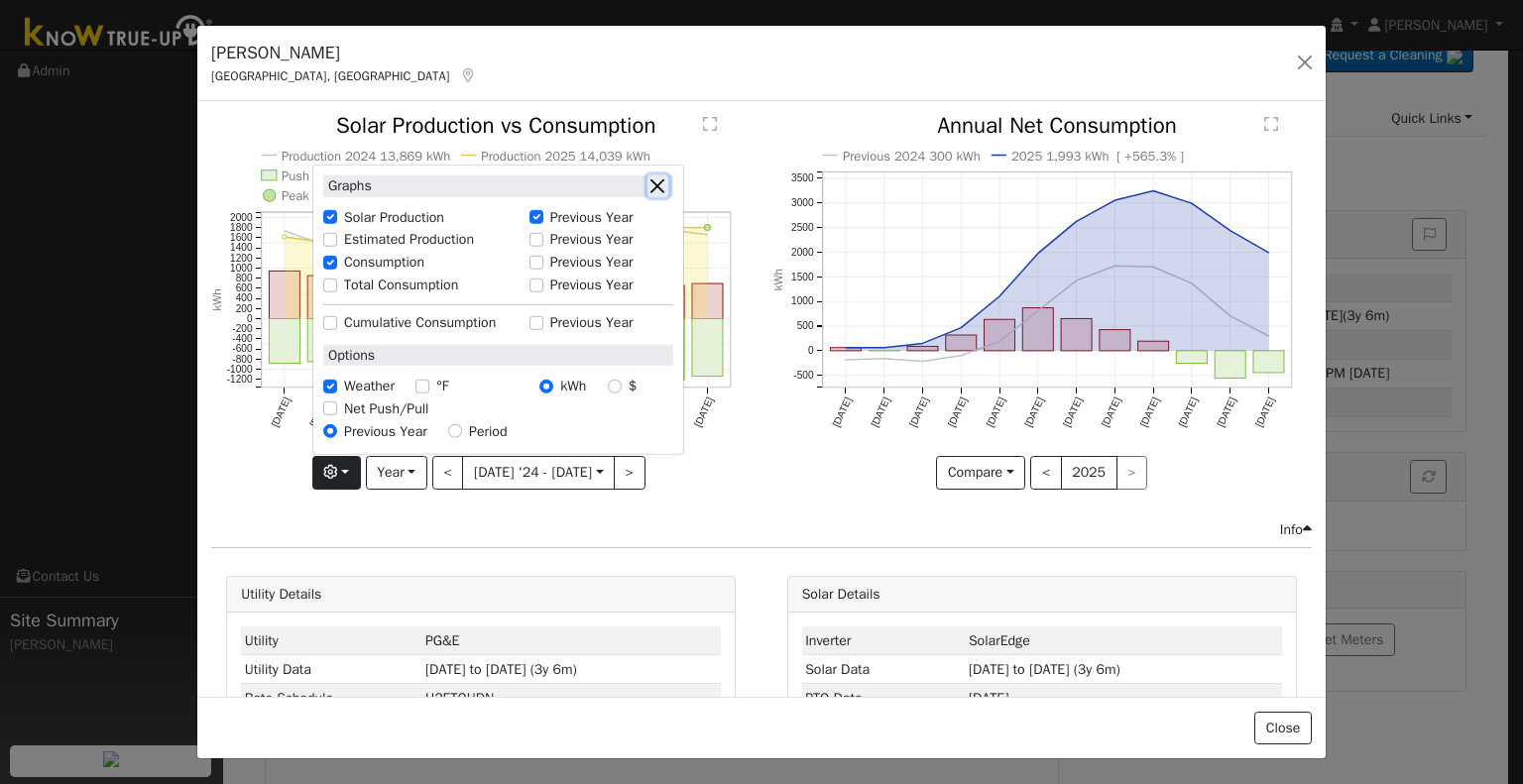 click at bounding box center [657, 185] 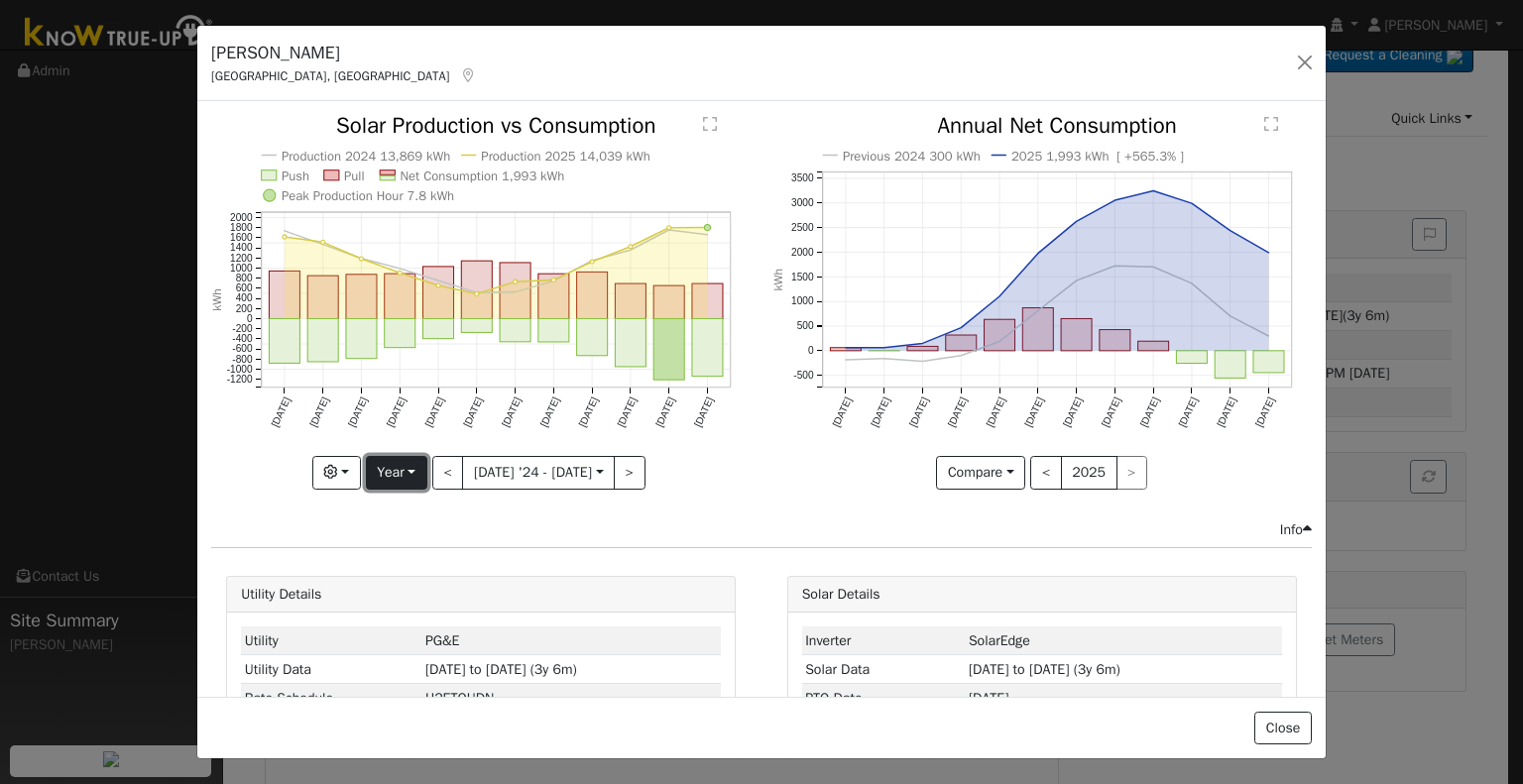 click on "Year" at bounding box center (397, 473) 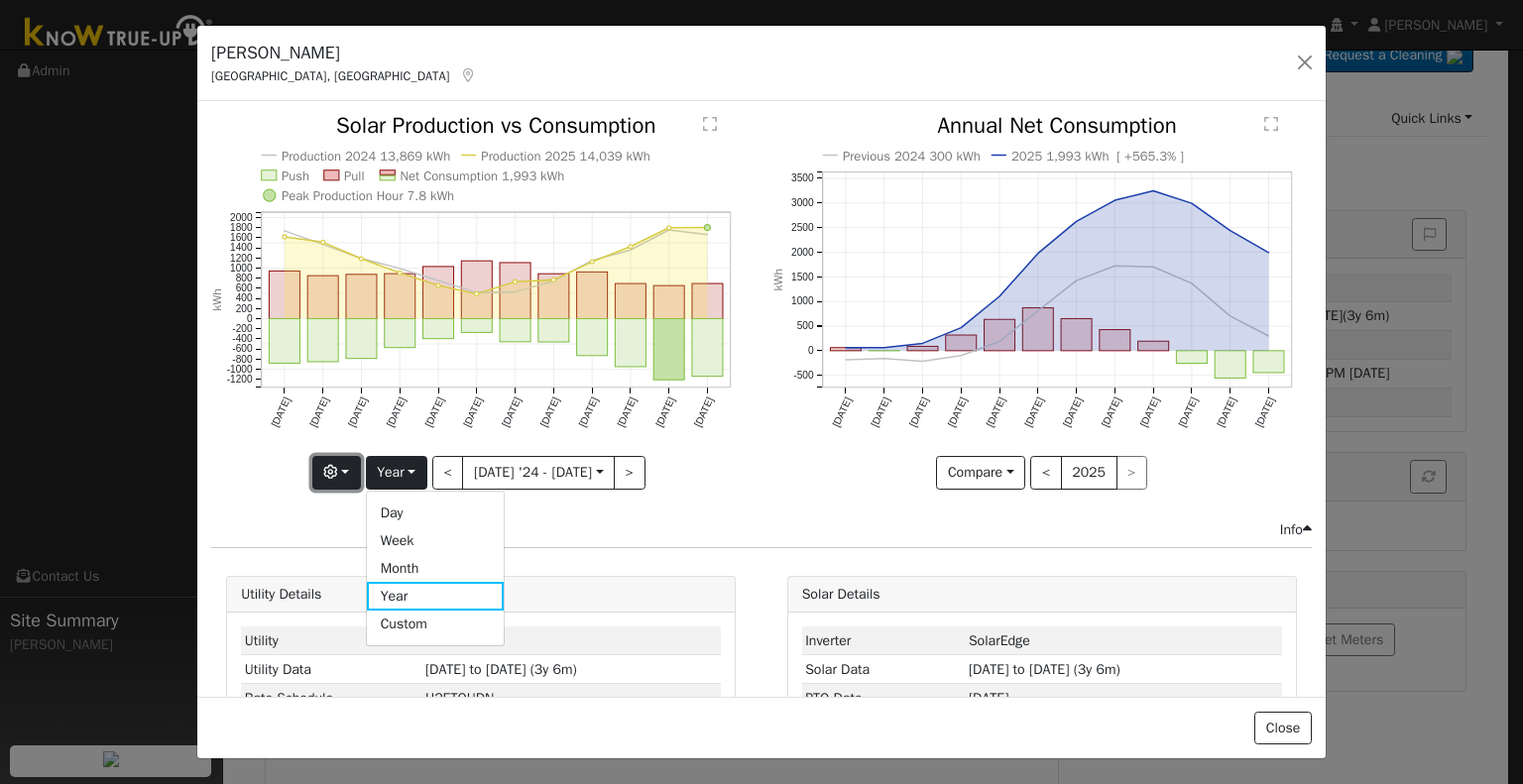 click at bounding box center [336, 473] 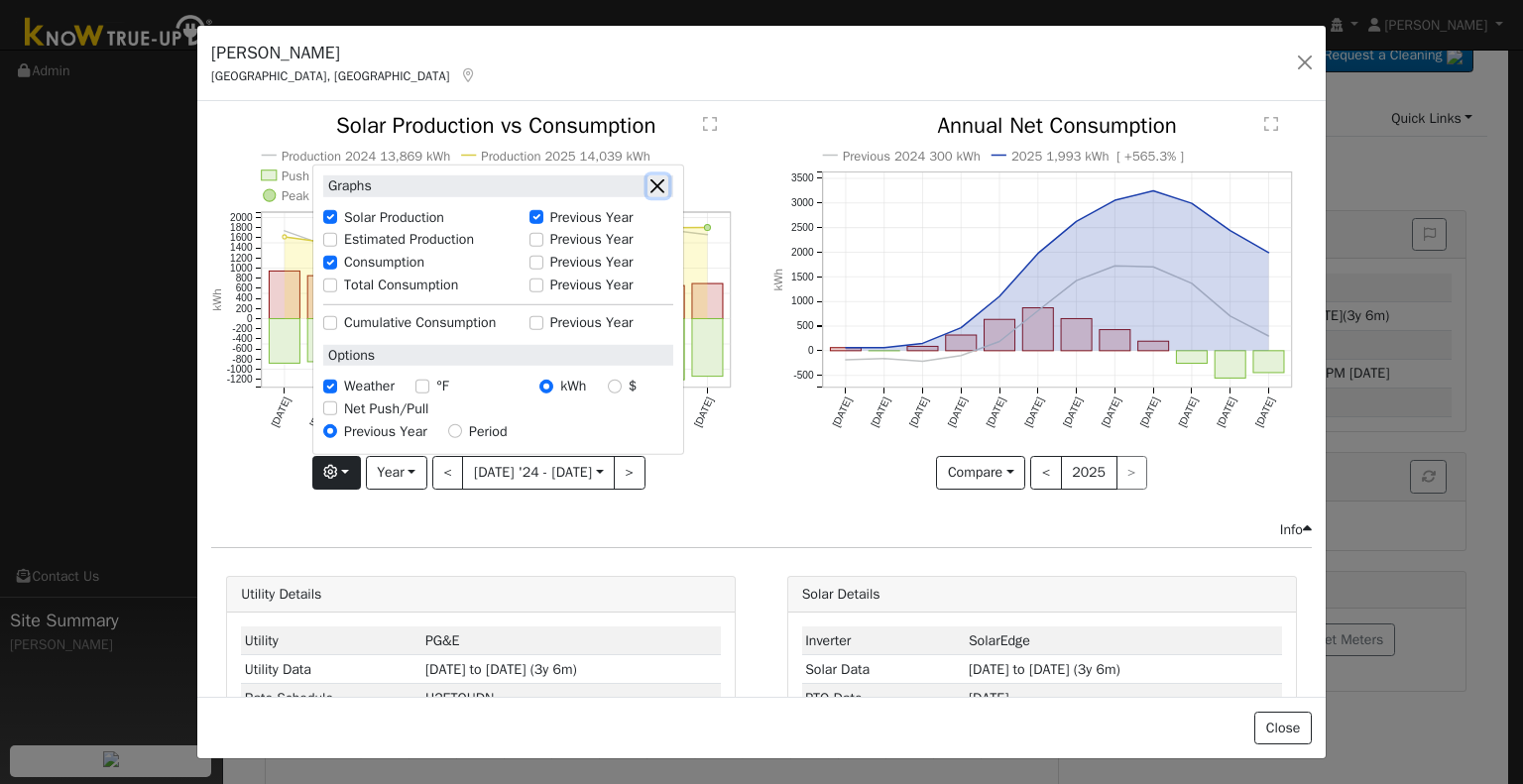 click at bounding box center [657, 185] 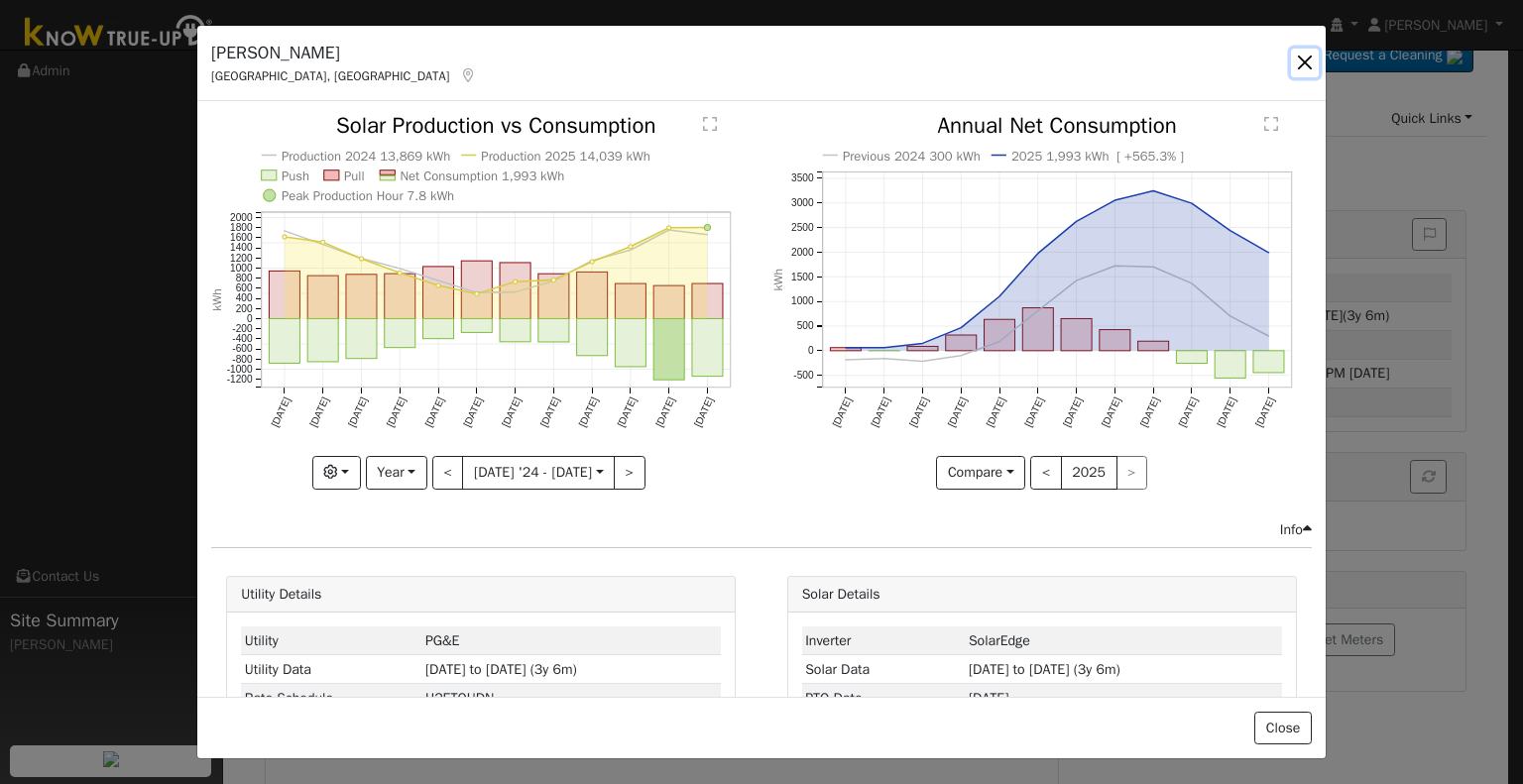 click at bounding box center [1305, 62] 